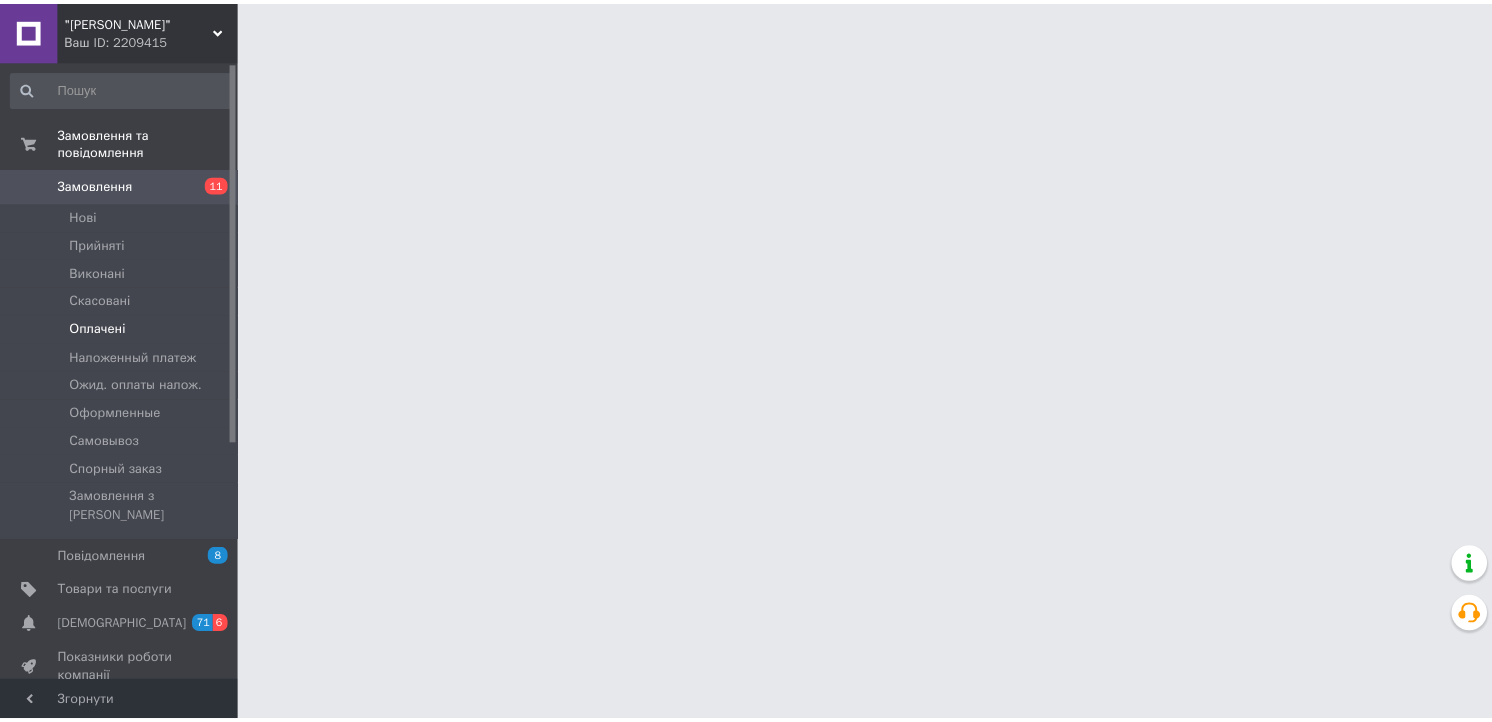 scroll, scrollTop: 0, scrollLeft: 0, axis: both 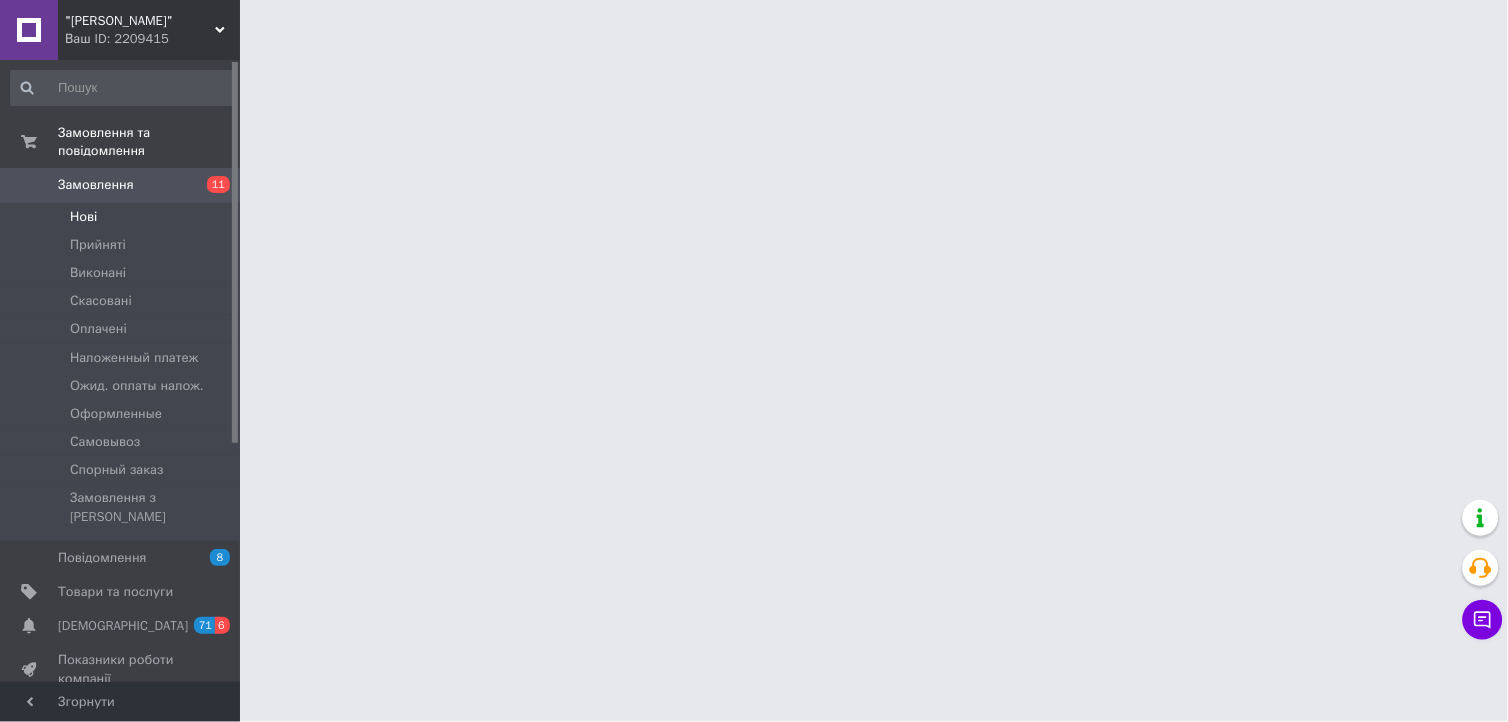 click on "Нові" at bounding box center [123, 217] 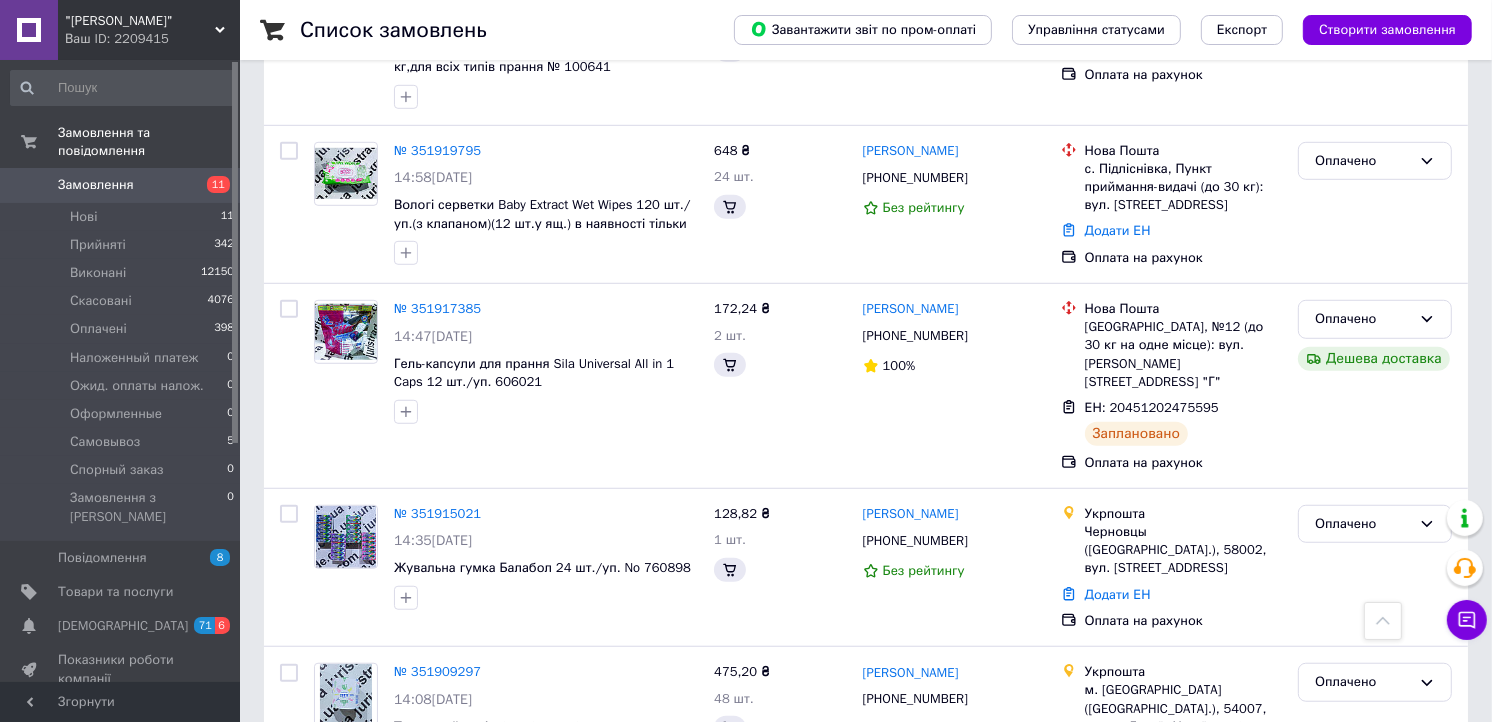 scroll, scrollTop: 1222, scrollLeft: 0, axis: vertical 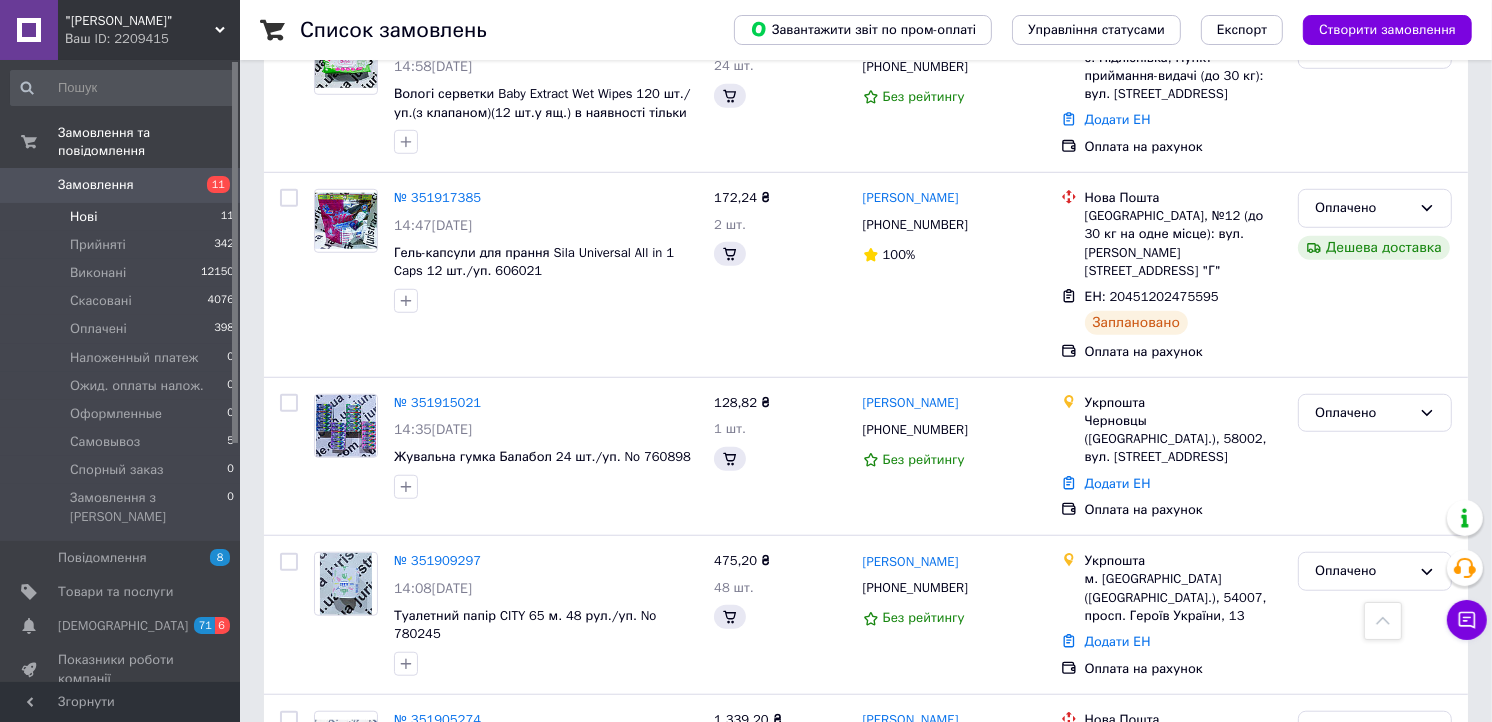 click on "Нові 11" at bounding box center [123, 217] 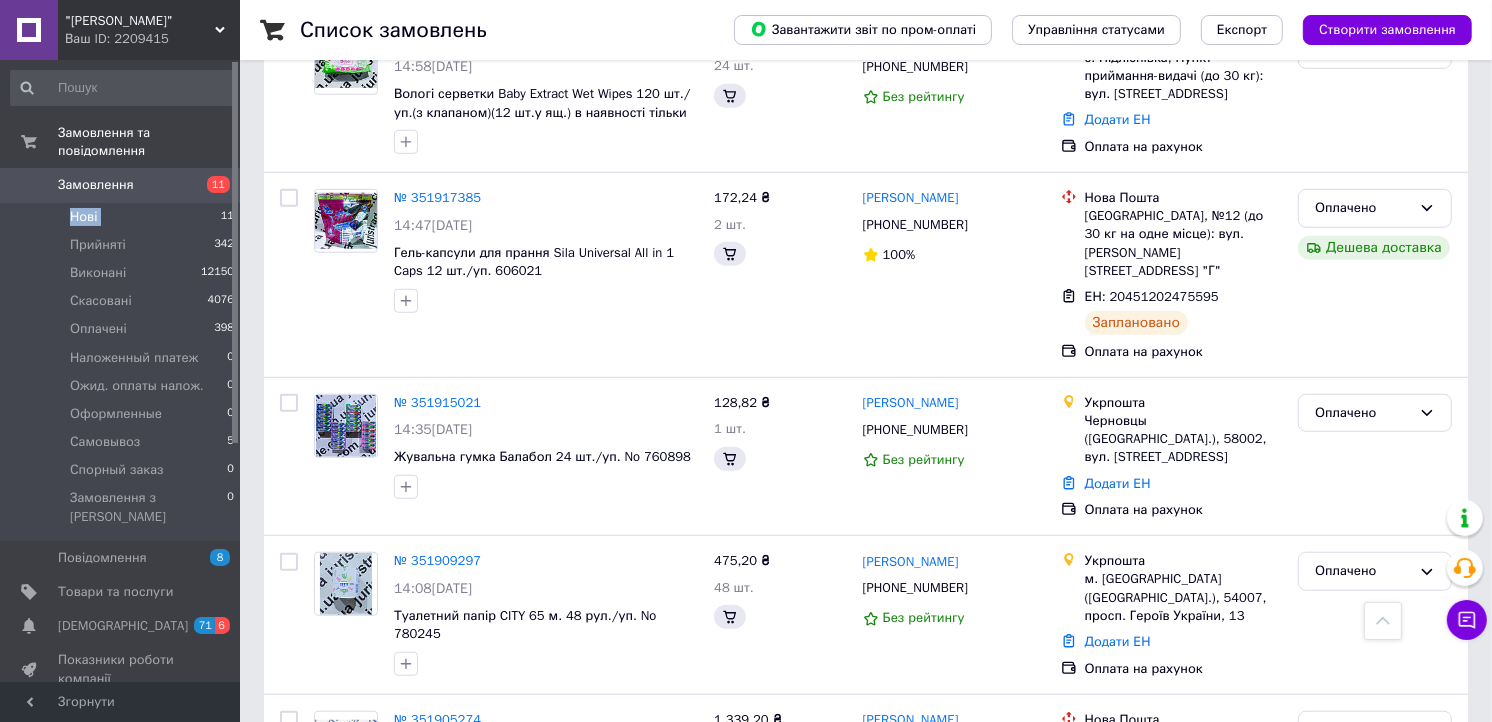 click on "Нові 11" at bounding box center (123, 217) 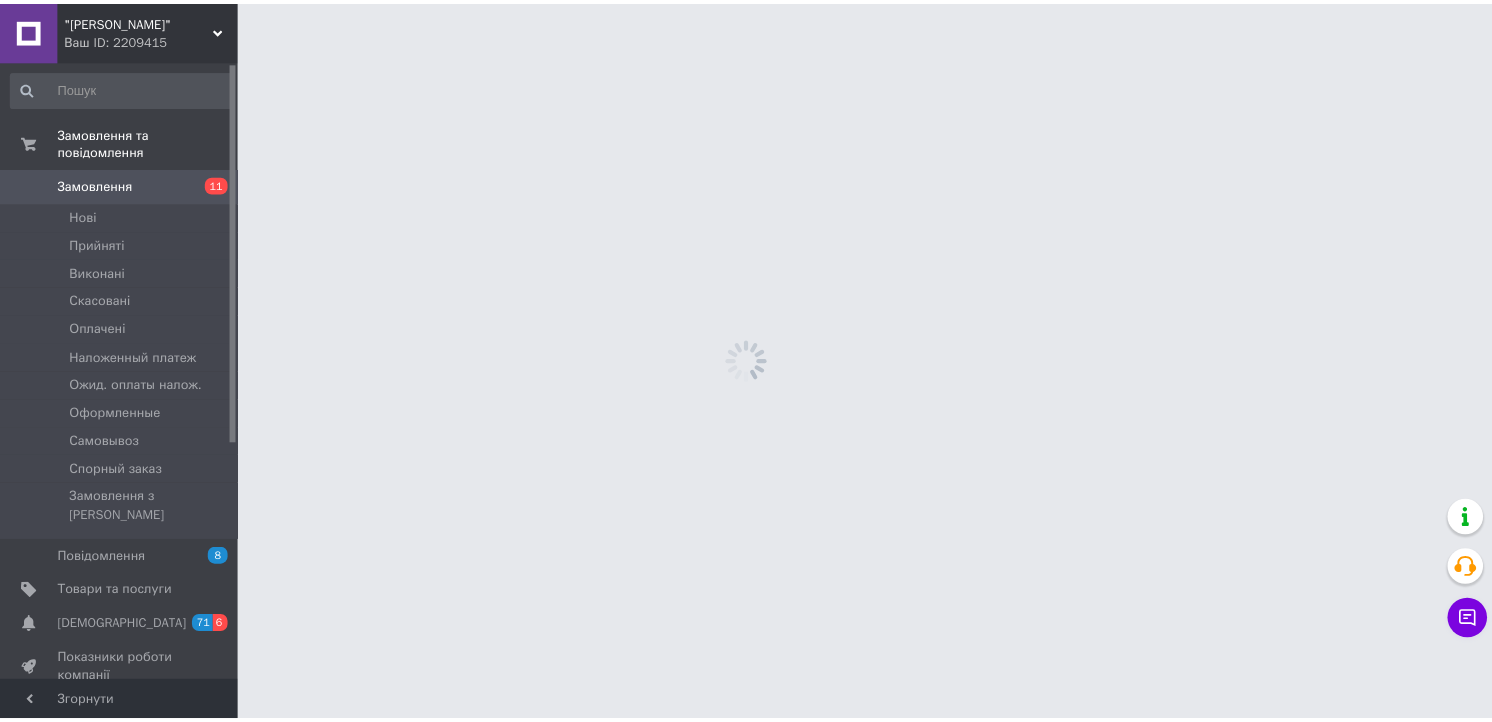 scroll, scrollTop: 0, scrollLeft: 0, axis: both 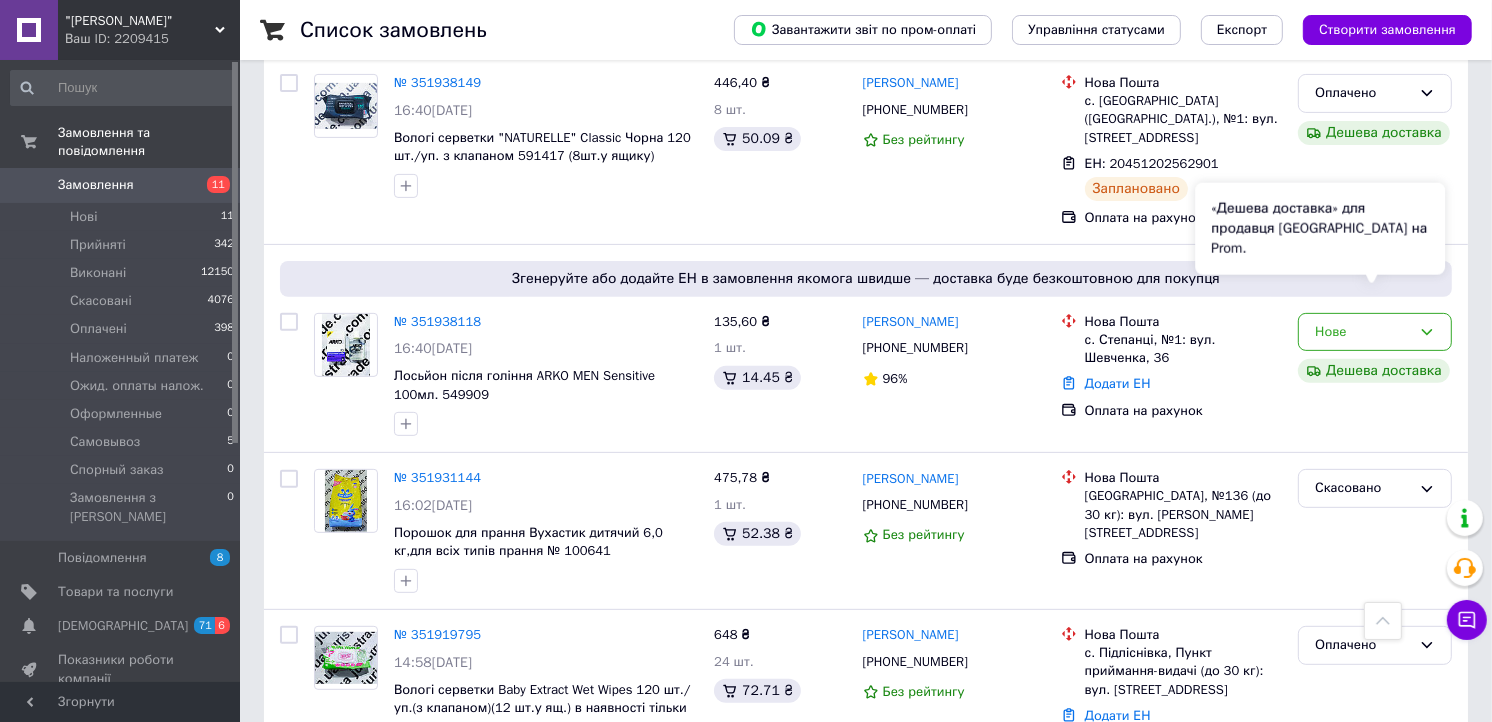 click on "«Дешева доставка» для продавця Новою Поштою на Prom." at bounding box center [1320, 229] 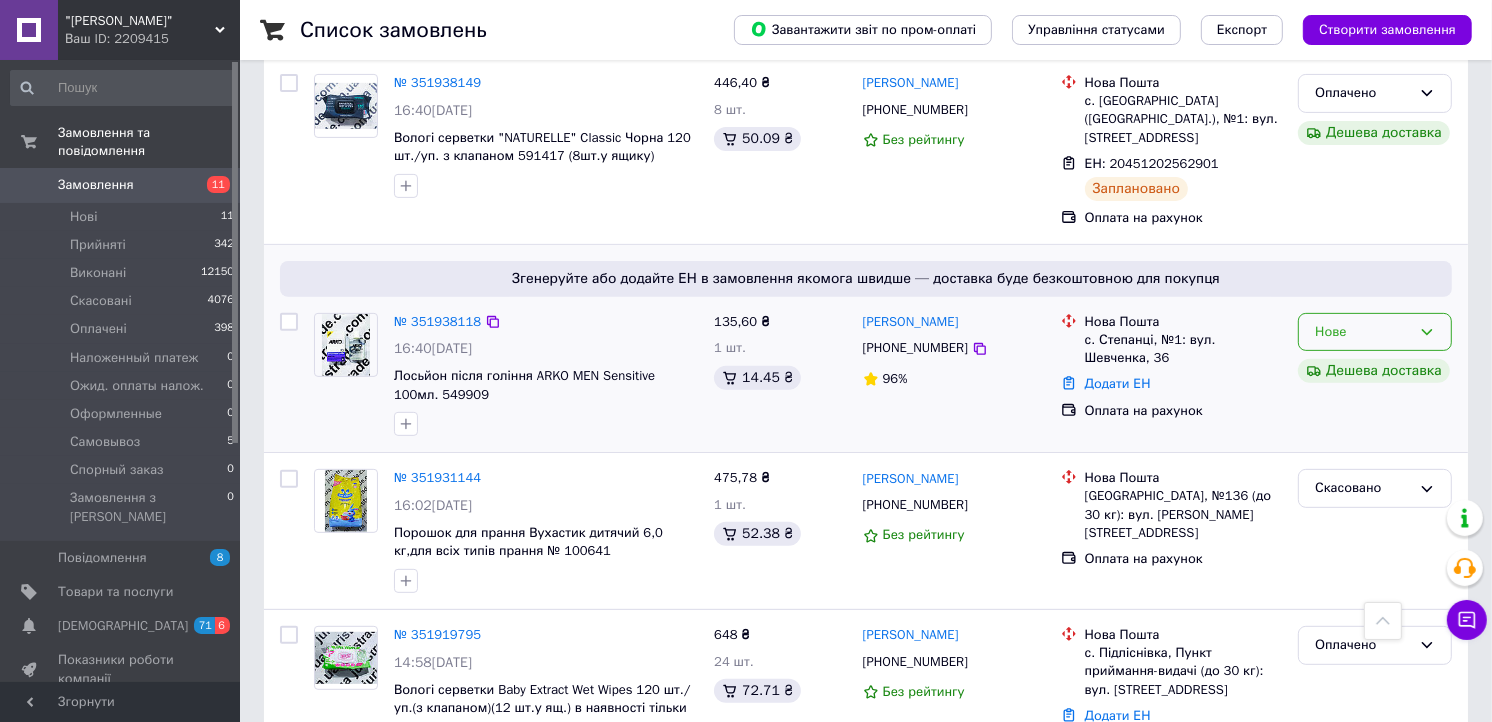 click on "Нове" at bounding box center [1363, 332] 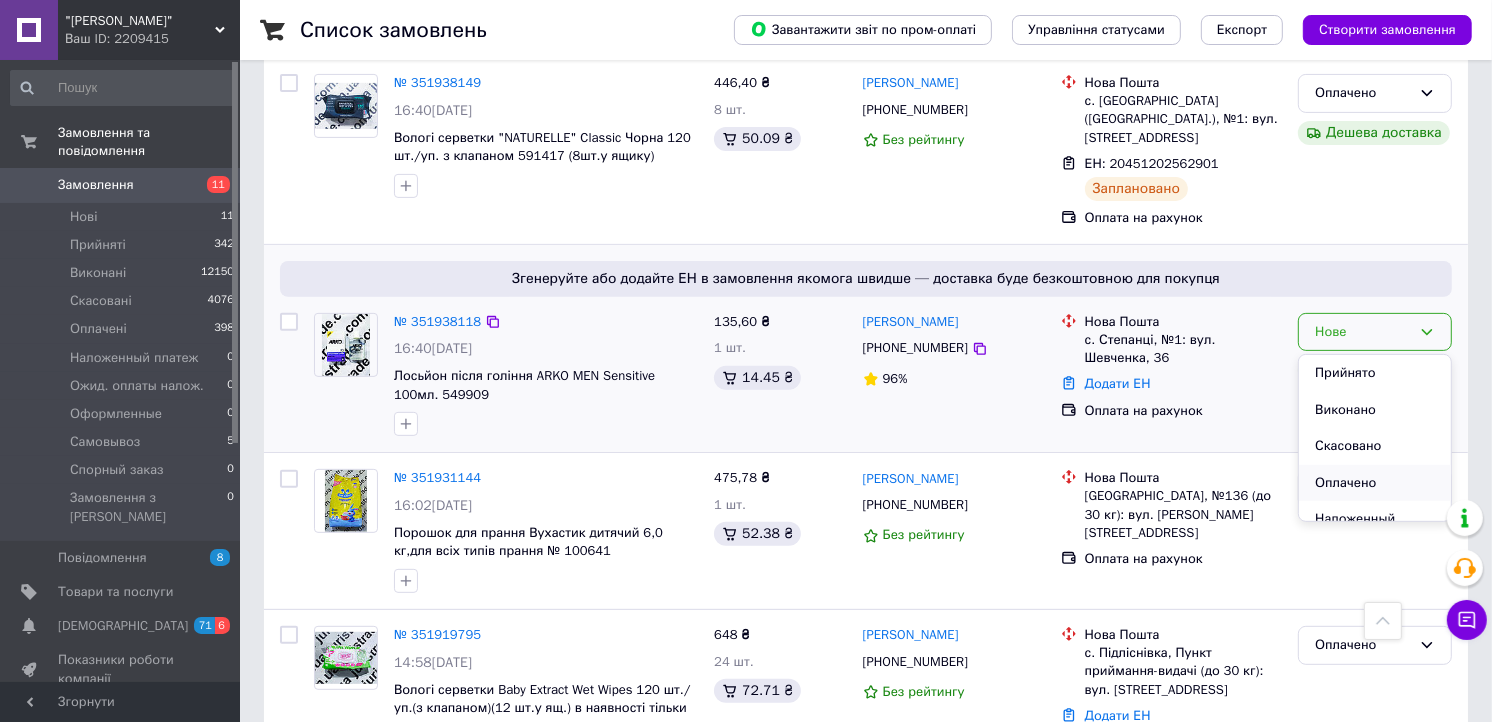 click on "Оплачено" at bounding box center [1375, 483] 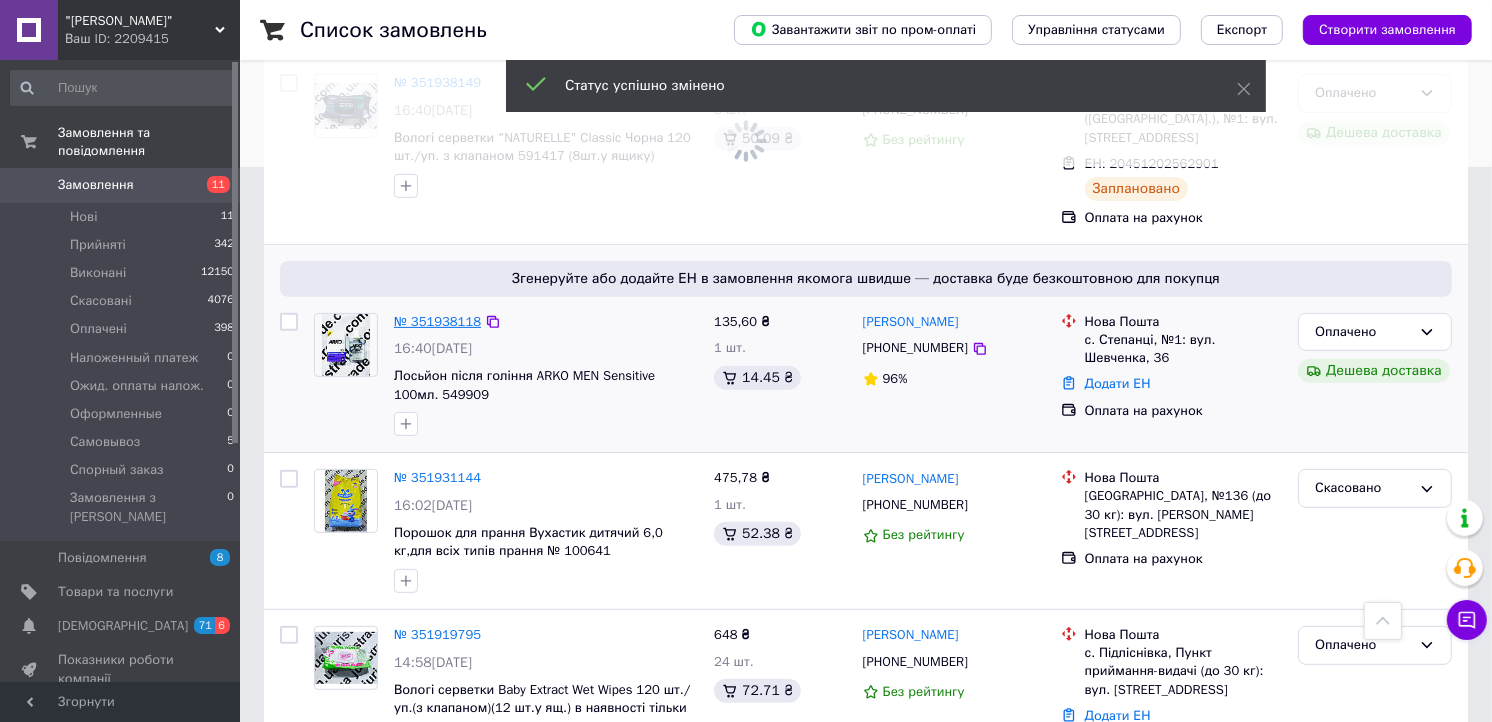 click on "№ 351938118" at bounding box center [437, 321] 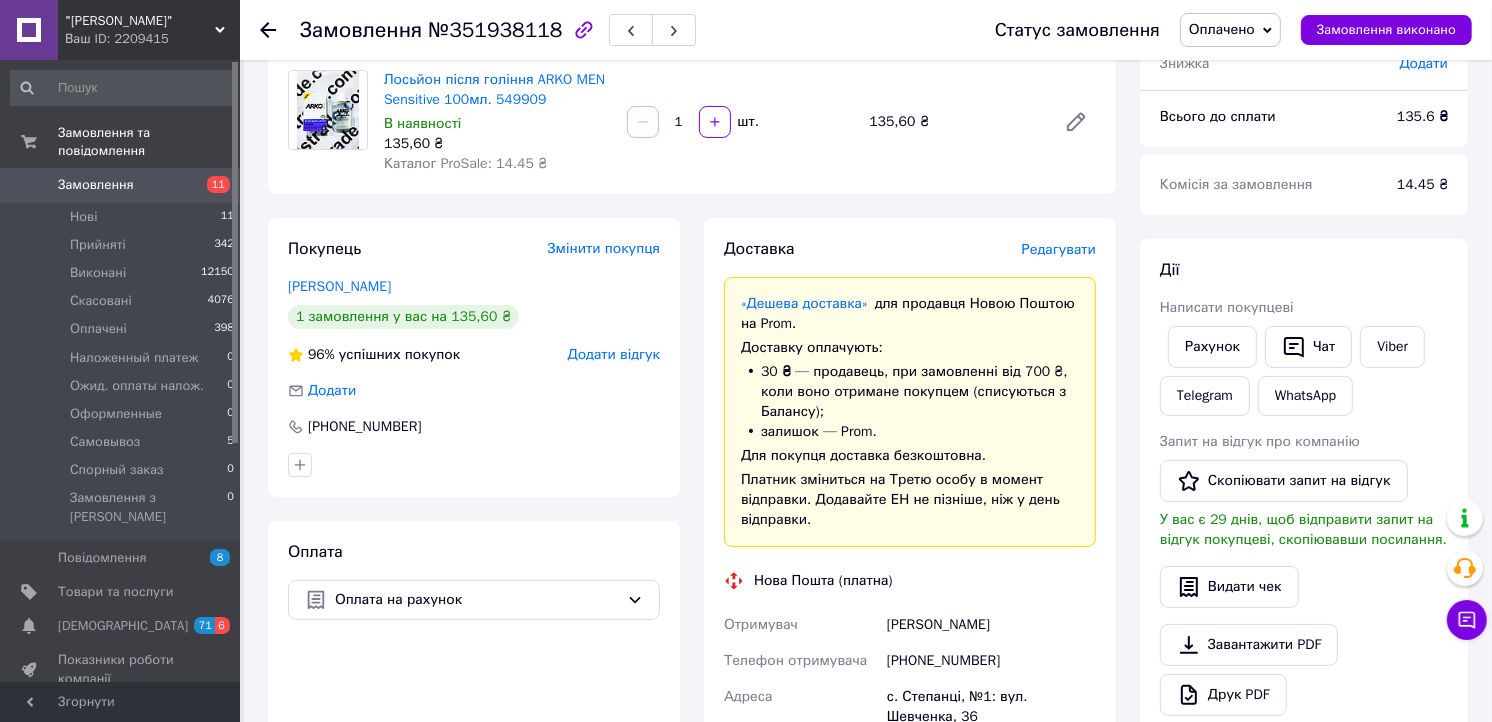 scroll, scrollTop: 677, scrollLeft: 0, axis: vertical 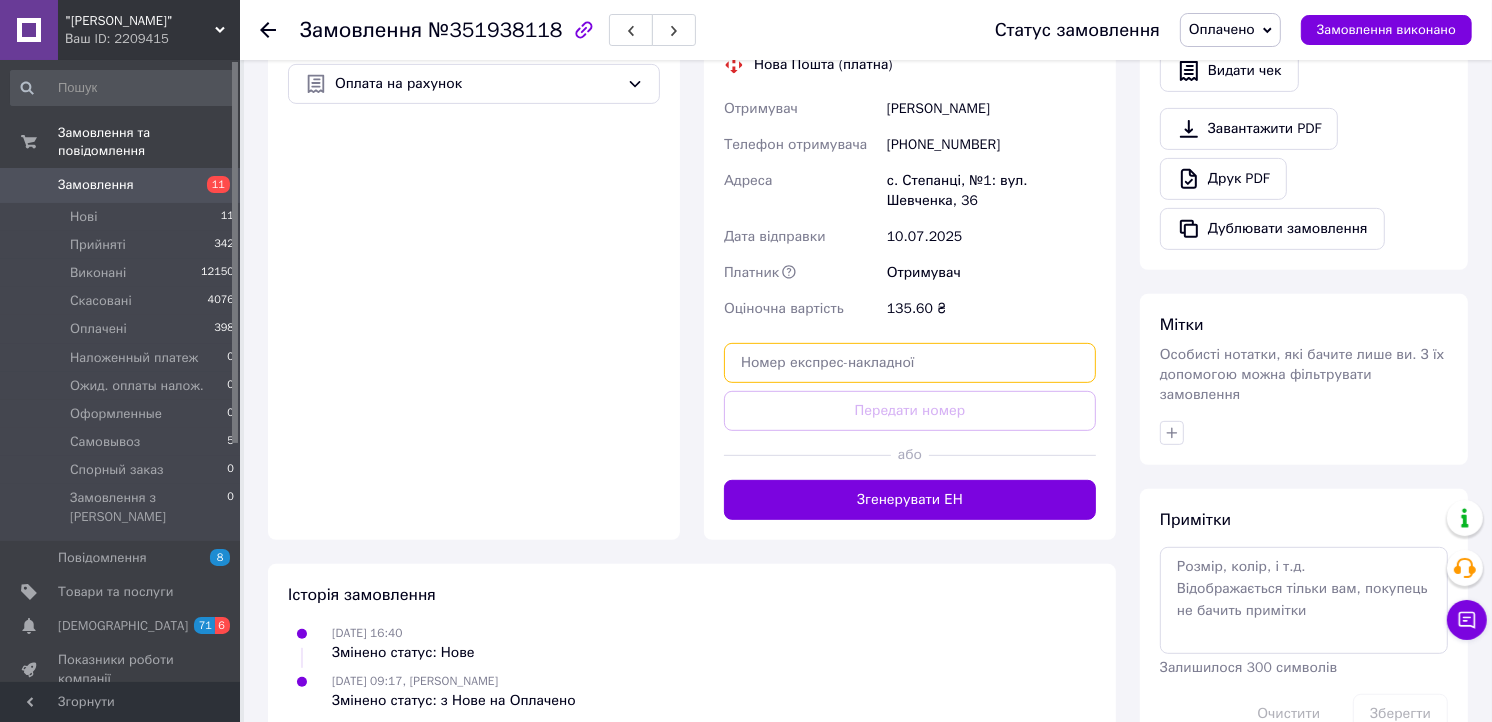 paste on "20451202736645" 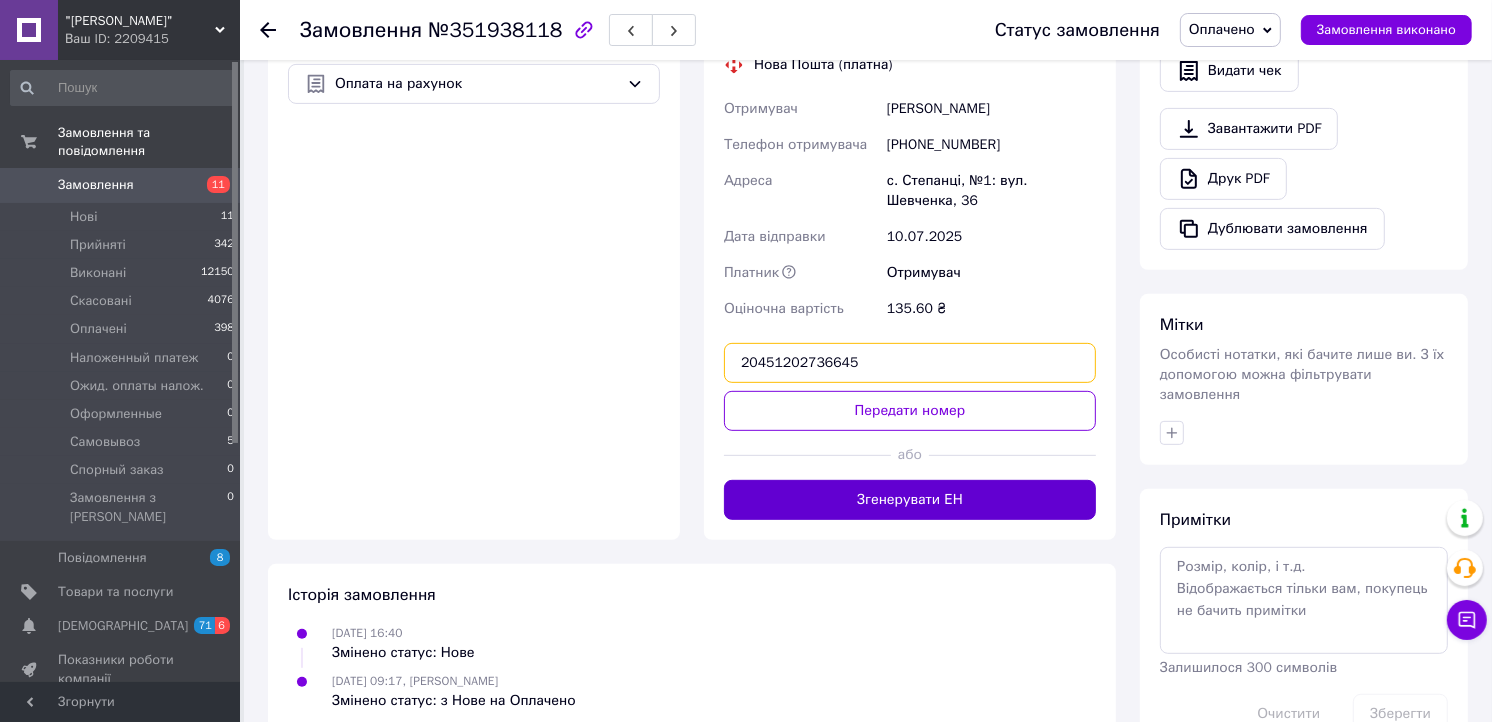 type on "20451202736645" 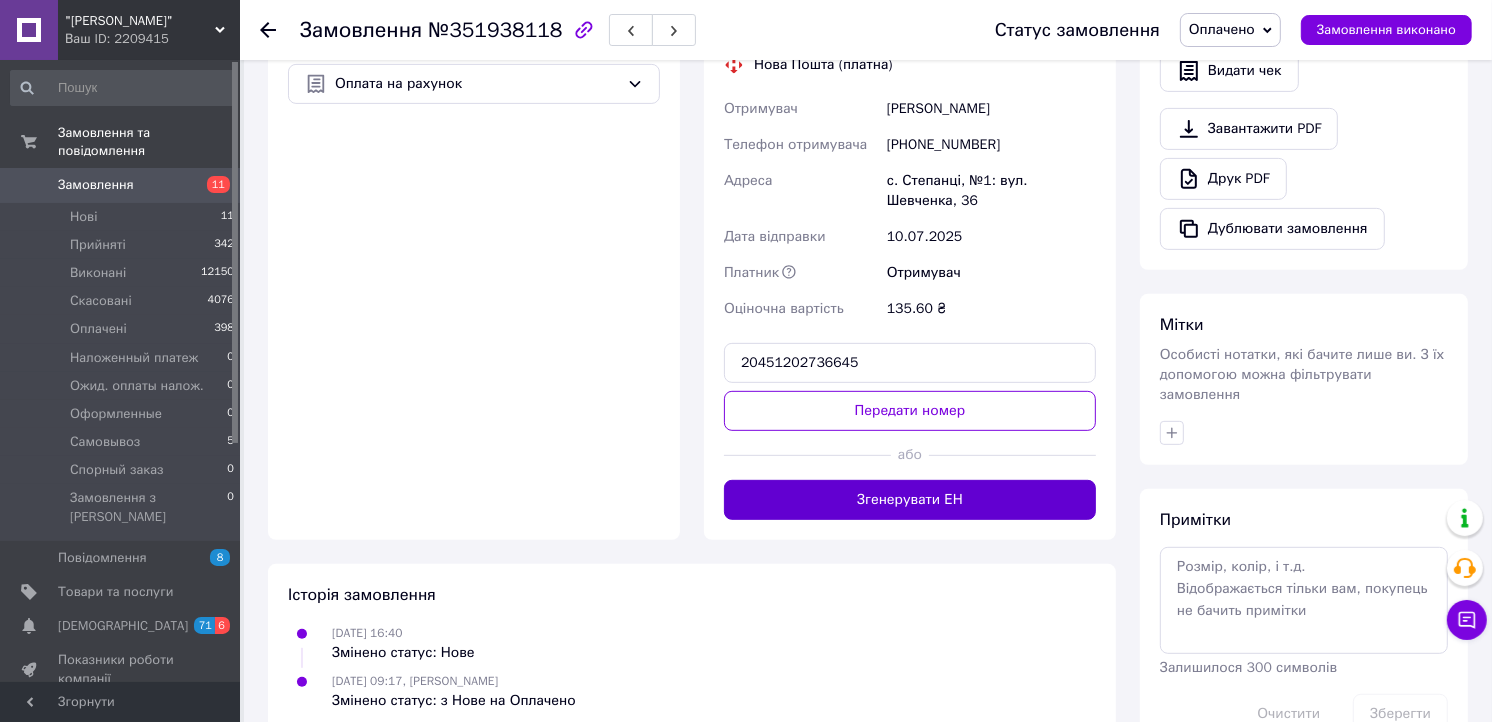 click on "Згенерувати ЕН" at bounding box center [910, 500] 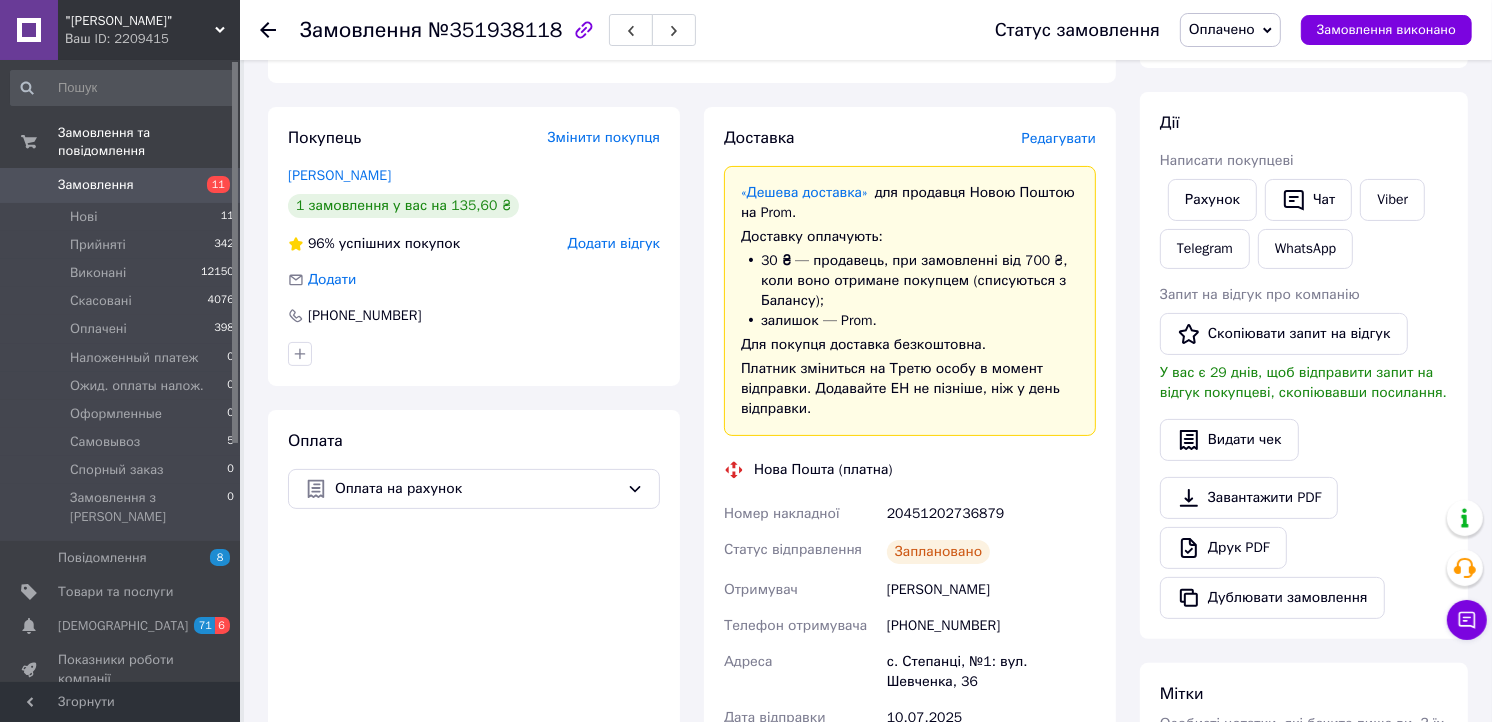 scroll, scrollTop: 233, scrollLeft: 0, axis: vertical 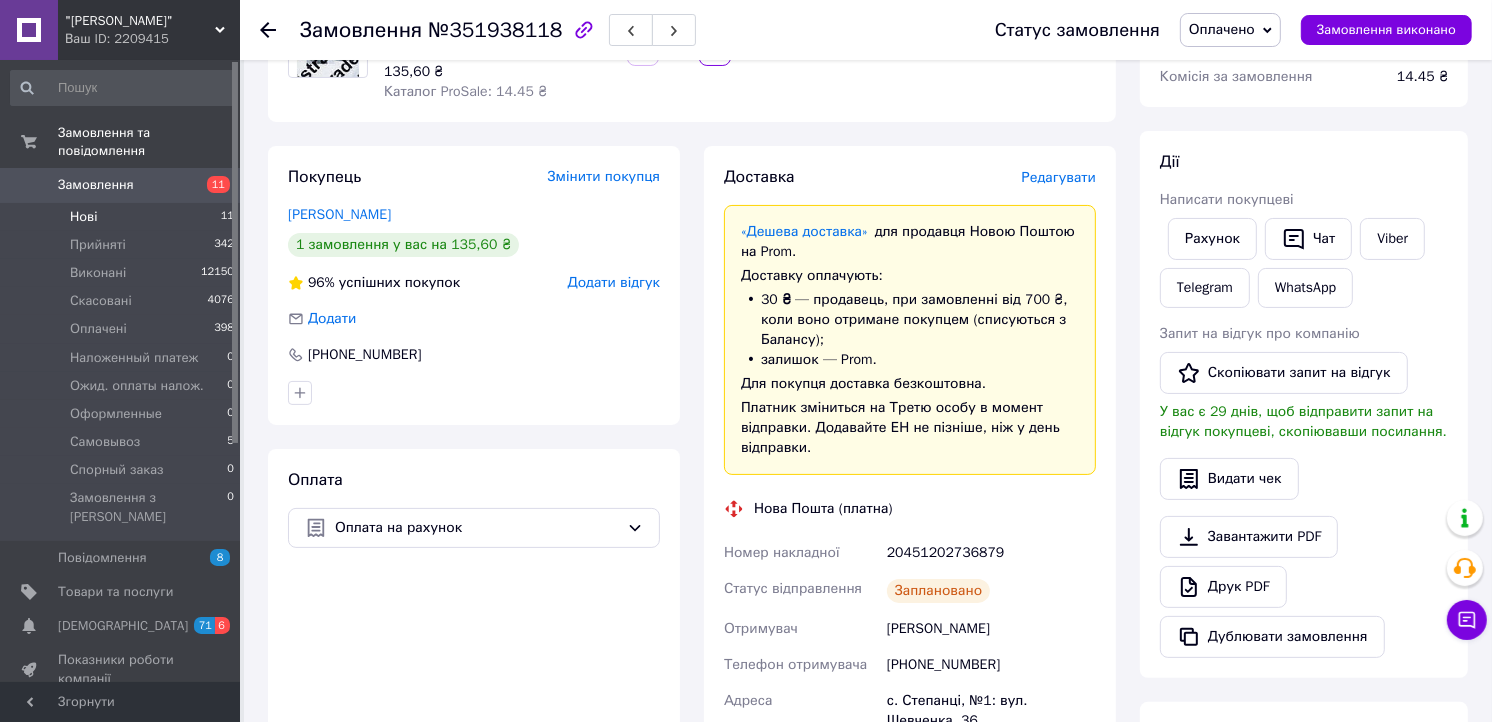 click on "Нові 11" at bounding box center [123, 217] 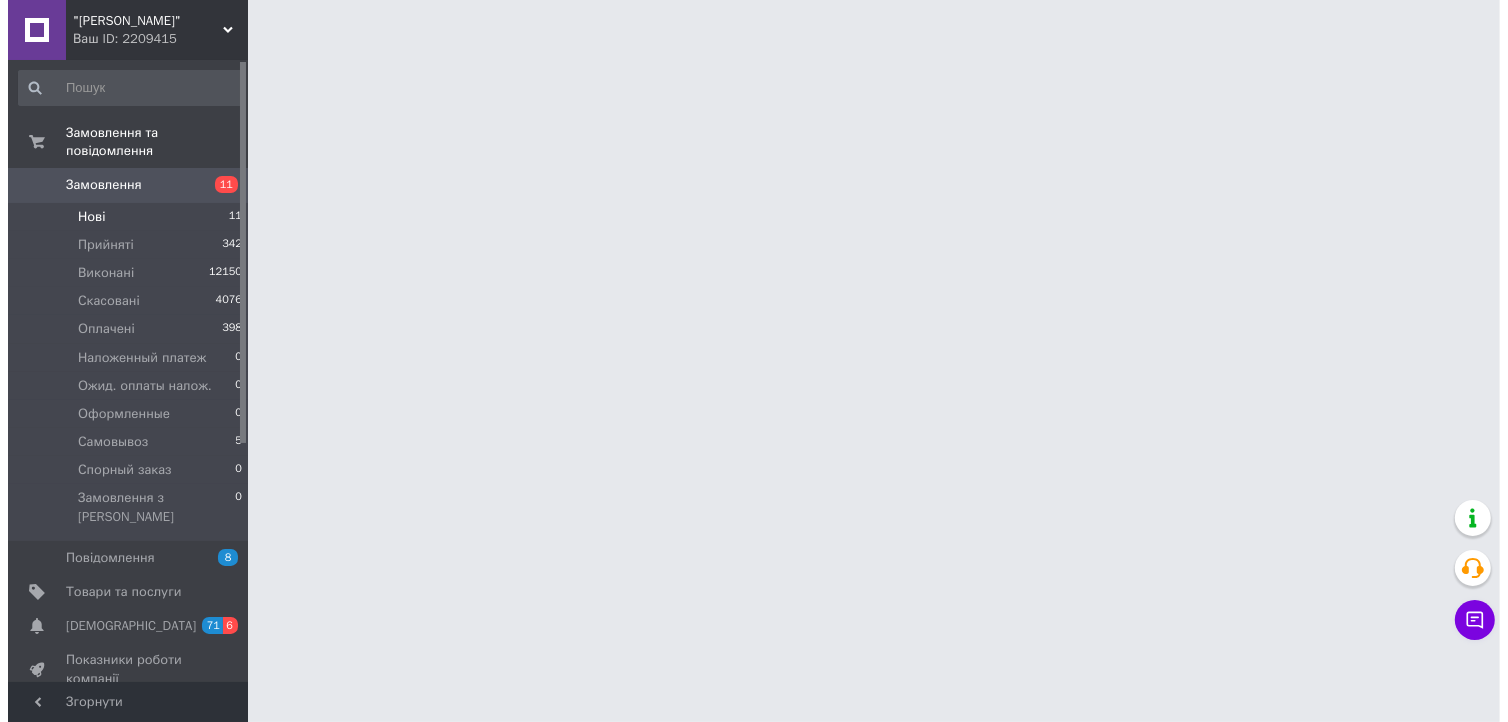 scroll, scrollTop: 0, scrollLeft: 0, axis: both 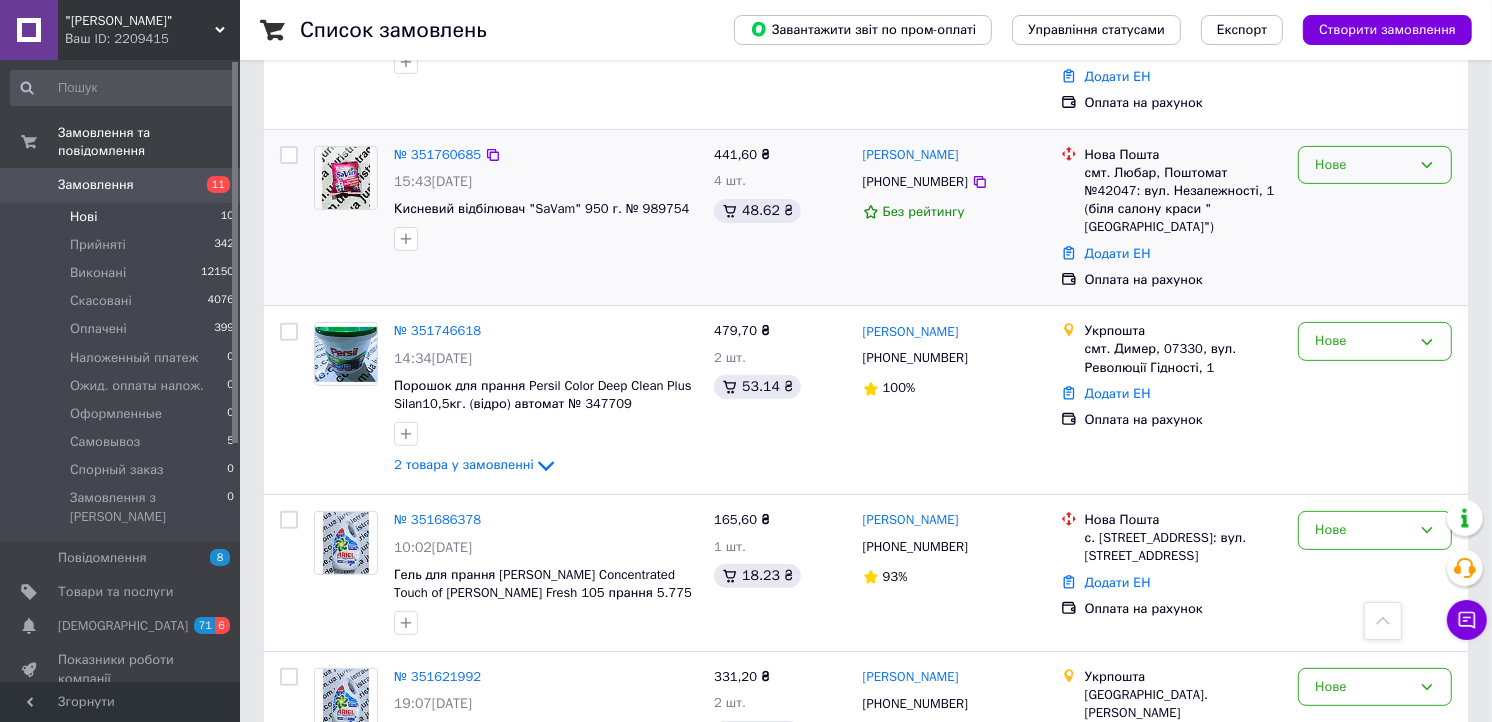 click on "Нове" at bounding box center (1375, 165) 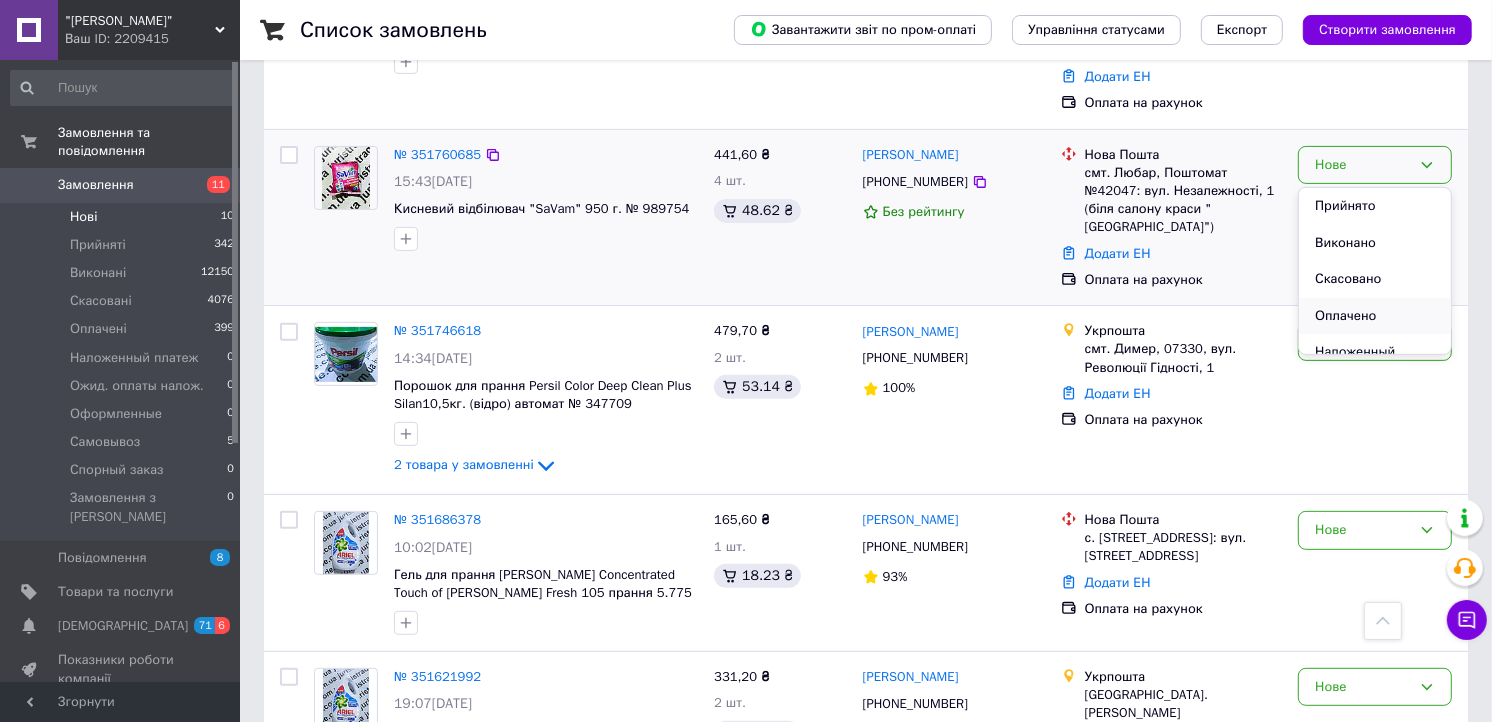 click on "Оплачено" at bounding box center (1375, 316) 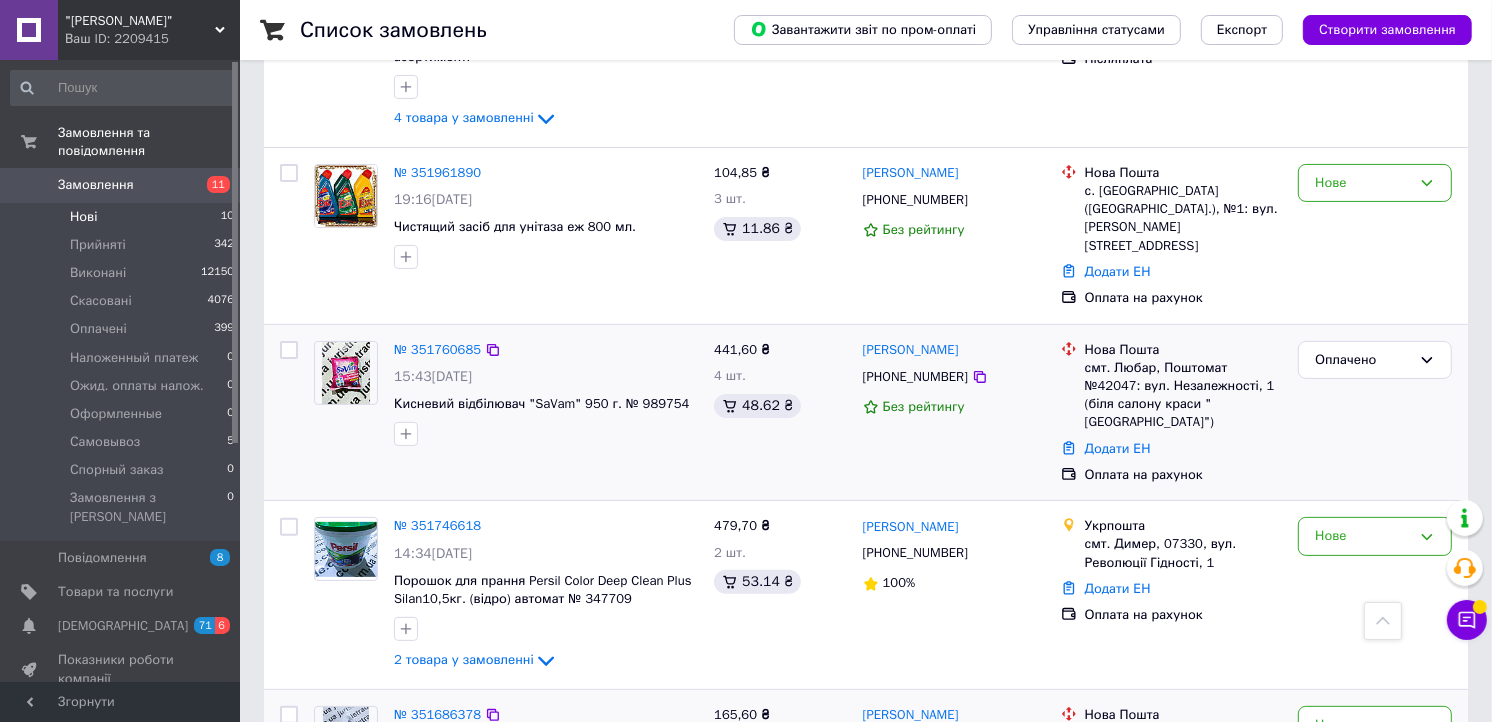 scroll, scrollTop: 111, scrollLeft: 0, axis: vertical 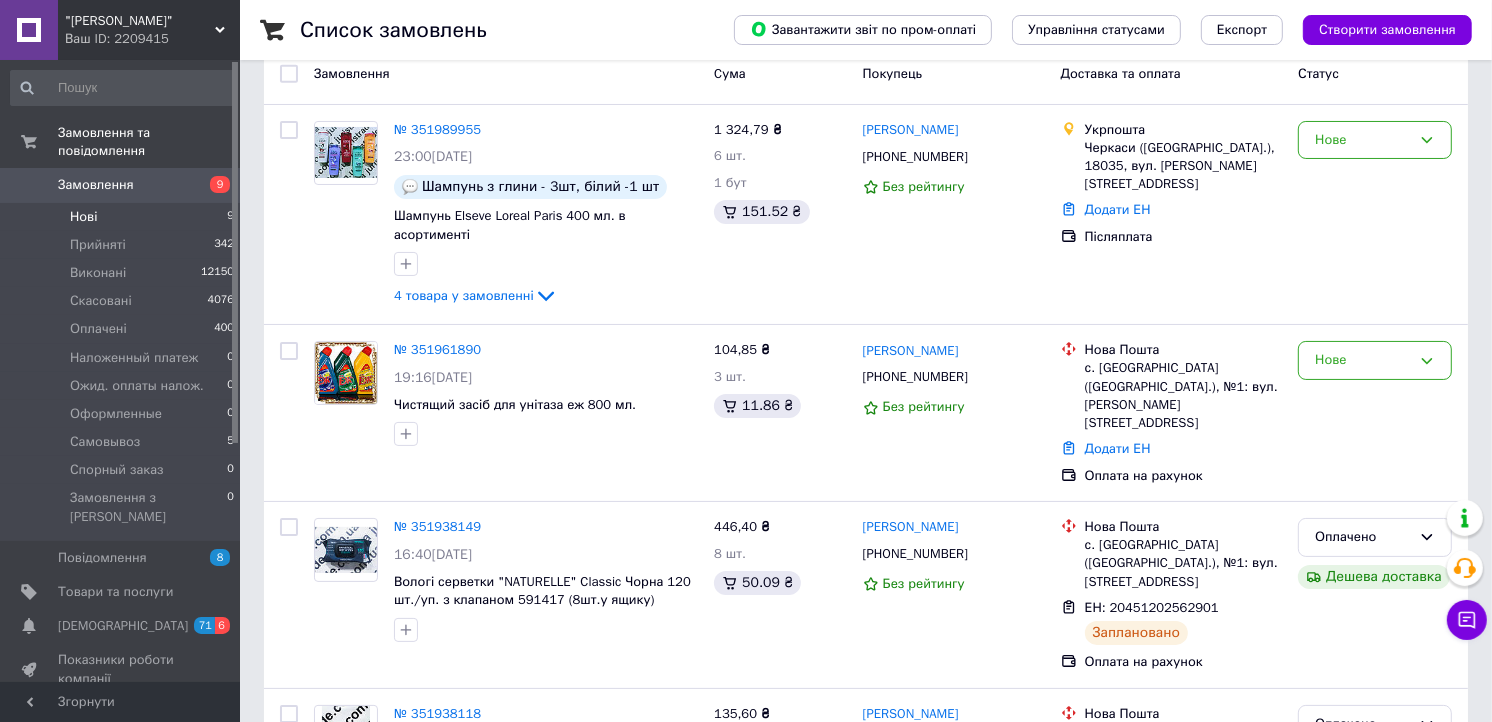 click on "Нові 9" at bounding box center (123, 217) 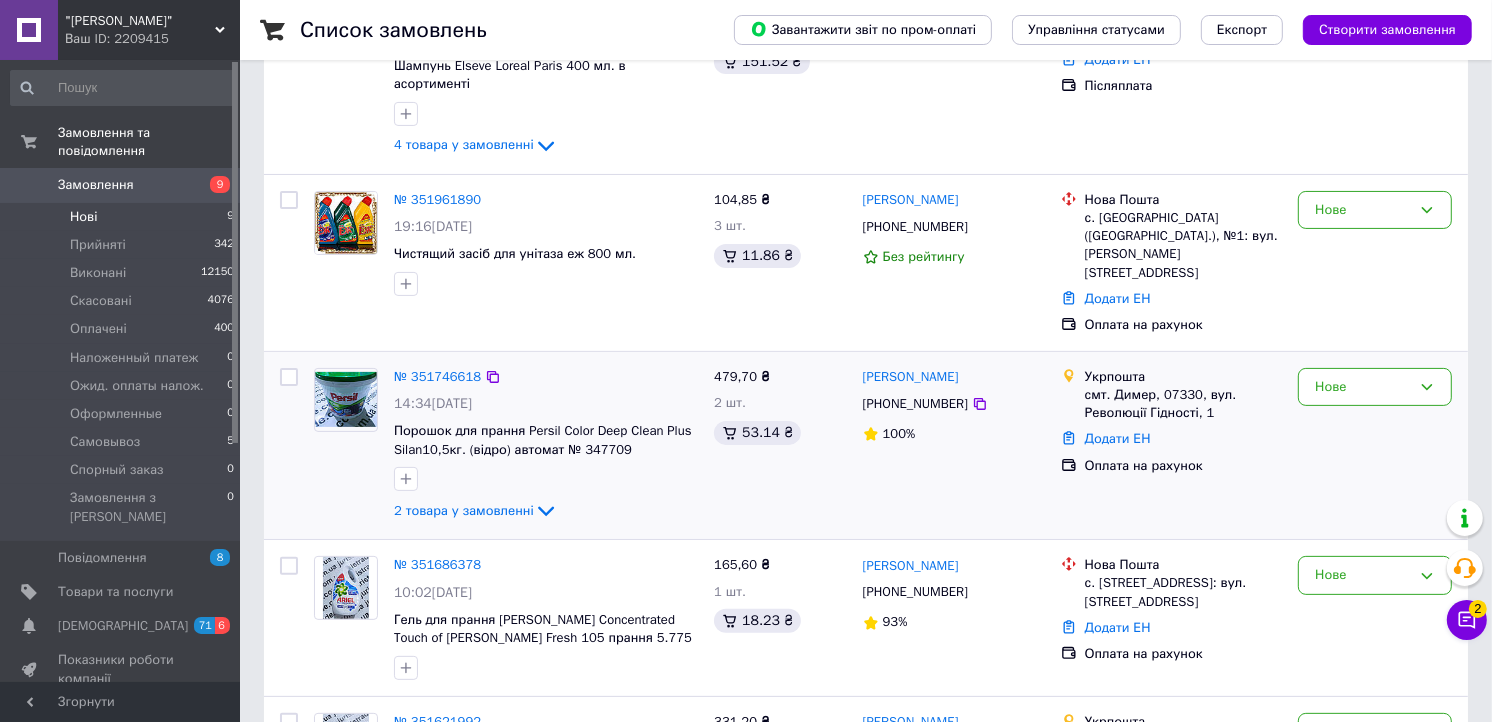 scroll, scrollTop: 222, scrollLeft: 0, axis: vertical 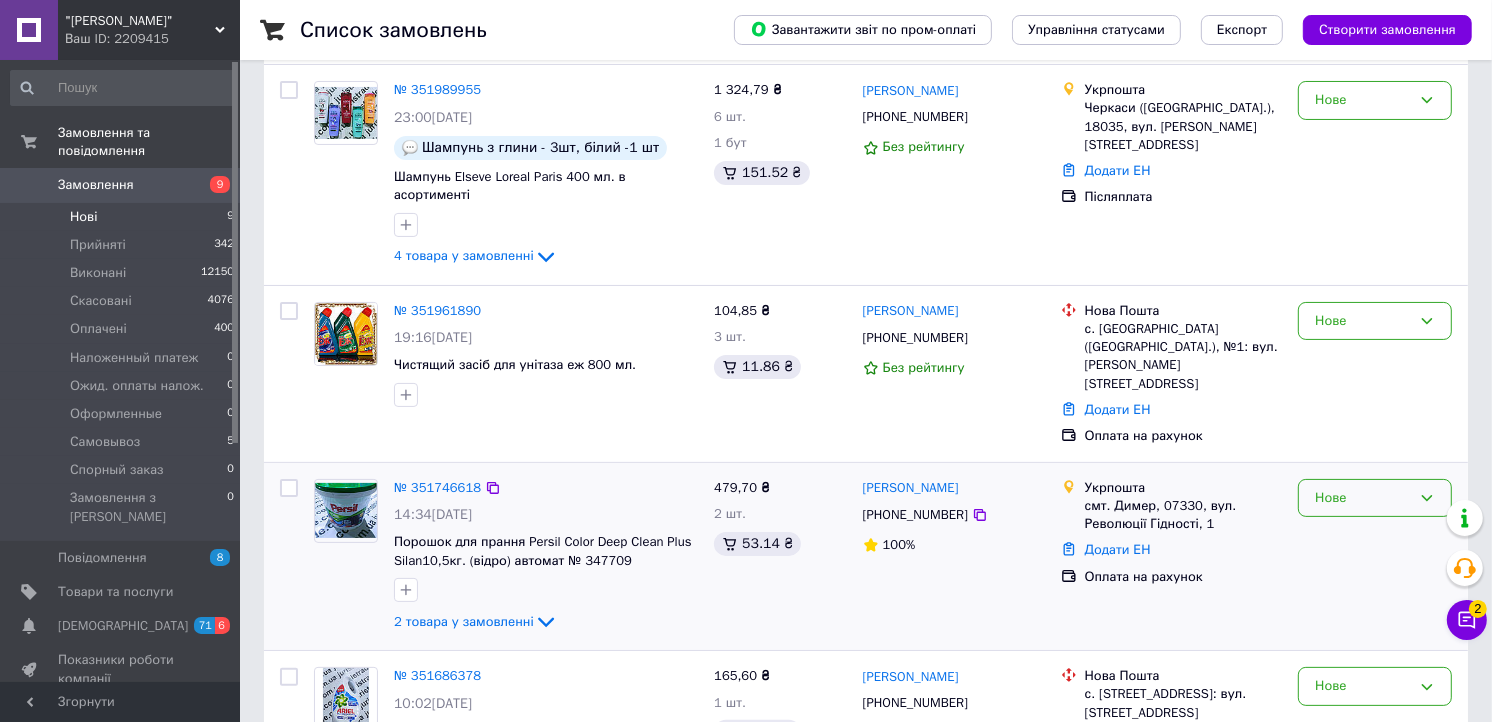 click on "Нове" at bounding box center (1363, 498) 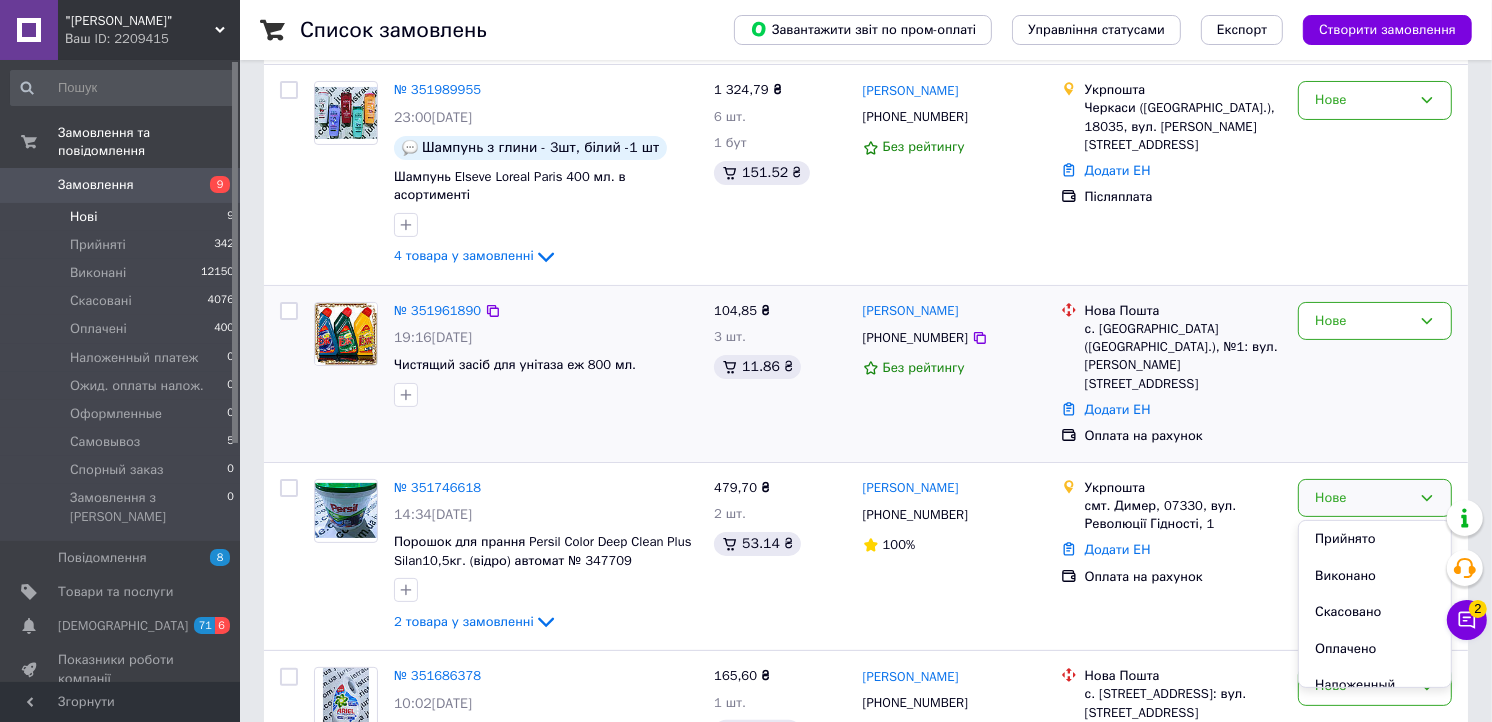 click at bounding box center (546, 395) 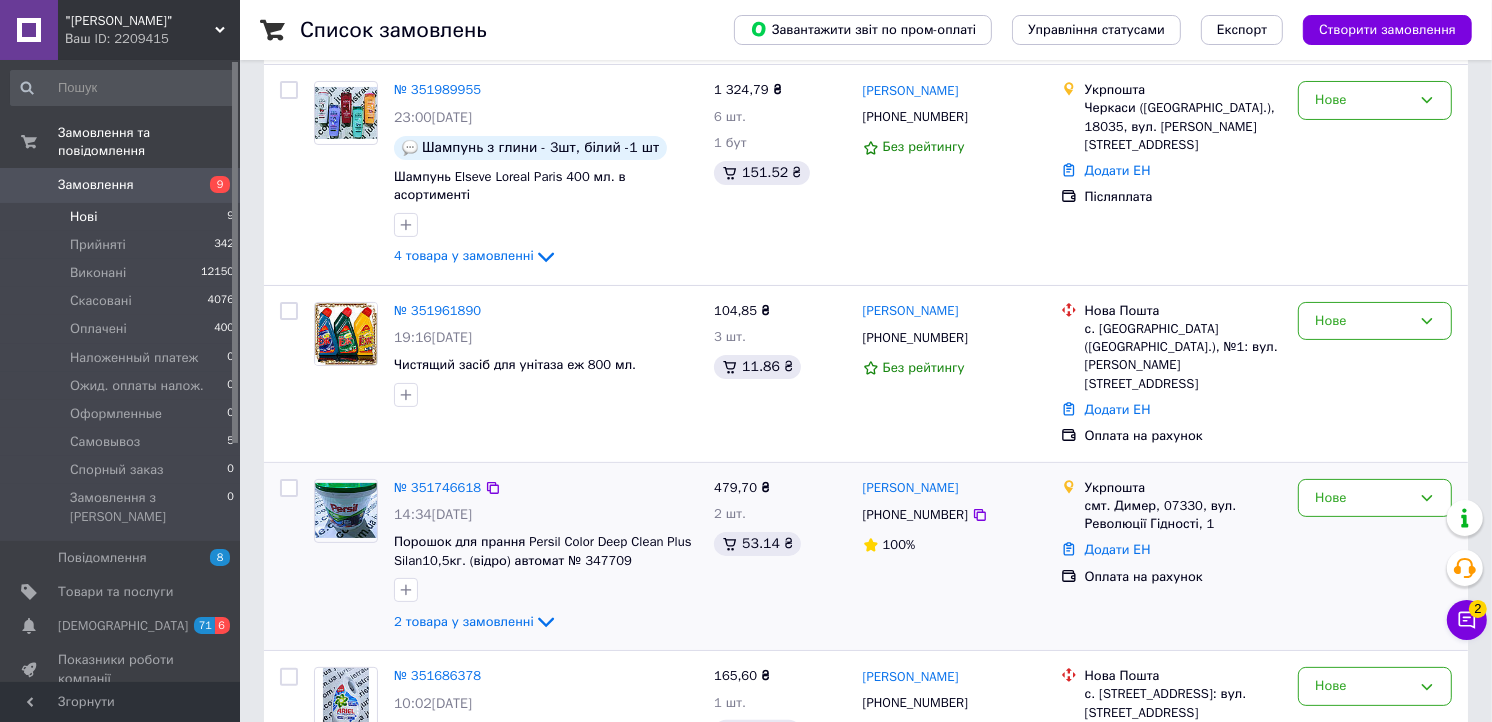 scroll, scrollTop: 111, scrollLeft: 0, axis: vertical 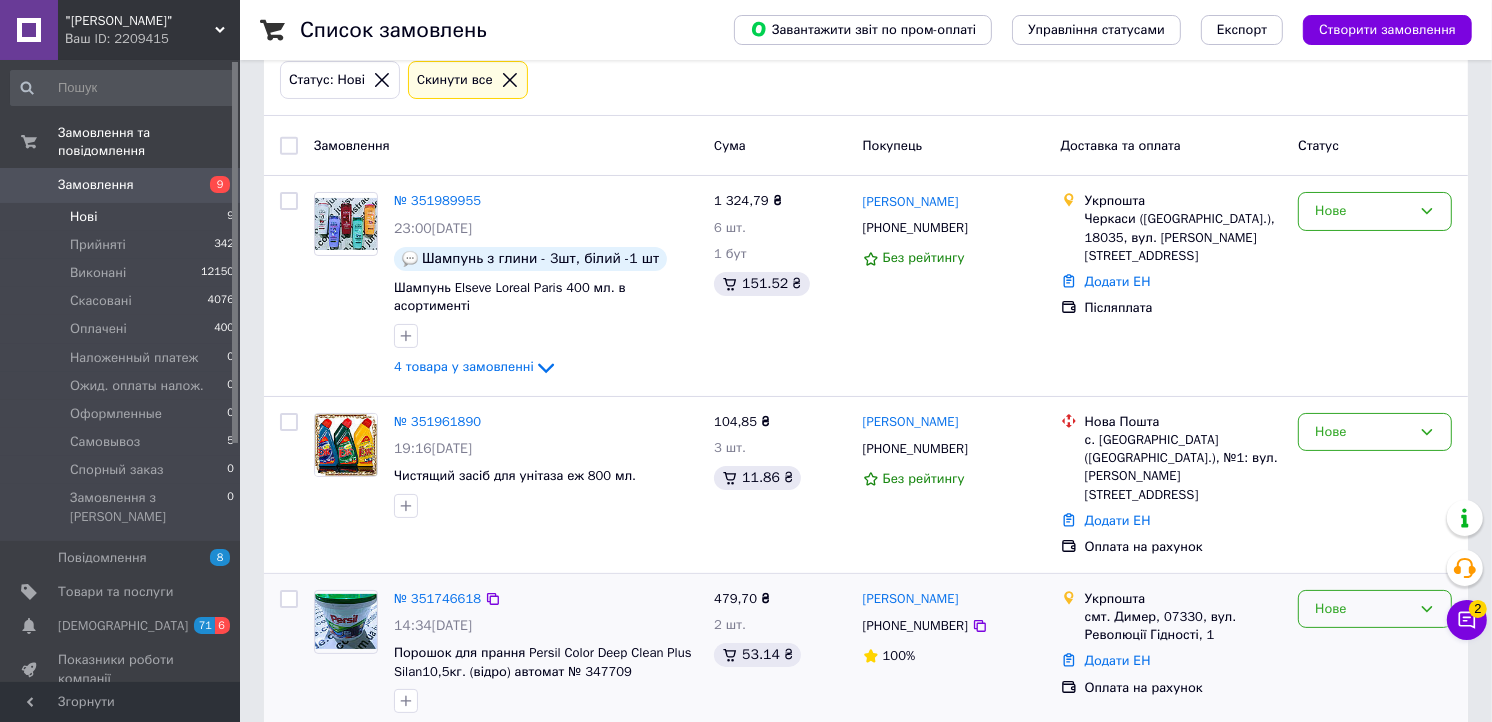 click on "Нове" at bounding box center [1363, 609] 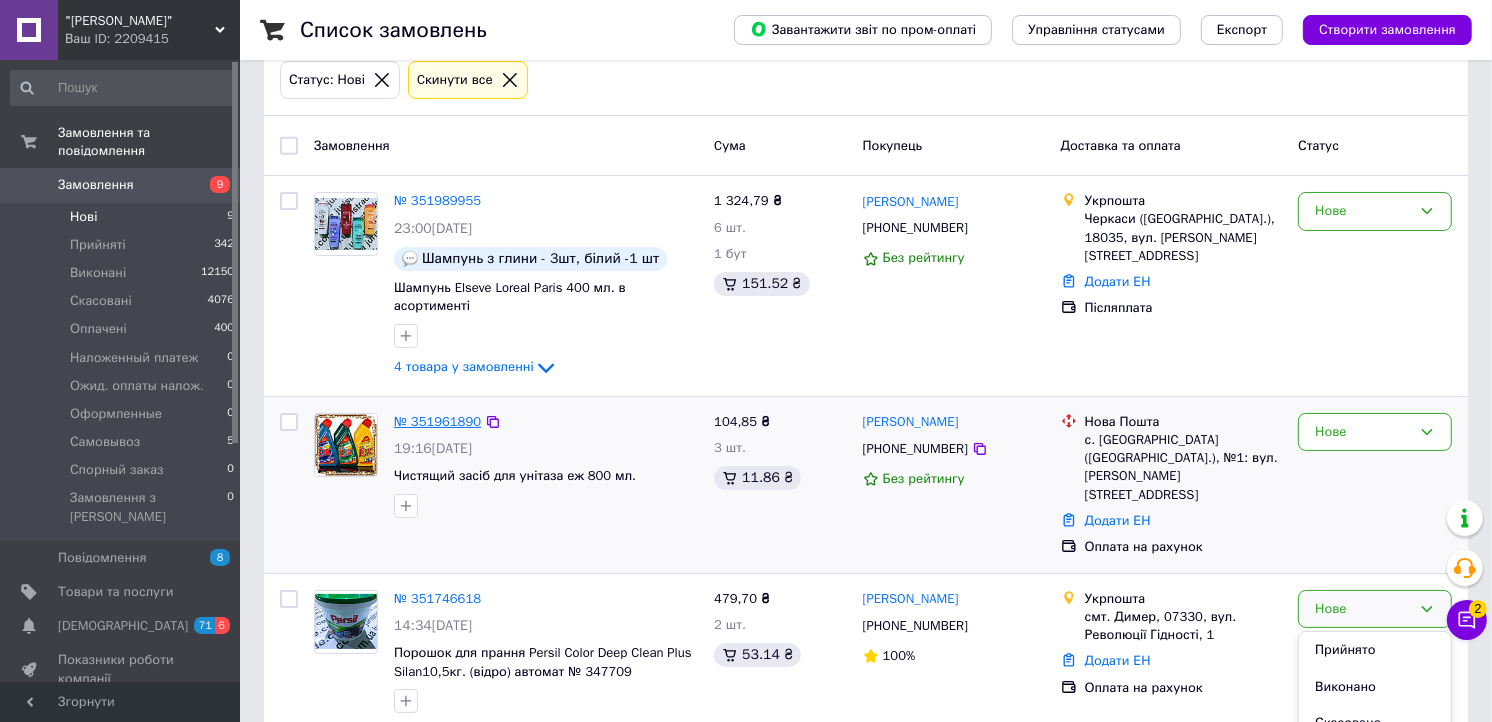 click on "№ 351961890" at bounding box center (437, 421) 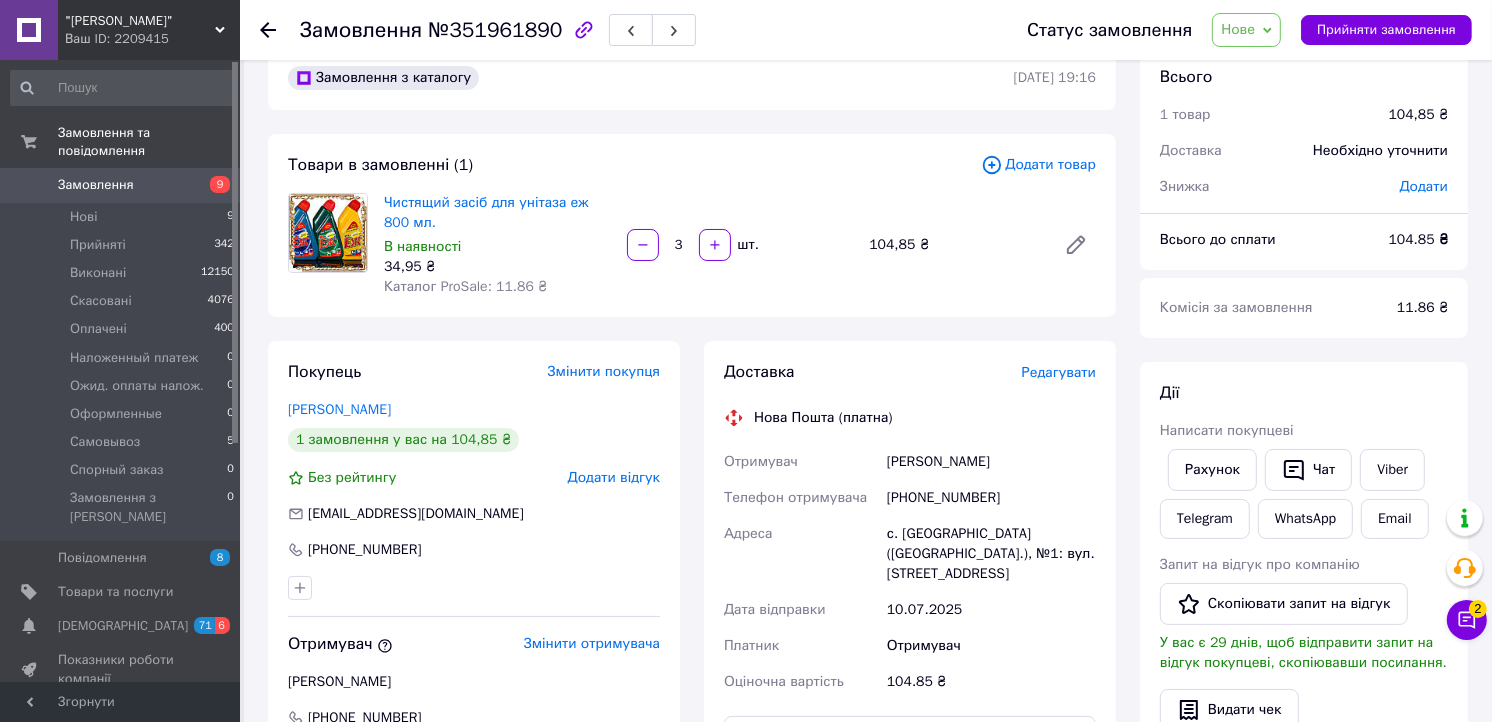 scroll, scrollTop: 0, scrollLeft: 0, axis: both 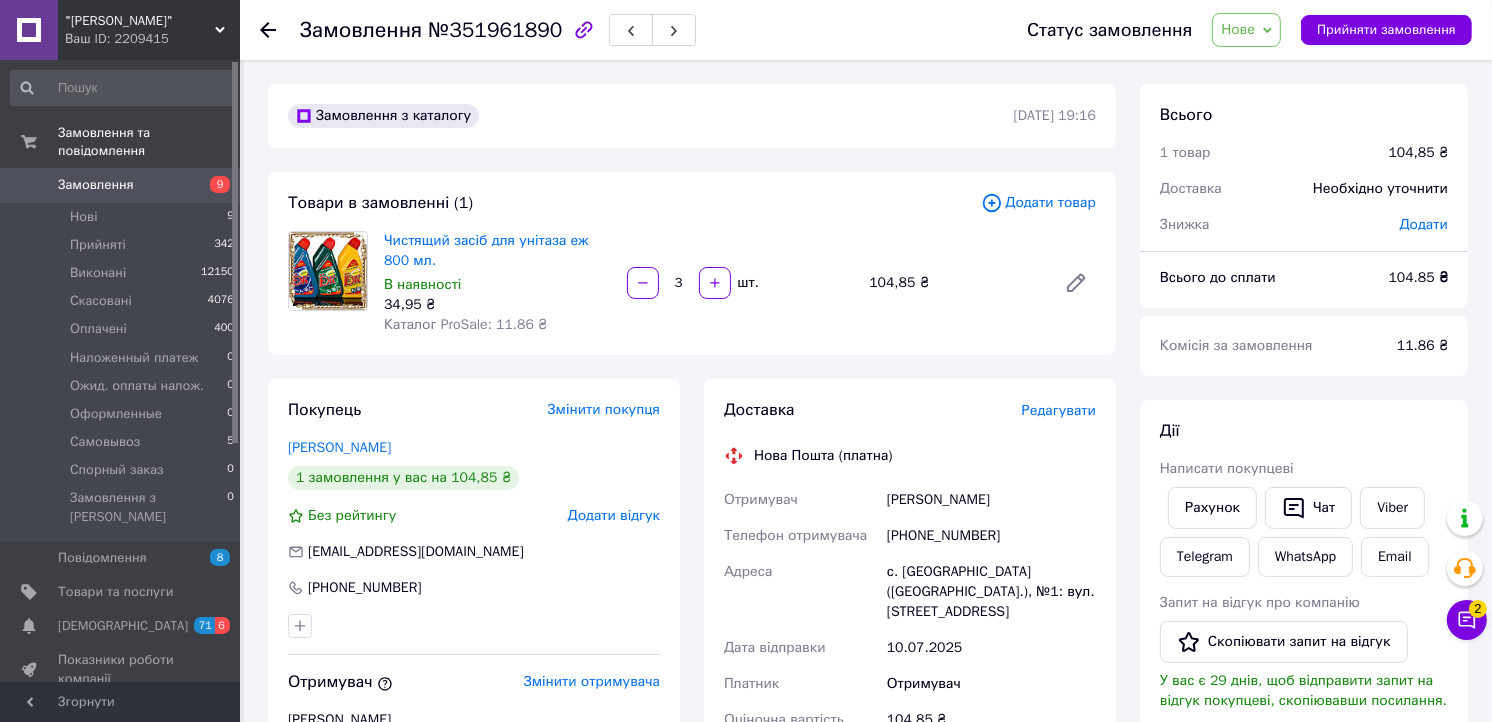 click on "Шевченко Эдуард" at bounding box center [991, 500] 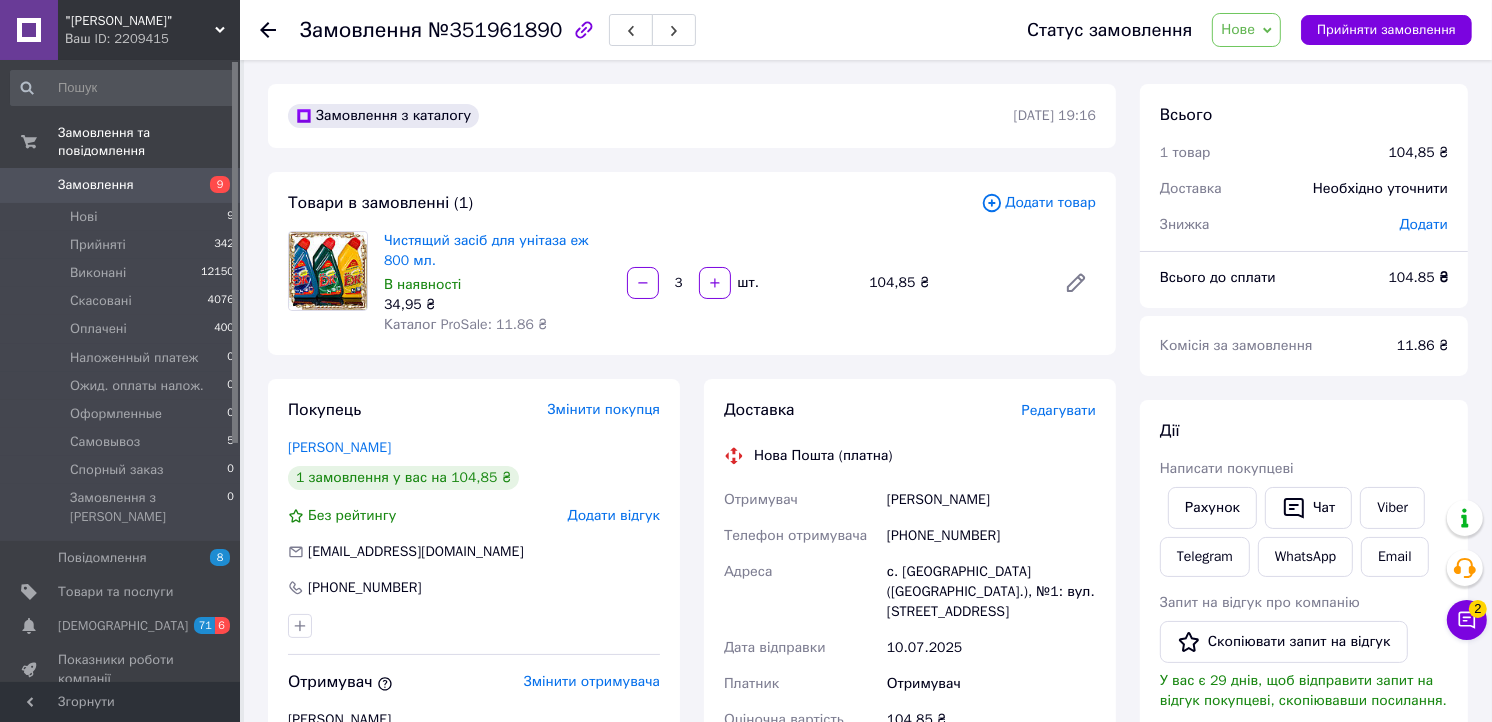 copy on "Эдуард" 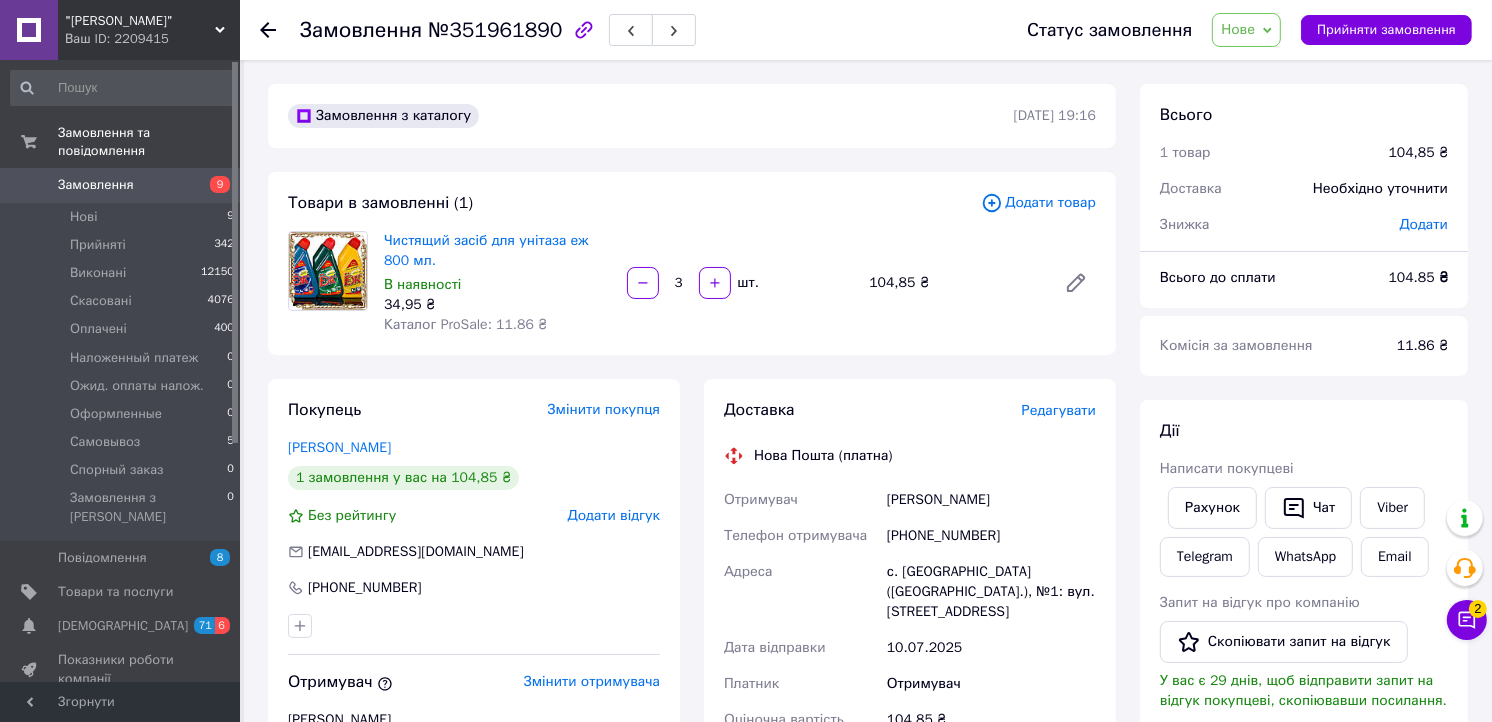 click on "Шевченко Эдуард" at bounding box center [991, 500] 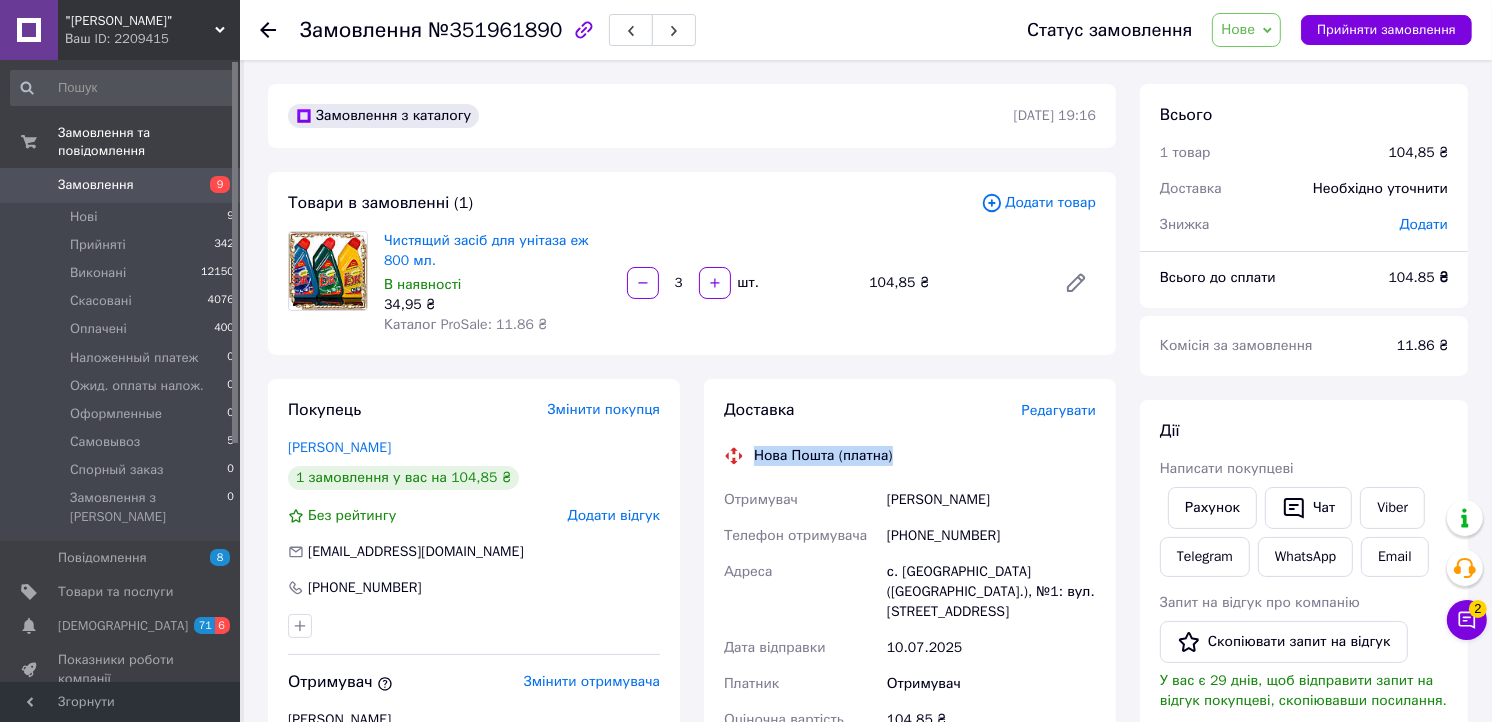 drag, startPoint x: 912, startPoint y: 456, endPoint x: 755, endPoint y: 456, distance: 157 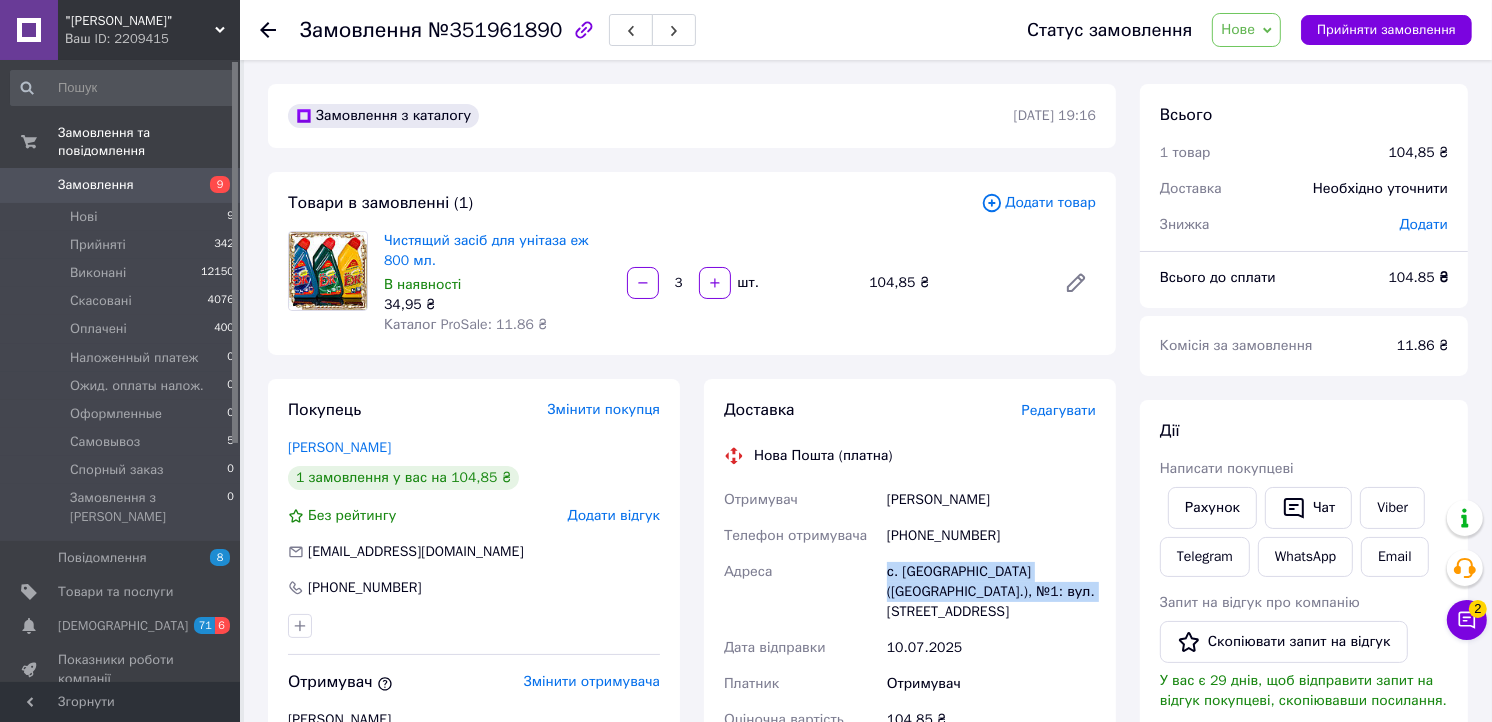 drag, startPoint x: 1031, startPoint y: 597, endPoint x: 872, endPoint y: 572, distance: 160.95341 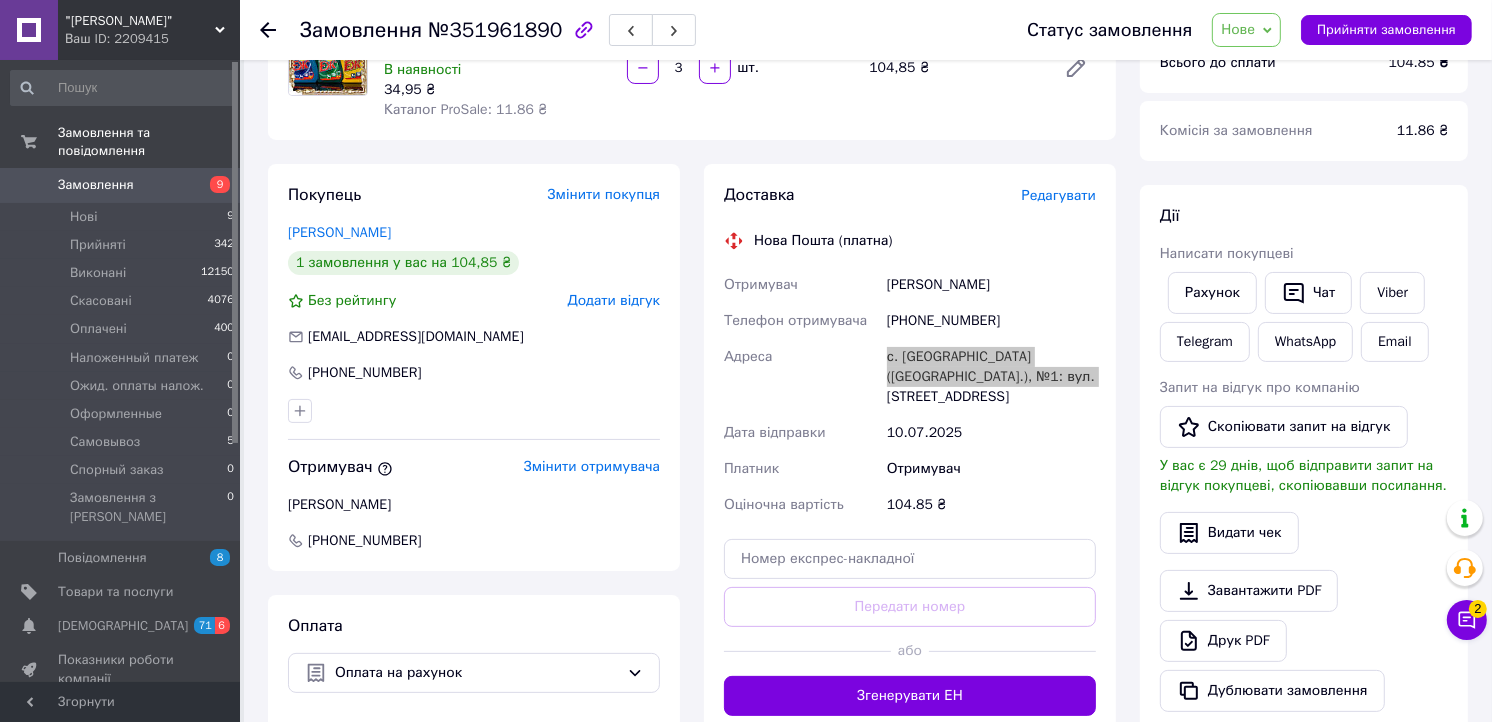 scroll, scrollTop: 222, scrollLeft: 0, axis: vertical 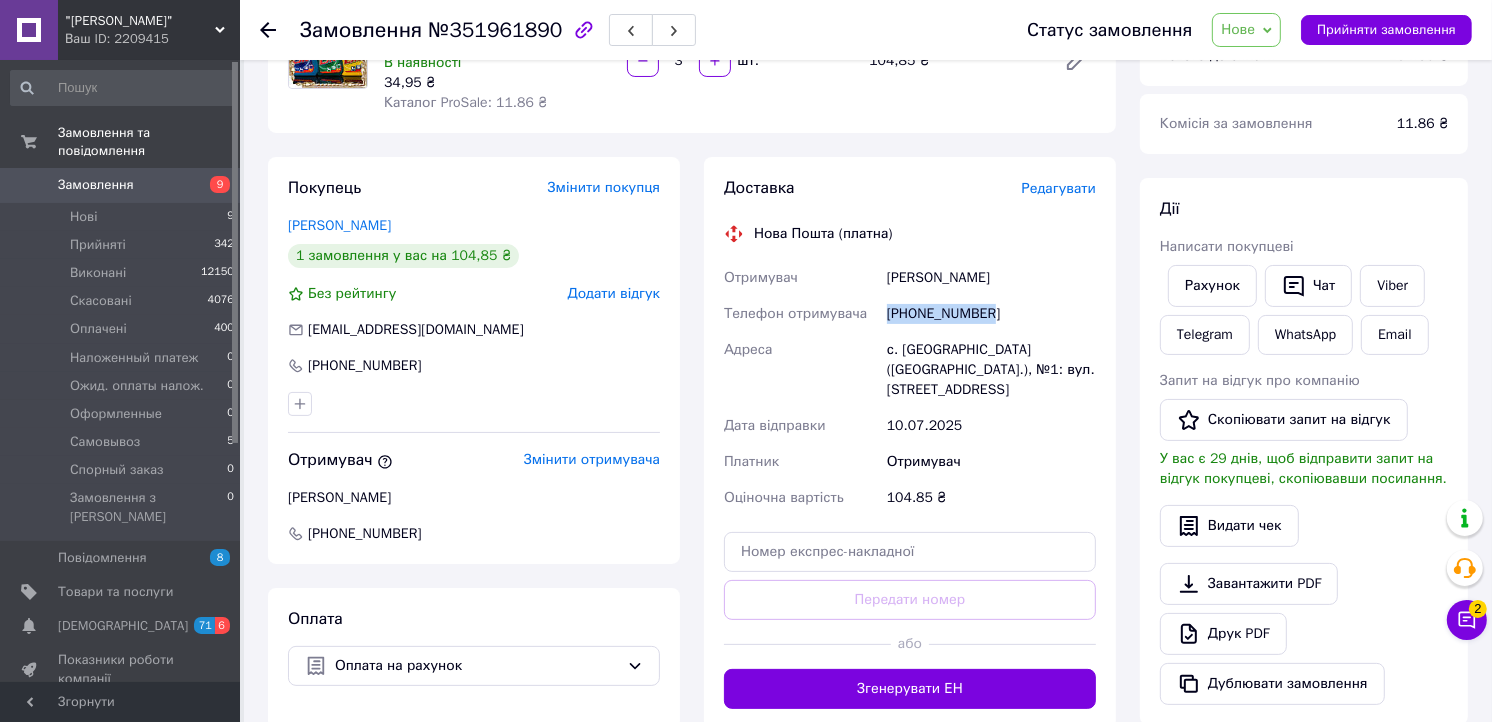 drag, startPoint x: 990, startPoint y: 323, endPoint x: 882, endPoint y: 320, distance: 108.04166 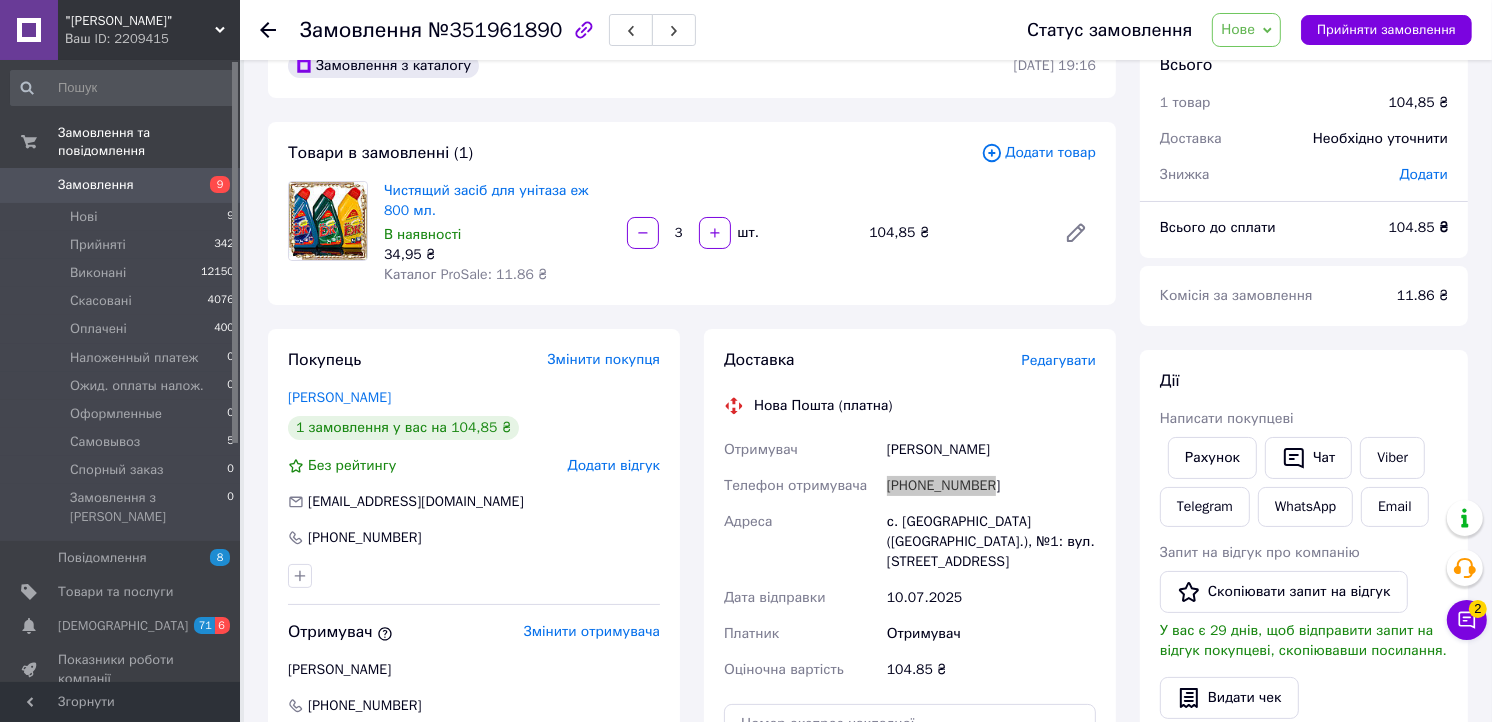 scroll, scrollTop: 0, scrollLeft: 0, axis: both 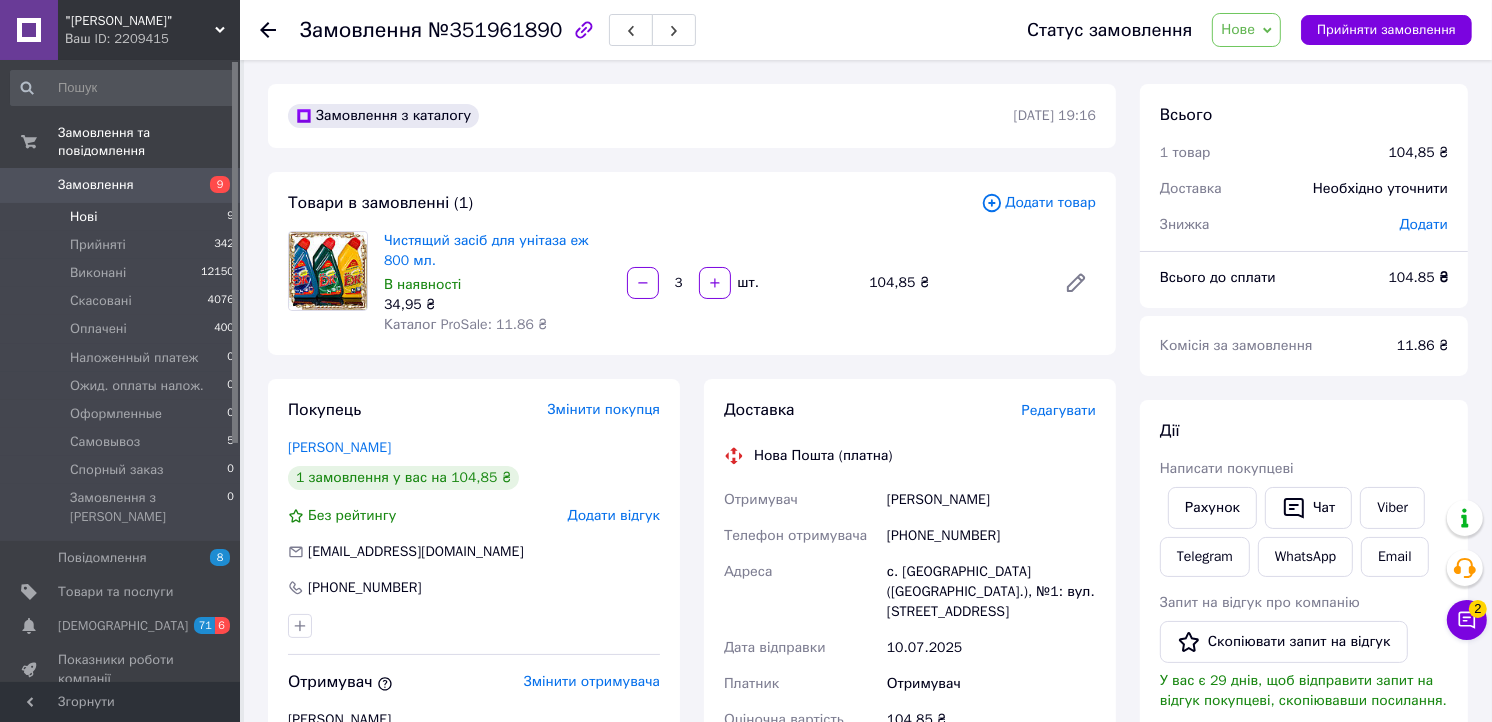 click on "Нові" at bounding box center [83, 217] 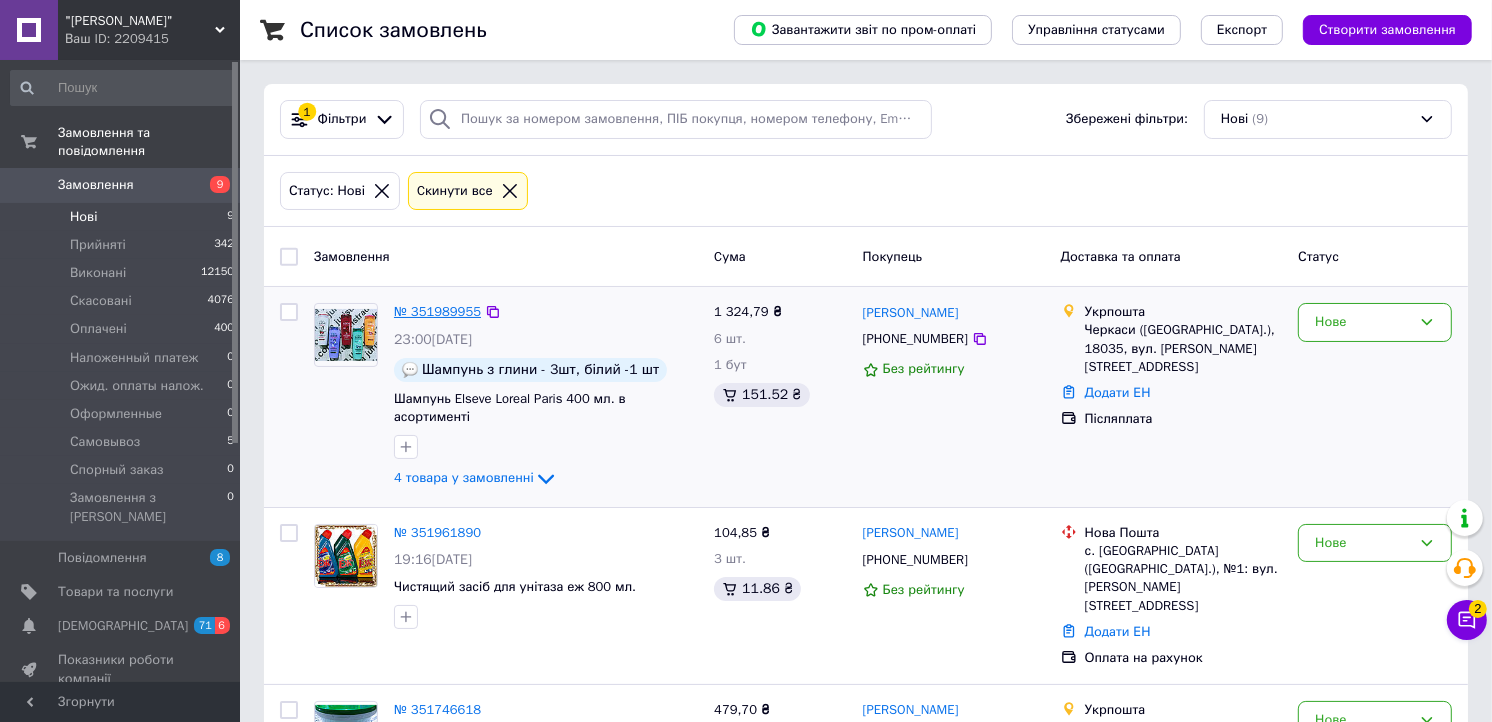 click on "№ 351989955" at bounding box center (437, 311) 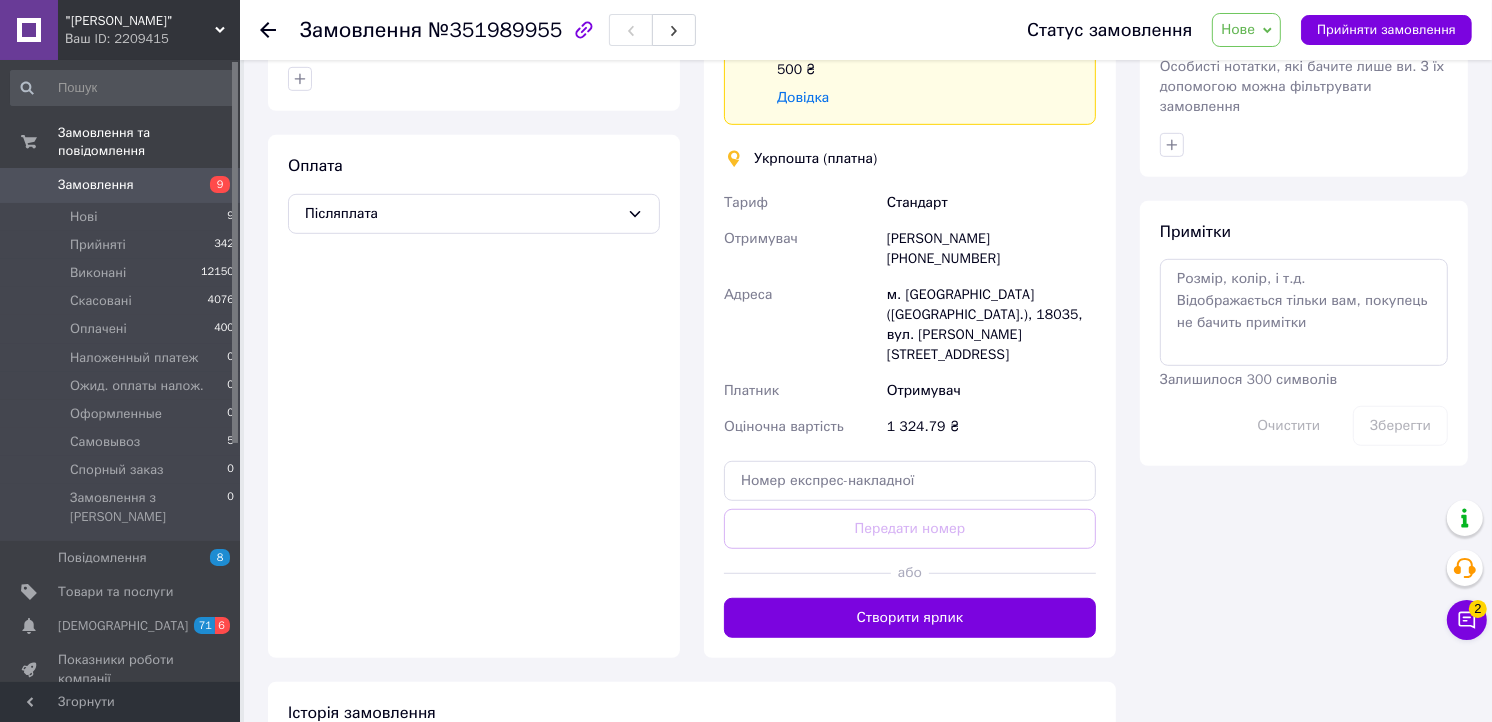 scroll, scrollTop: 1000, scrollLeft: 0, axis: vertical 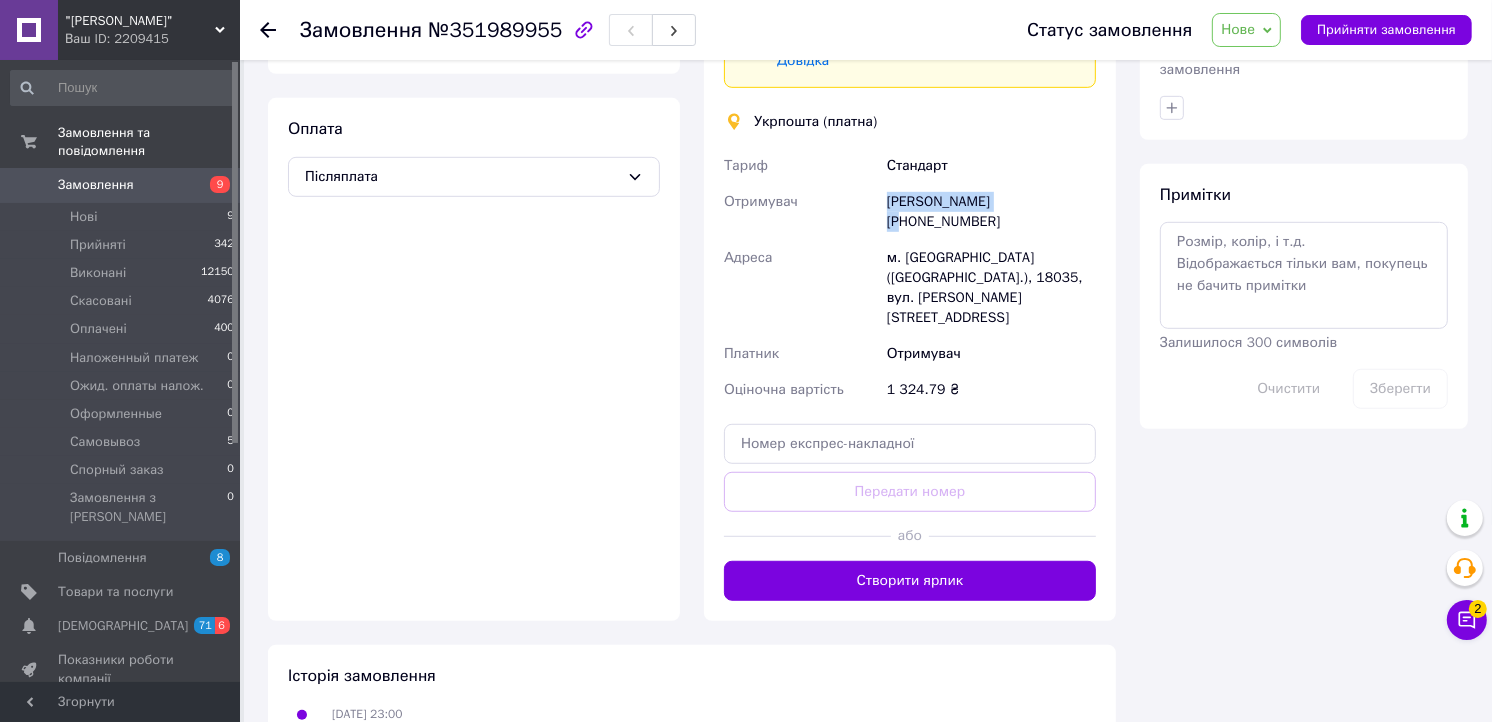 drag, startPoint x: 1027, startPoint y: 202, endPoint x: 876, endPoint y: 192, distance: 151.33076 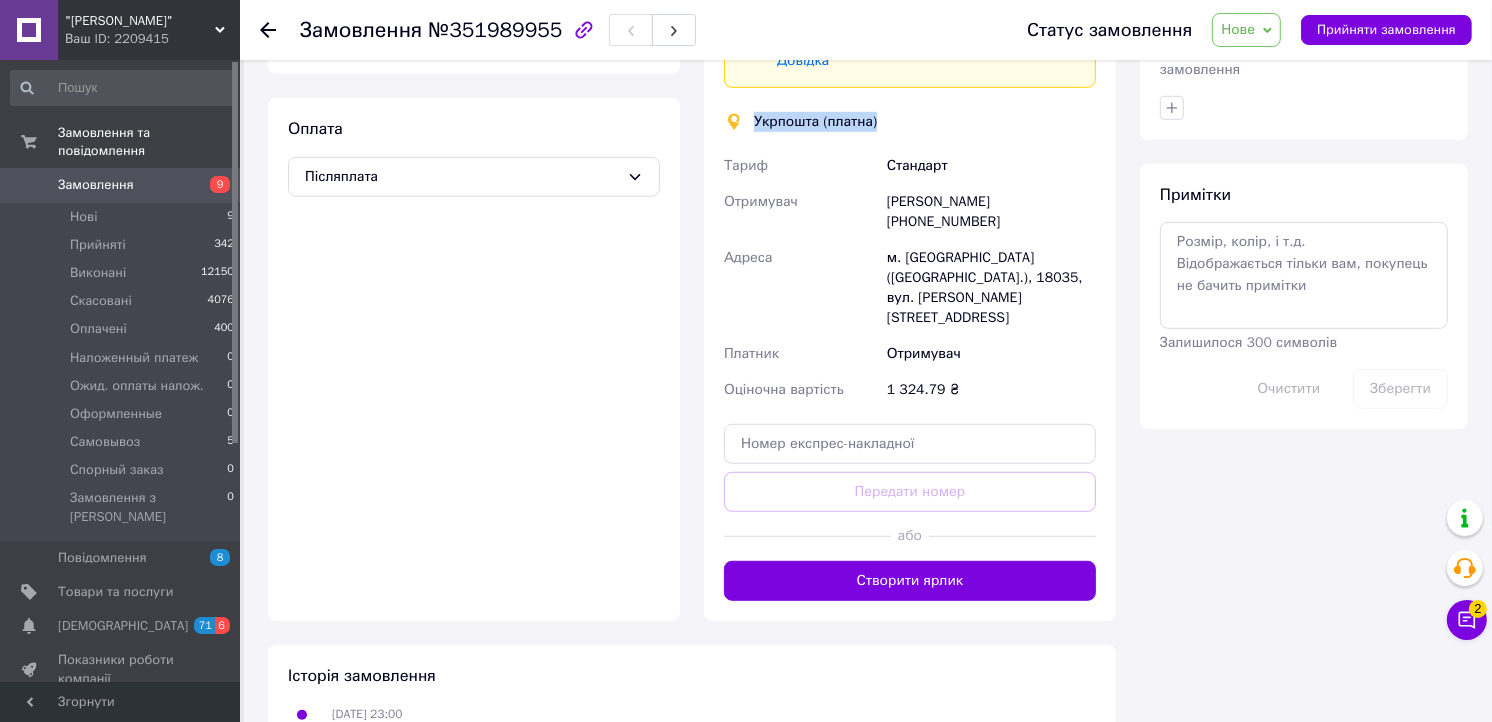 drag, startPoint x: 895, startPoint y: 121, endPoint x: 753, endPoint y: 116, distance: 142.088 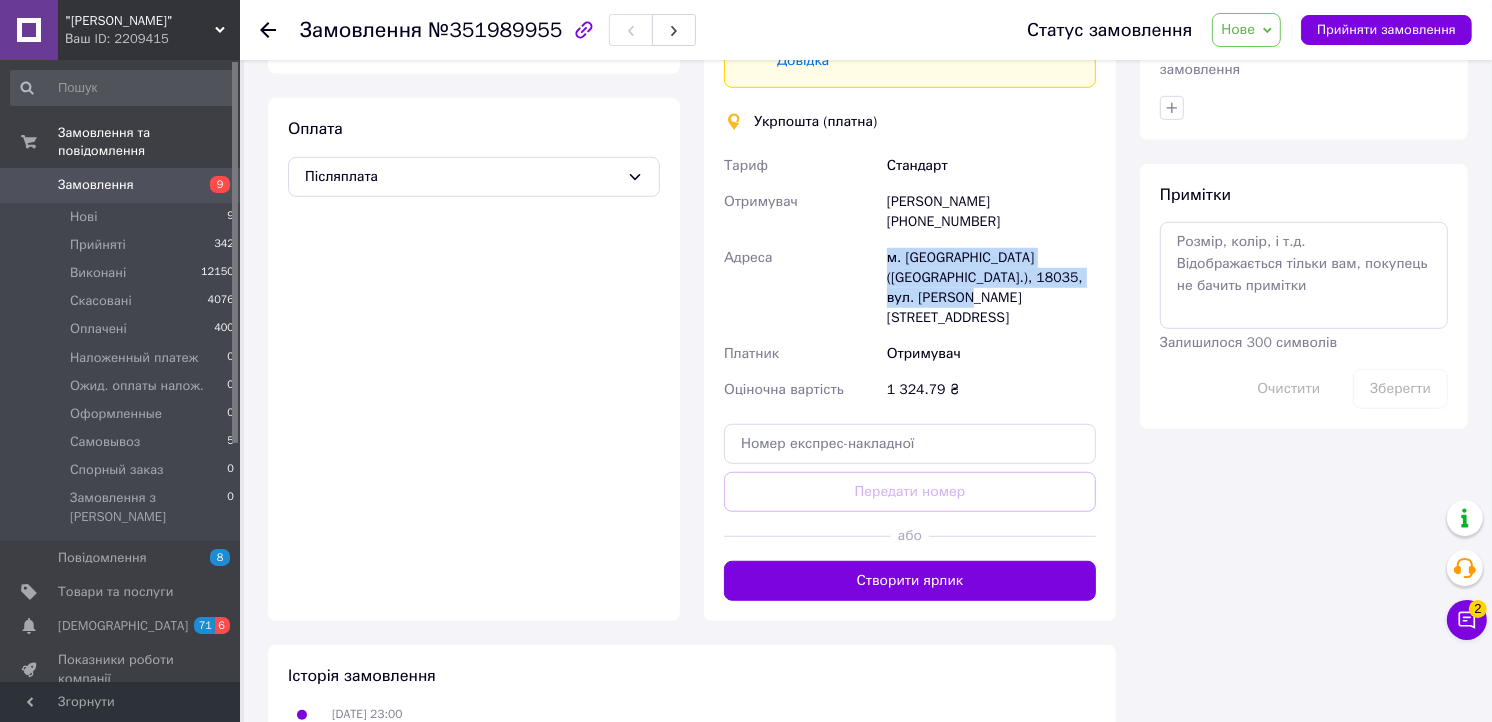 drag, startPoint x: 925, startPoint y: 303, endPoint x: 870, endPoint y: 258, distance: 71.063354 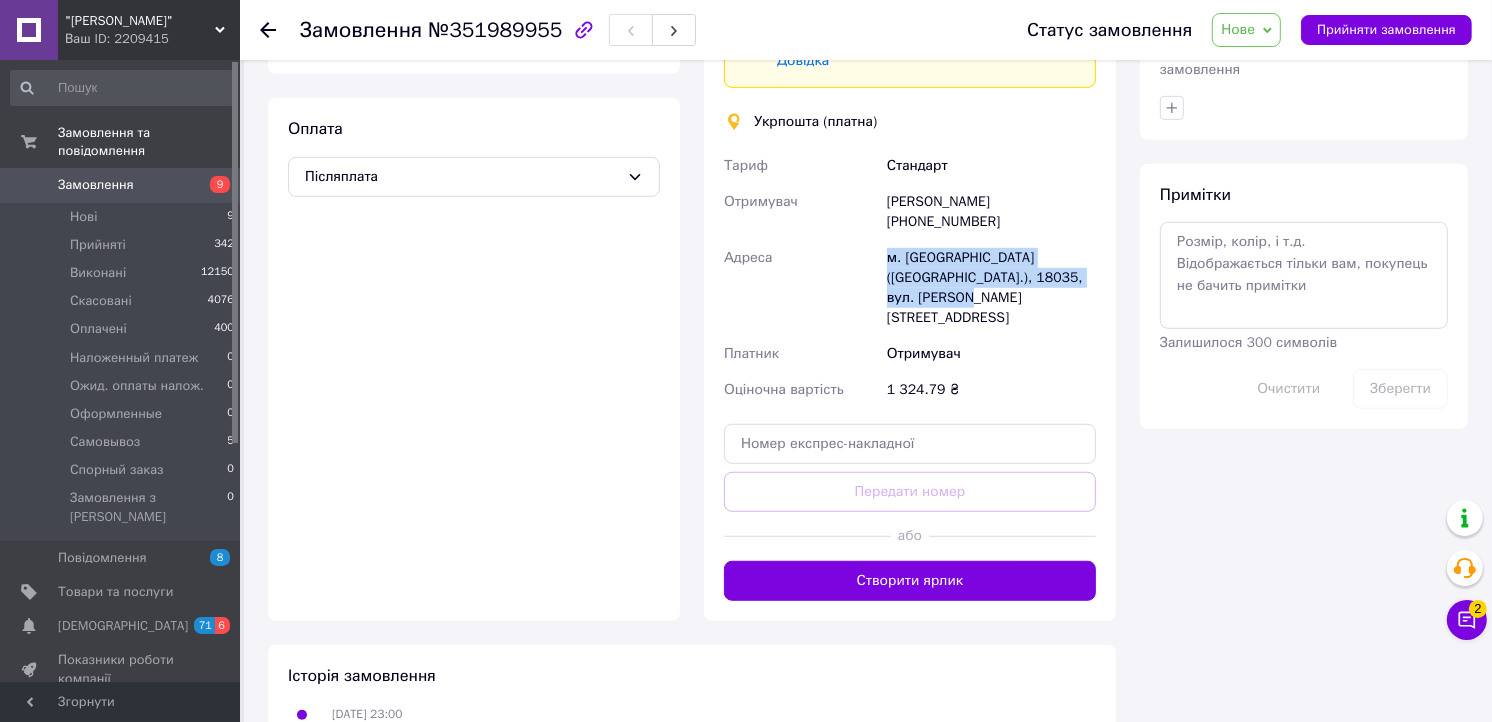 drag, startPoint x: 994, startPoint y: 217, endPoint x: 881, endPoint y: 228, distance: 113.534134 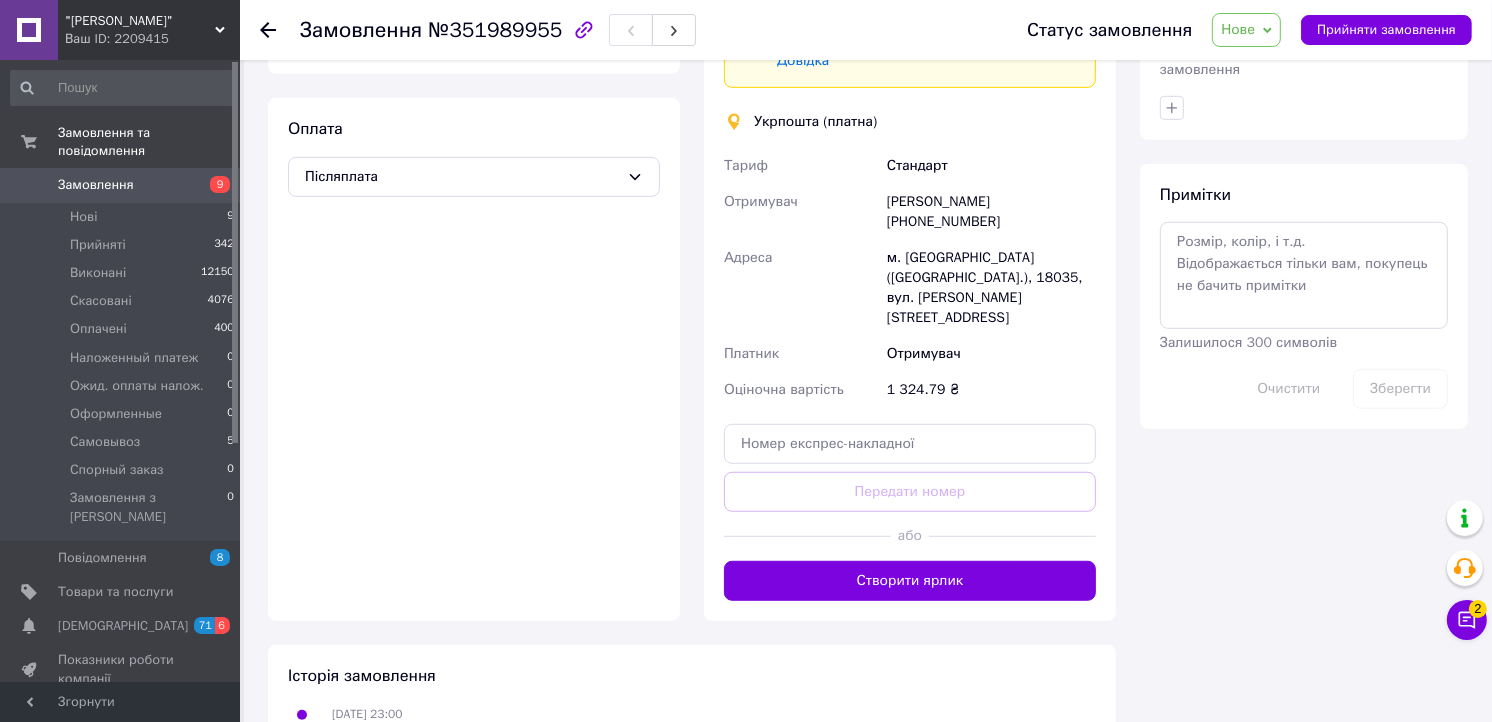 click on "Ольга Степовенко +380936496424" at bounding box center (991, 212) 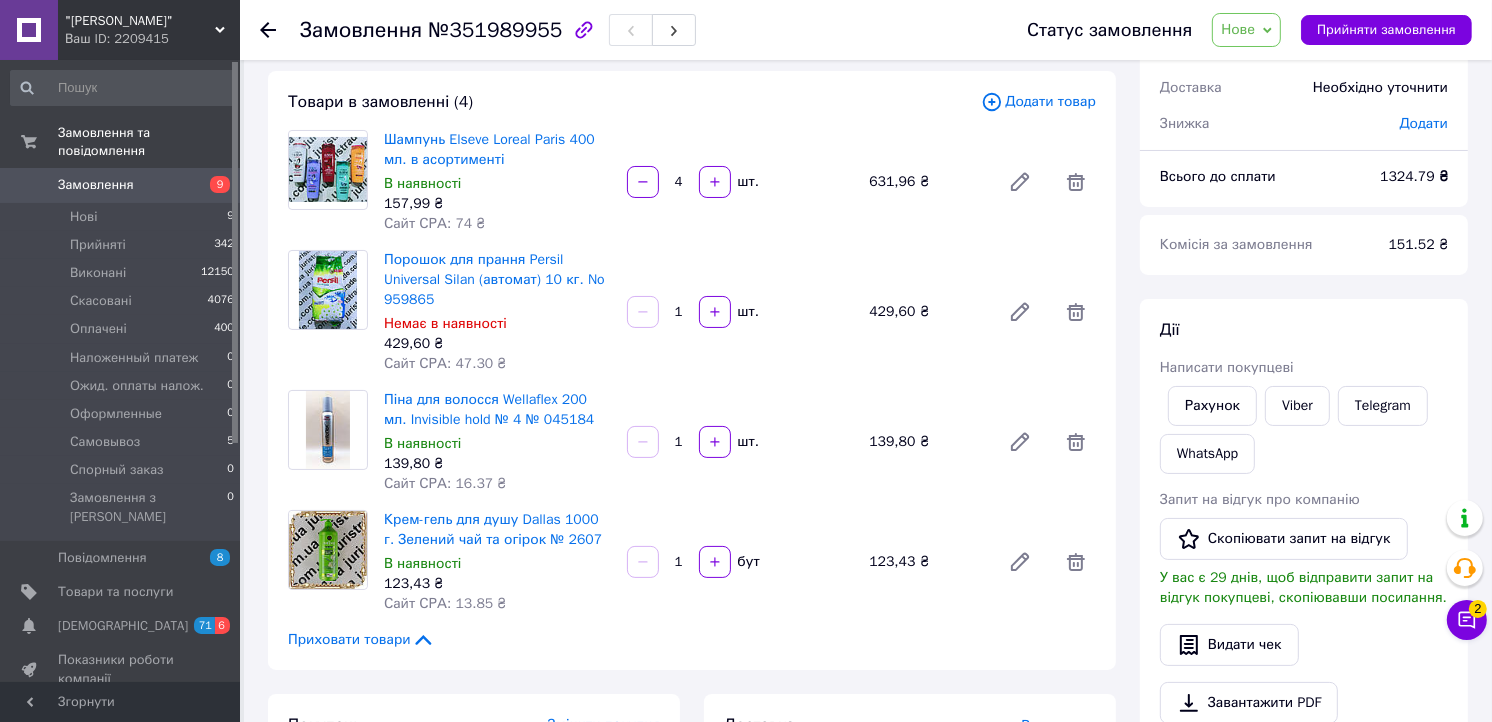 scroll, scrollTop: 0, scrollLeft: 0, axis: both 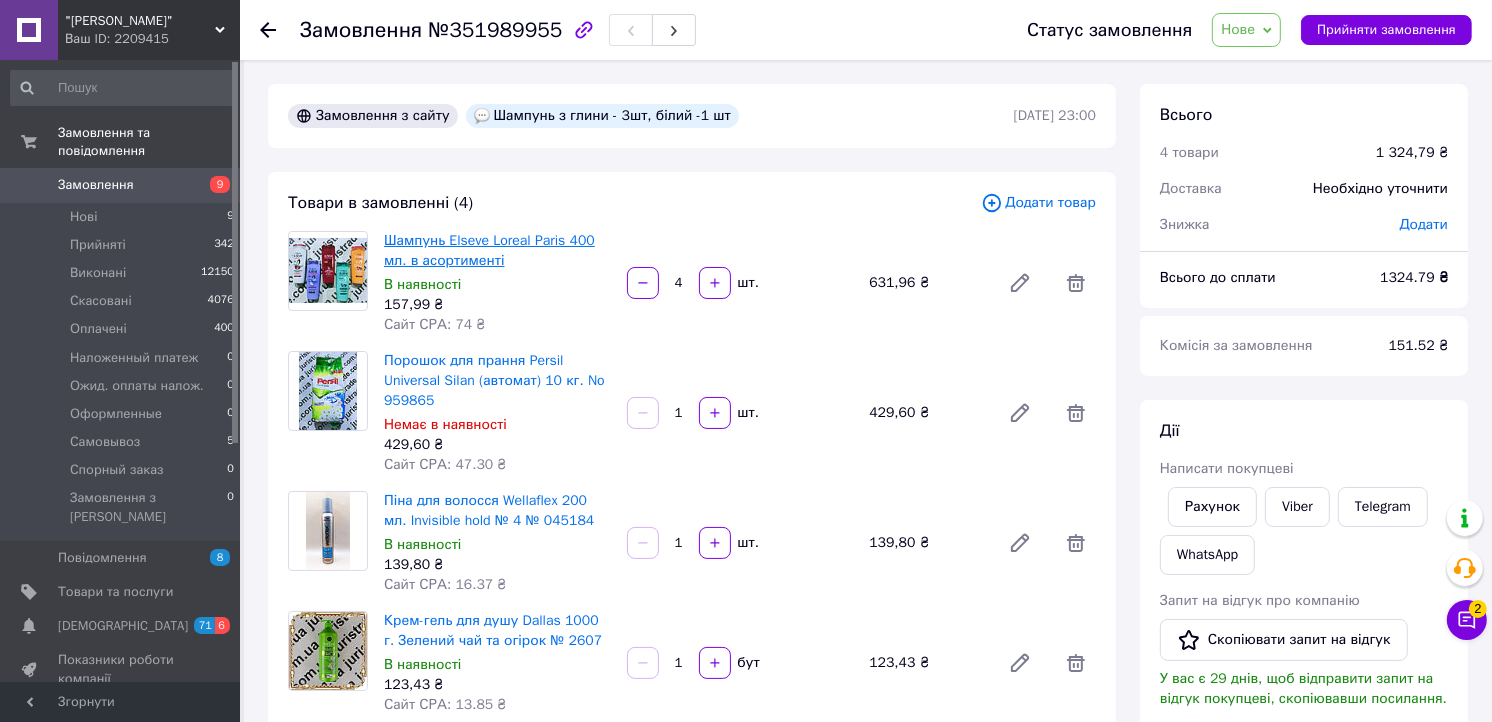 click on "Шампунь Elseve Loreal Paris 400 мл. в асортименті" at bounding box center (489, 250) 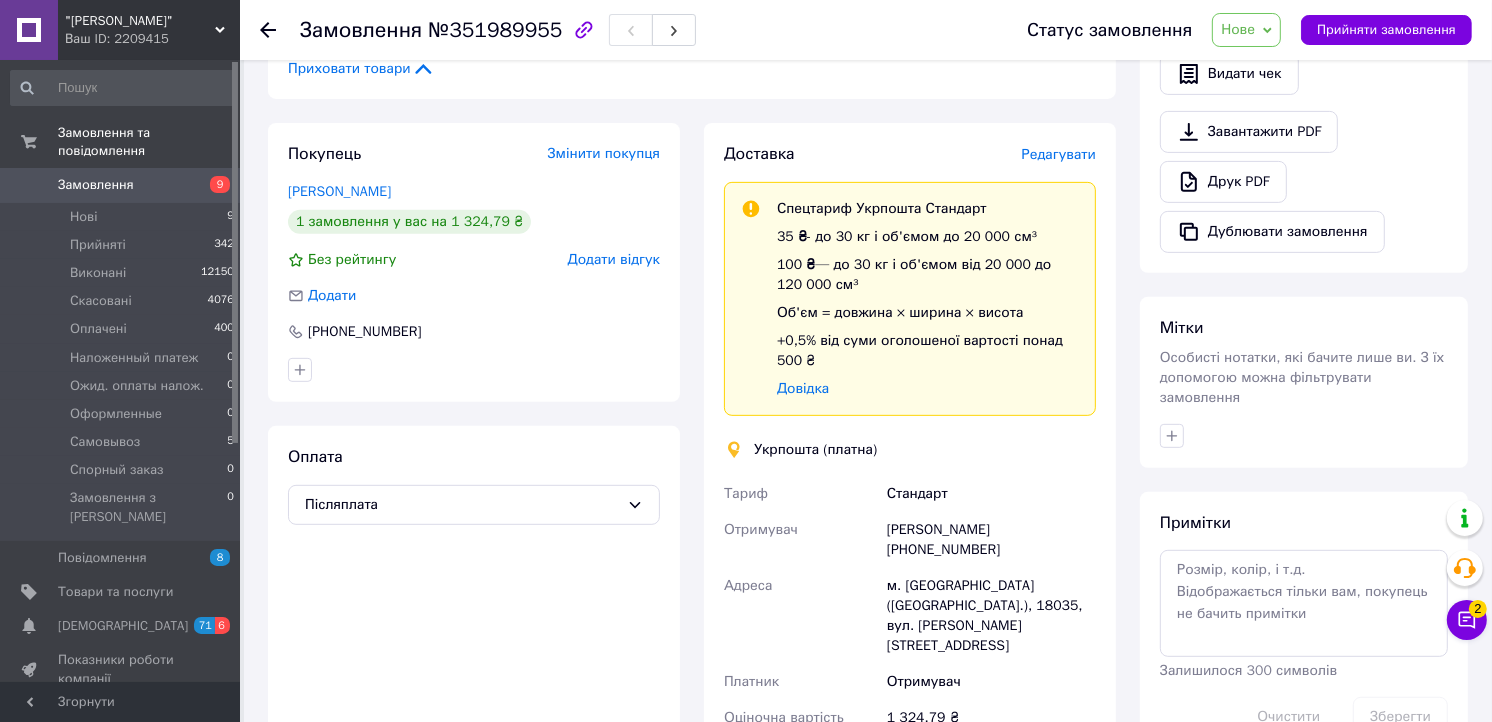 scroll, scrollTop: 888, scrollLeft: 0, axis: vertical 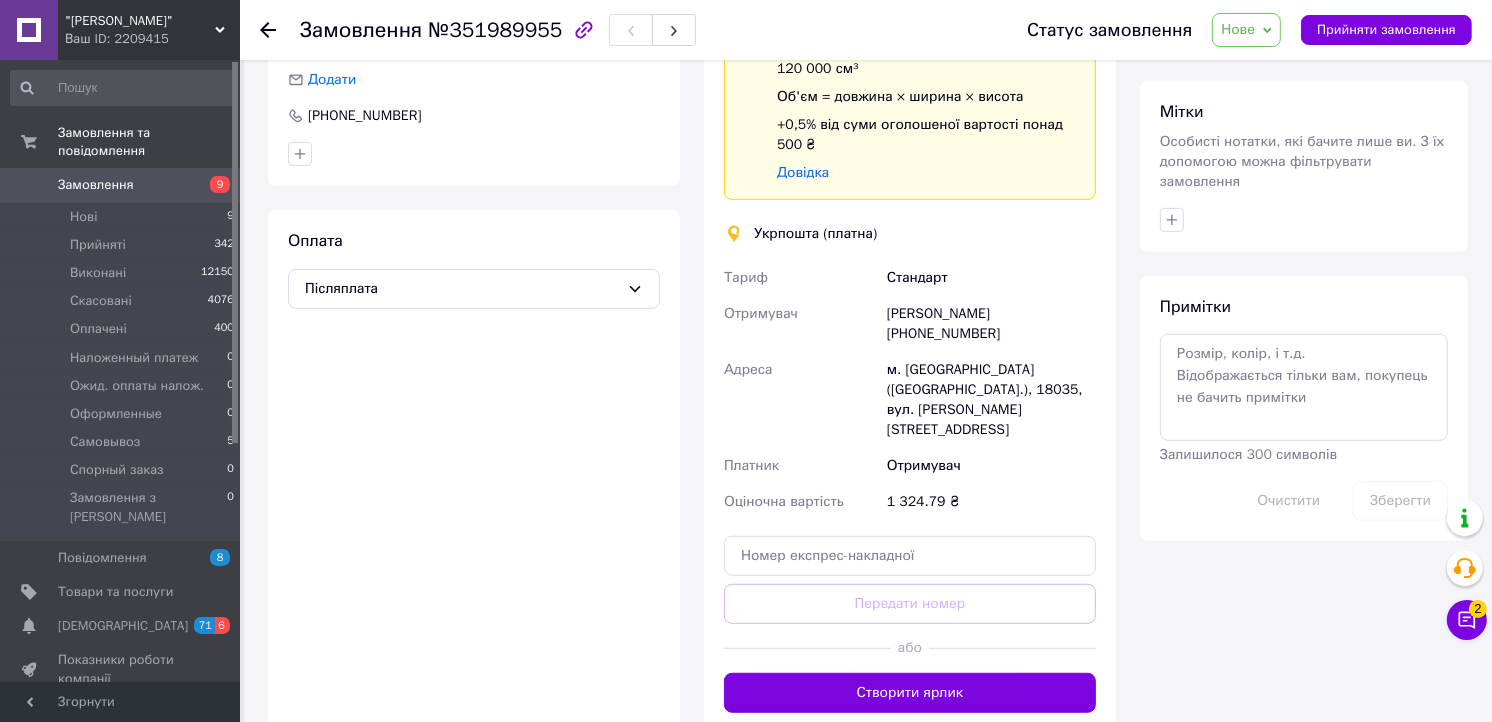 copy on "[PHONE_NUMBER]" 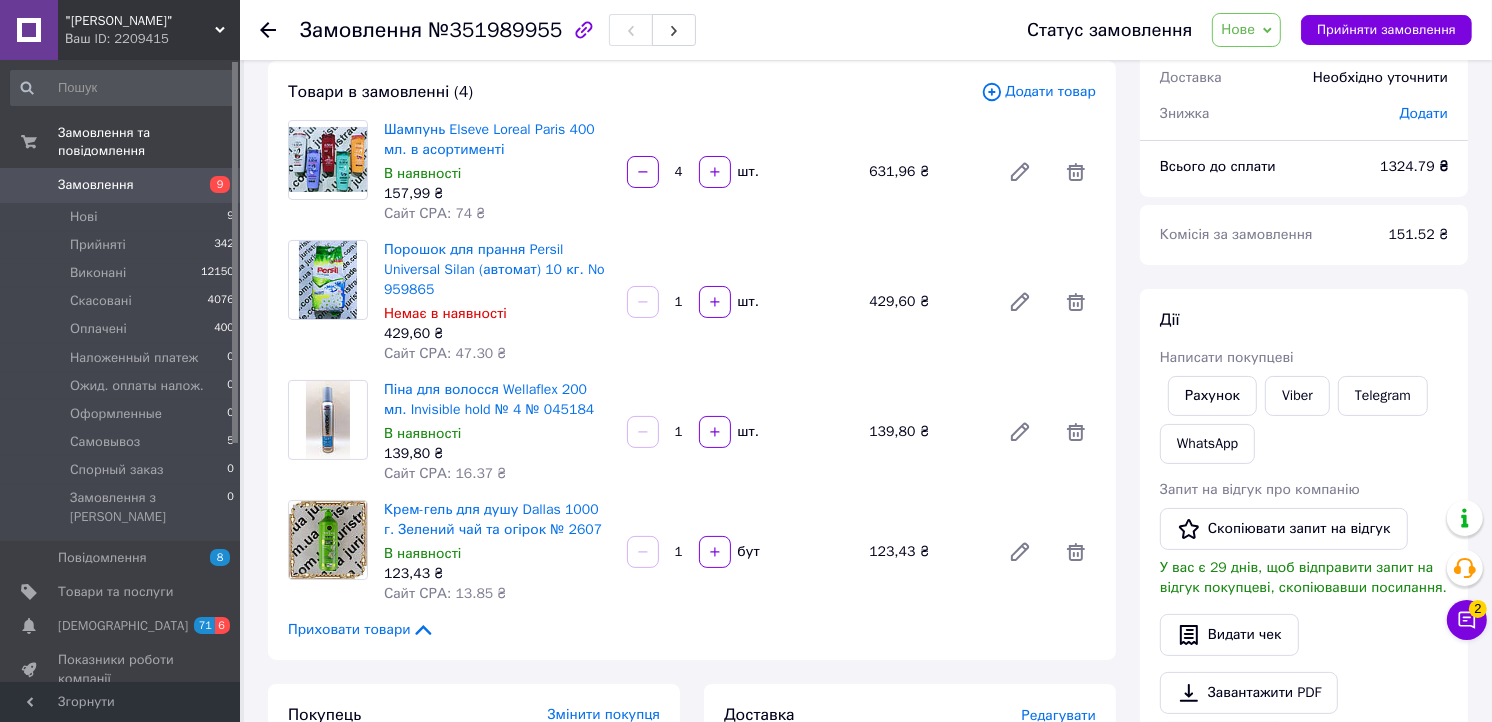 scroll, scrollTop: 0, scrollLeft: 0, axis: both 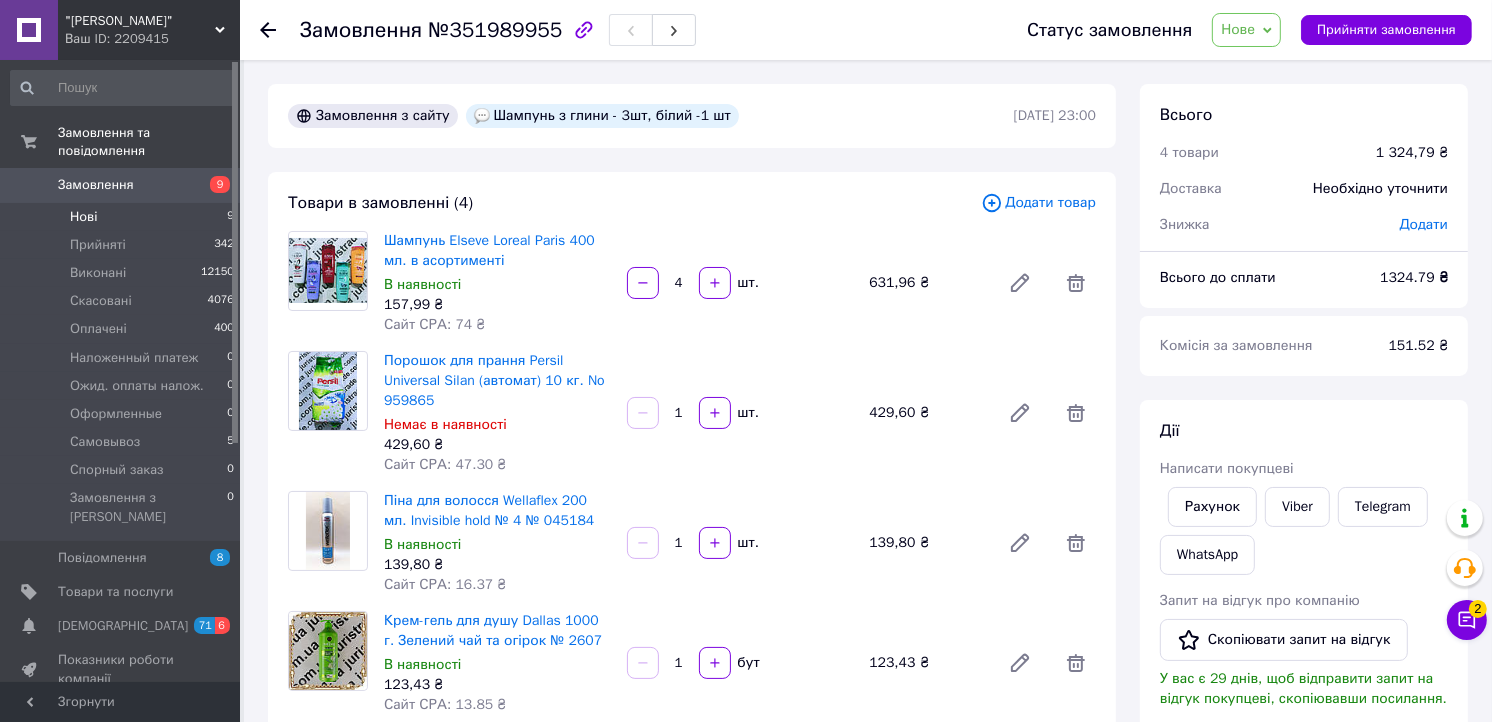 click on "Нові 9" at bounding box center [123, 217] 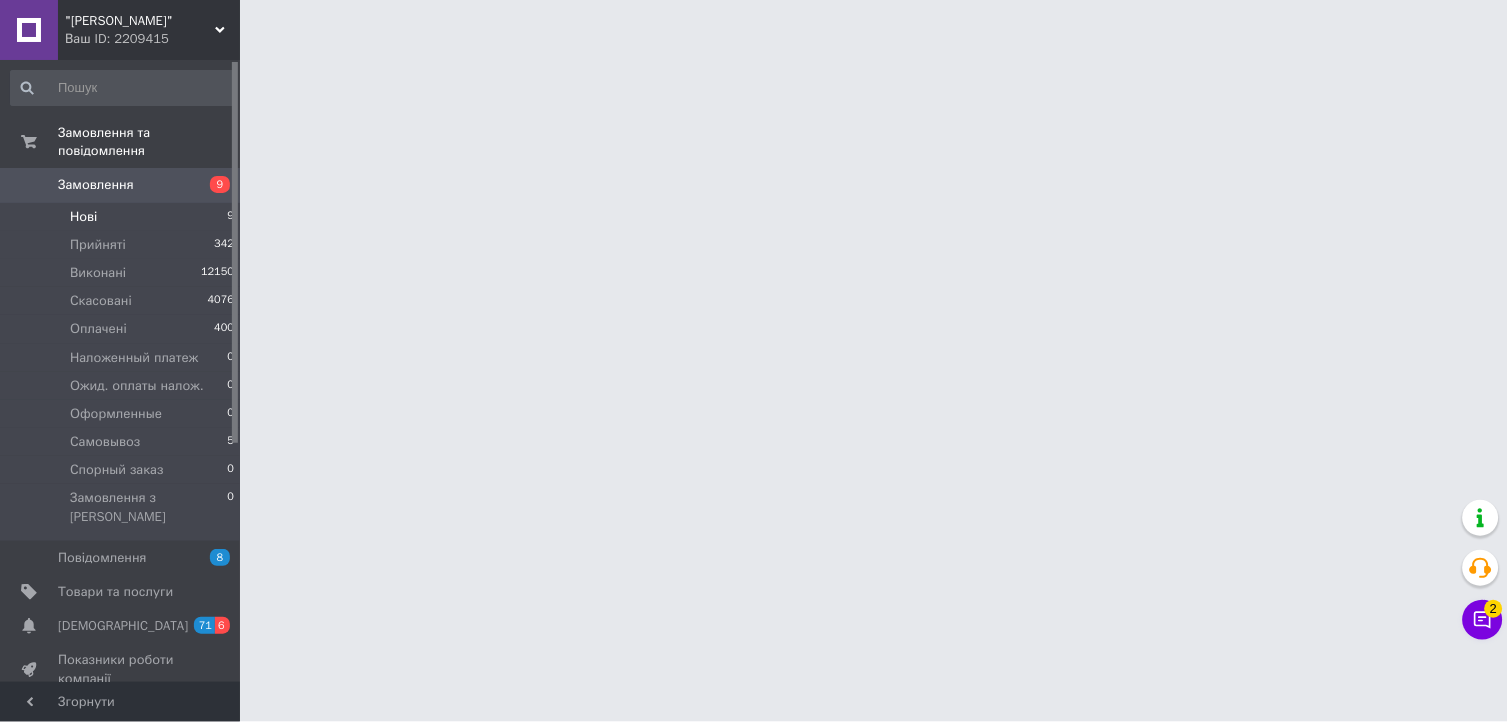 click on "Нові 9" at bounding box center (123, 217) 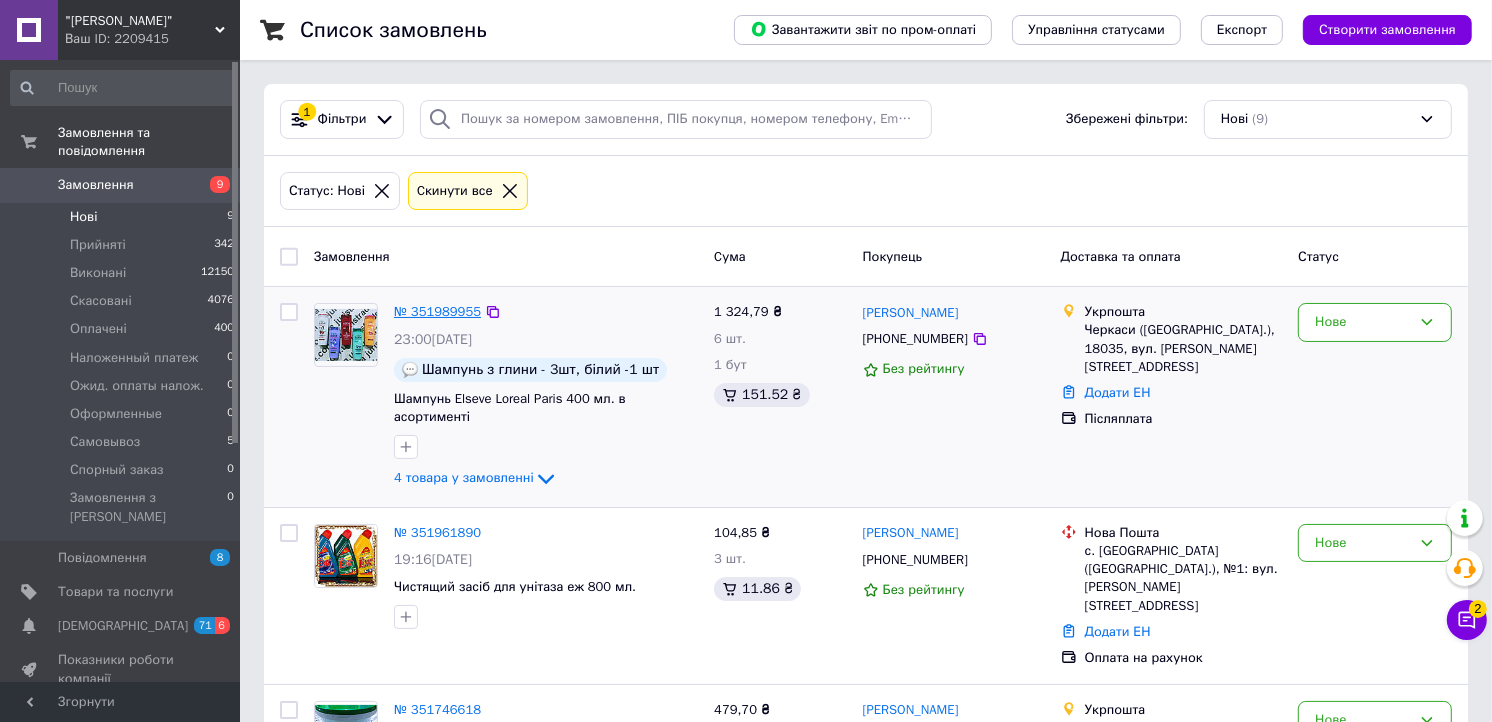 click on "№ 351989955" at bounding box center (437, 311) 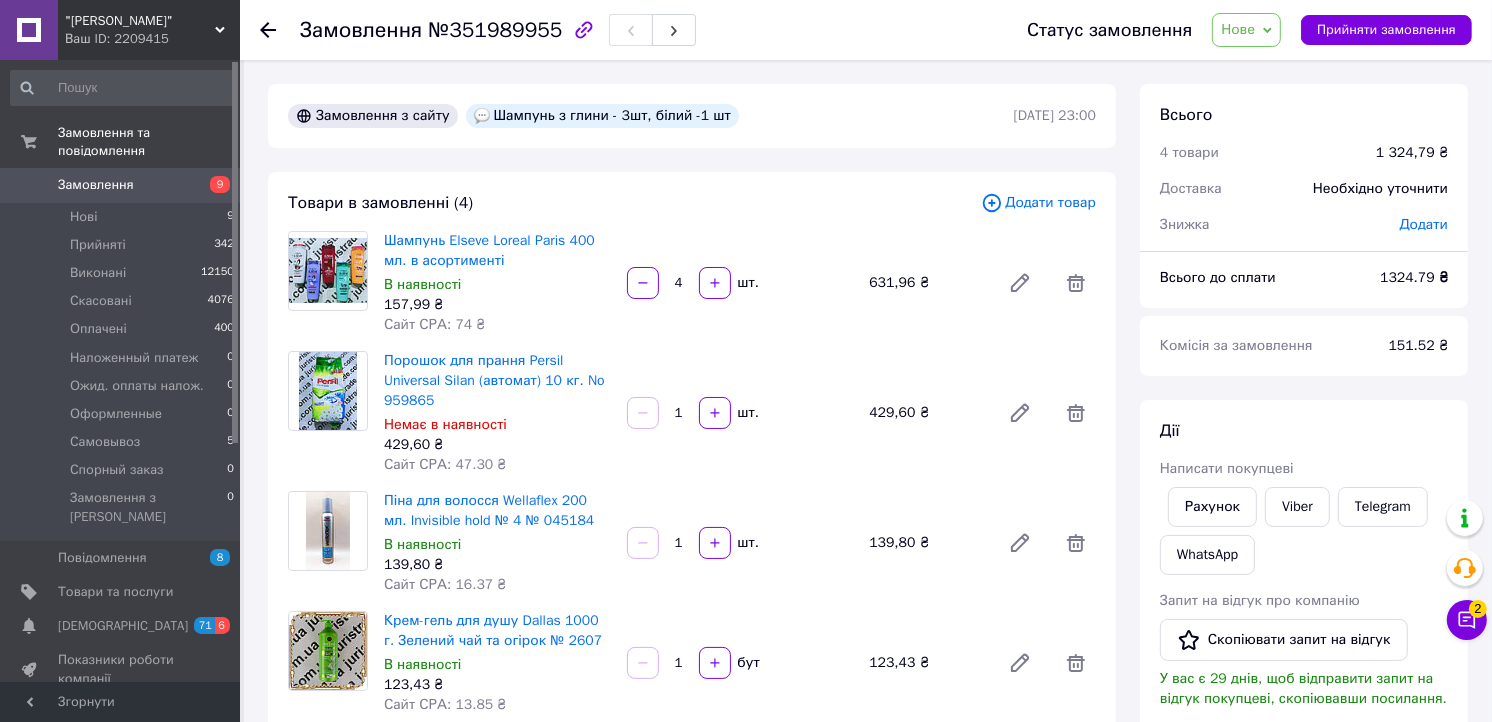 drag, startPoint x: 150, startPoint y: 541, endPoint x: 456, endPoint y: 472, distance: 313.68295 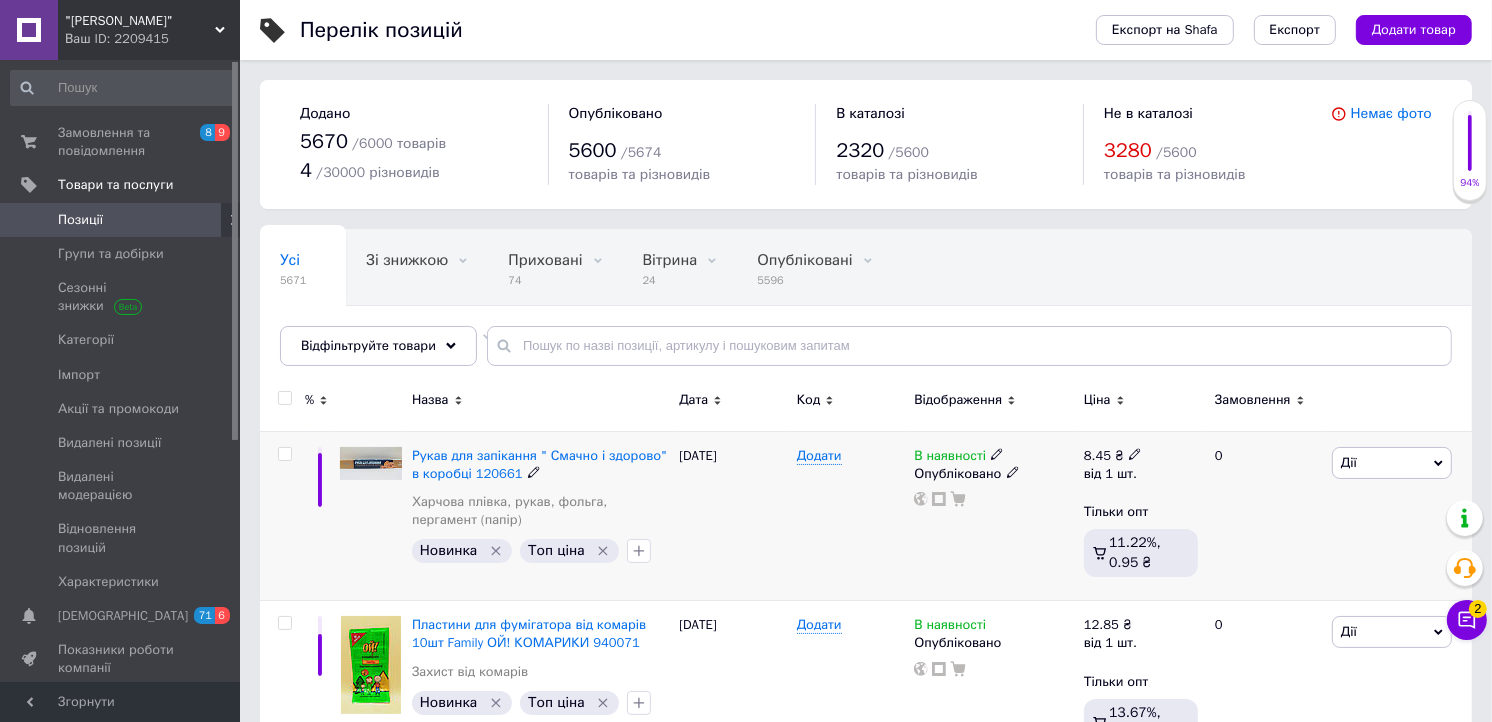 drag, startPoint x: 1133, startPoint y: 454, endPoint x: 1141, endPoint y: 461, distance: 10.630146 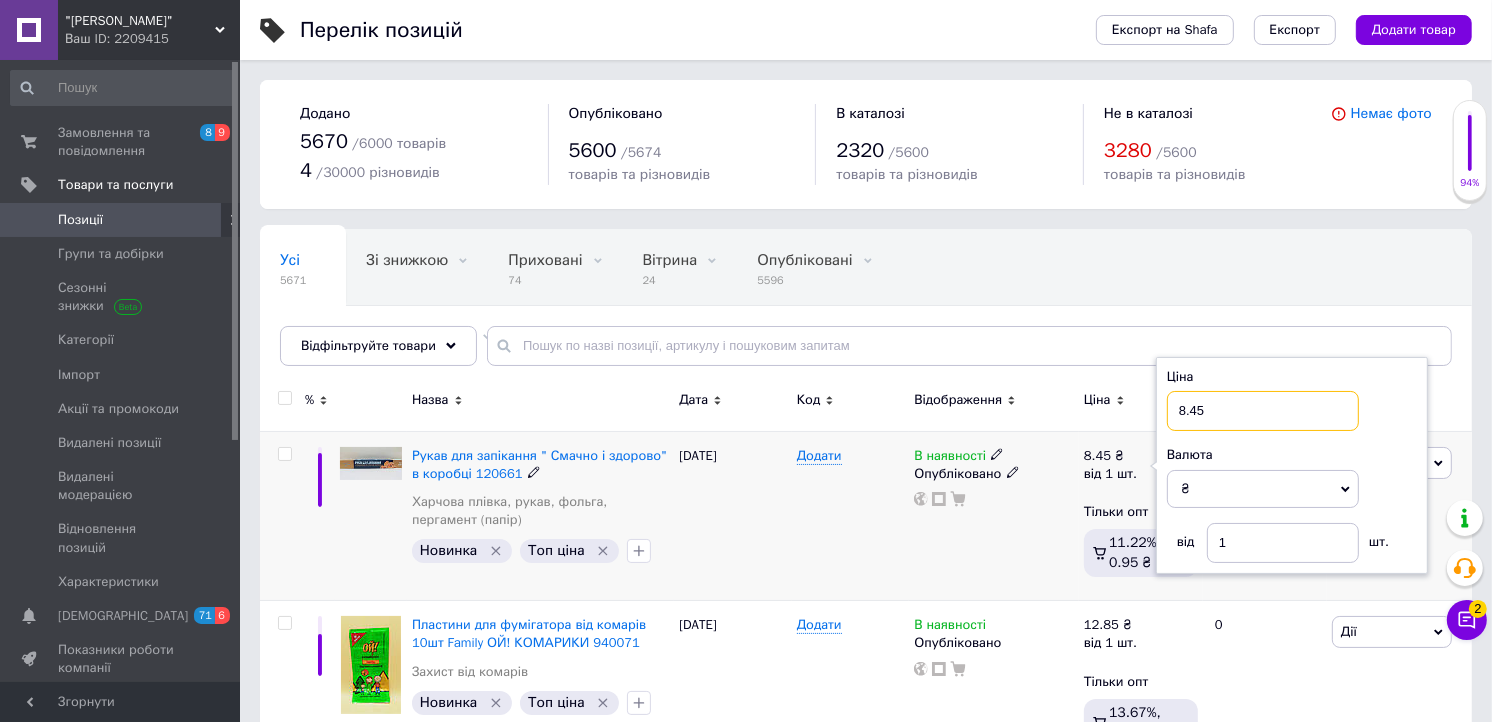 click on "8.45" at bounding box center [1263, 411] 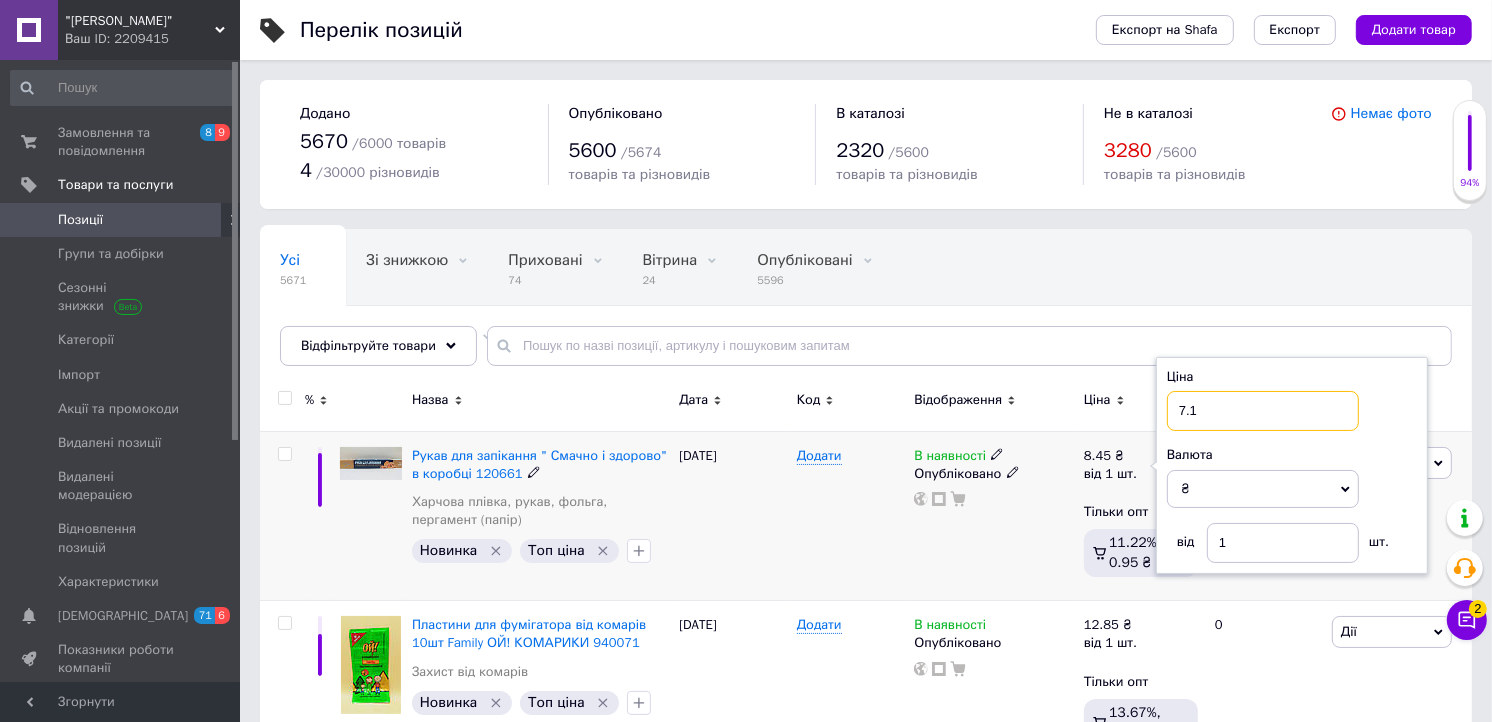 type on "7.17" 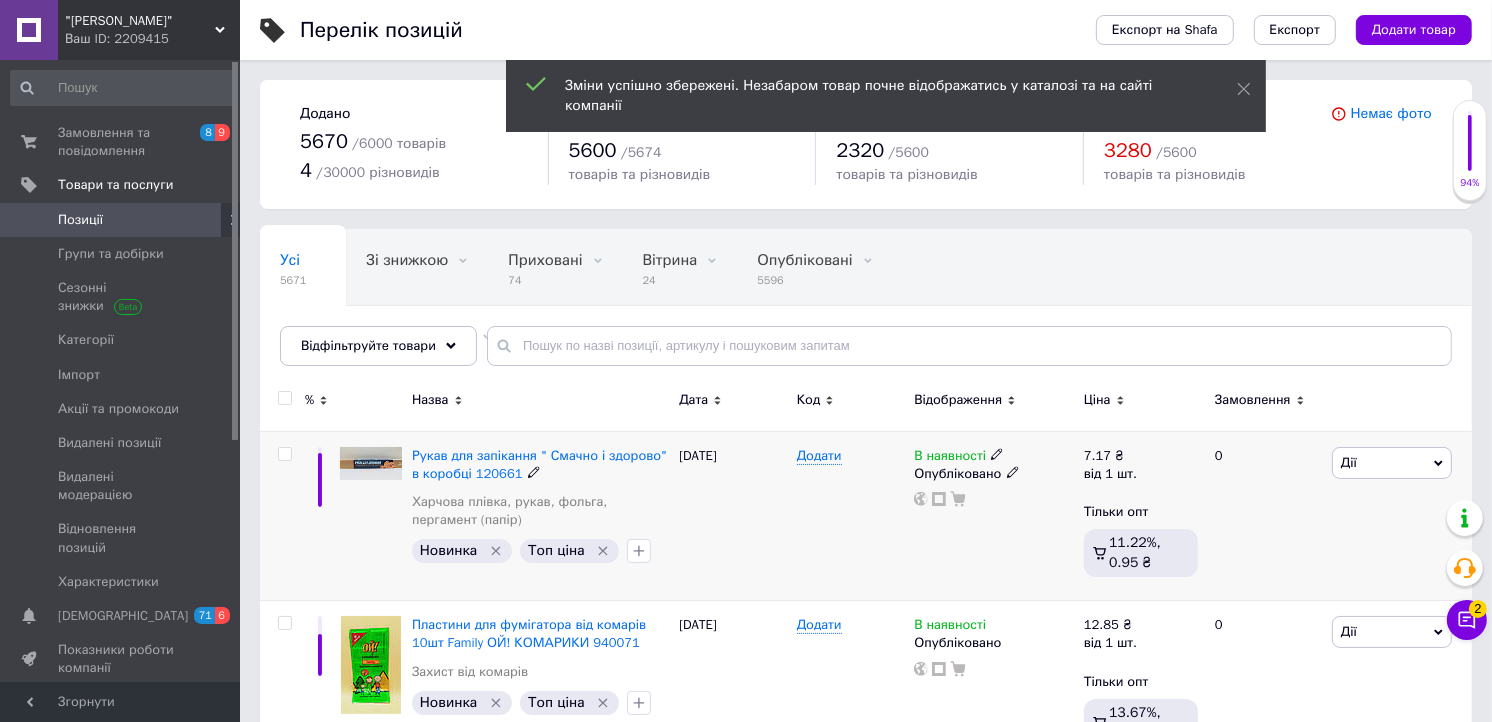 click on "В наявності Опубліковано" at bounding box center [994, 516] 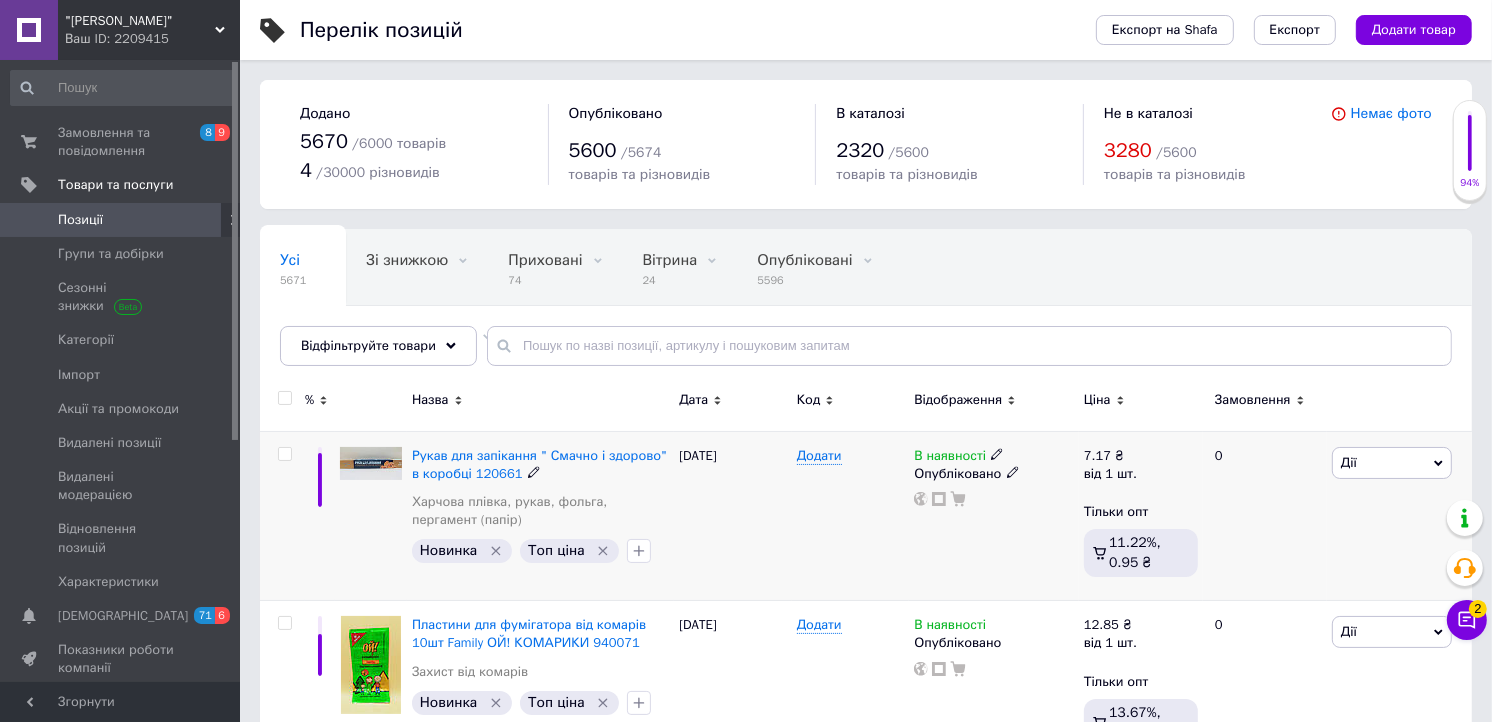 click 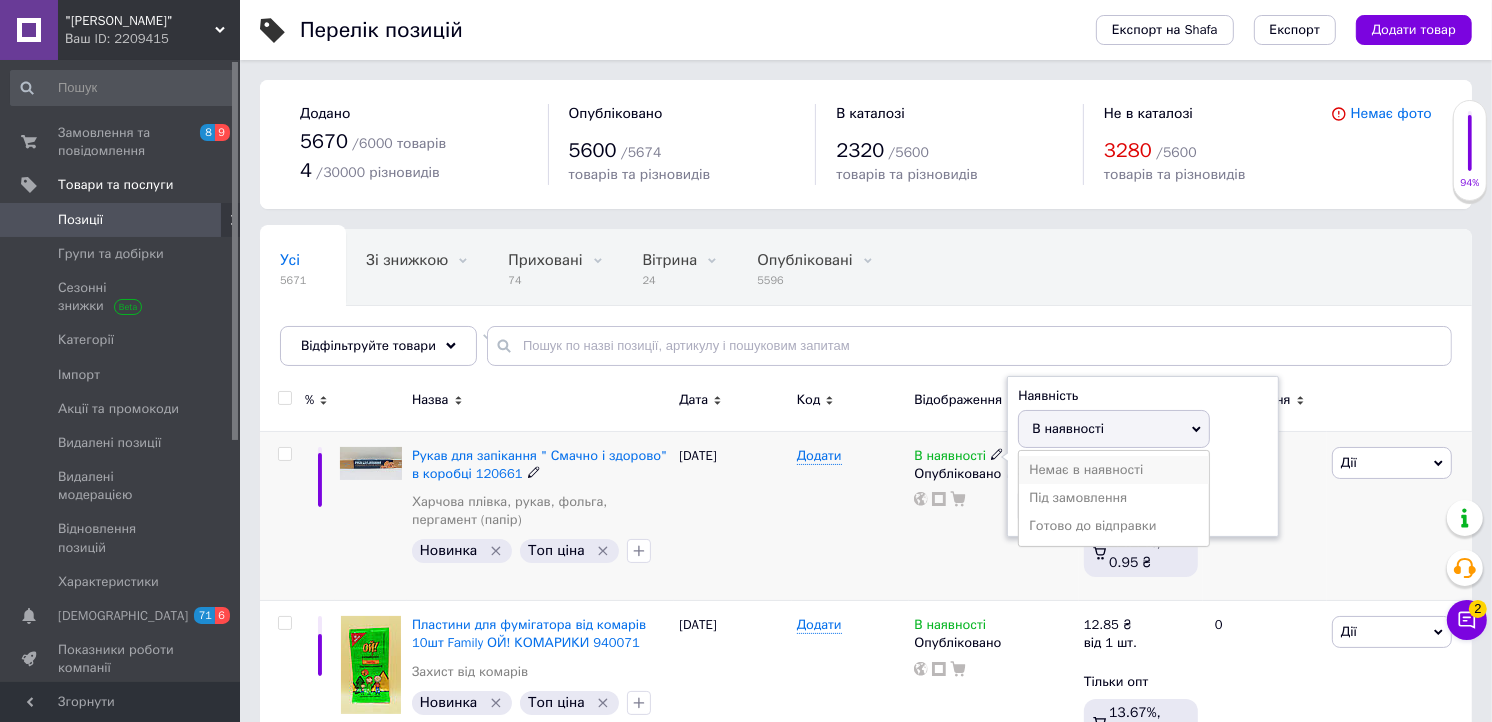 click on "Немає в наявності" at bounding box center [1114, 470] 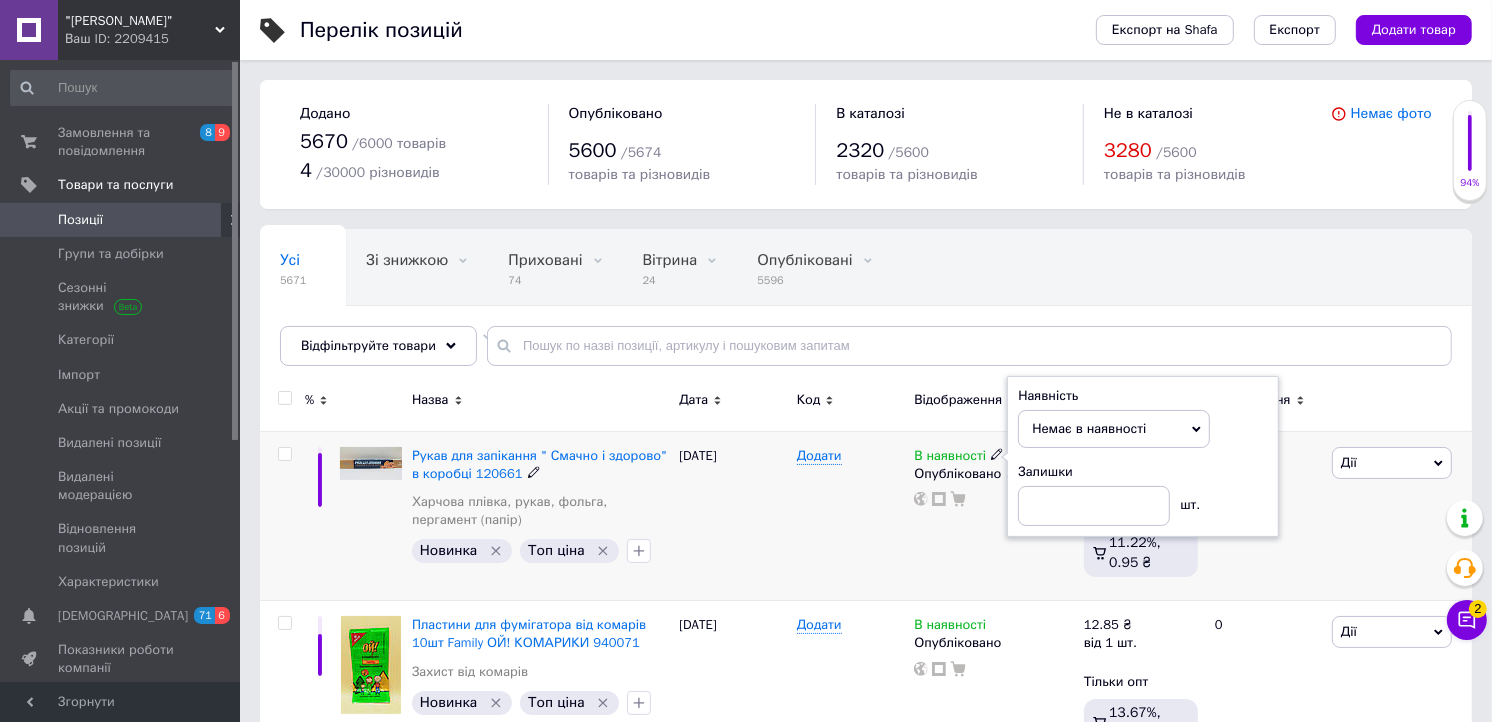 click on "Додати" at bounding box center (851, 516) 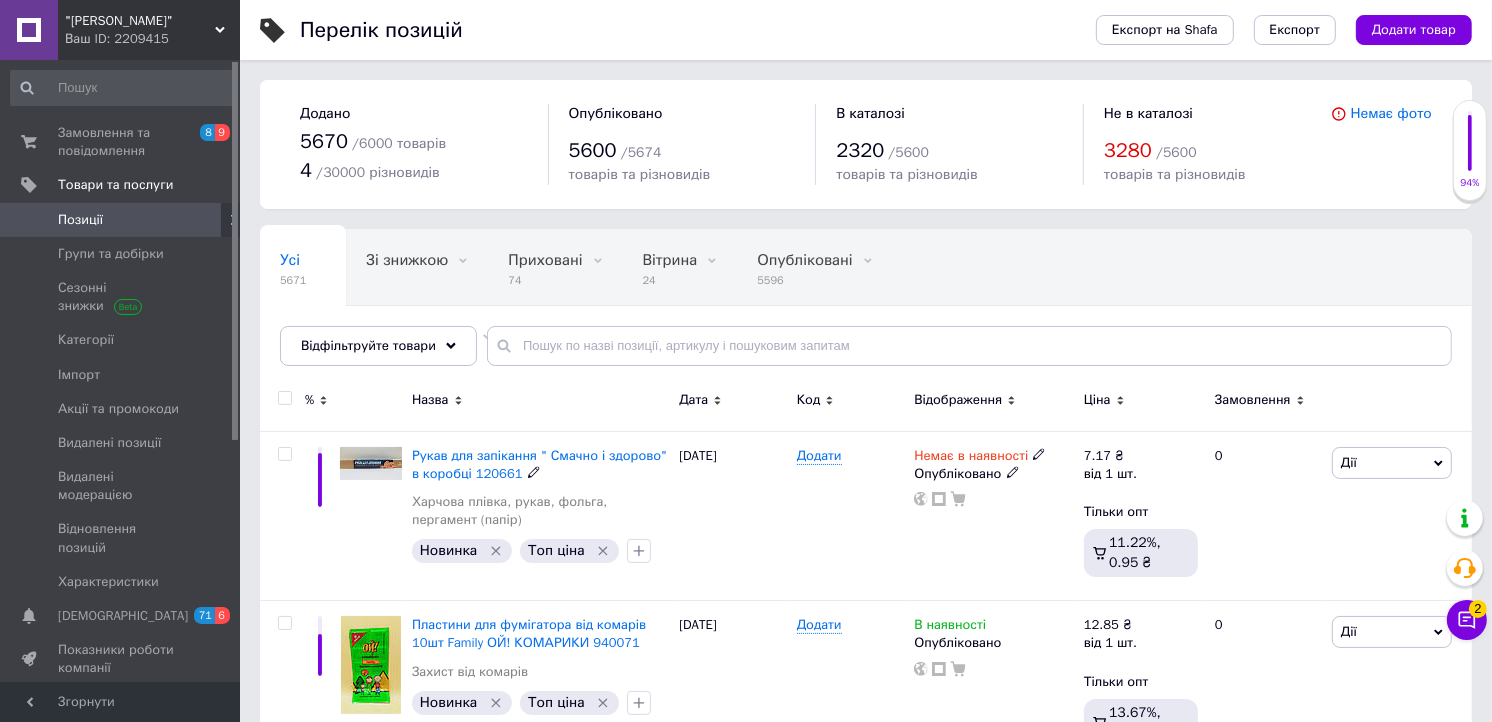click 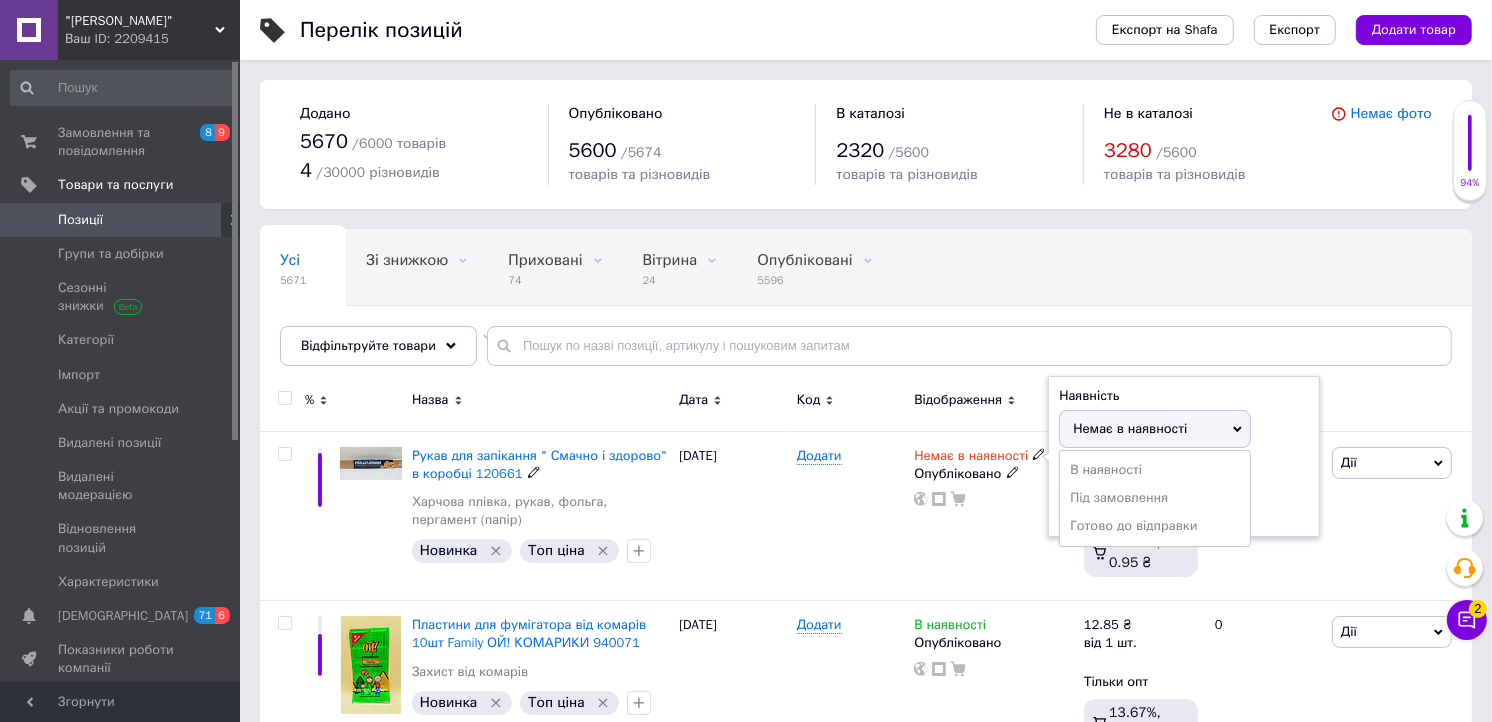 click on "В наявності" at bounding box center [1155, 470] 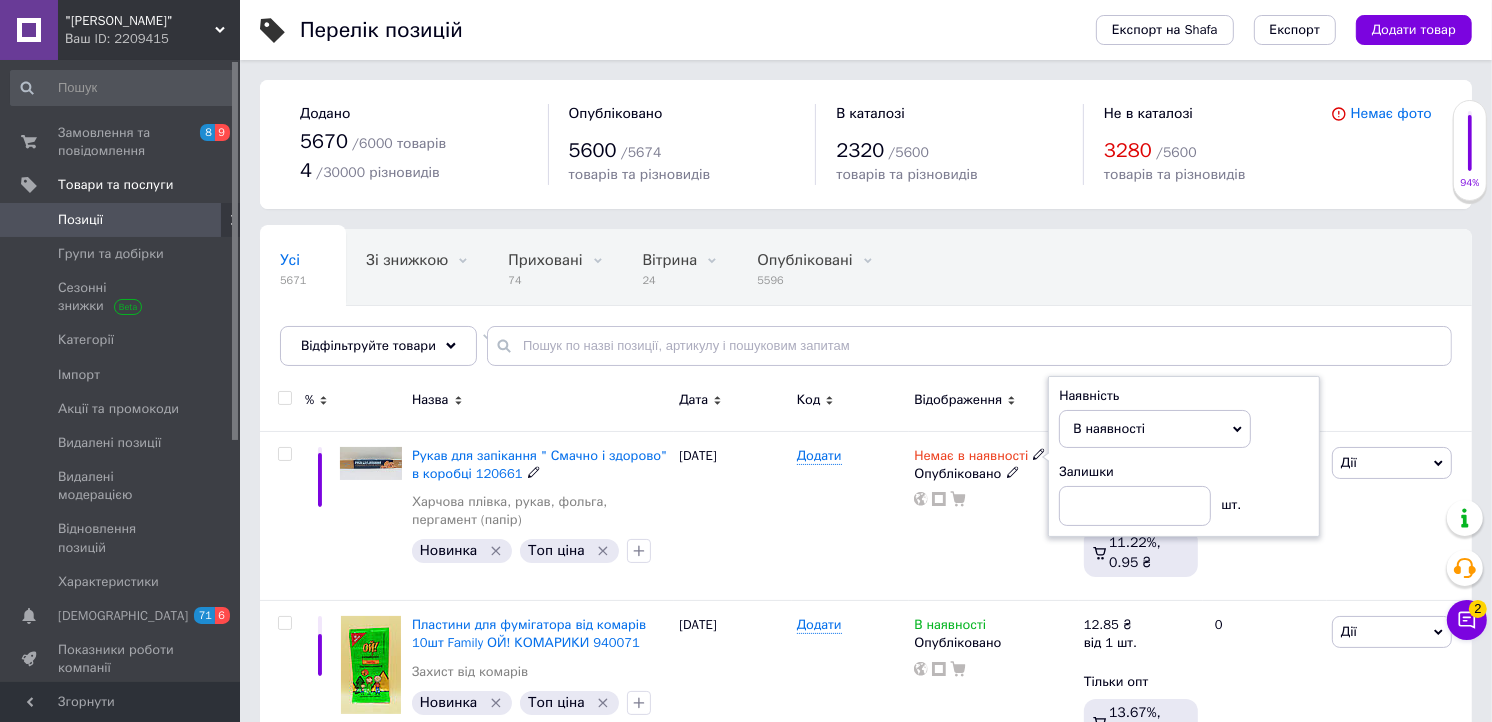 click on "Топ ціна" at bounding box center (556, 551) 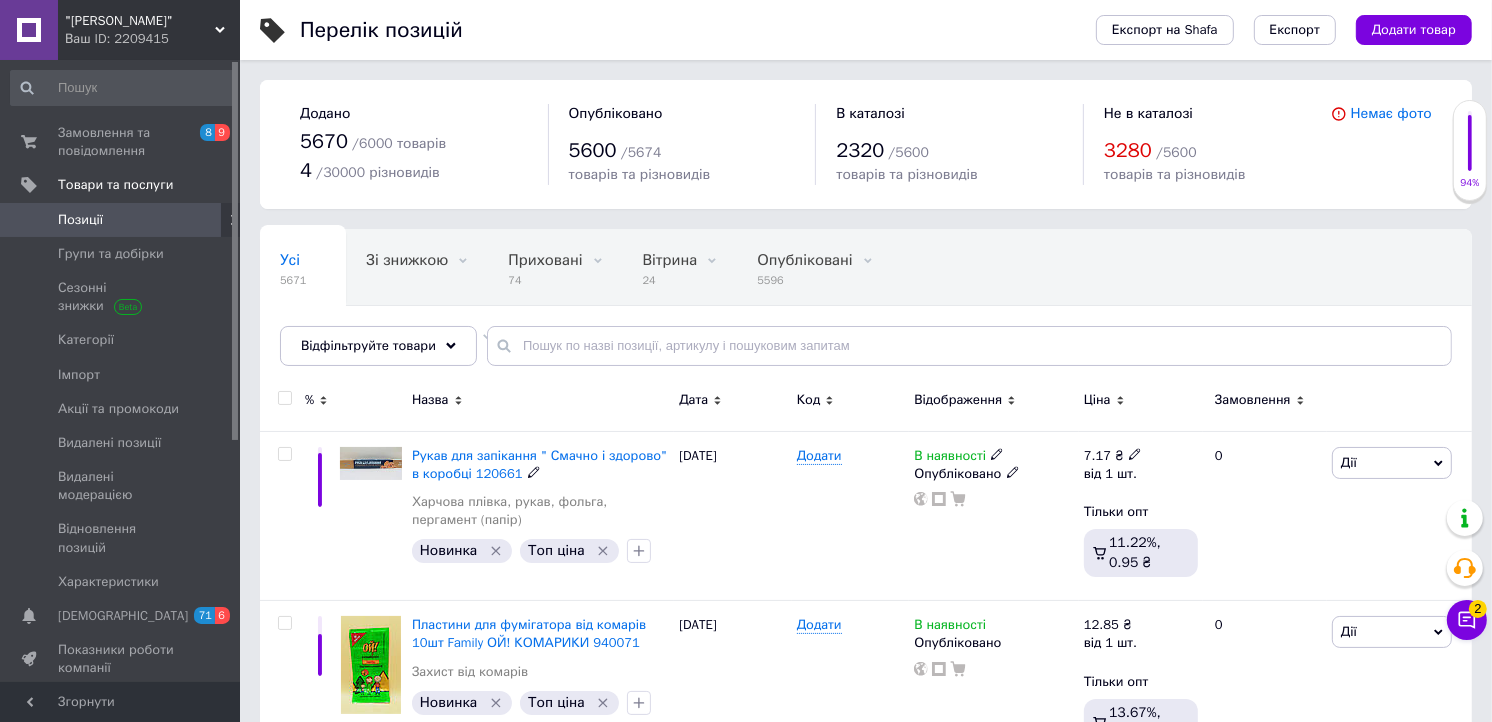 click at bounding box center (1135, 453) 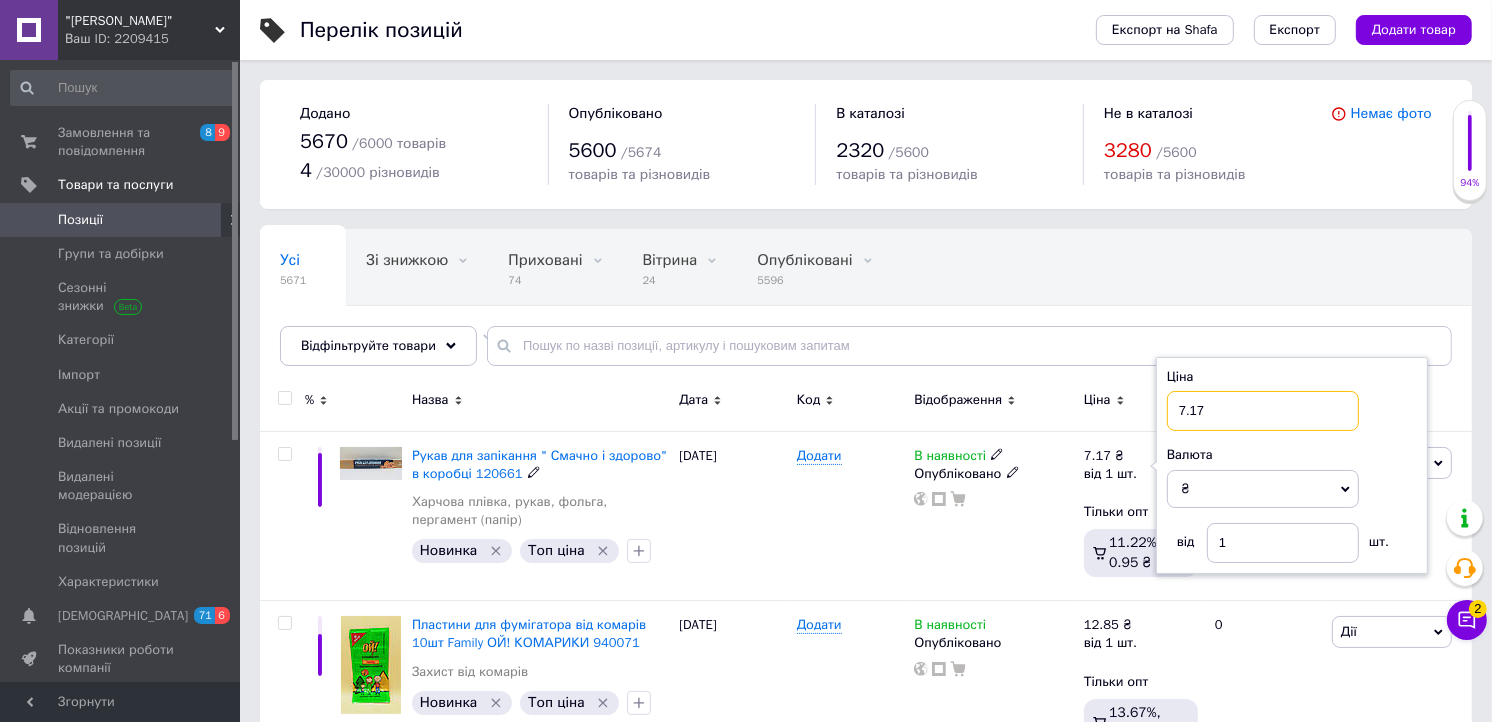 click on "Ціна 7.17 Валюта ₴ $ EUR CHF GBP ¥ PLN ₸ MDL HUF KGS CNY TRY KRW lei від 1 шт." at bounding box center (1292, 465) 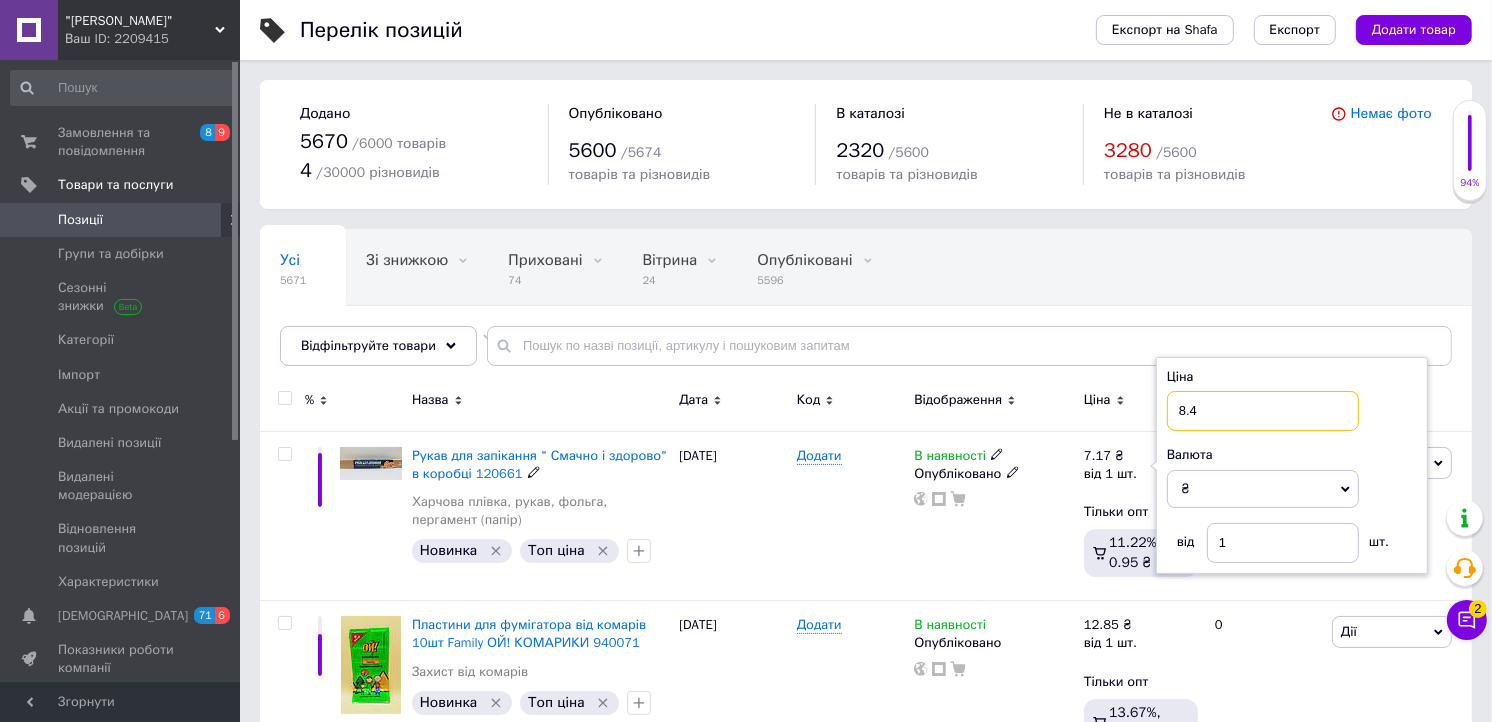 type on "8.45" 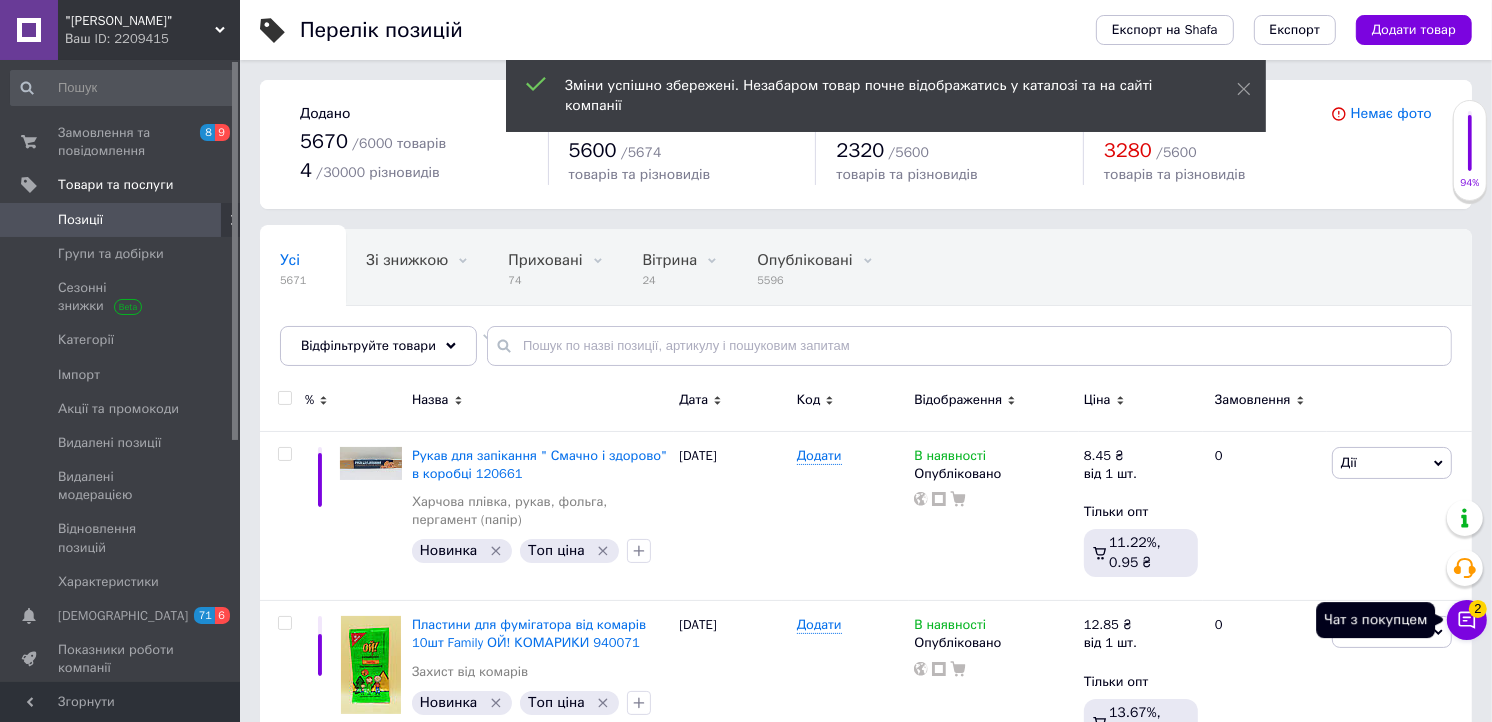 click 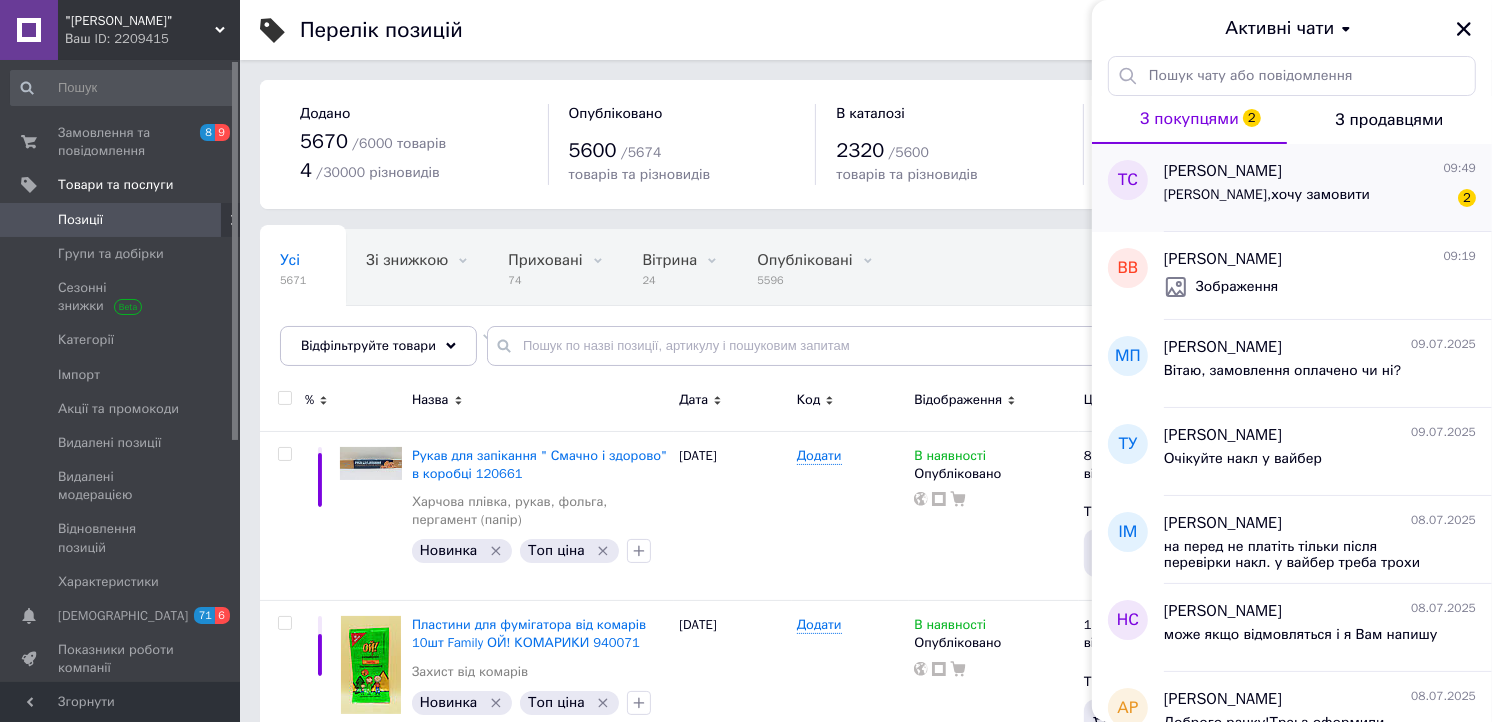 click on "Вітаю,хочу замовити" at bounding box center [1267, 201] 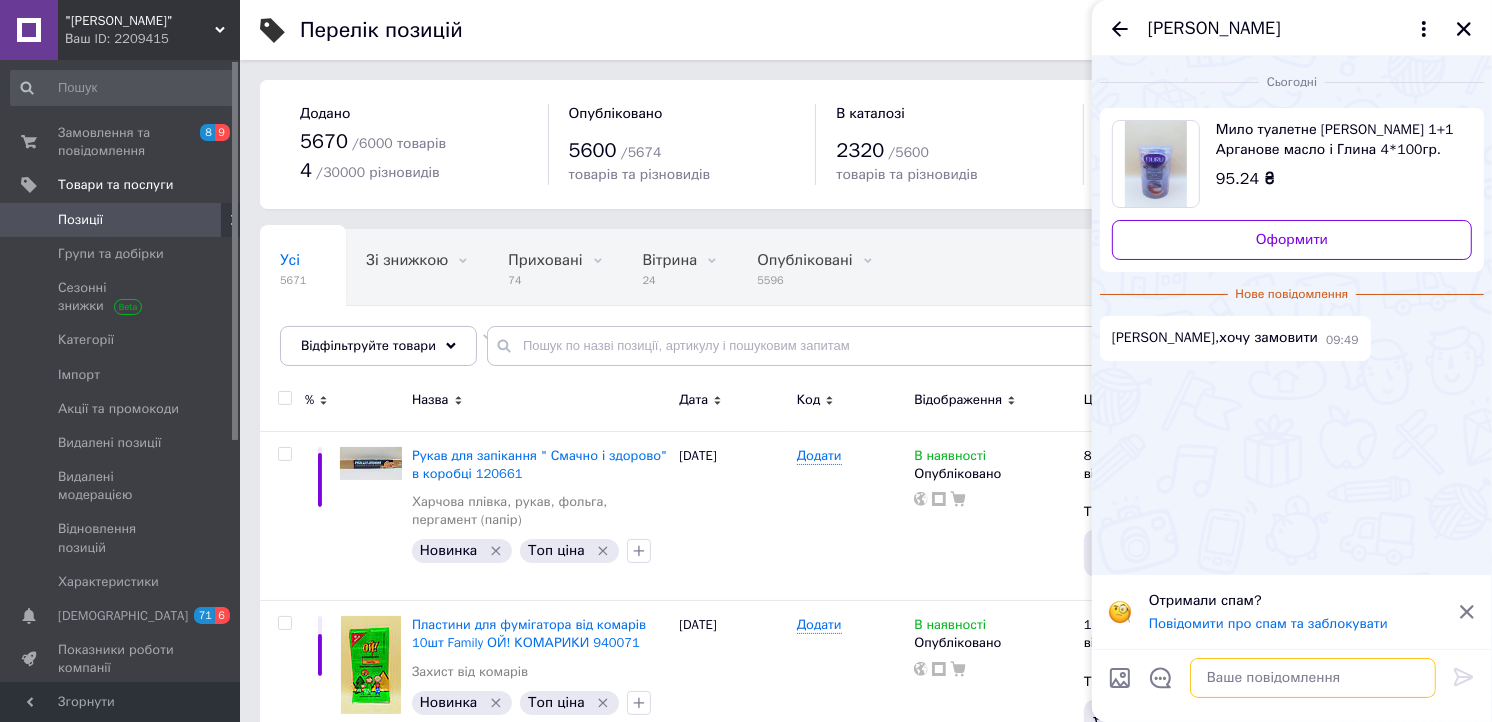 click at bounding box center [1313, 678] 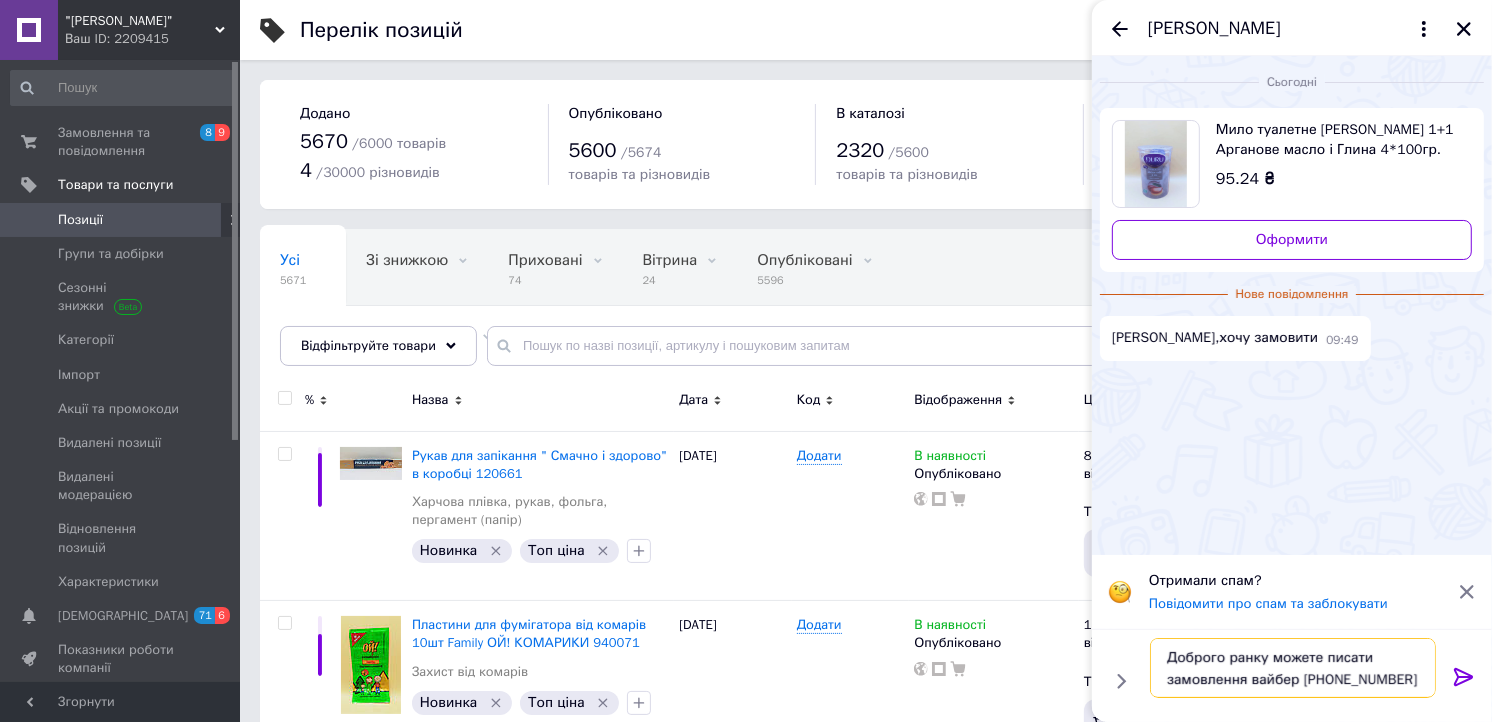 type on "Доброго ранку можете писати замовлення вайбер +380963464952" 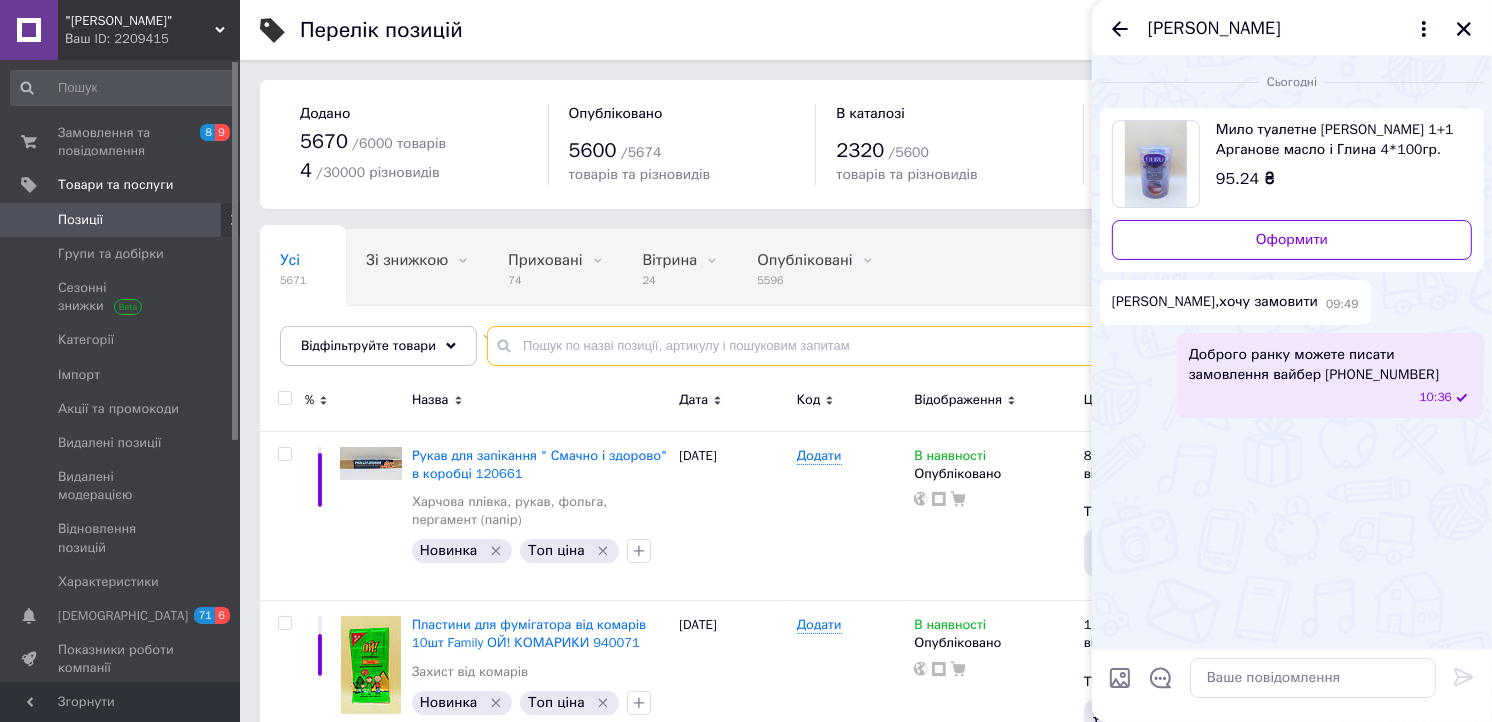 drag, startPoint x: 573, startPoint y: 345, endPoint x: 580, endPoint y: 335, distance: 12.206555 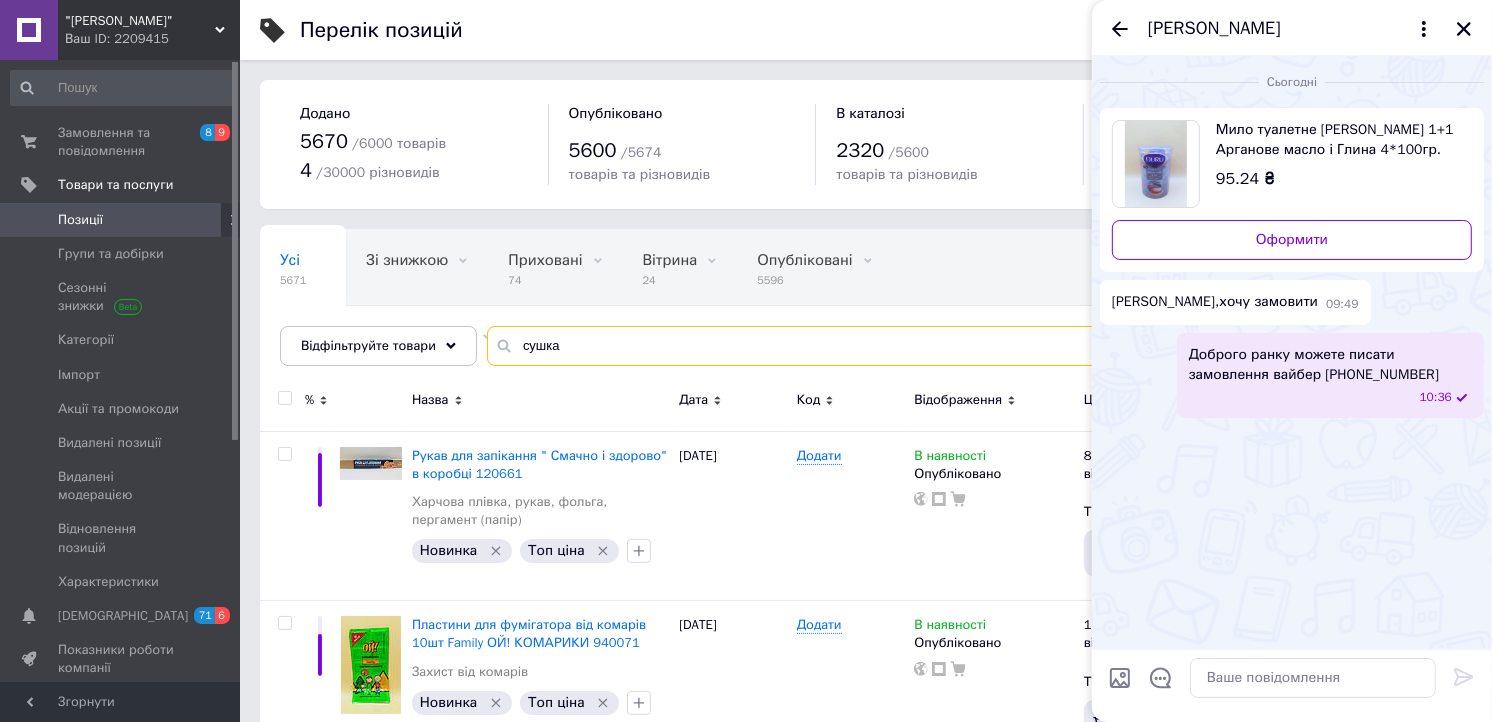 type on "сушка" 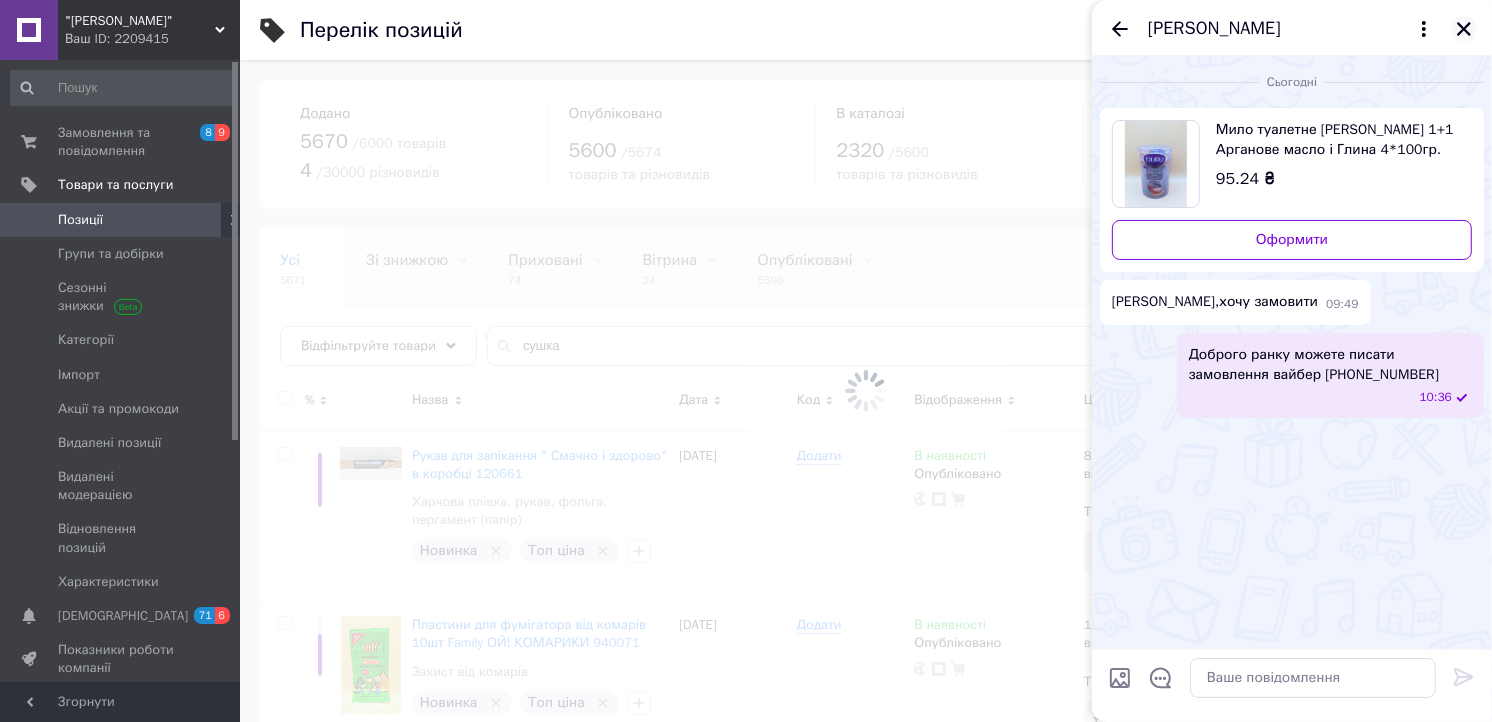 click 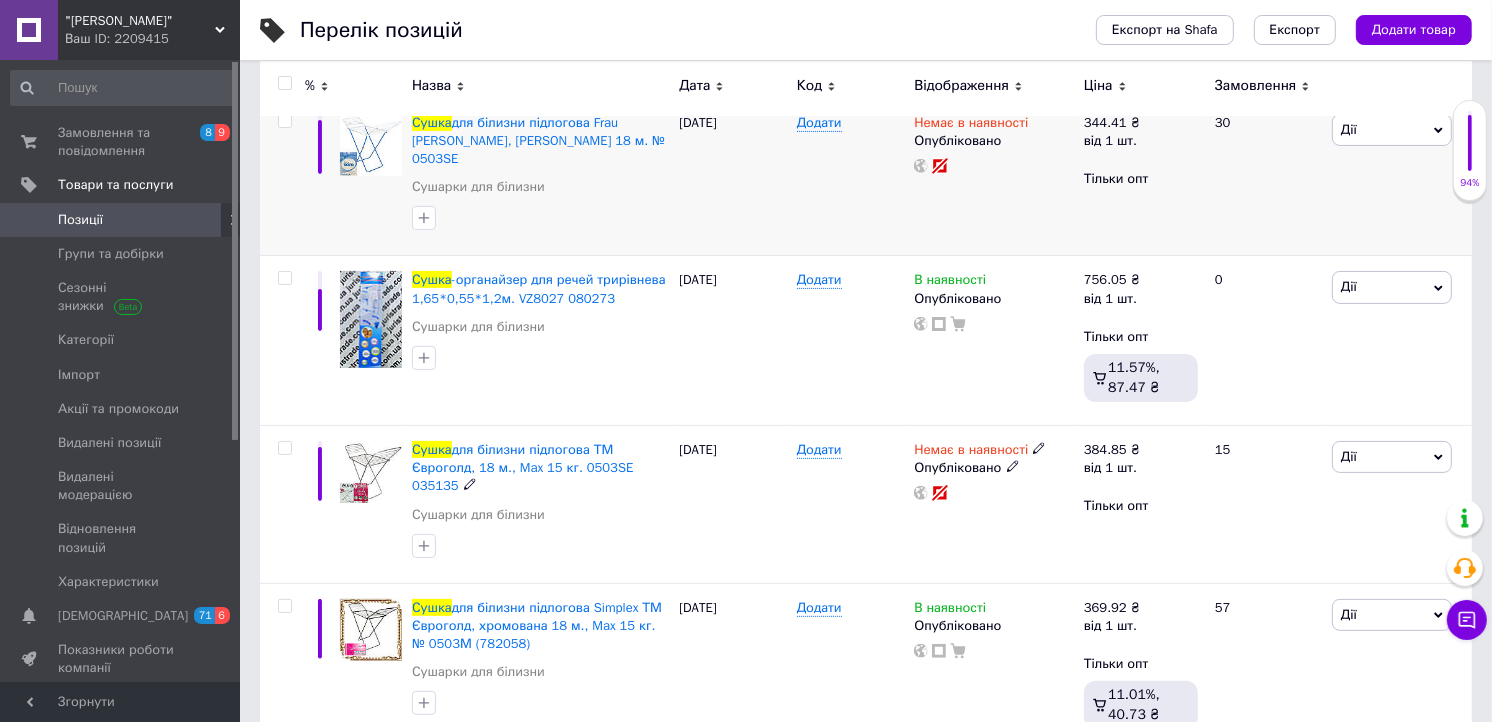 scroll, scrollTop: 444, scrollLeft: 0, axis: vertical 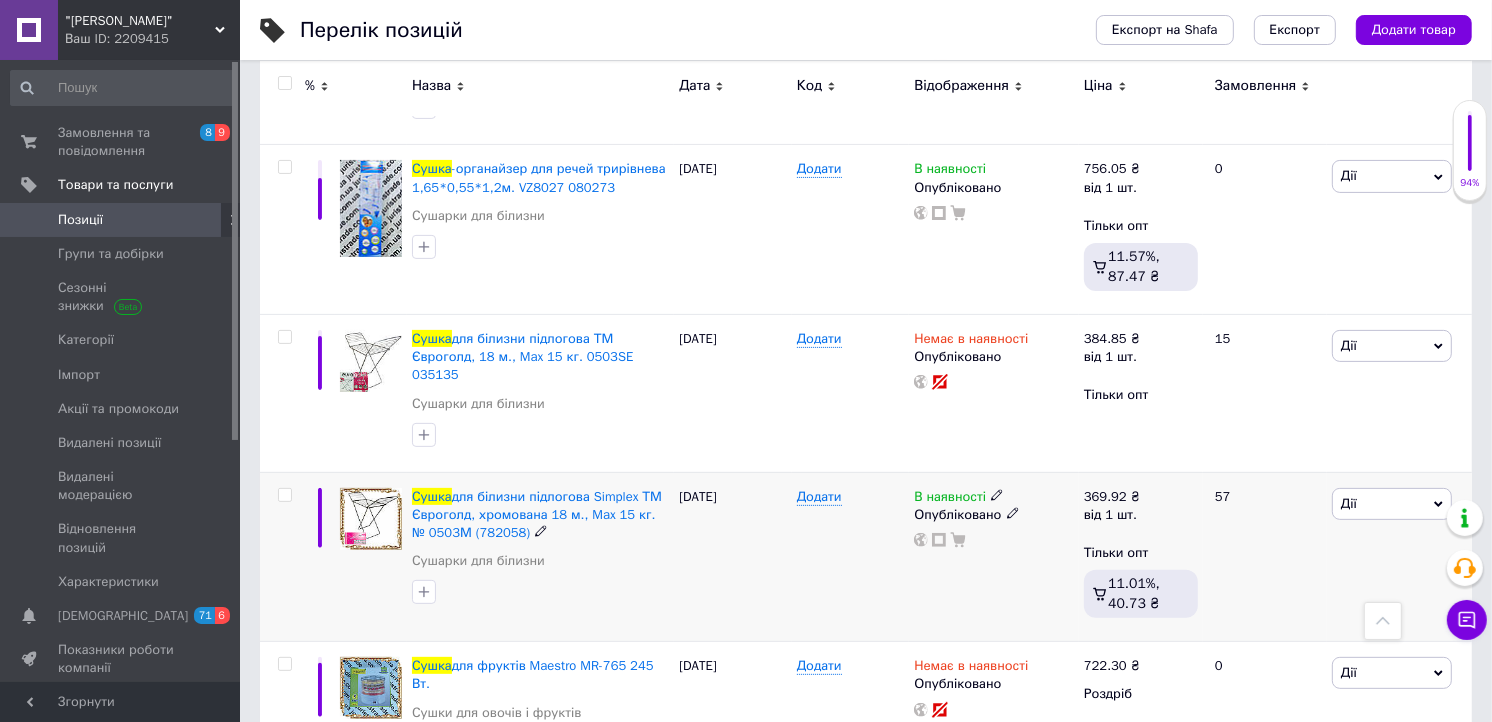 click at bounding box center [540, 592] 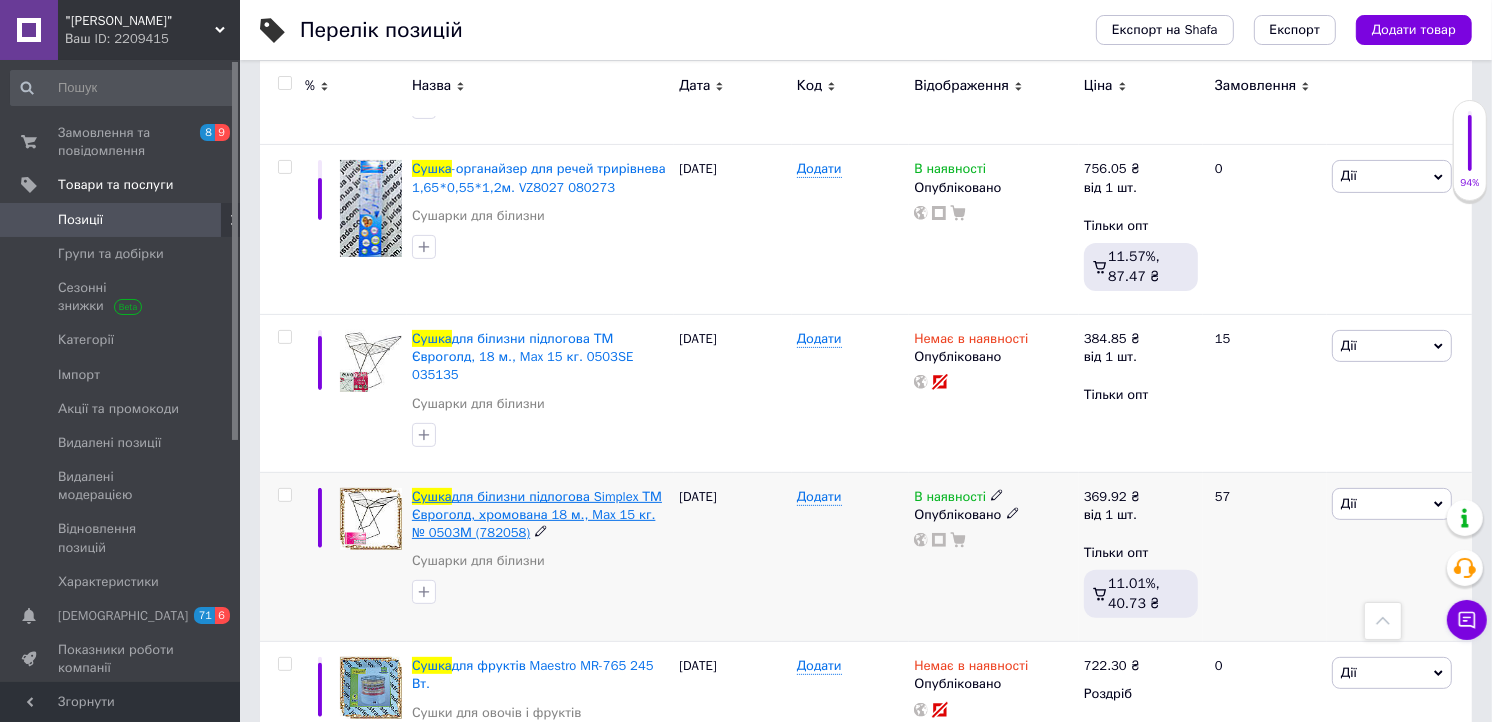click on "для білизни підлогова Simplex ТМ Євроголд, хромована 18 м., Max 15 кг. № 0503М (782058)" at bounding box center [537, 514] 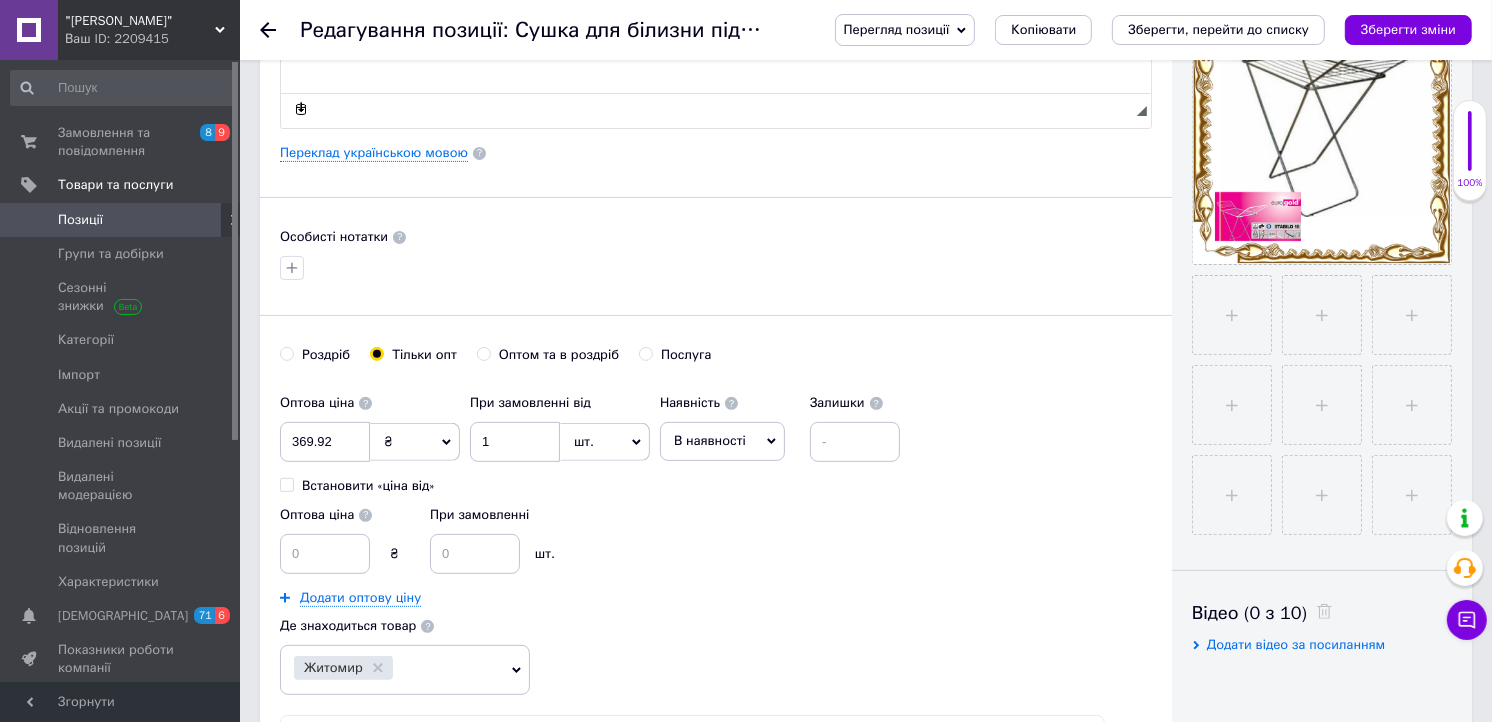 scroll, scrollTop: 444, scrollLeft: 0, axis: vertical 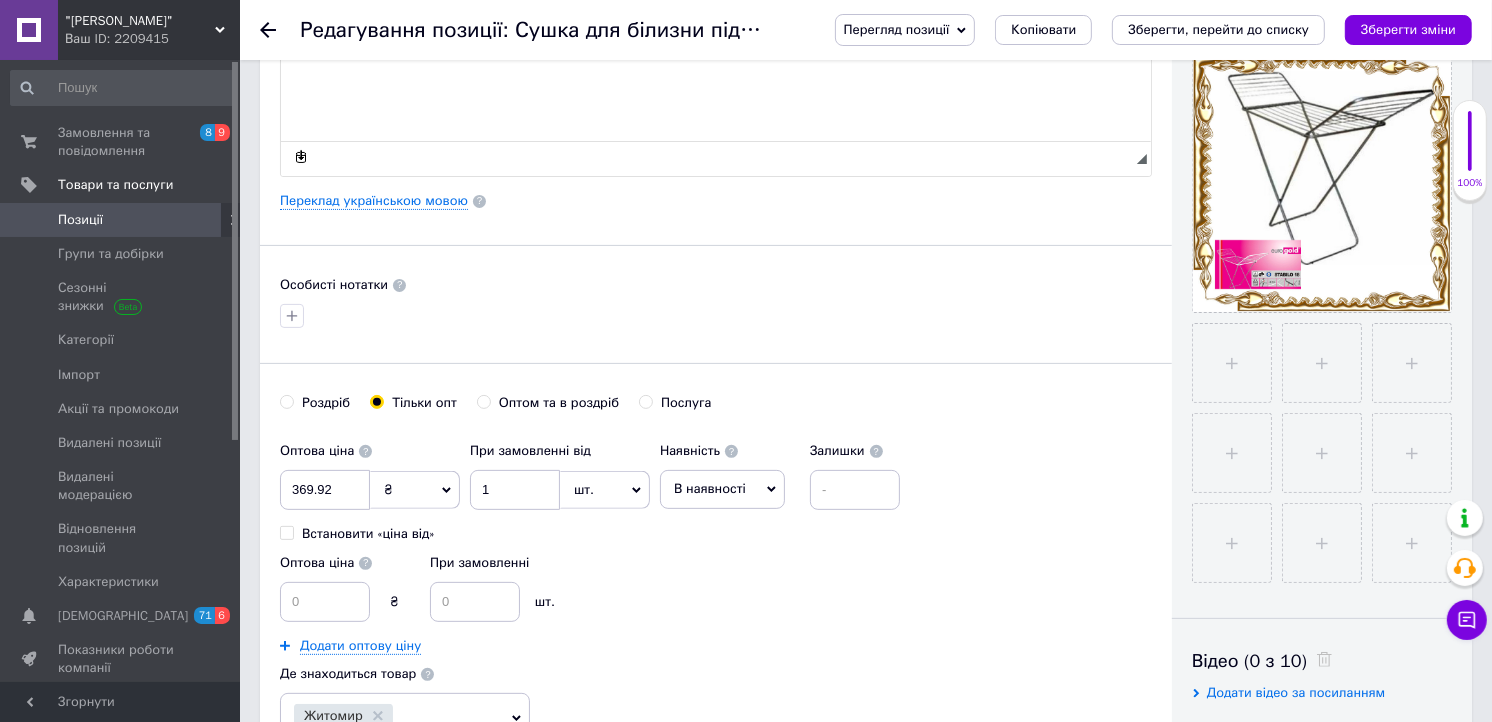 drag, startPoint x: 1071, startPoint y: 561, endPoint x: 1022, endPoint y: 556, distance: 49.25444 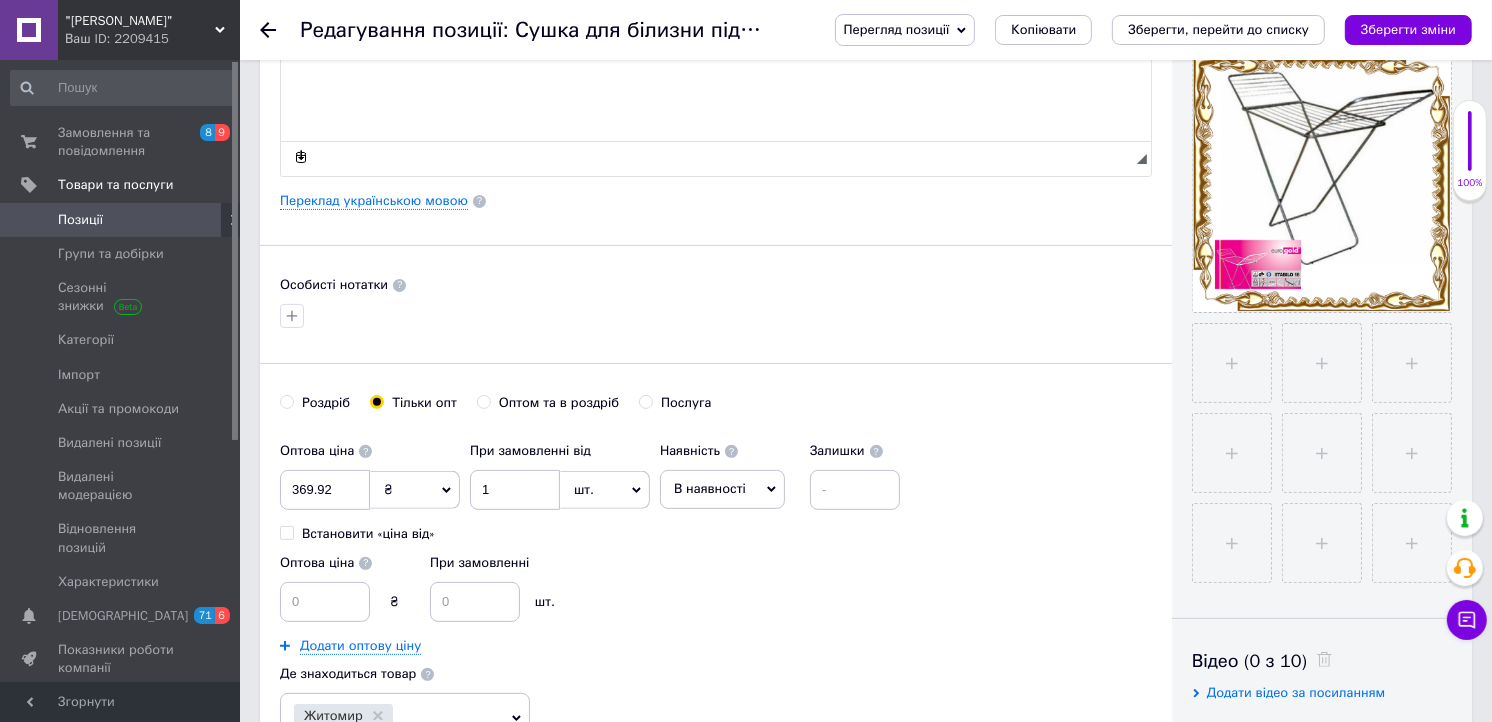 click on "Оптова ціна ₴ При замовленні шт." at bounding box center [595, 583] 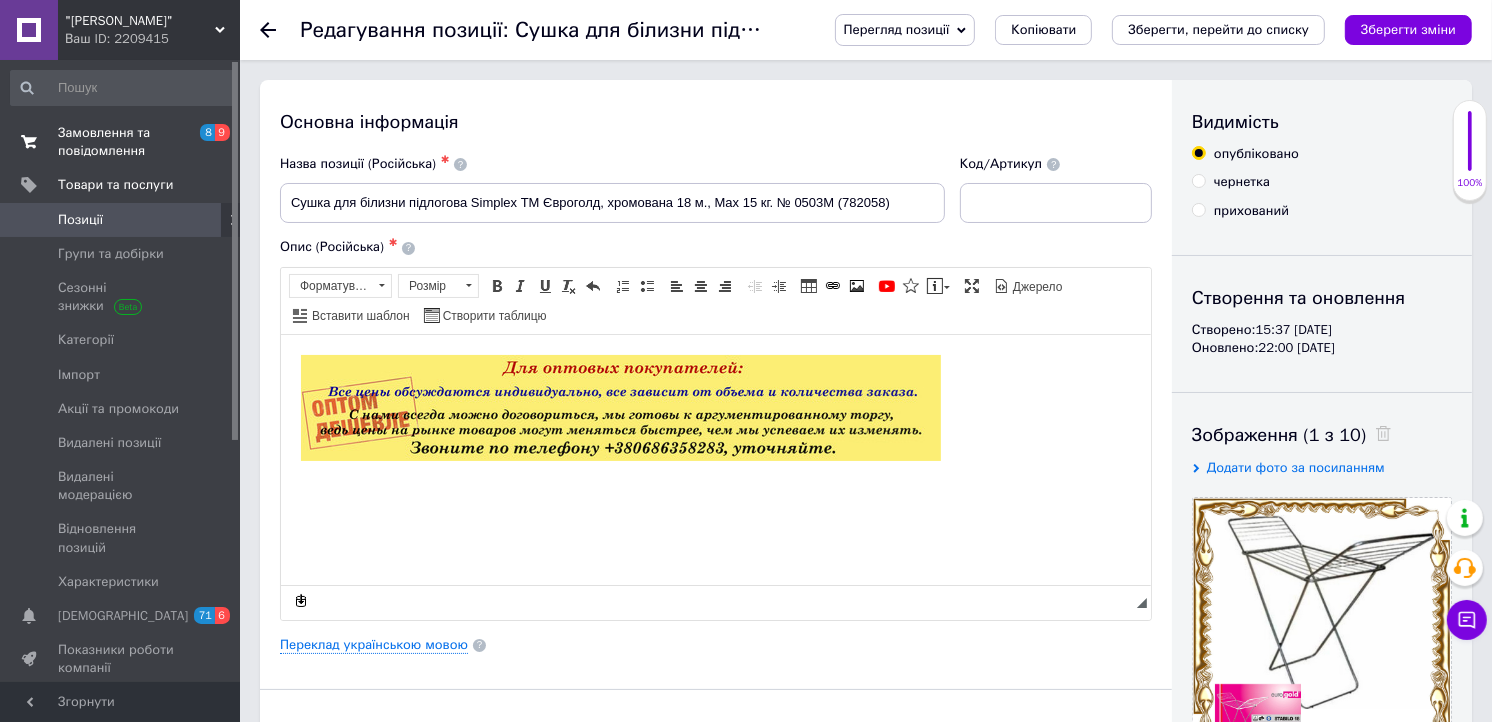 click on "Замовлення та повідомлення" at bounding box center (121, 142) 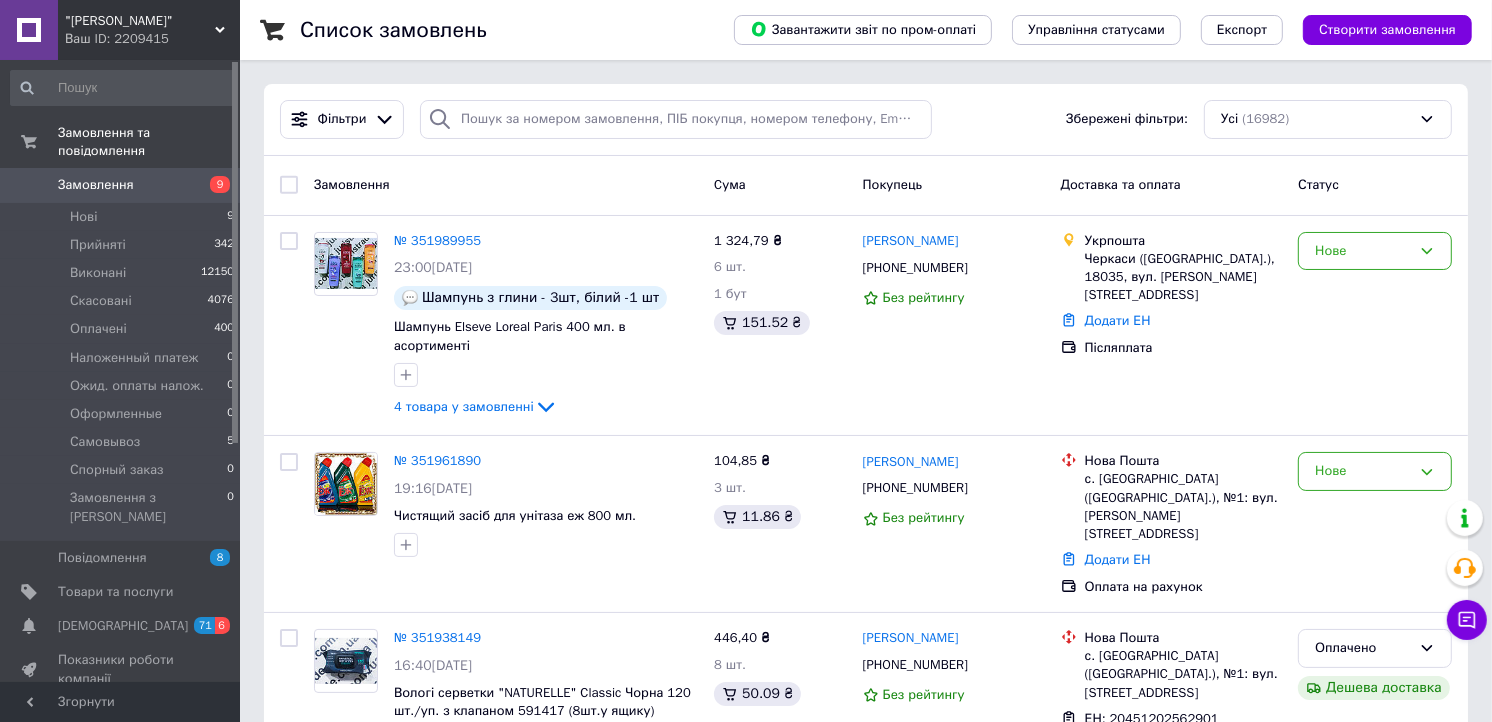 drag, startPoint x: 172, startPoint y: 563, endPoint x: 591, endPoint y: 375, distance: 459.24396 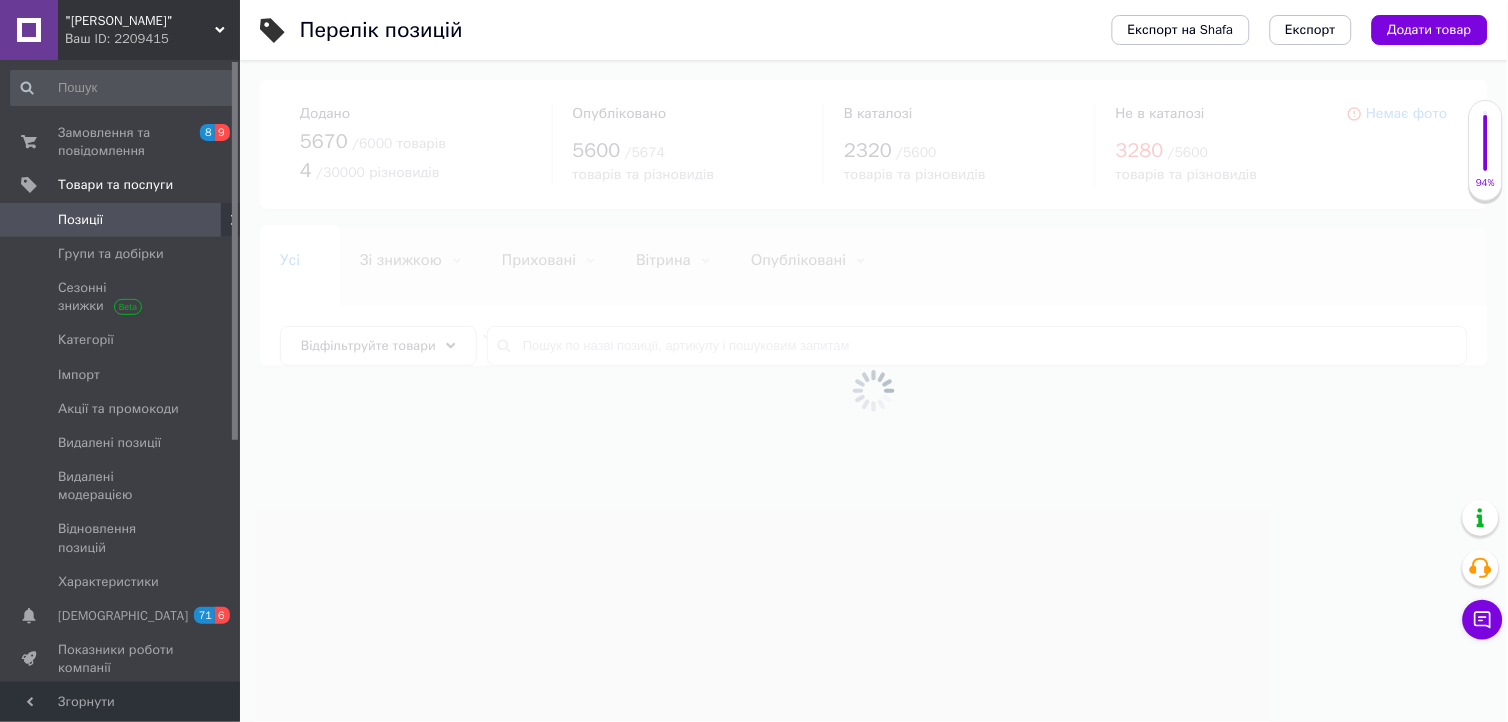 click at bounding box center [874, 391] 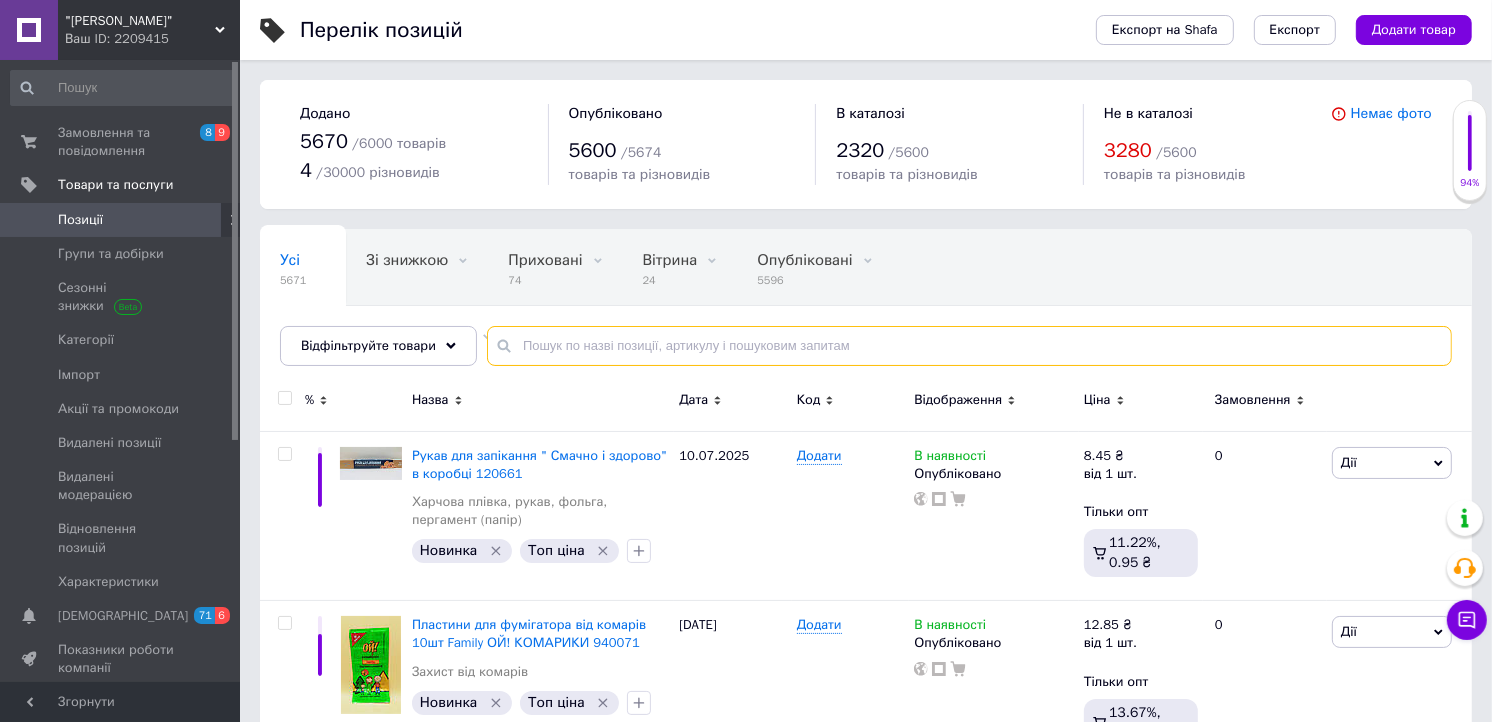 click at bounding box center [969, 346] 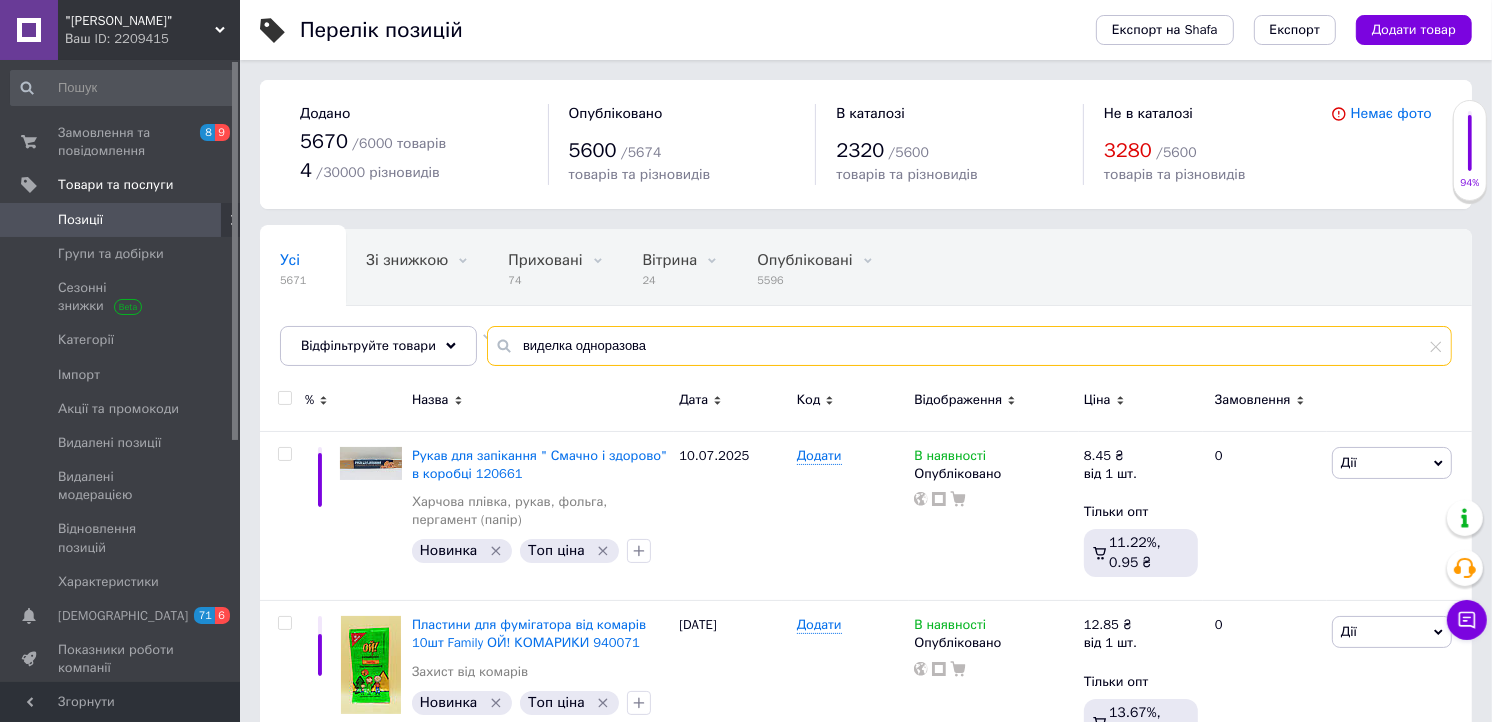 type on "виделка одноразова" 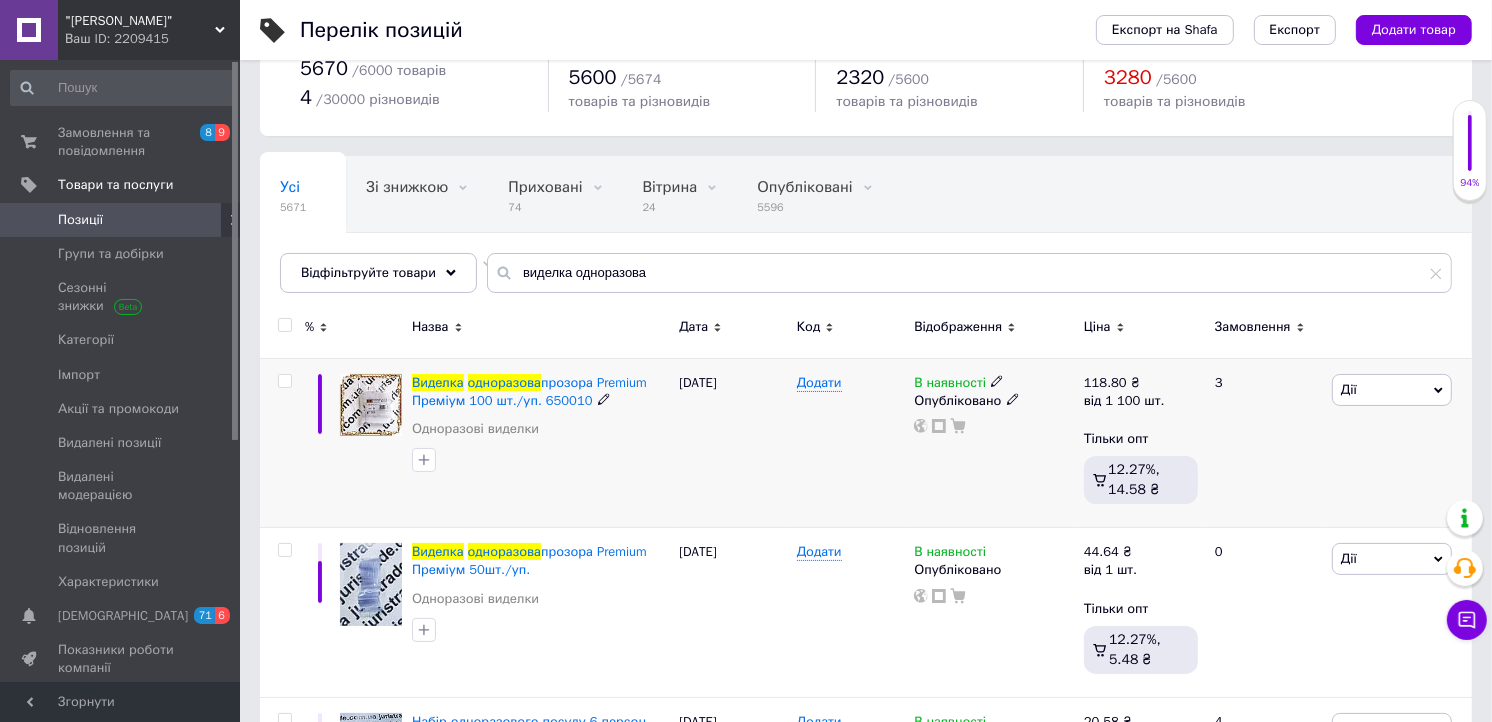 scroll, scrollTop: 111, scrollLeft: 0, axis: vertical 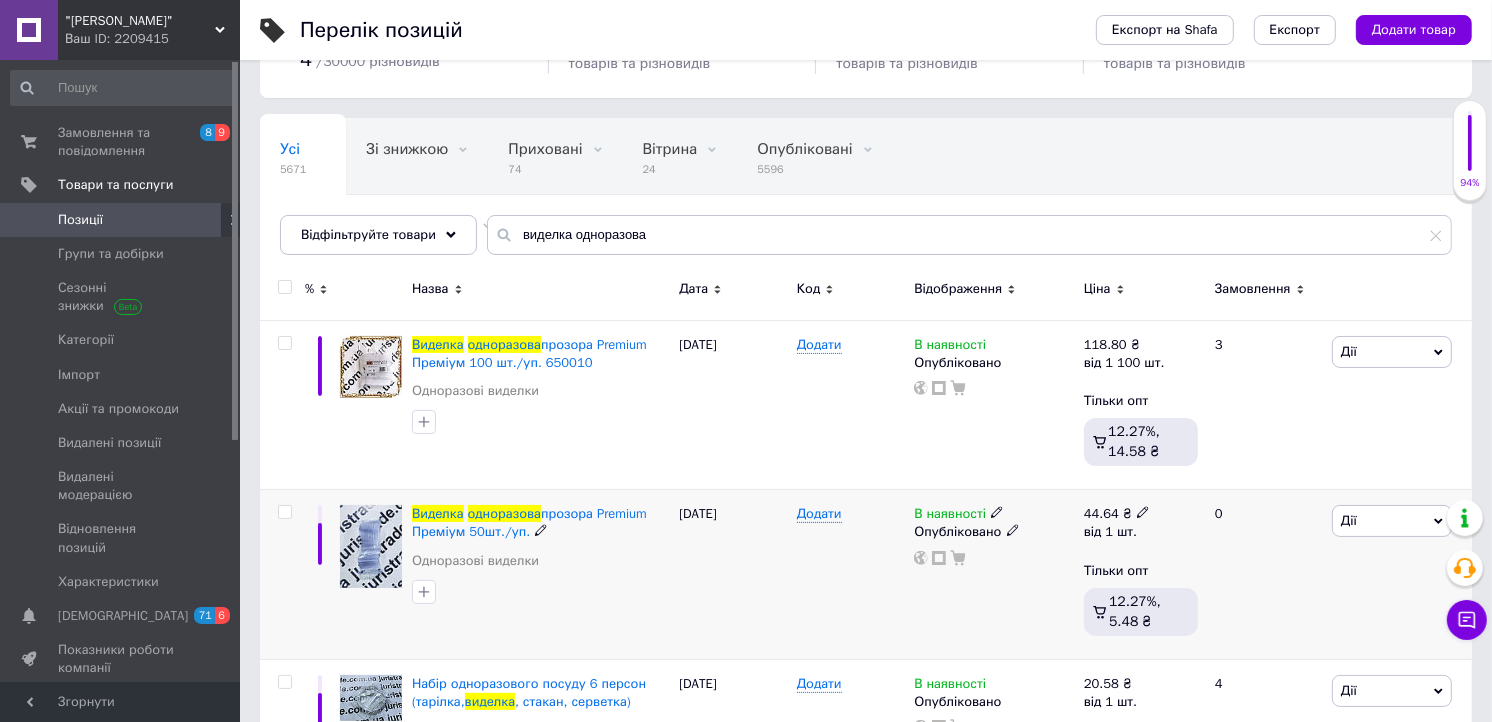 click 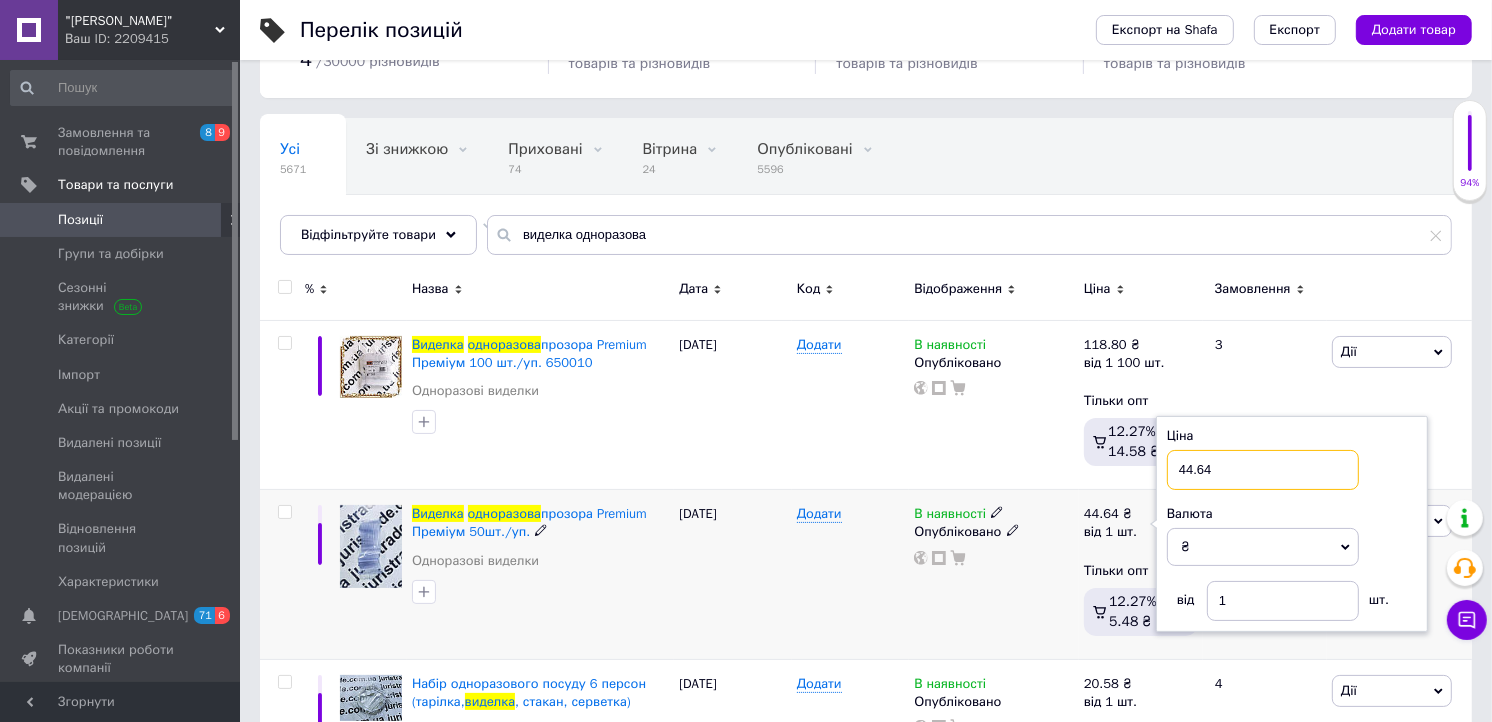 drag, startPoint x: 1217, startPoint y: 470, endPoint x: 1180, endPoint y: 471, distance: 37.01351 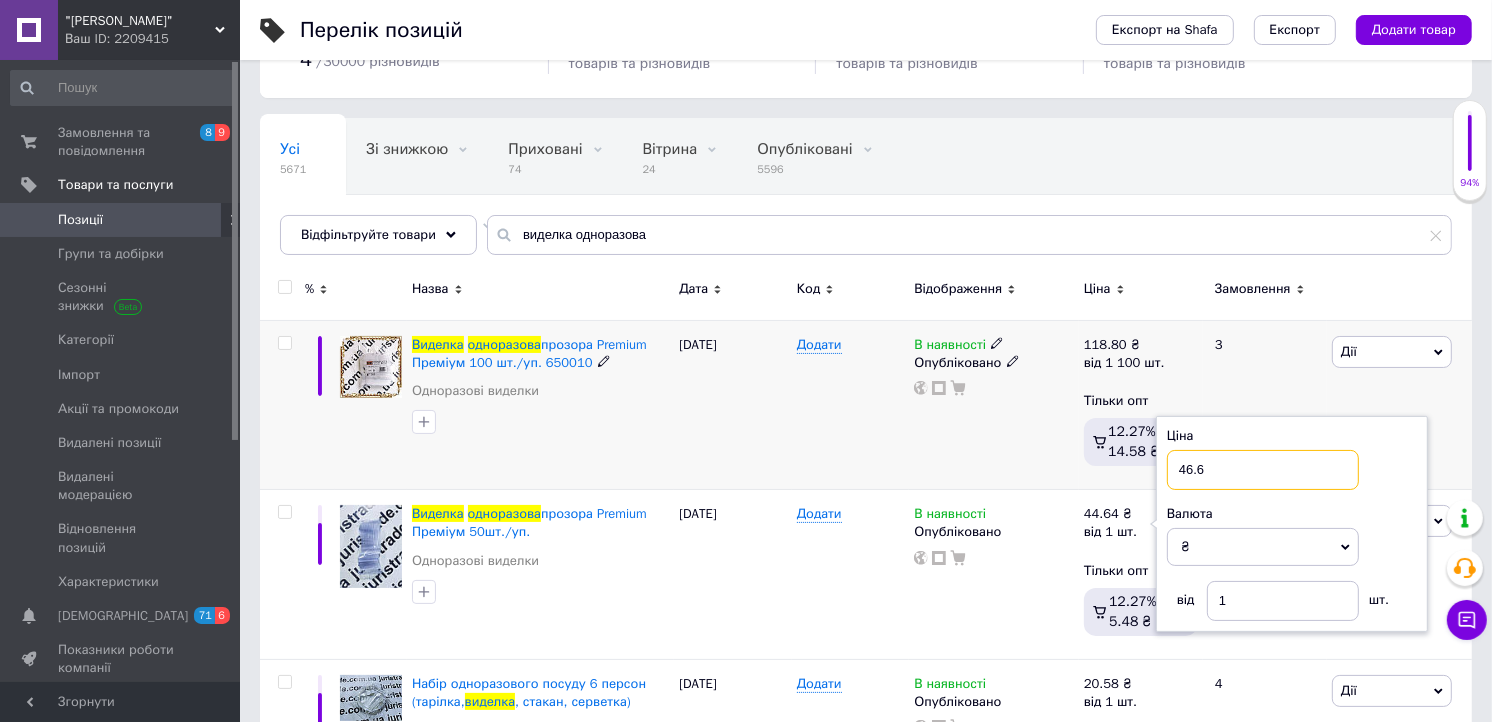 type on "46.62" 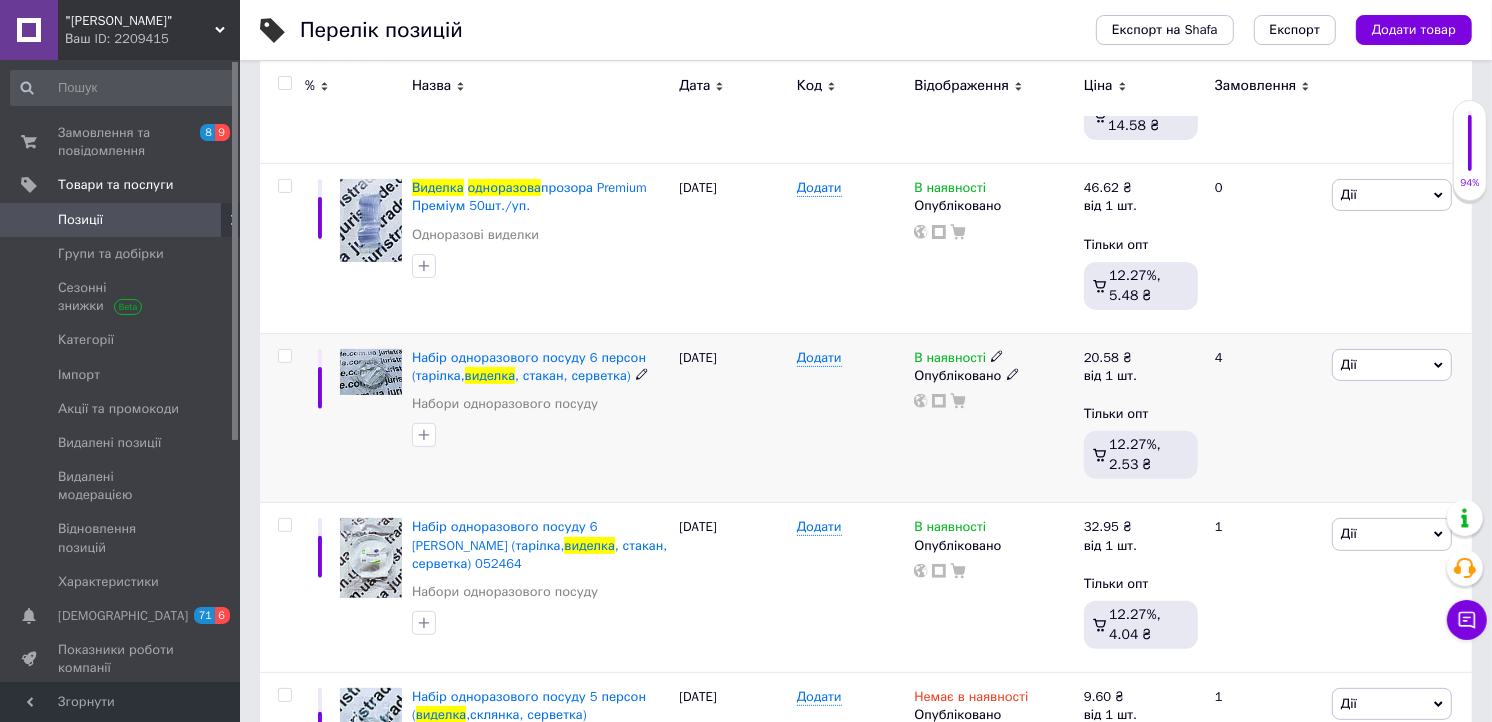scroll, scrollTop: 555, scrollLeft: 0, axis: vertical 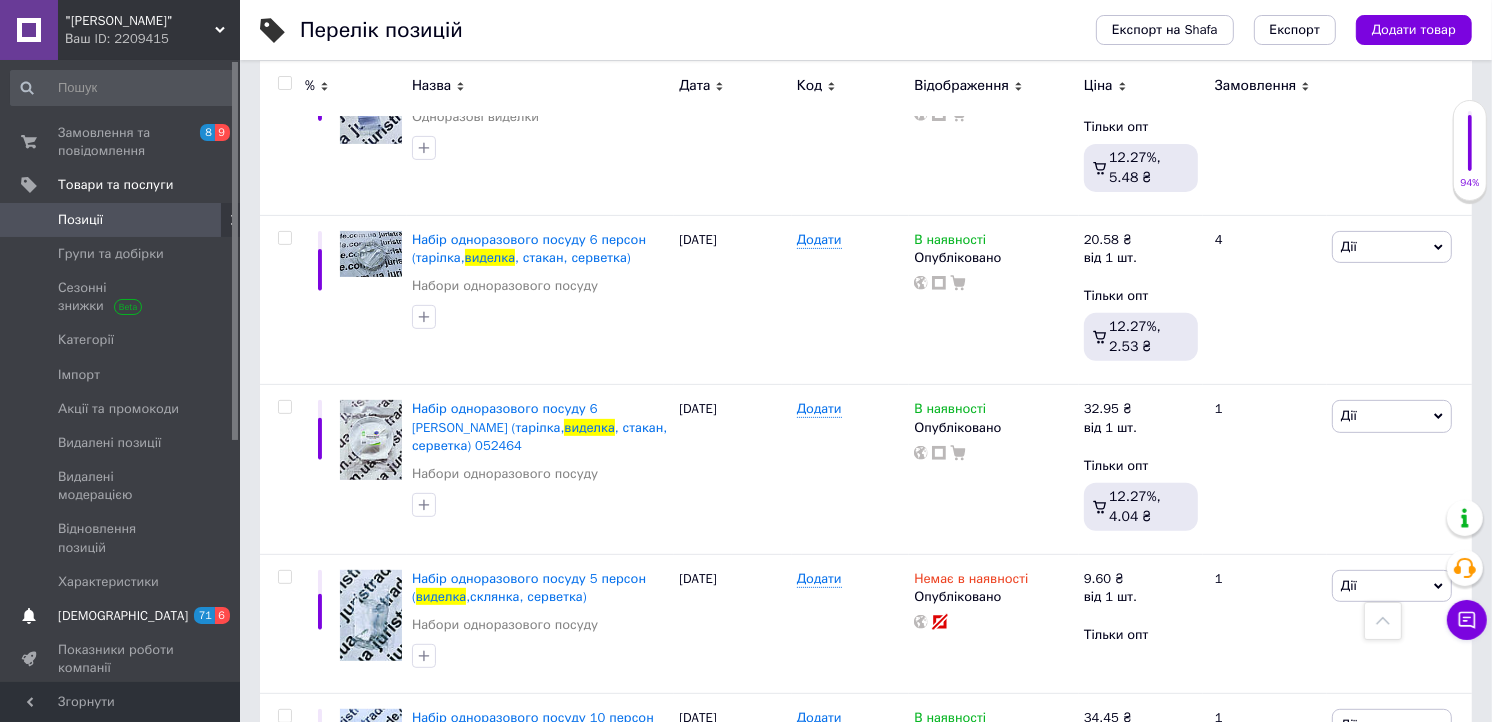 click on "[DEMOGRAPHIC_DATA]" at bounding box center [123, 616] 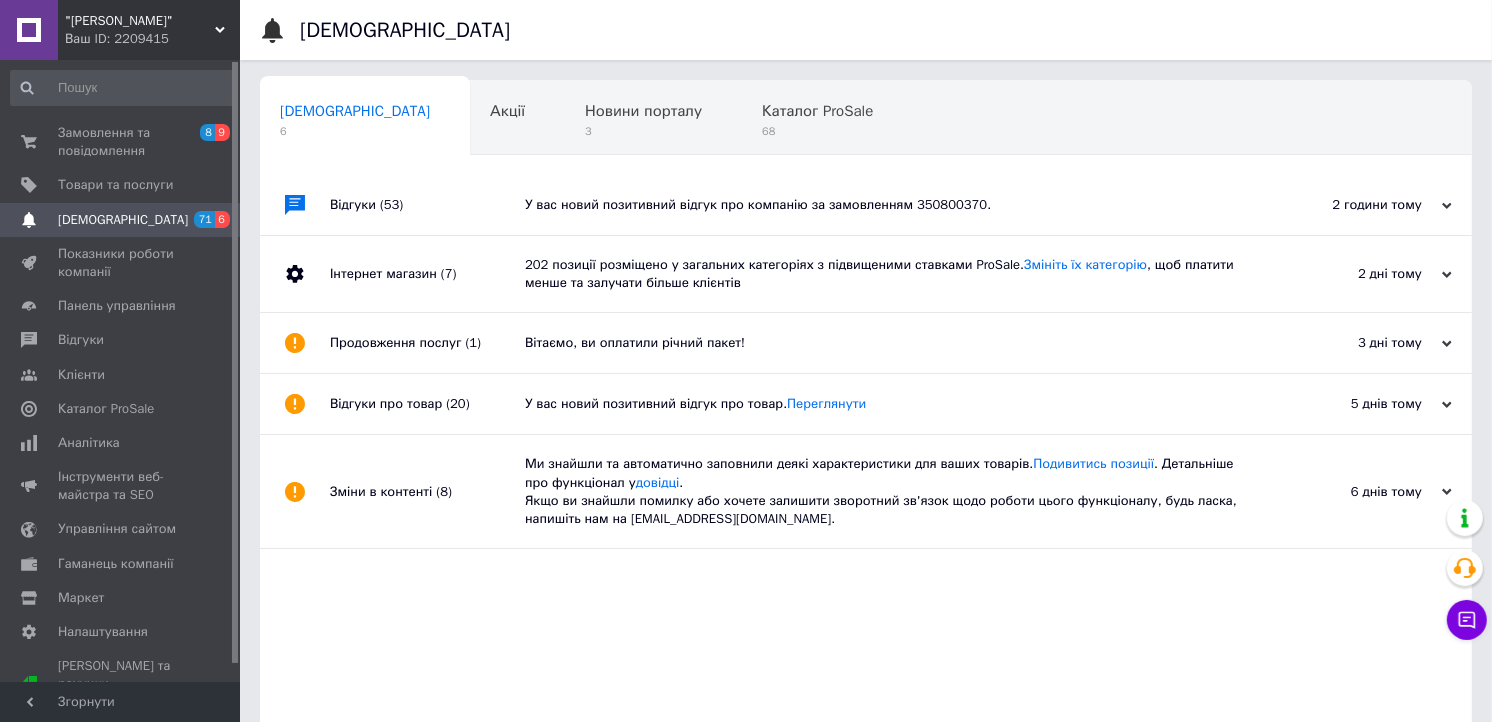 click on "У вас новий позитивний відгук про компанію за замовленням 350800370." at bounding box center [888, 205] 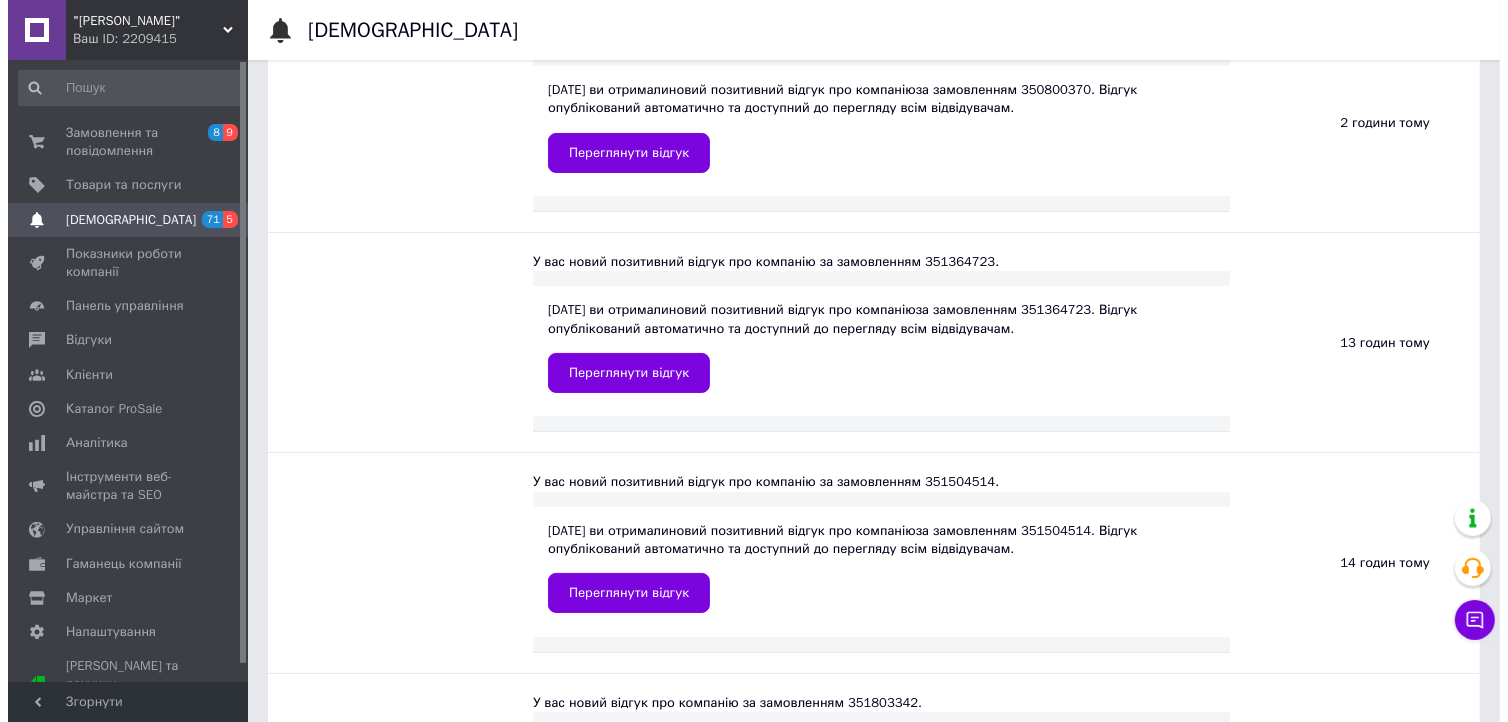 scroll, scrollTop: 0, scrollLeft: 0, axis: both 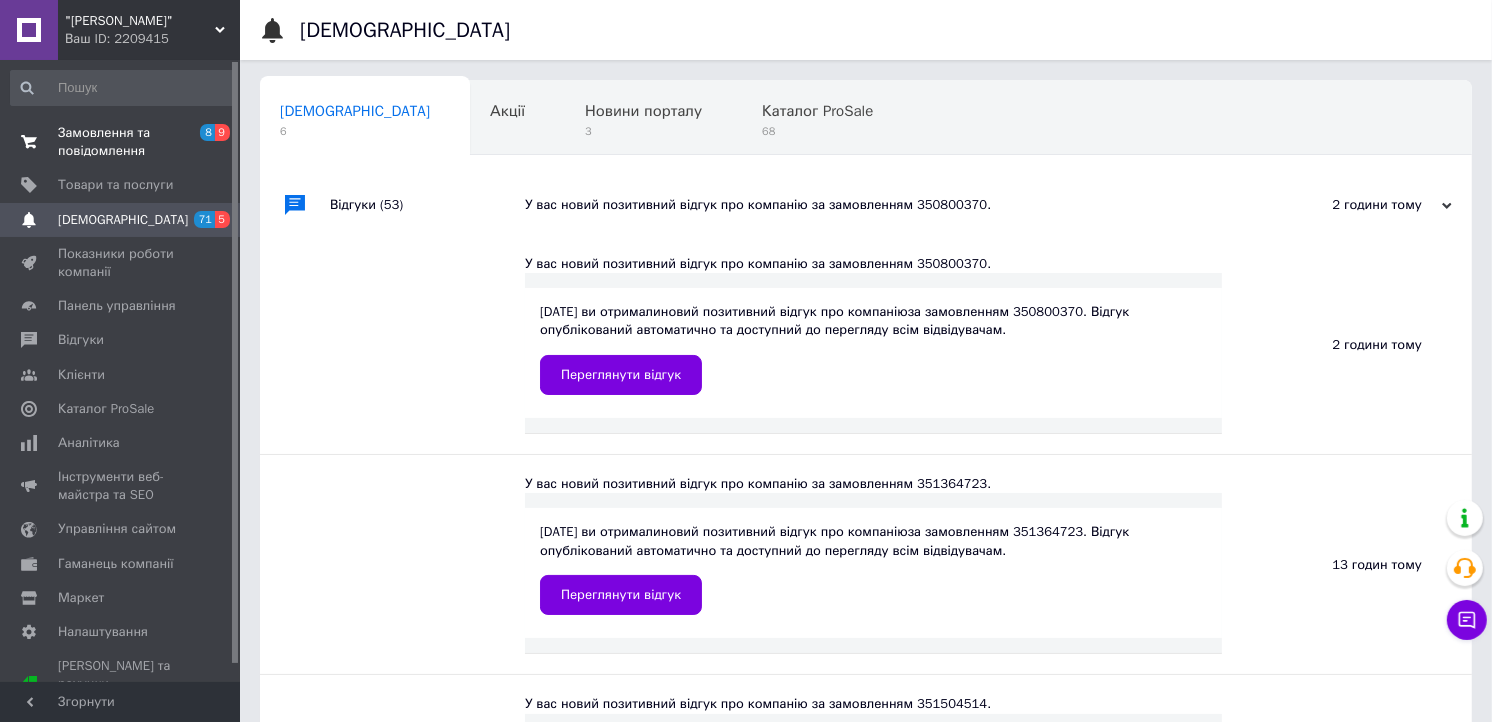 click on "Замовлення та повідомлення 8 9" at bounding box center [123, 142] 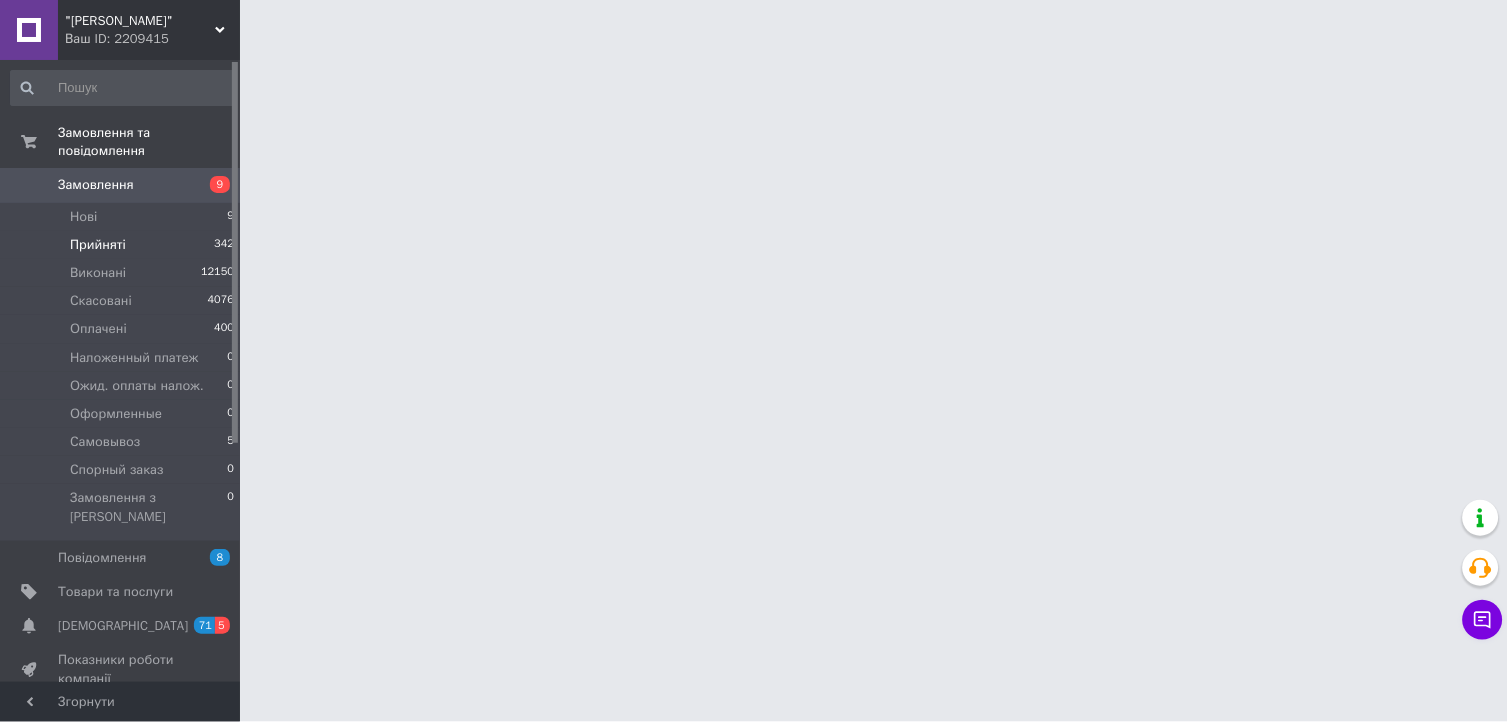 click on "Прийняті" at bounding box center (98, 245) 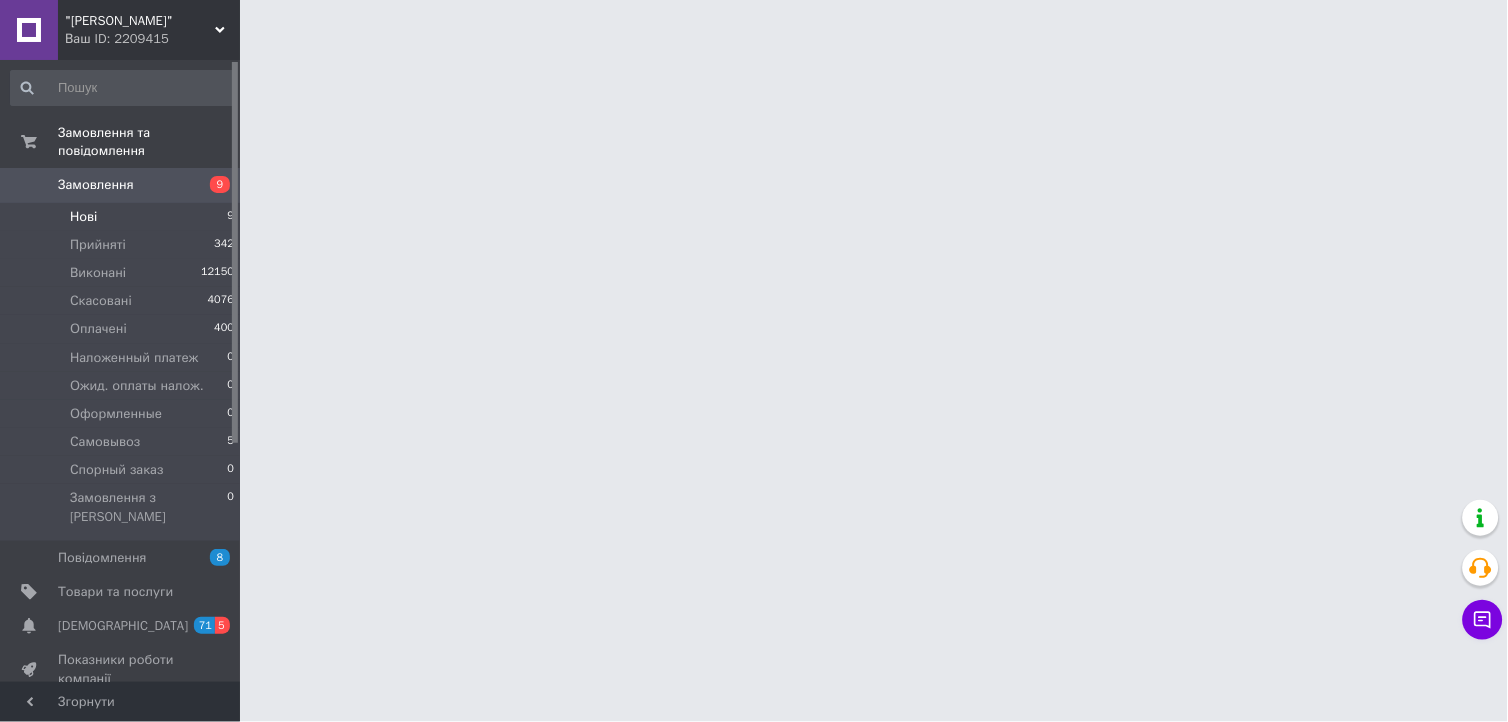 click on "Нові" at bounding box center (83, 217) 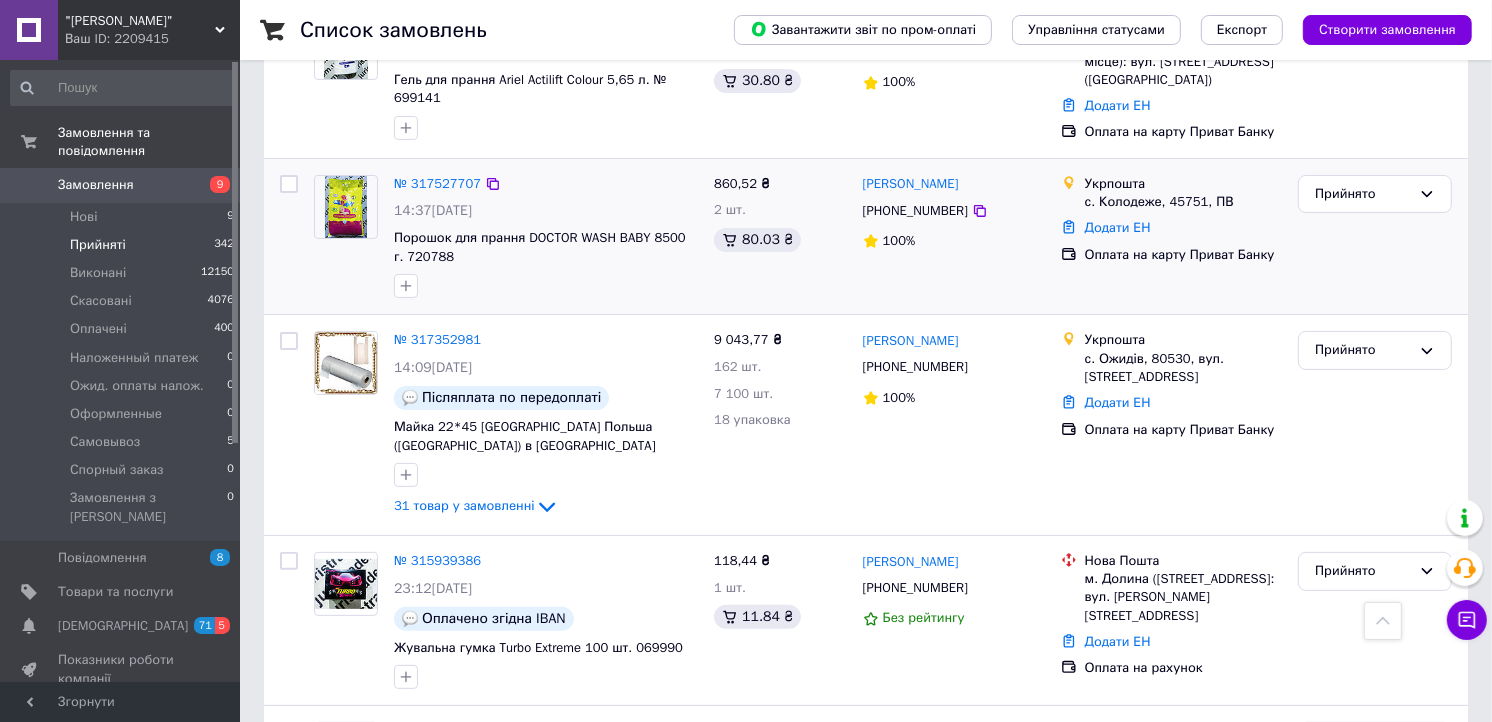 scroll, scrollTop: 111, scrollLeft: 0, axis: vertical 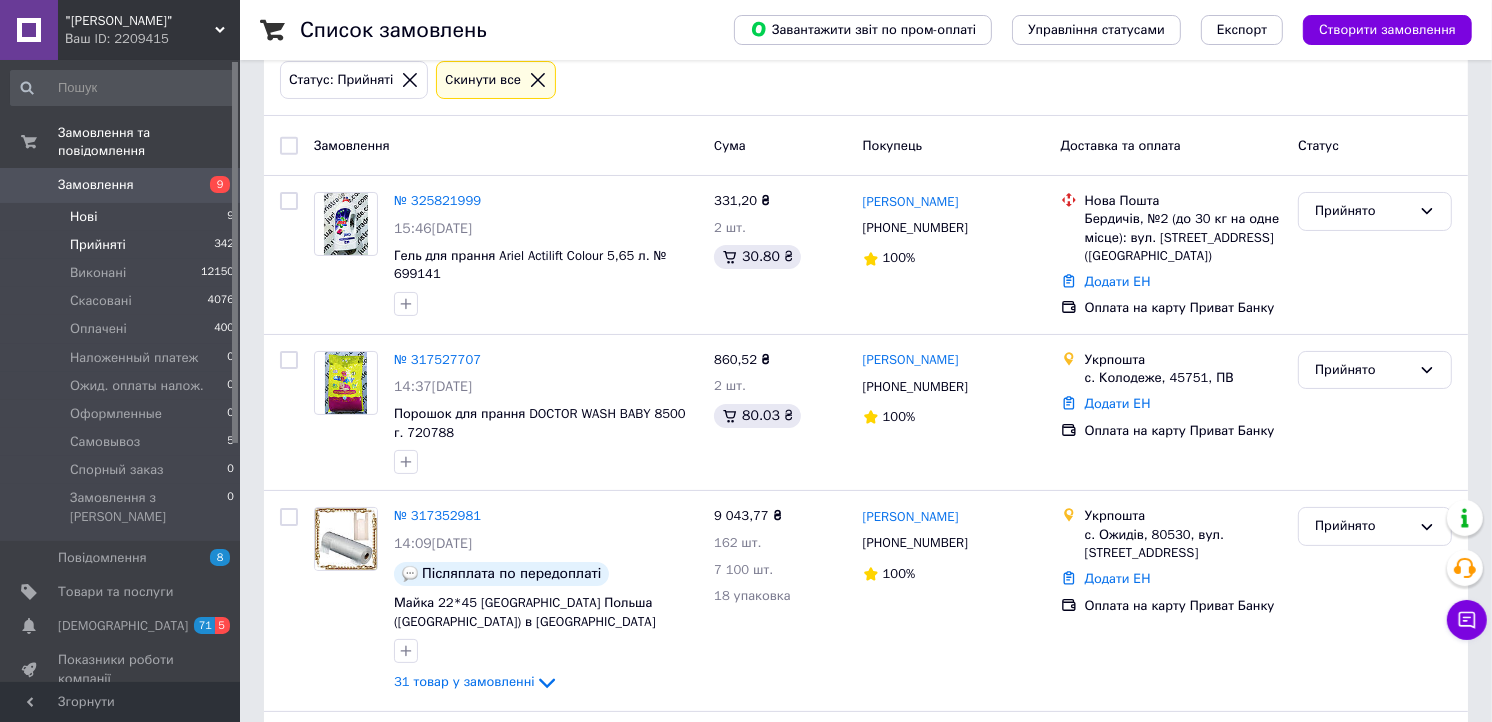 click on "Нові 9" at bounding box center [123, 217] 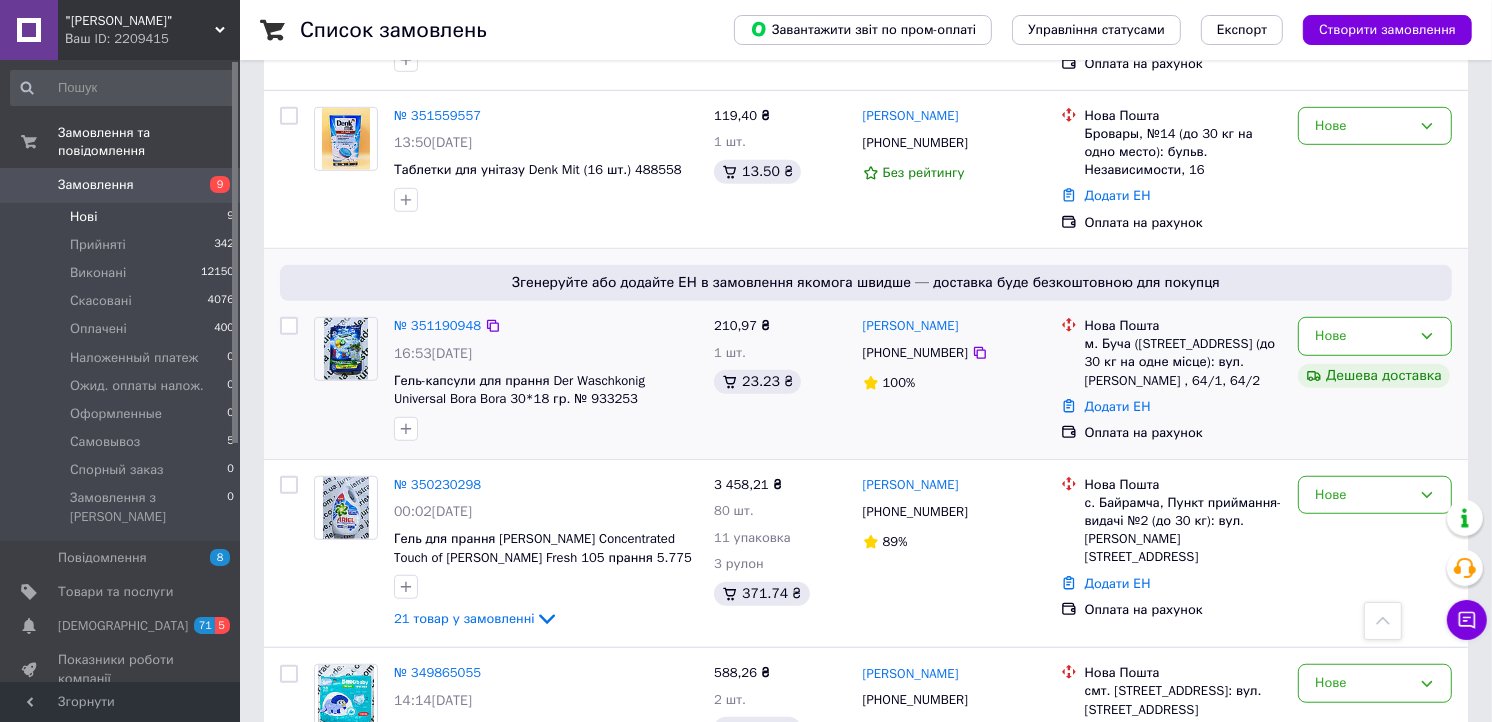 scroll, scrollTop: 1166, scrollLeft: 0, axis: vertical 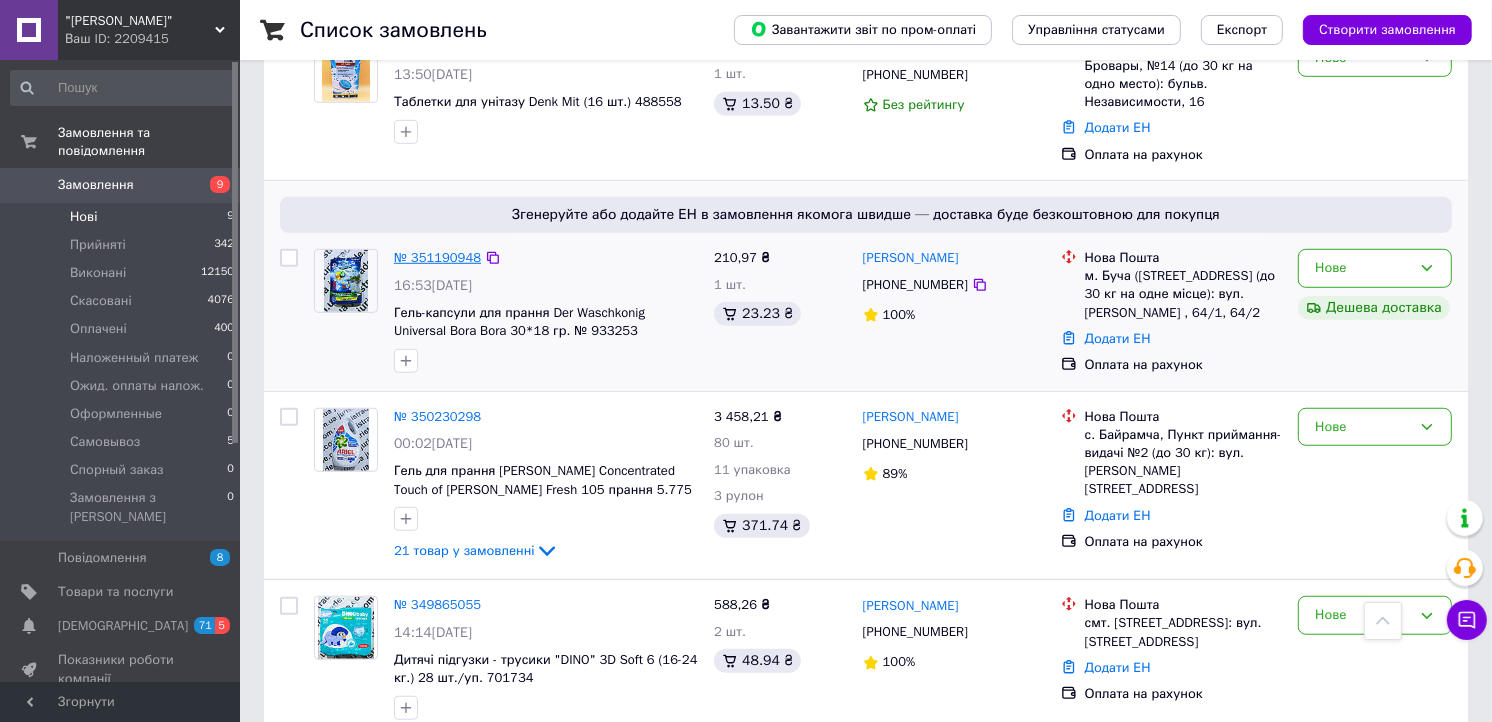 click on "№ 351190948" at bounding box center (437, 257) 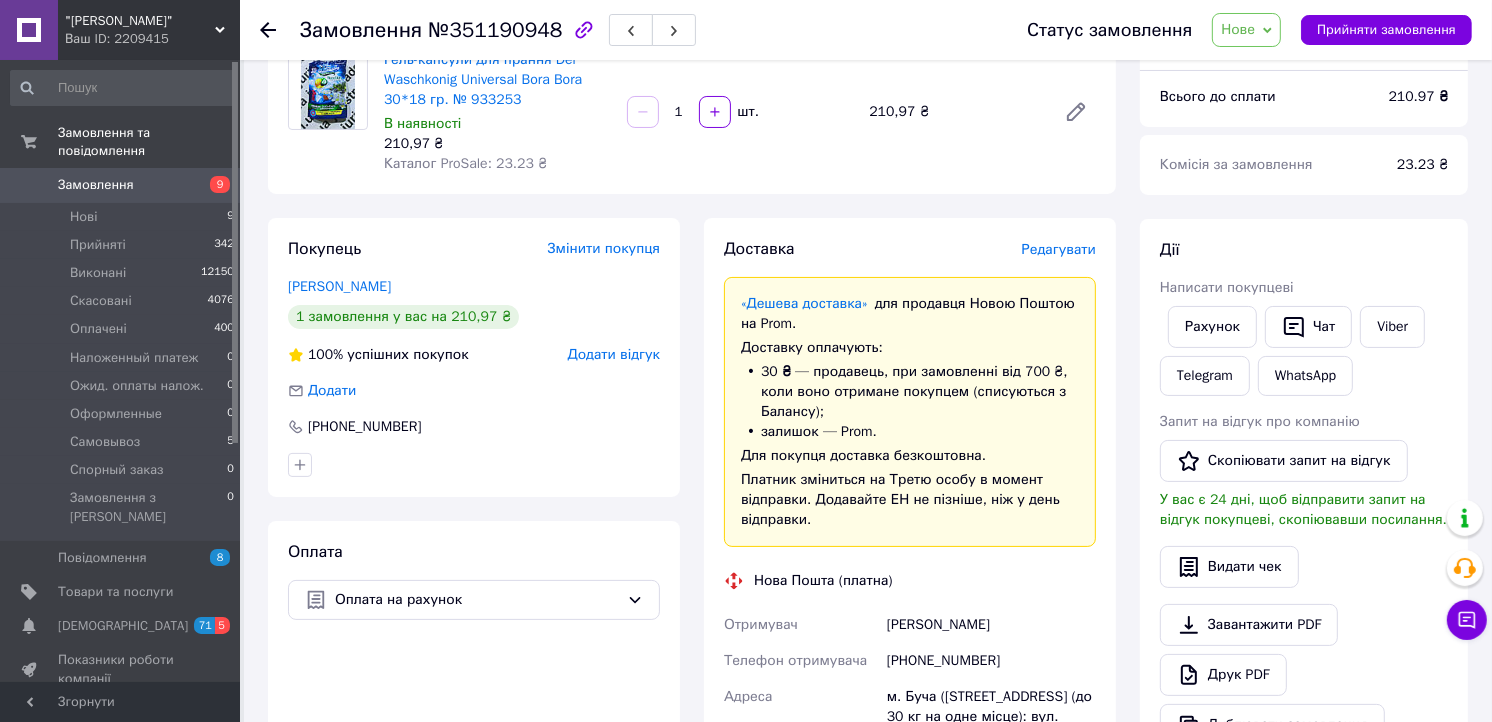 scroll, scrollTop: 722, scrollLeft: 0, axis: vertical 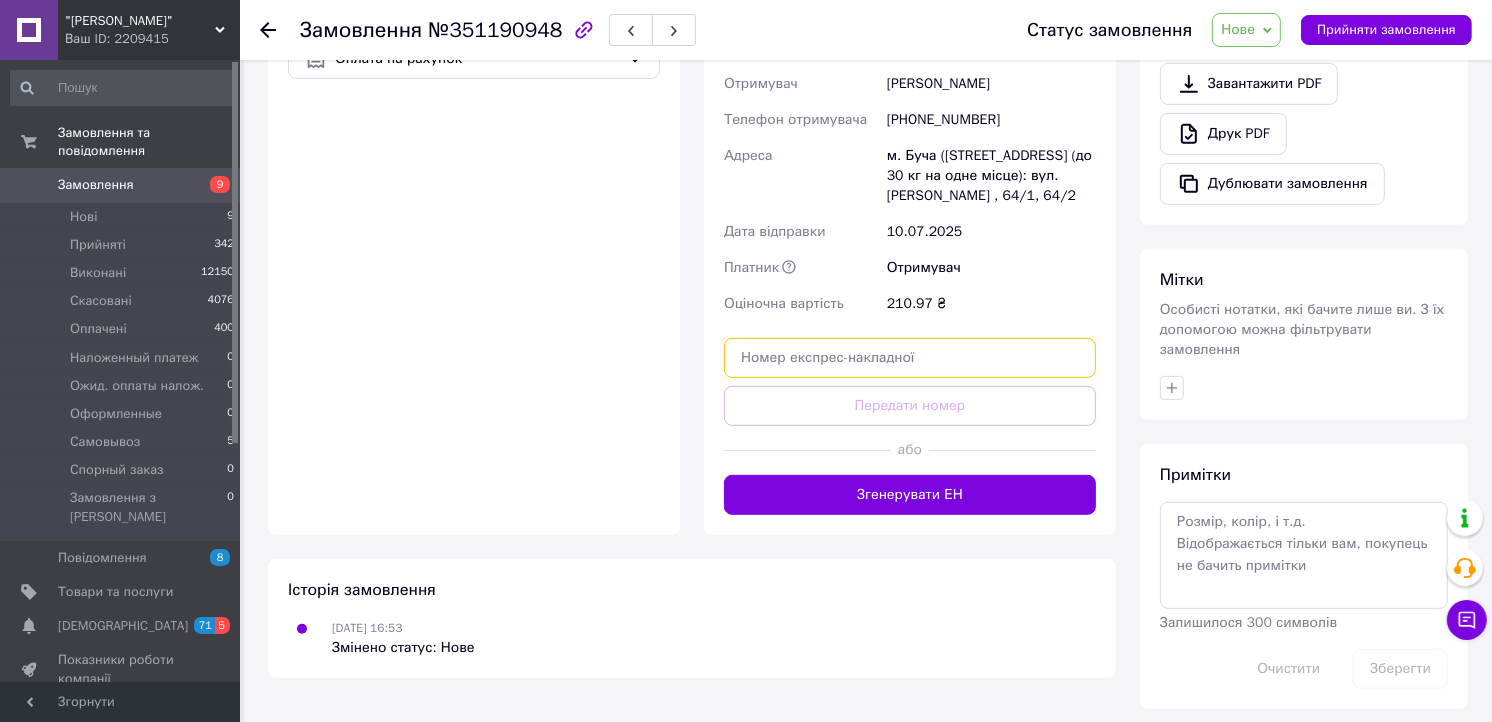 paste on "20451202736645" 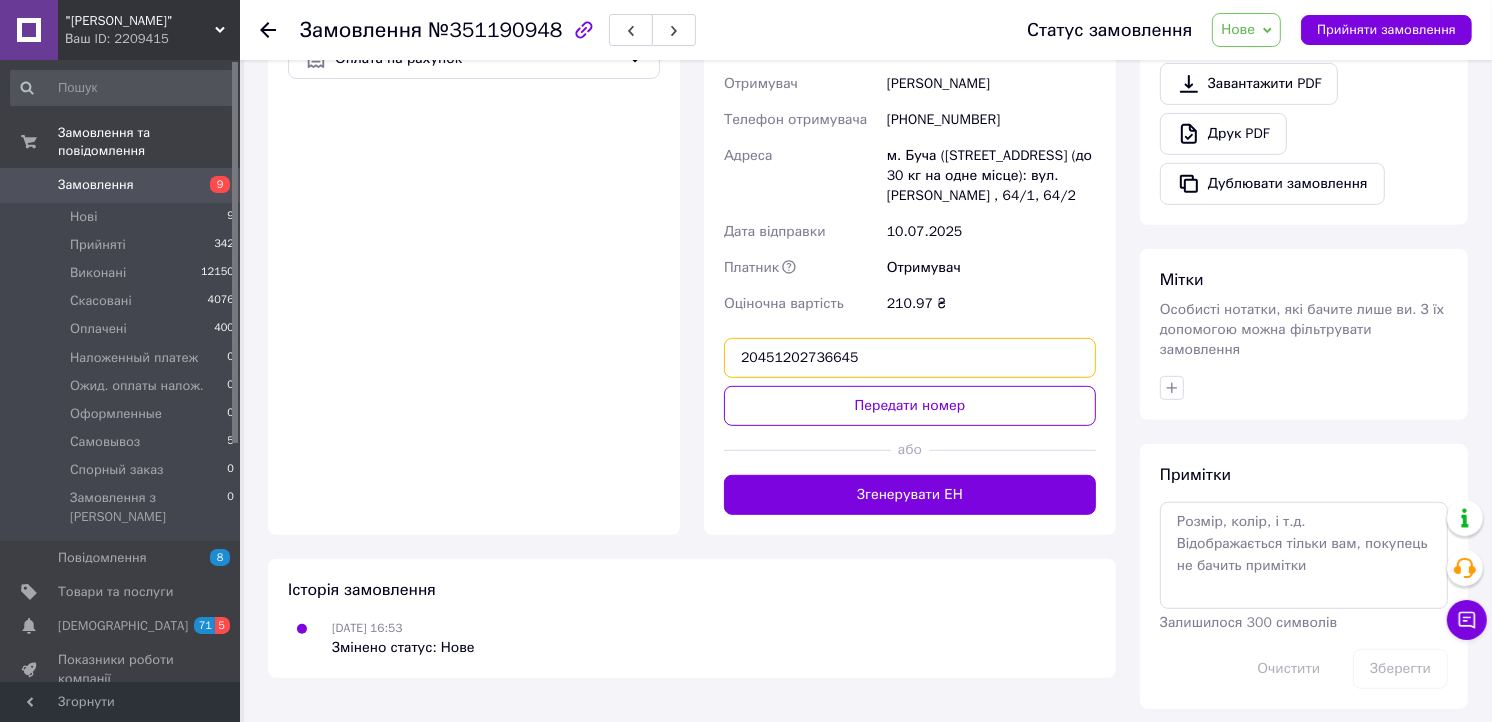type on "20451202736645" 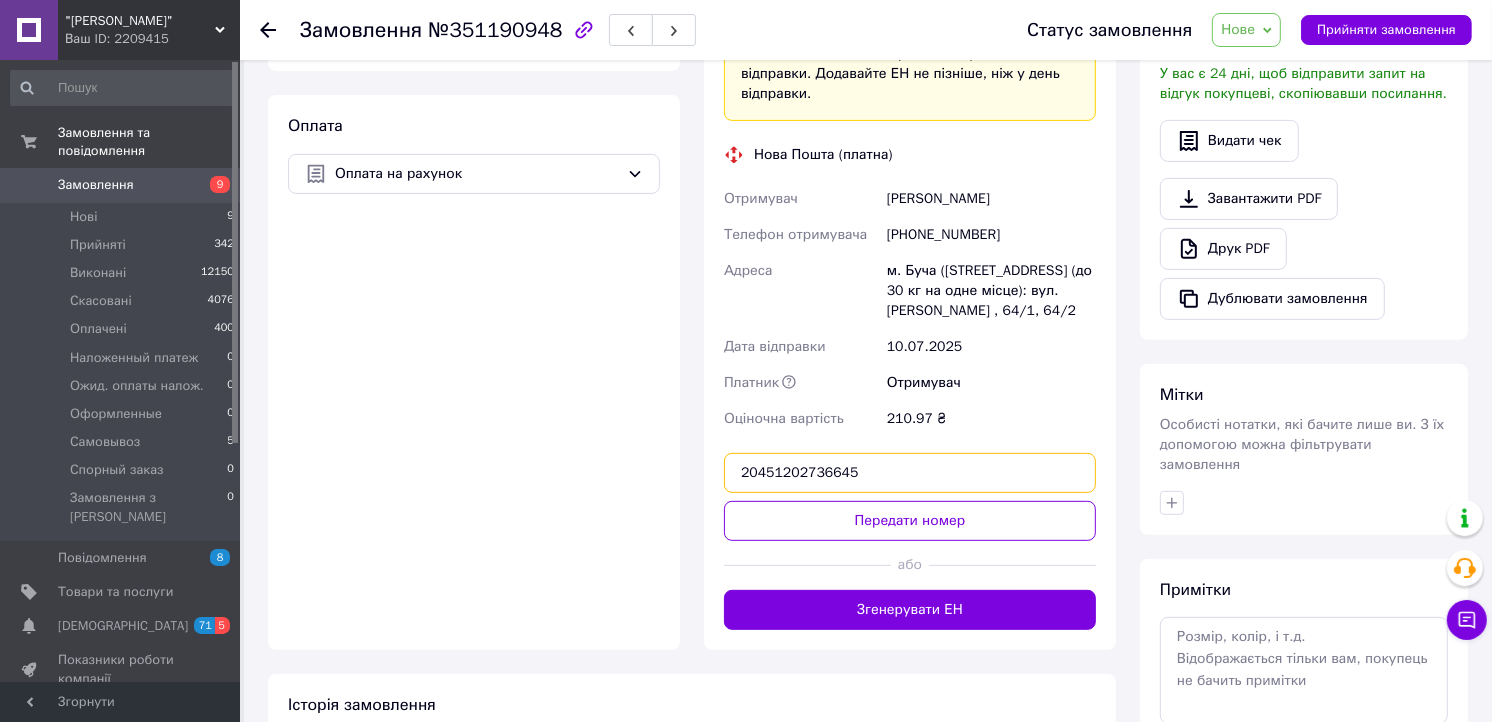 scroll, scrollTop: 722, scrollLeft: 0, axis: vertical 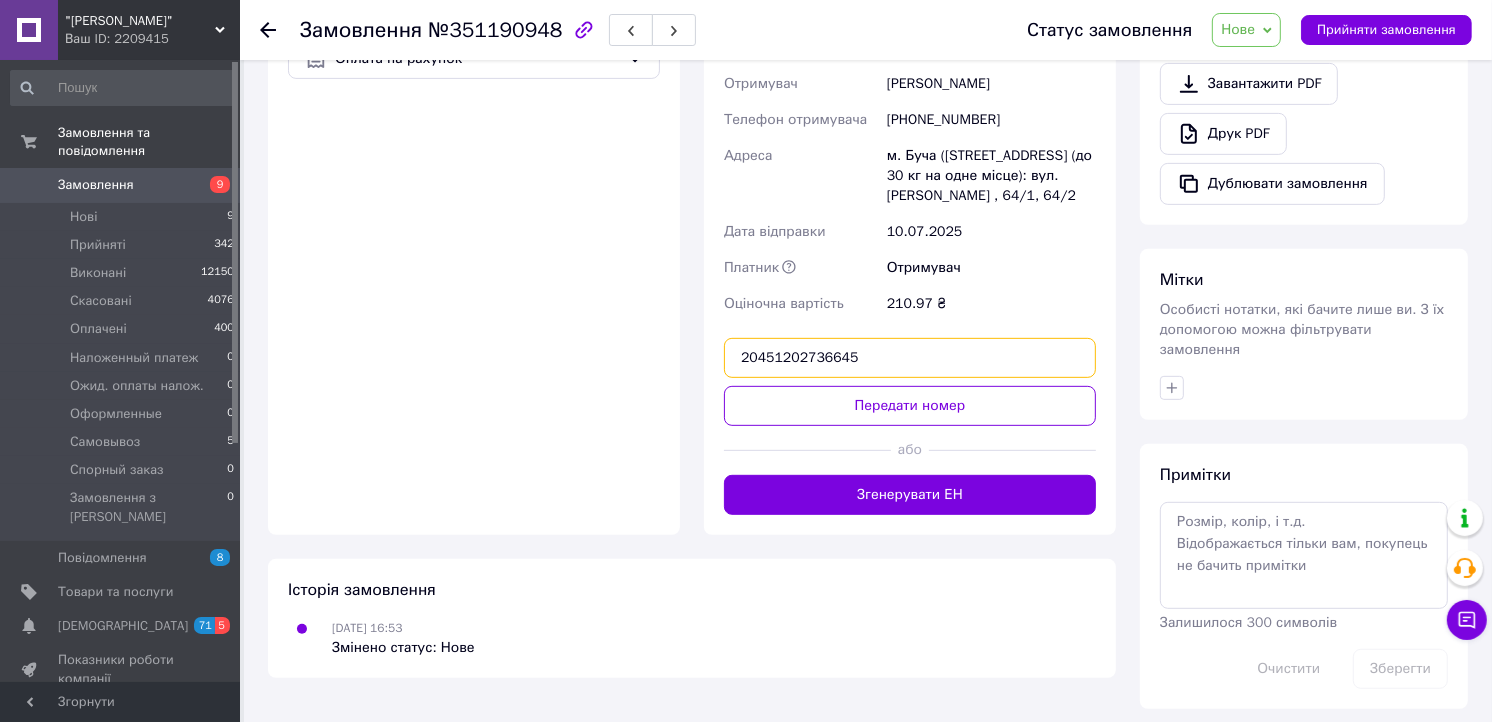 drag, startPoint x: 767, startPoint y: 373, endPoint x: 706, endPoint y: 361, distance: 62.169125 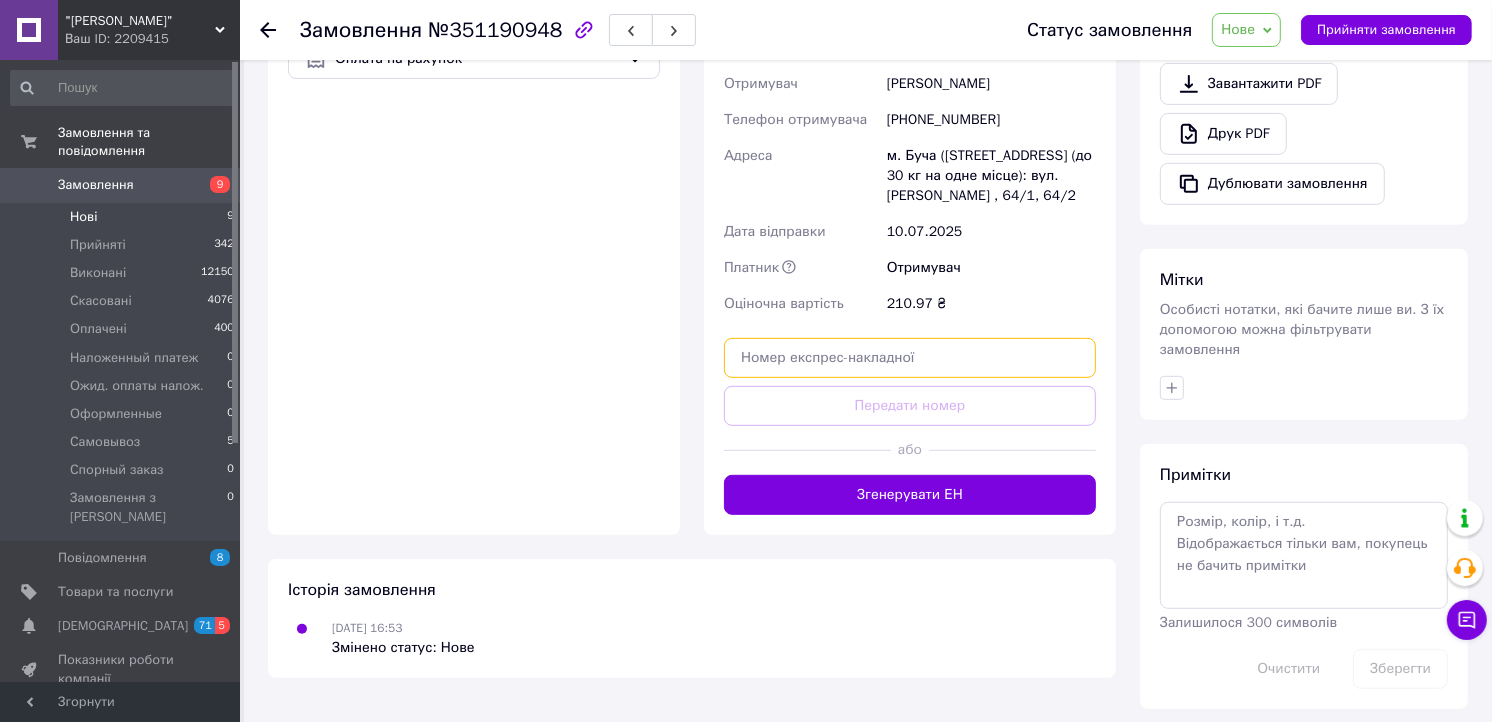 type 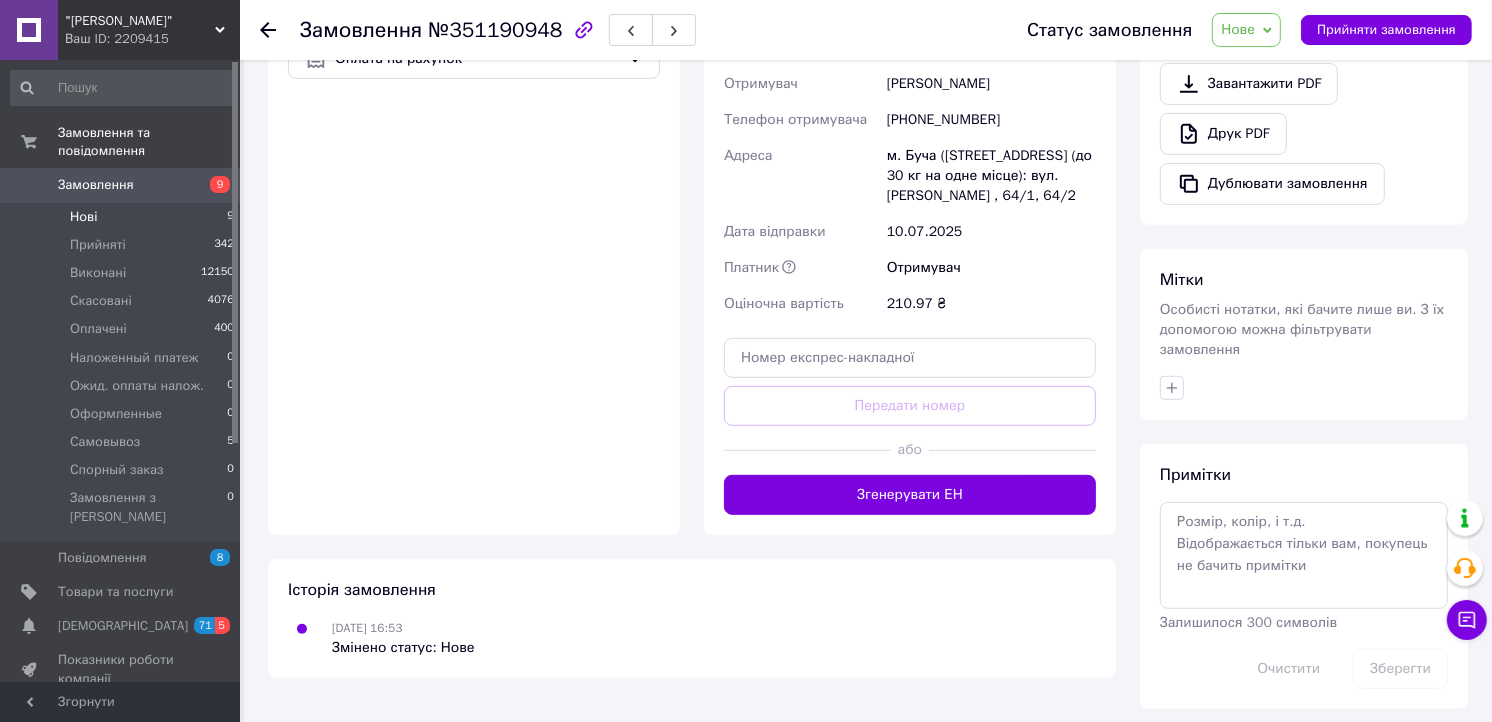 click on "Нові 9" at bounding box center [123, 217] 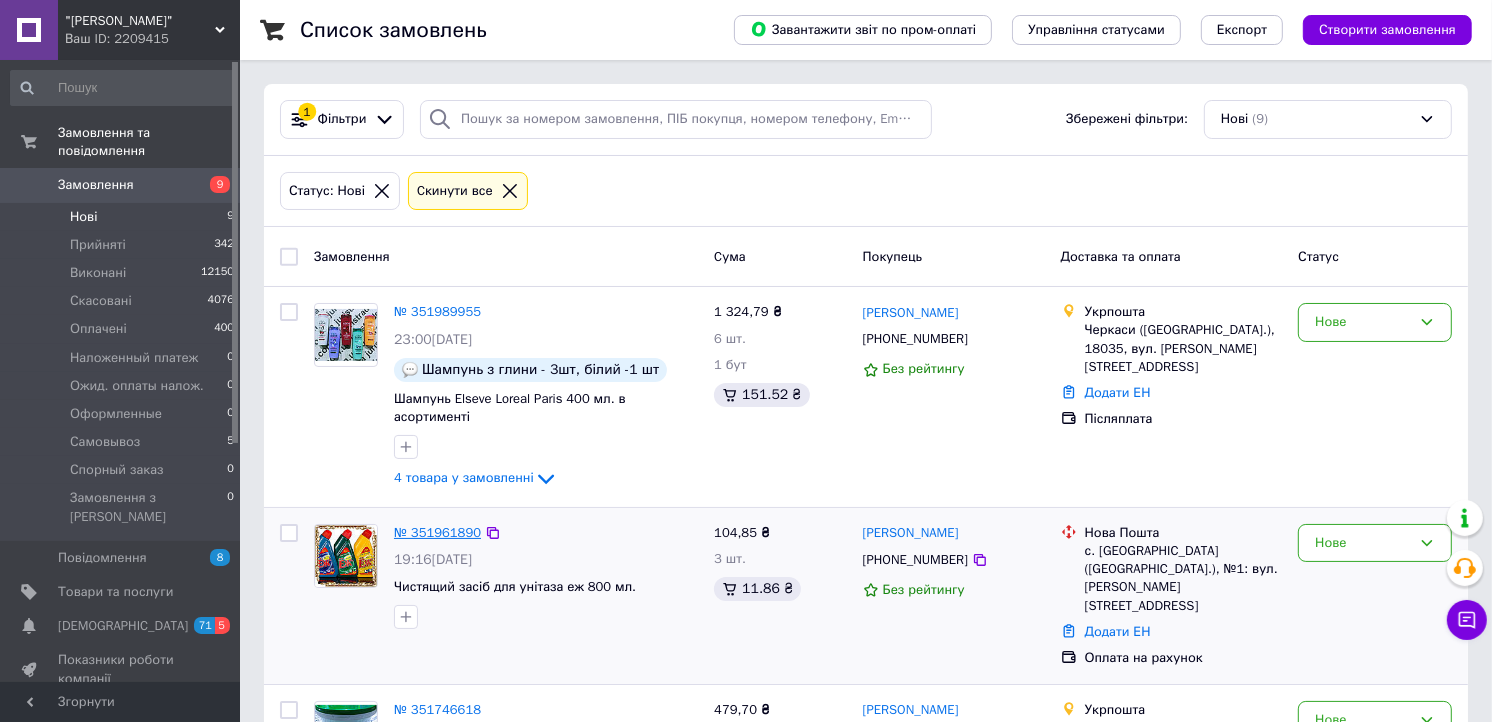 click on "№ 351961890" at bounding box center (437, 532) 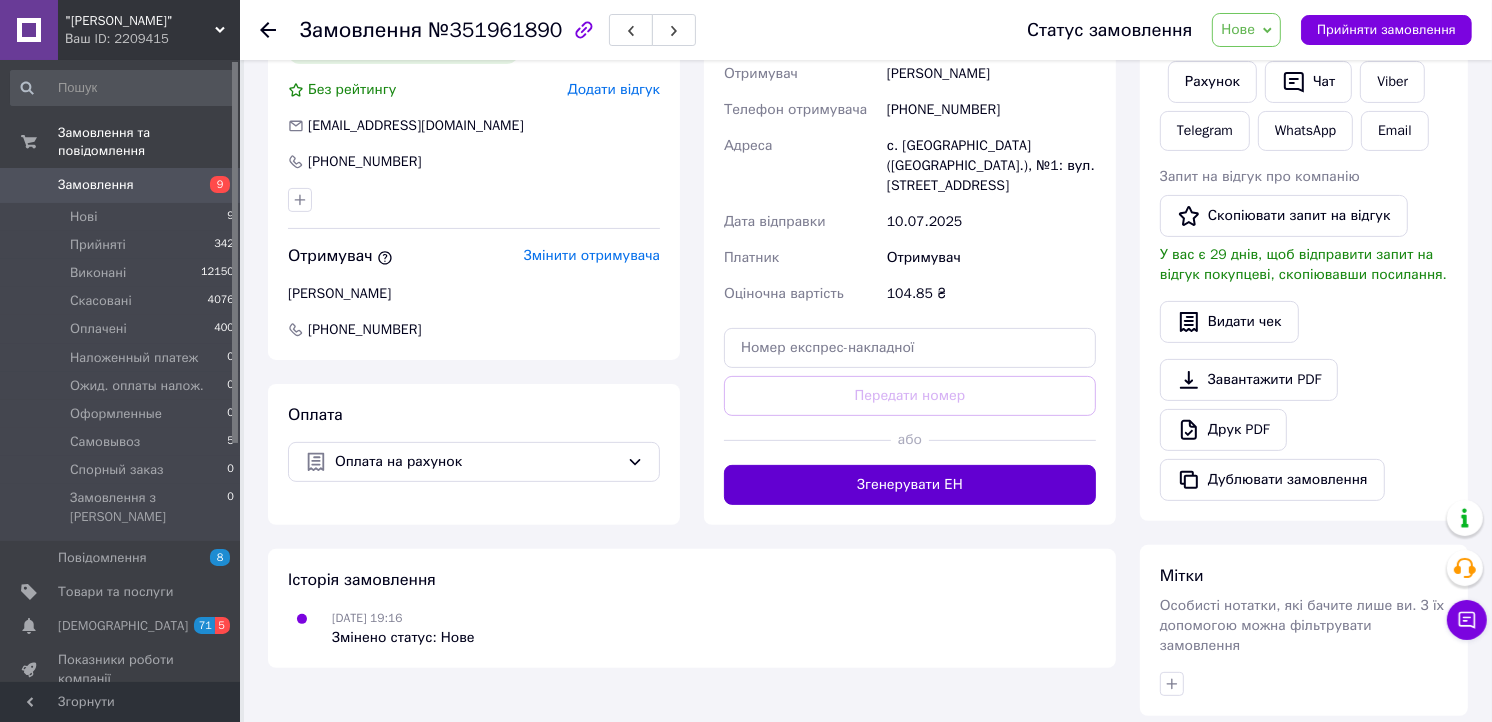 scroll, scrollTop: 111, scrollLeft: 0, axis: vertical 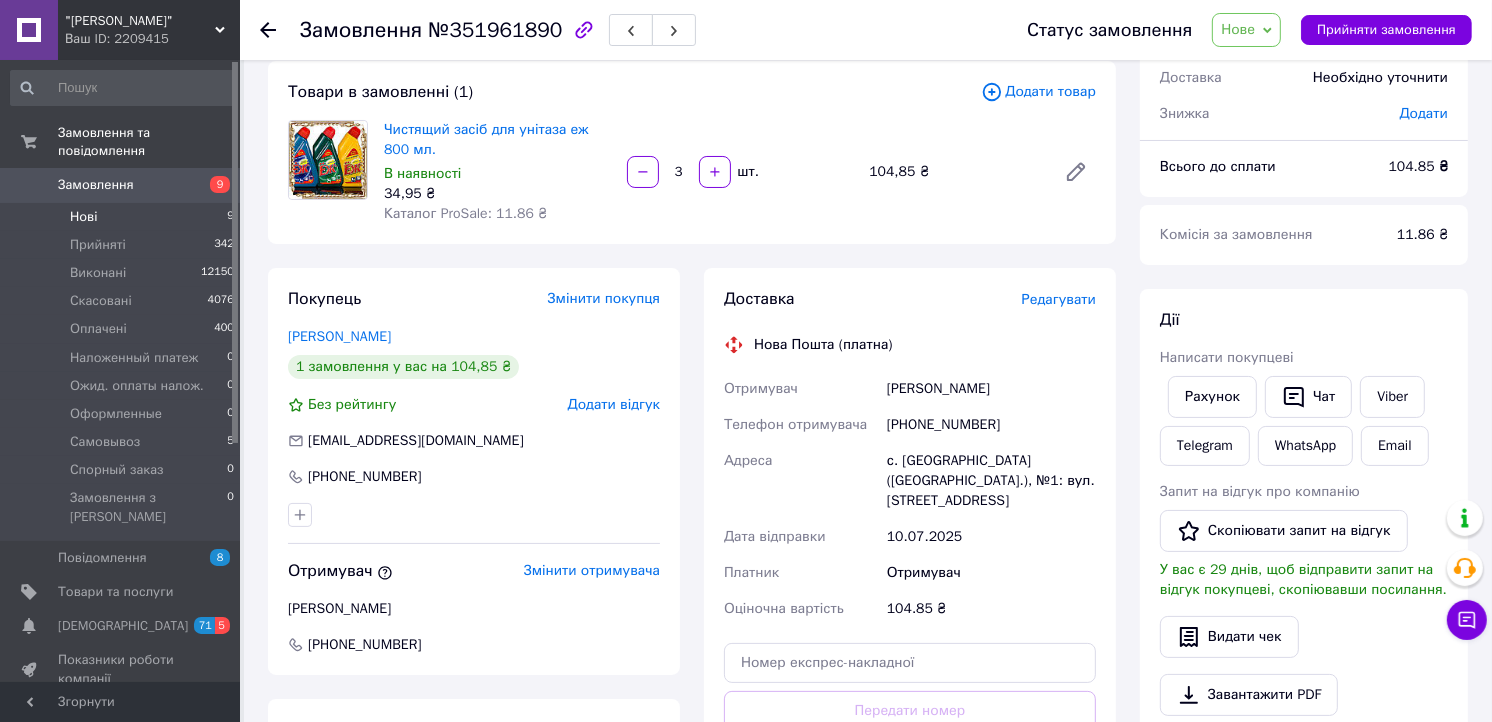 click on "Нові 9" at bounding box center (123, 217) 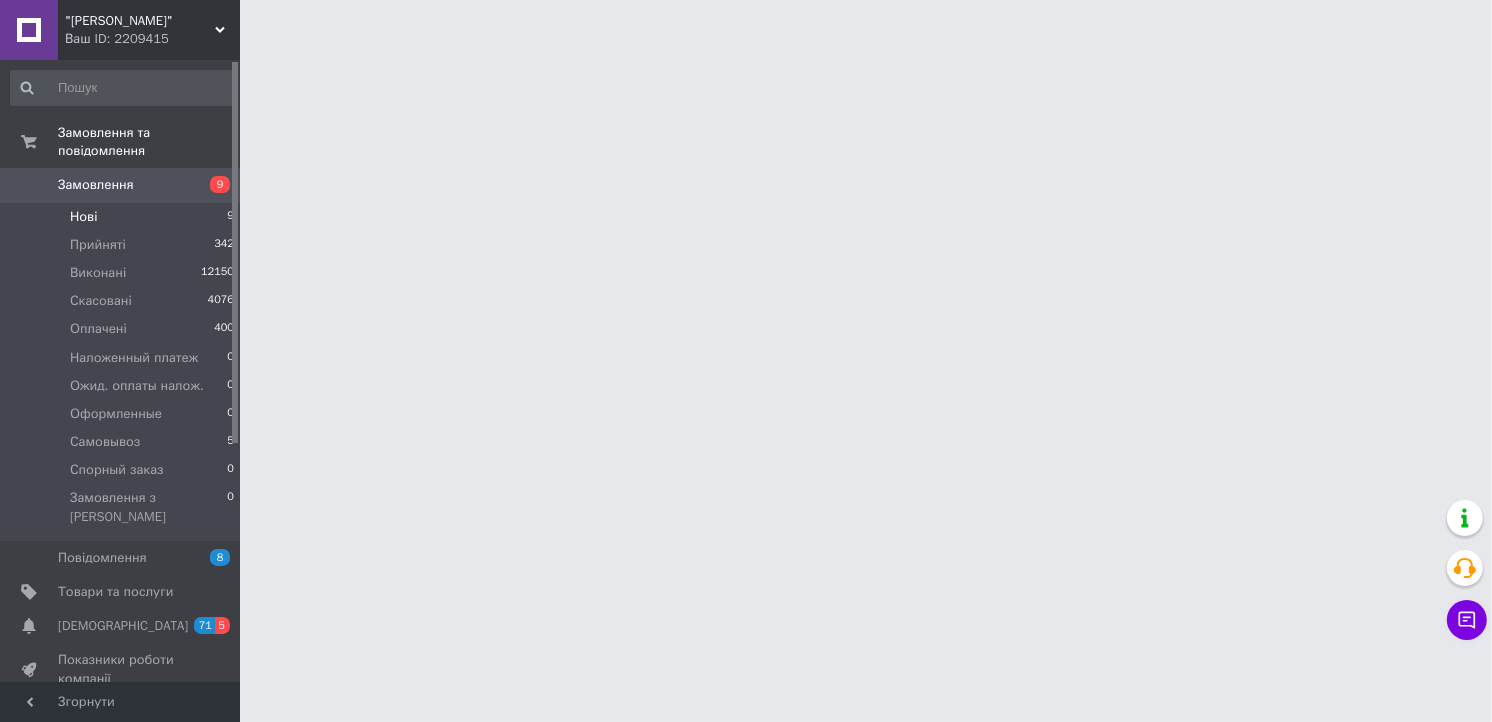 scroll, scrollTop: 0, scrollLeft: 0, axis: both 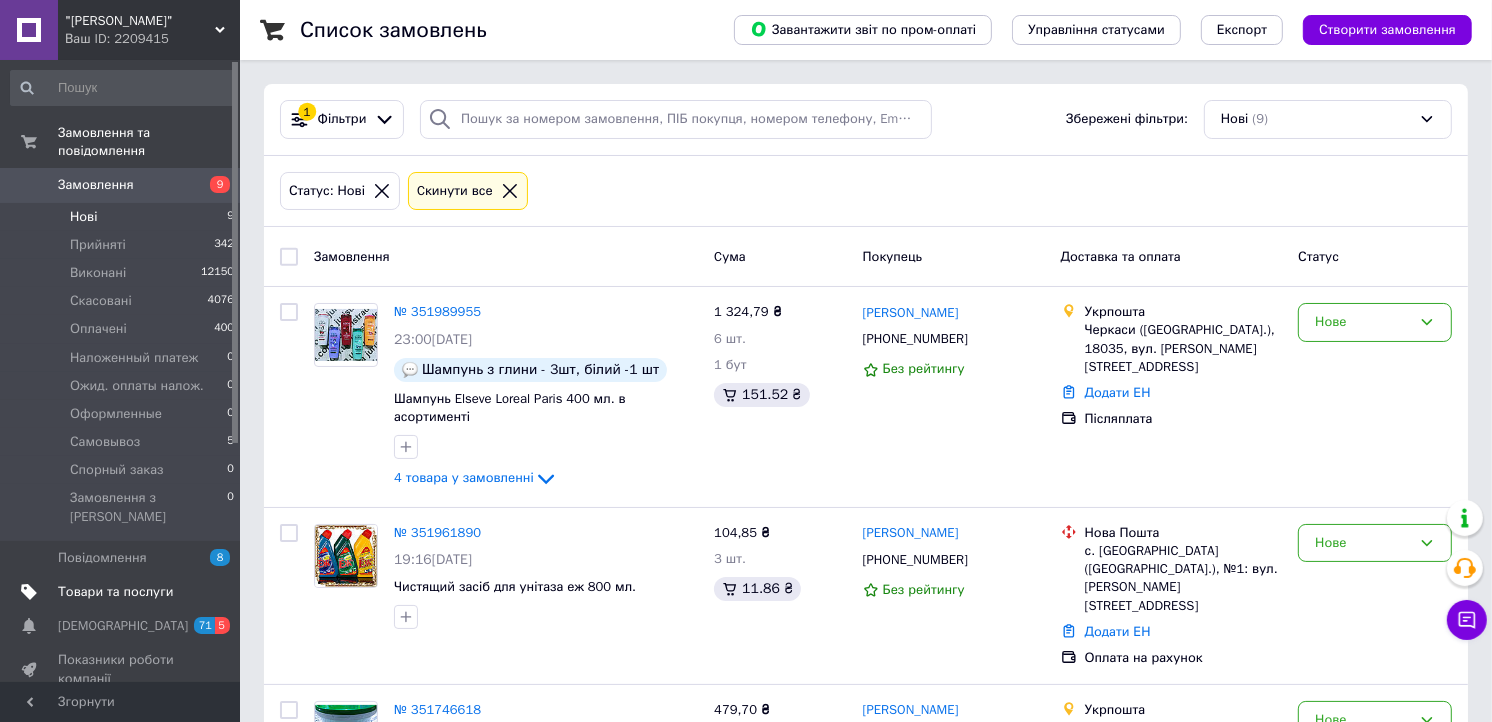 click on "Товари та послуги" at bounding box center [115, 592] 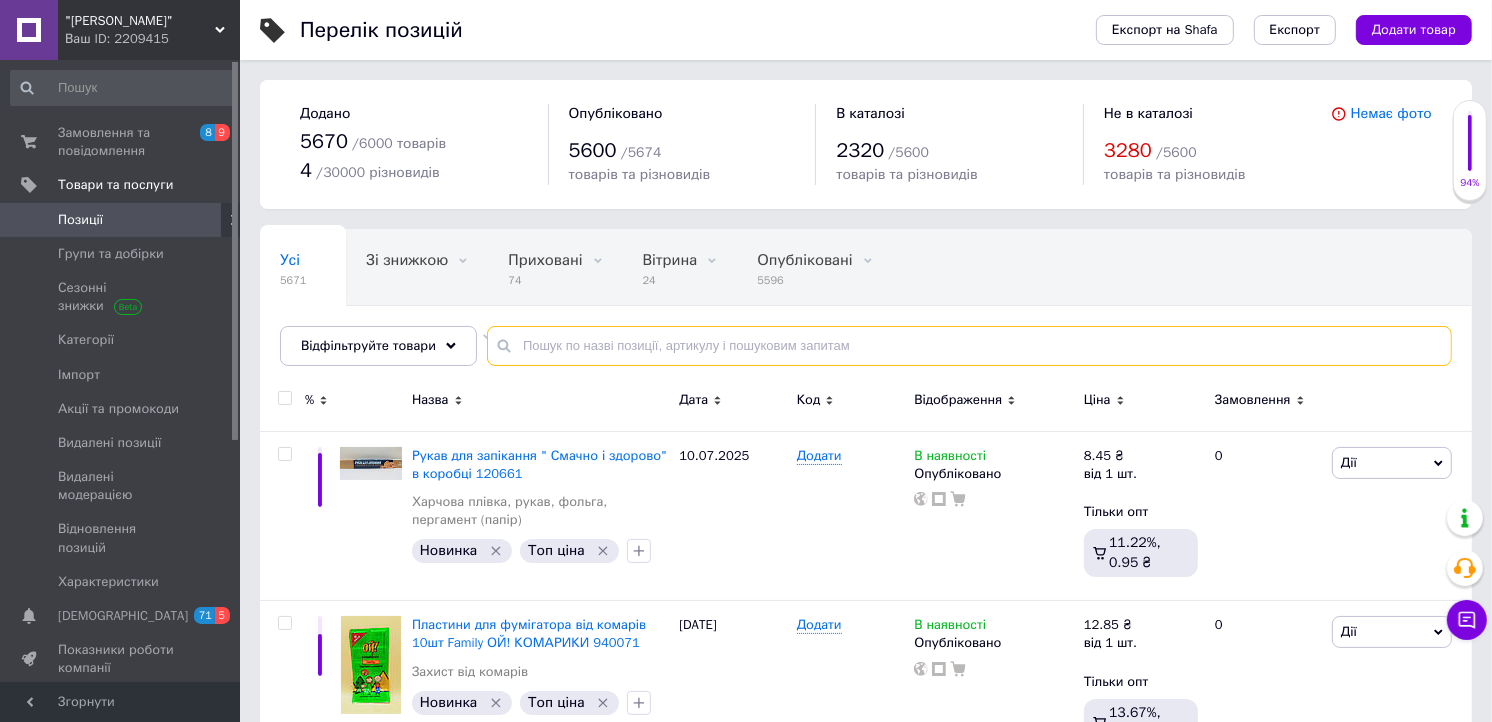 click at bounding box center (969, 346) 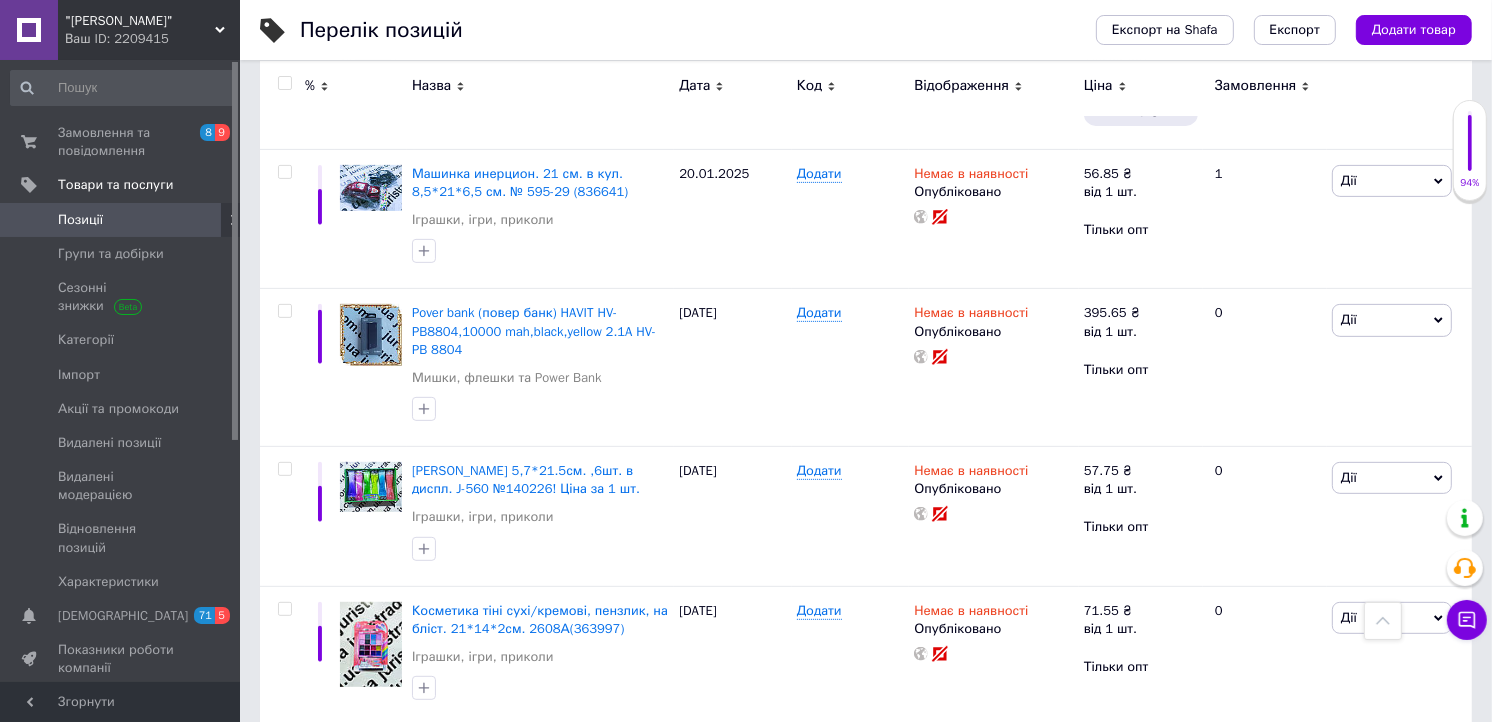 scroll, scrollTop: 0, scrollLeft: 0, axis: both 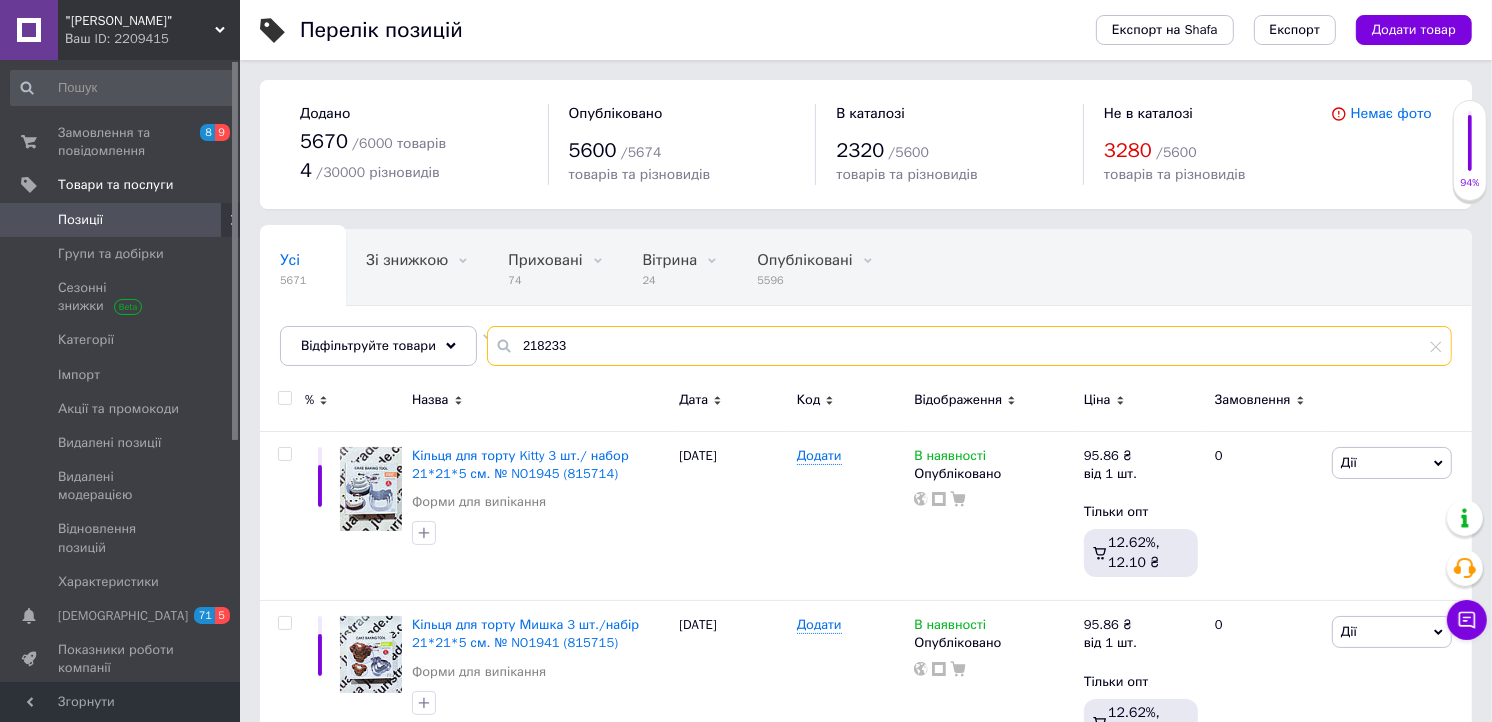 drag, startPoint x: 622, startPoint y: 351, endPoint x: 535, endPoint y: 348, distance: 87.05171 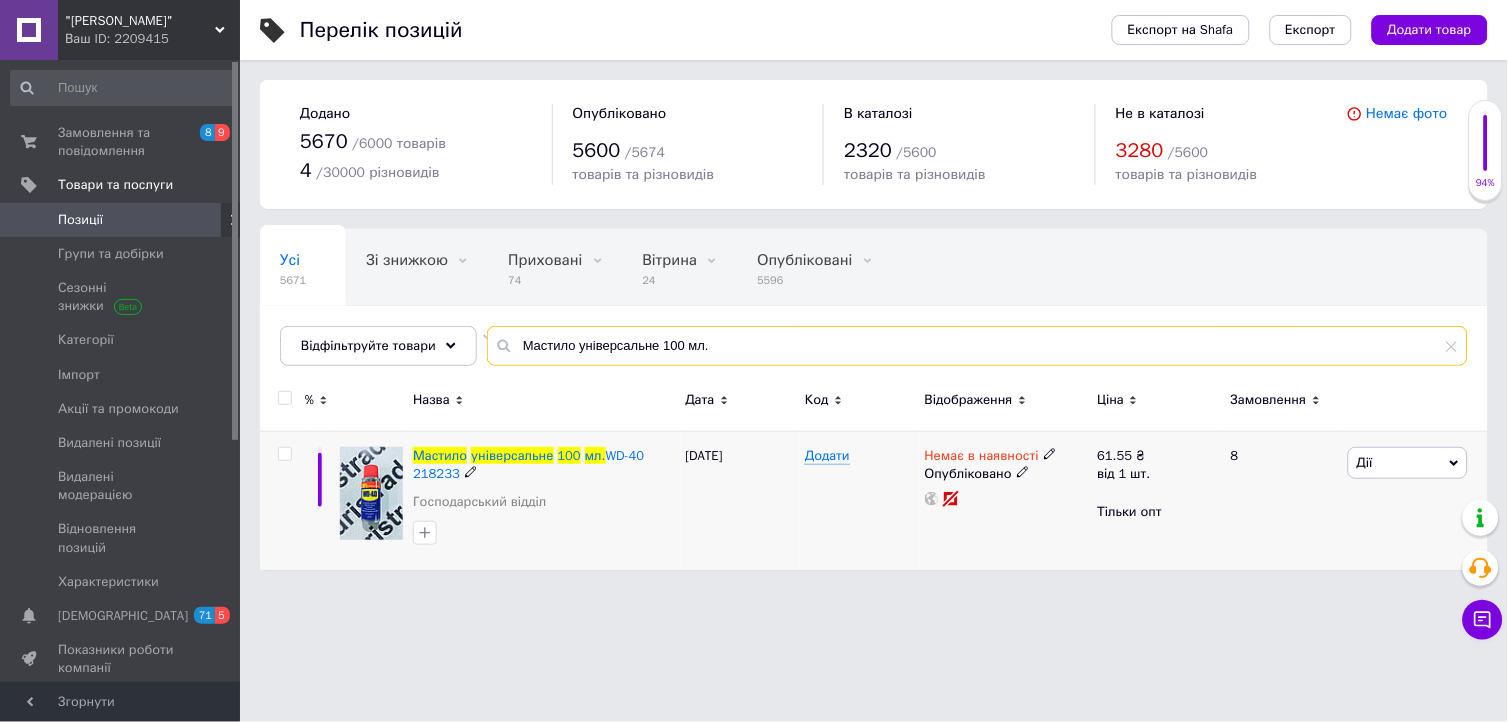 type on "Мастило універсальне 100 мл." 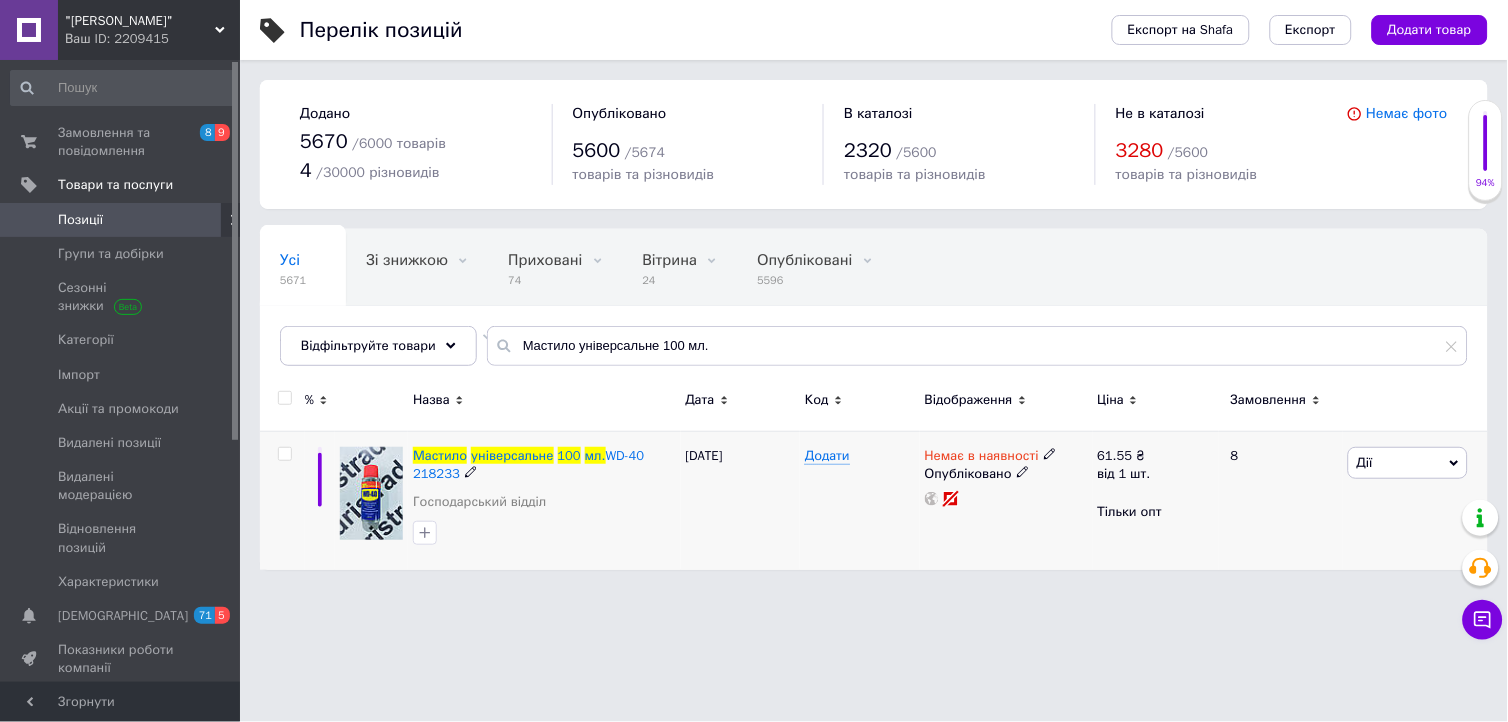 click 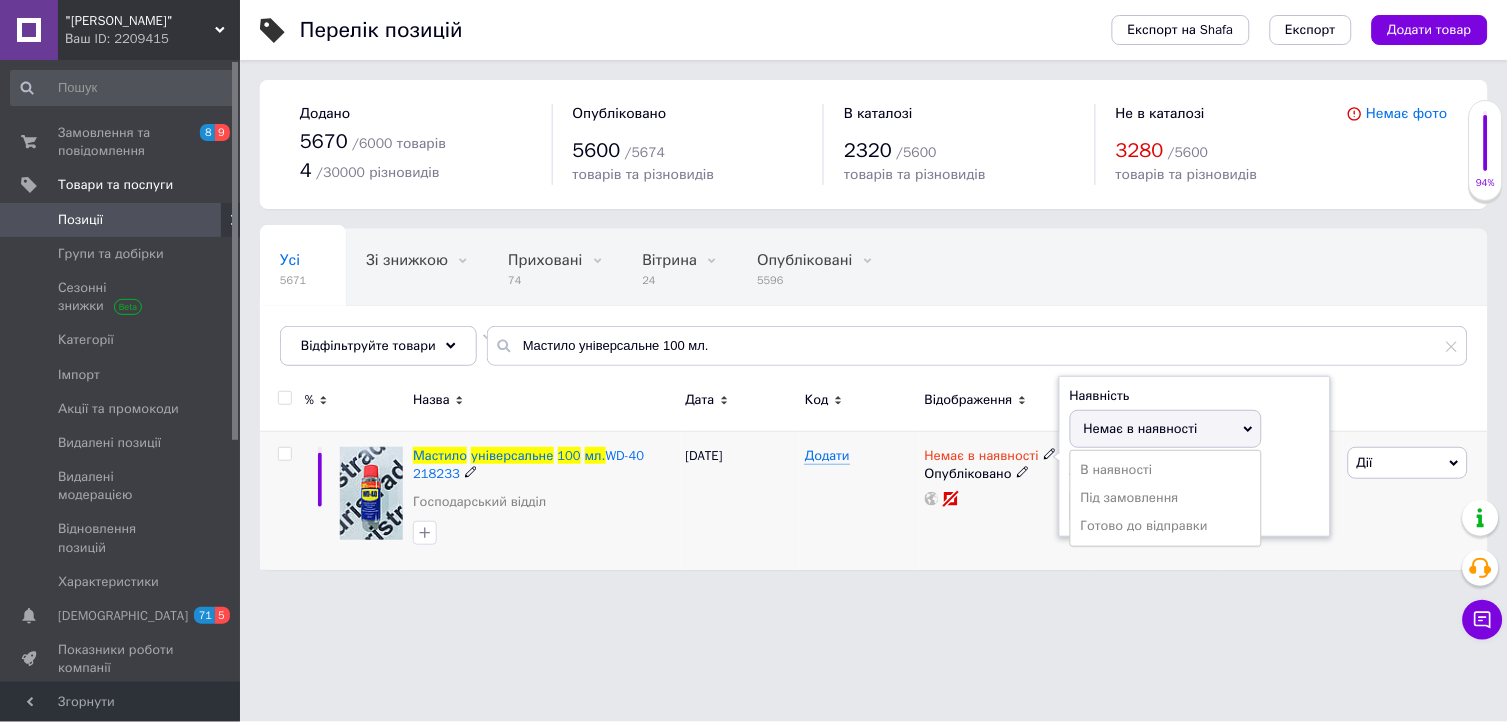drag, startPoint x: 1117, startPoint y: 466, endPoint x: 1091, endPoint y: 481, distance: 30.016663 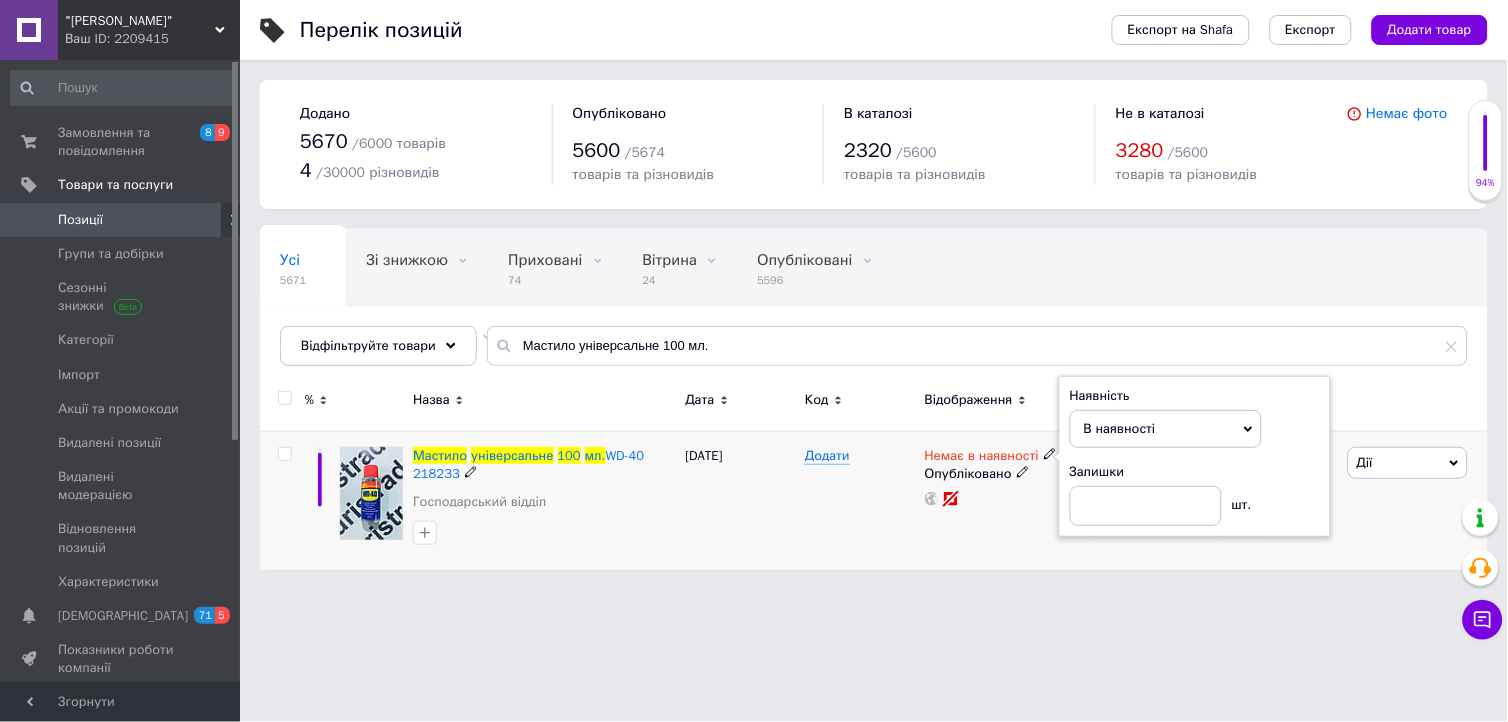click at bounding box center (544, 533) 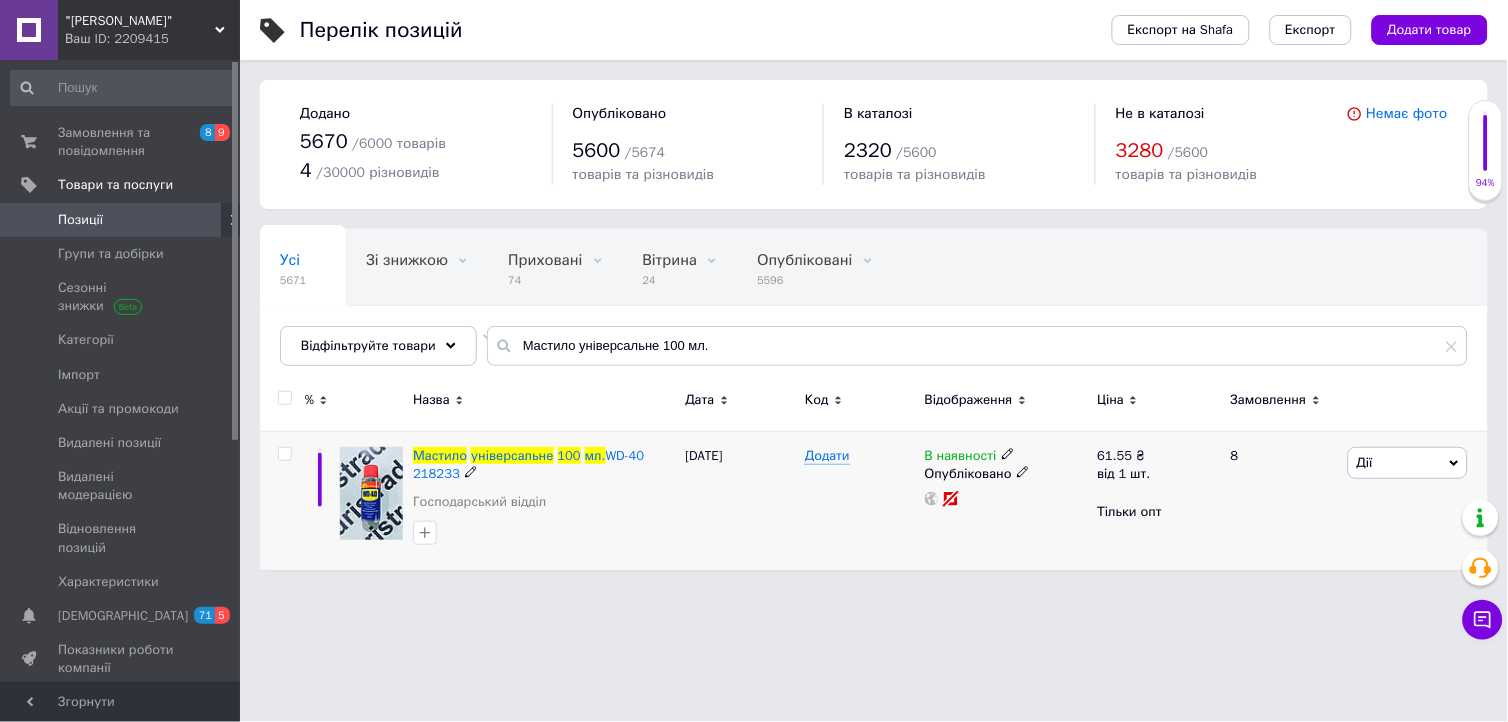 click on "03.07.2025" at bounding box center (741, 500) 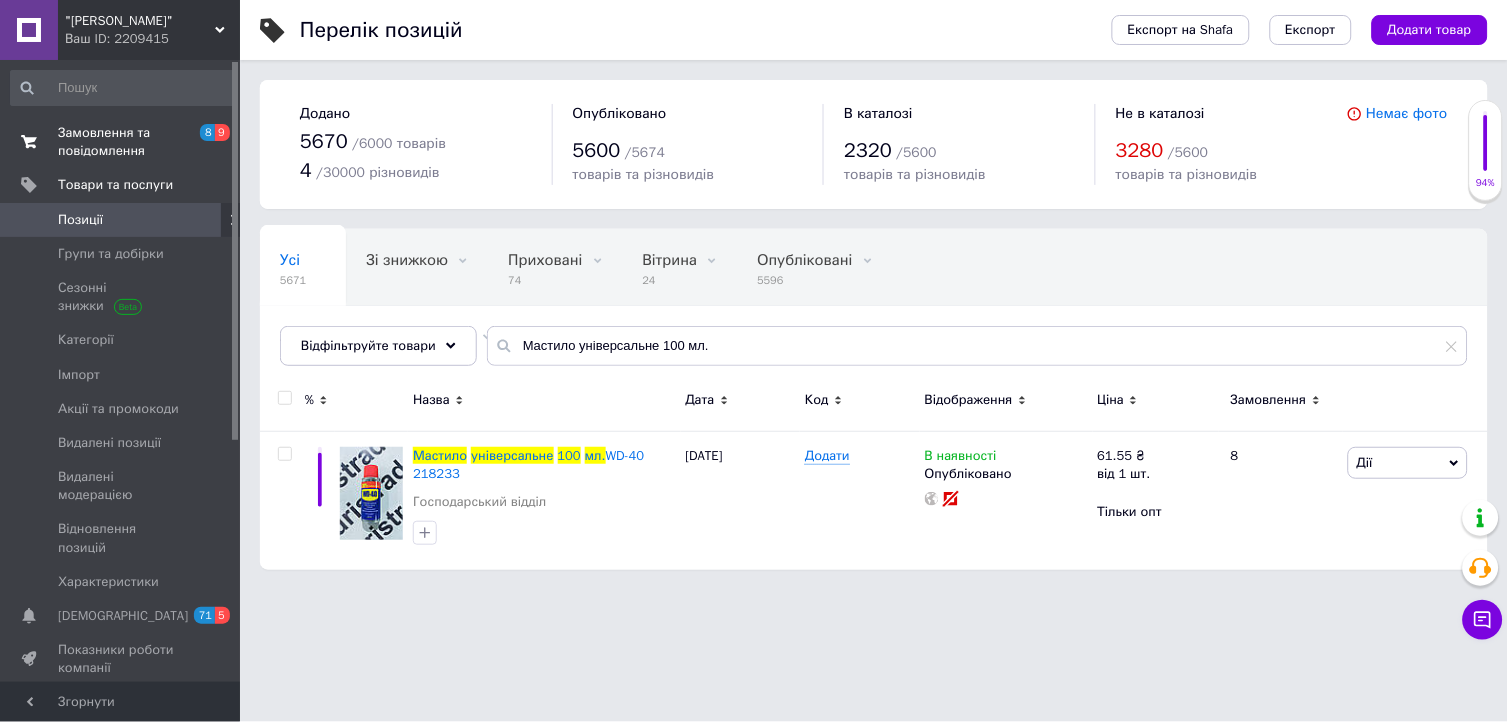 click on "Замовлення та повідомлення" at bounding box center (121, 142) 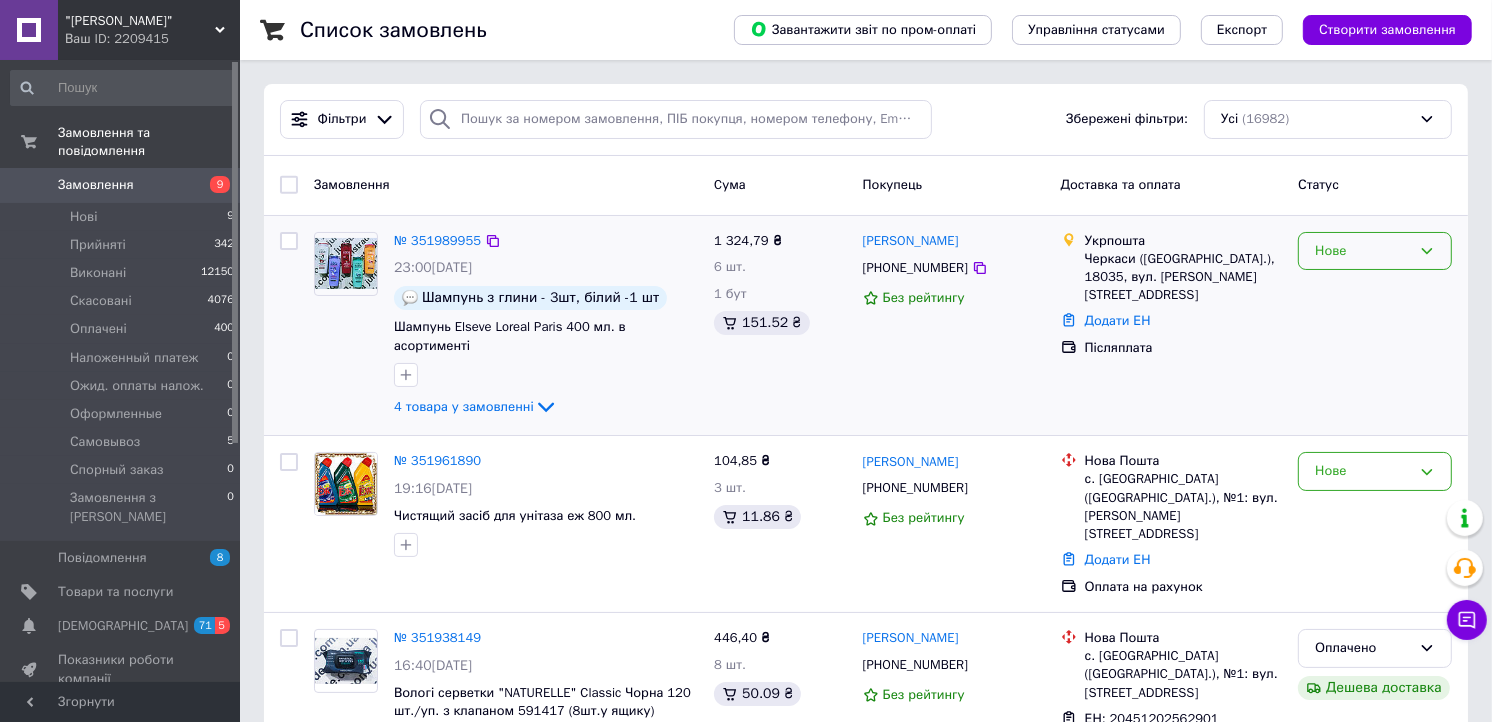 click on "Нове" at bounding box center [1363, 251] 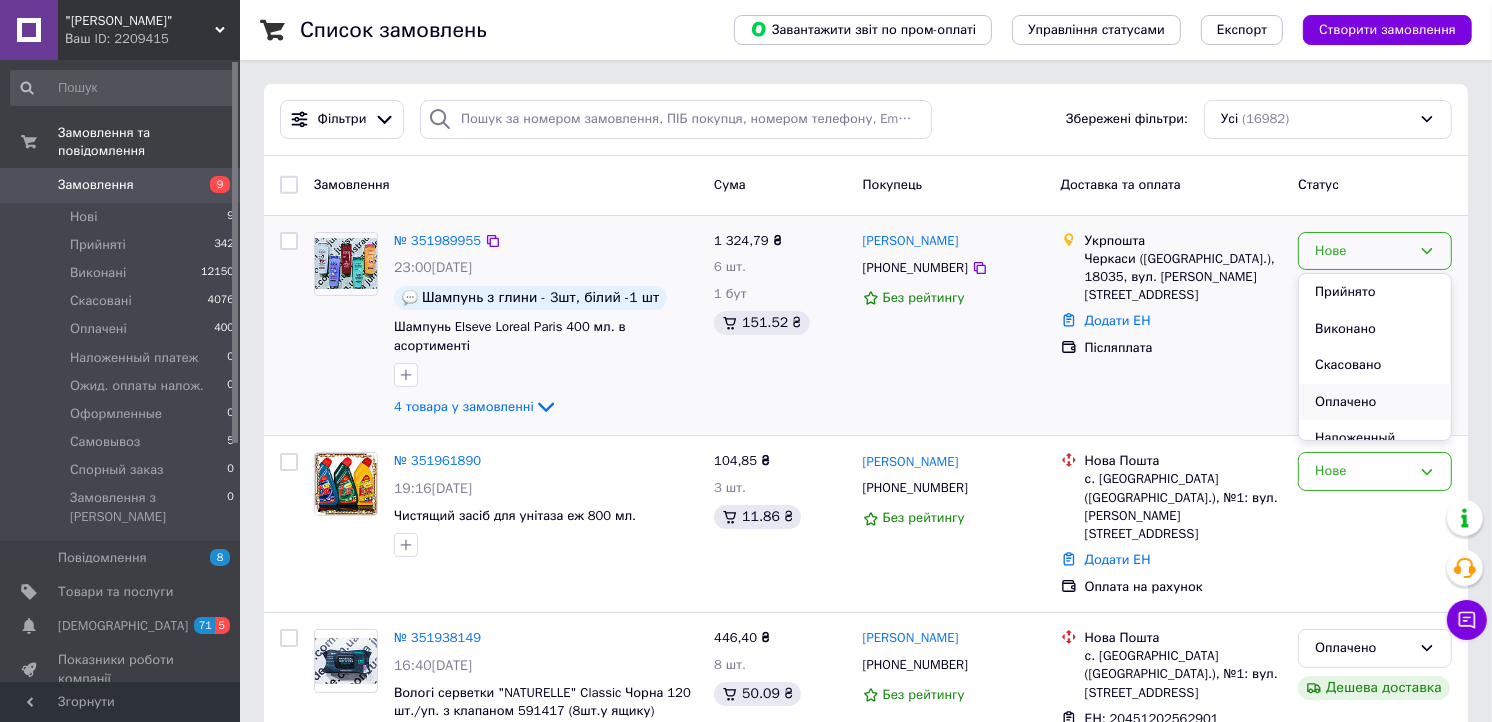 click on "Оплачено" at bounding box center (1375, 402) 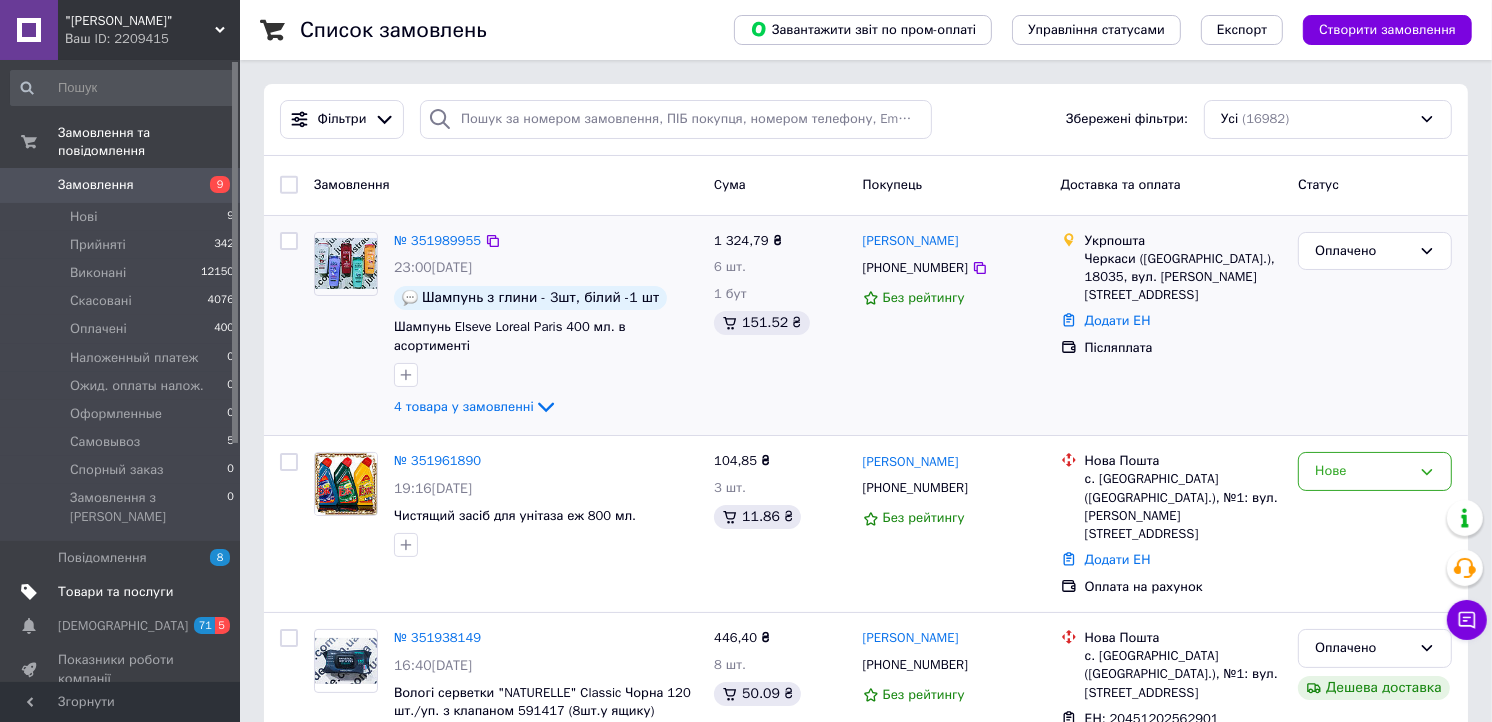 click on "Товари та послуги" at bounding box center (115, 592) 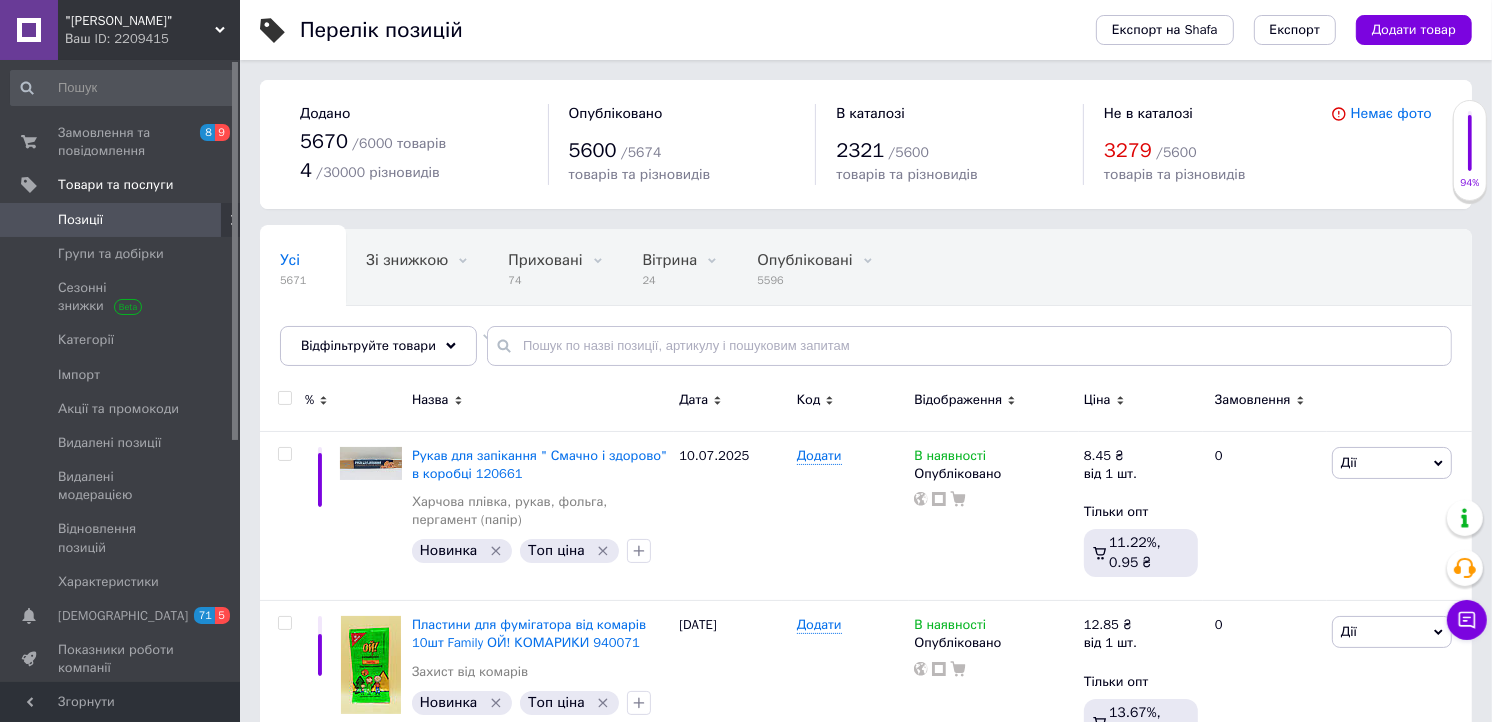 click on "Експорт на Shafa Експорт Додати товар" at bounding box center [1264, 30] 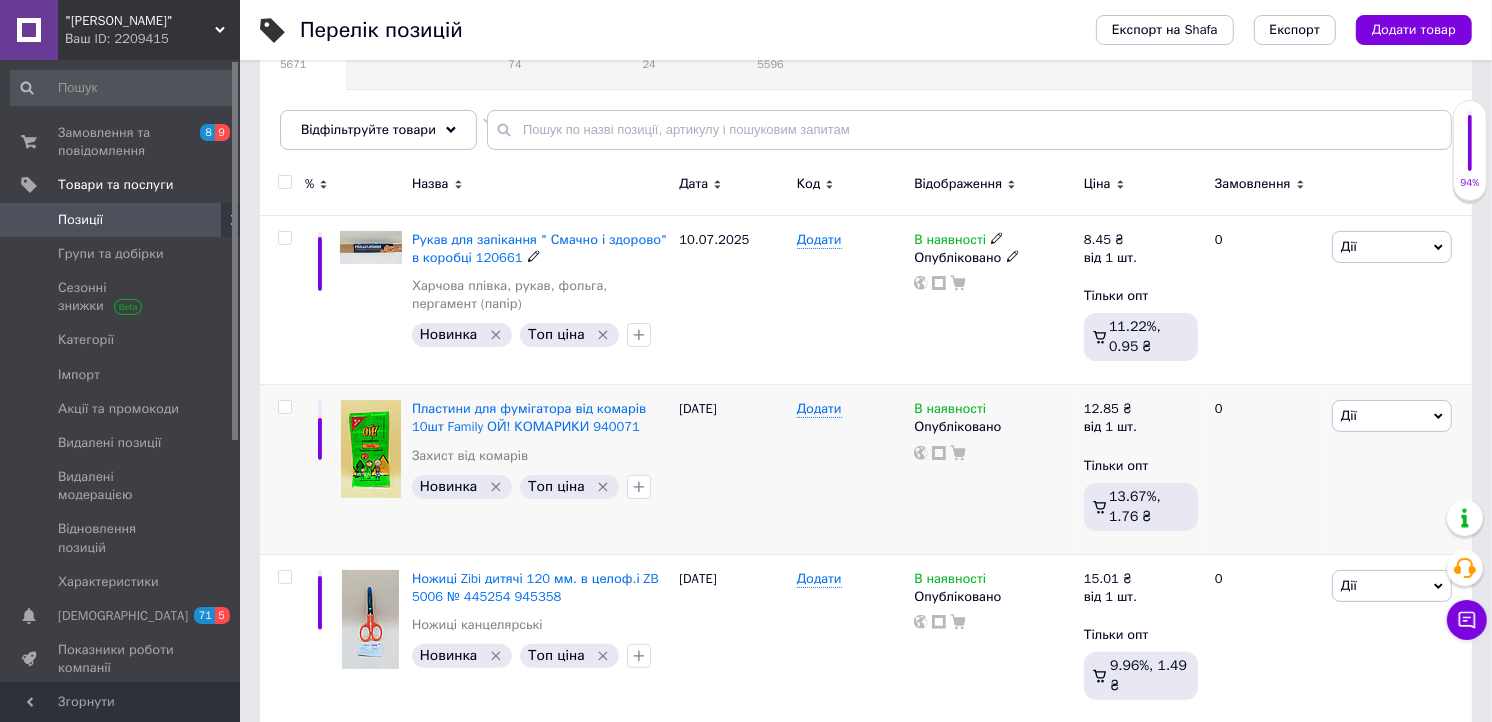 scroll, scrollTop: 222, scrollLeft: 0, axis: vertical 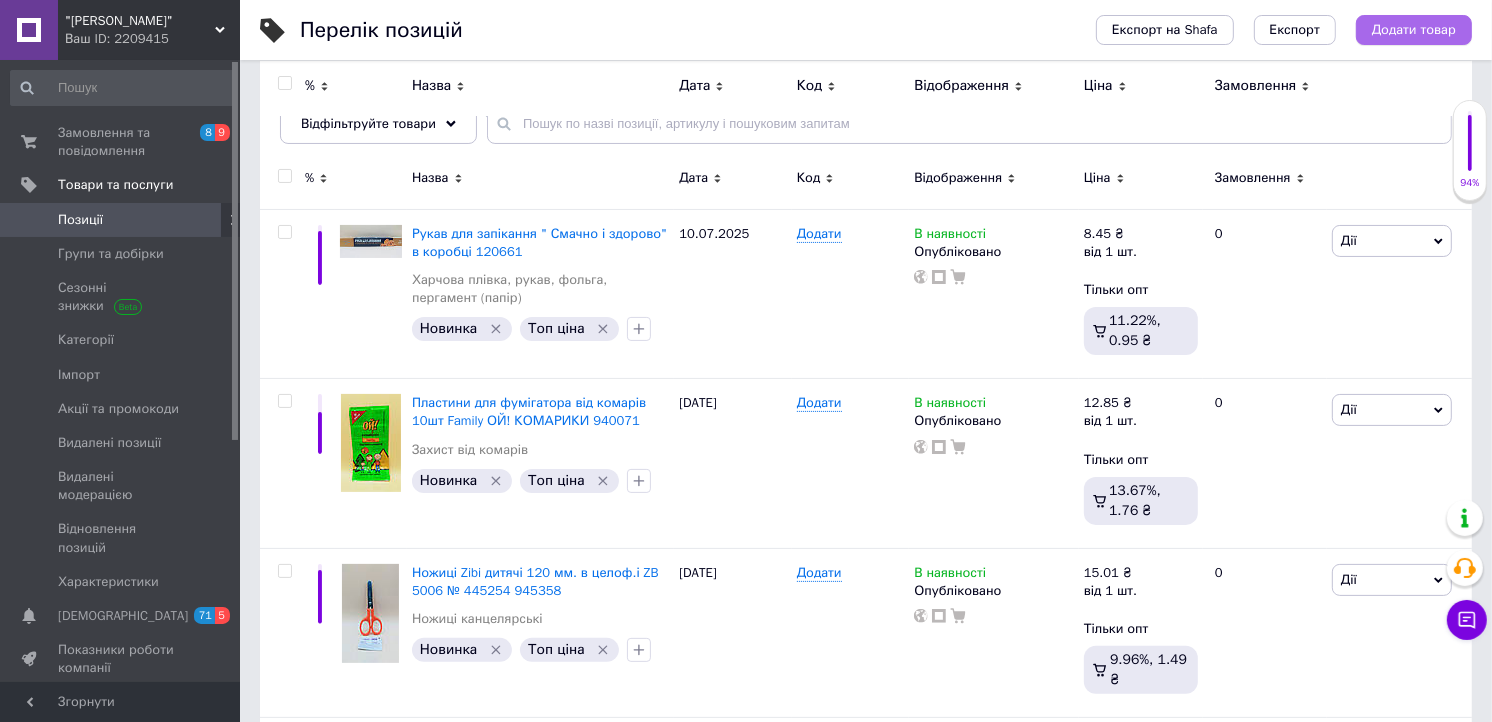 click on "Додати товар" at bounding box center (1414, 30) 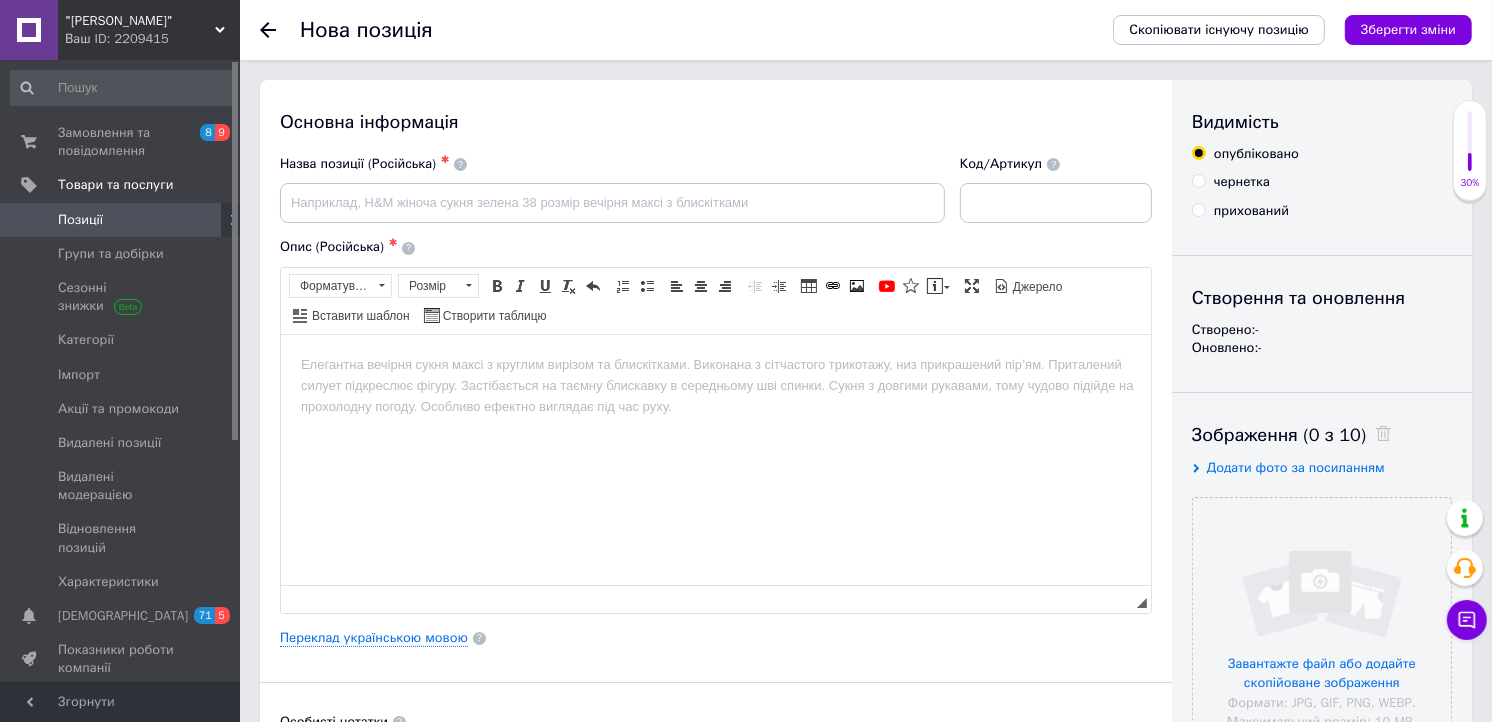 scroll, scrollTop: 0, scrollLeft: 0, axis: both 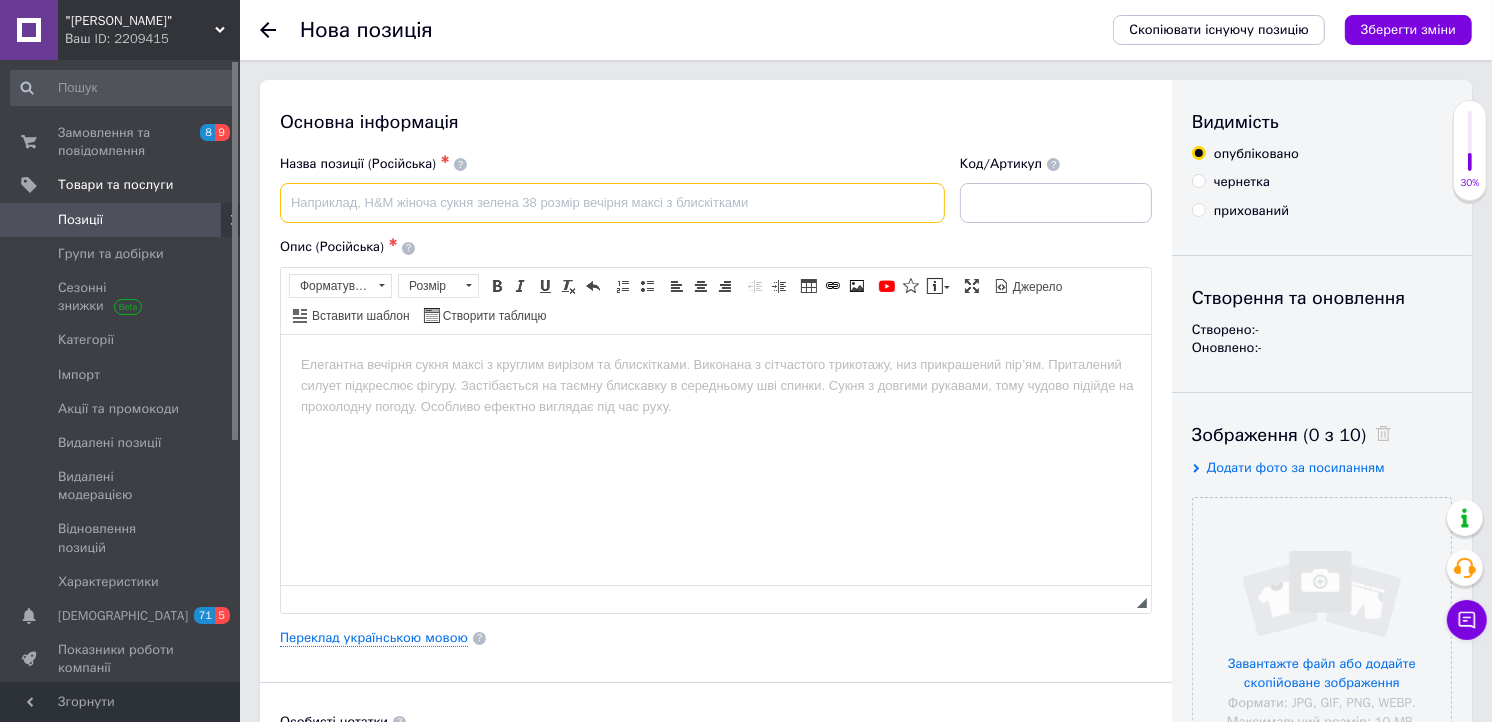 paste on "Виделка одноразова прозора Premium Преміум 50шт./уп. 002553" 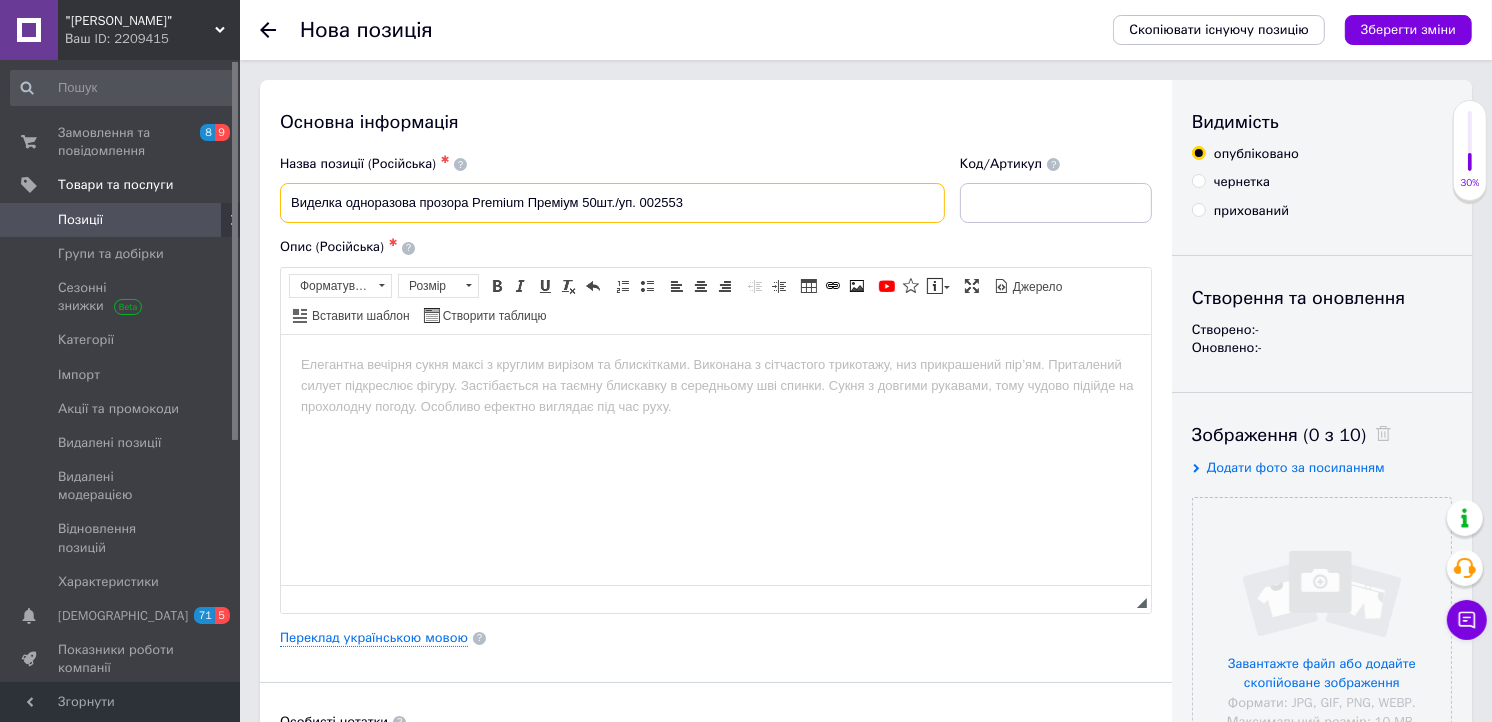 scroll, scrollTop: 444, scrollLeft: 0, axis: vertical 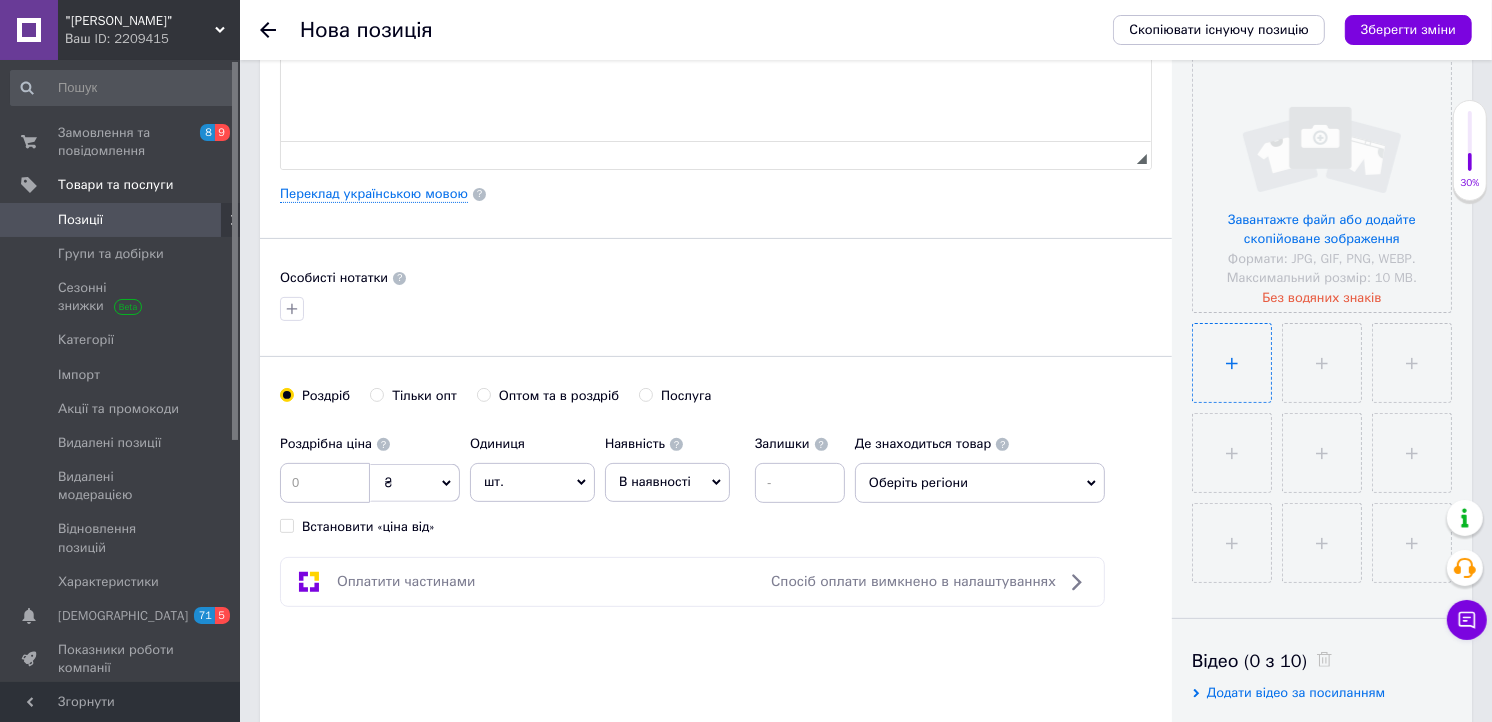 type on "Виделка одноразова прозора Premium Преміум 50шт./уп. 002553" 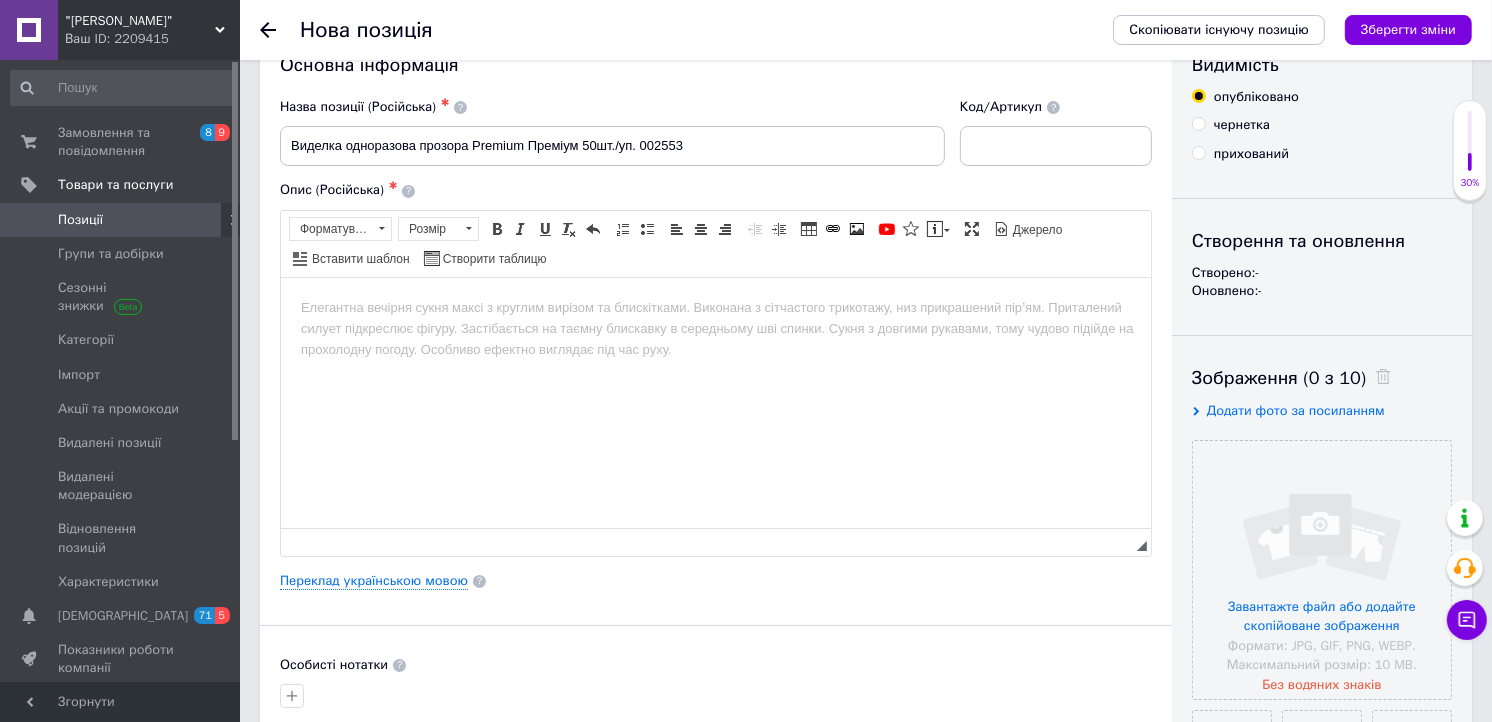 scroll, scrollTop: 0, scrollLeft: 0, axis: both 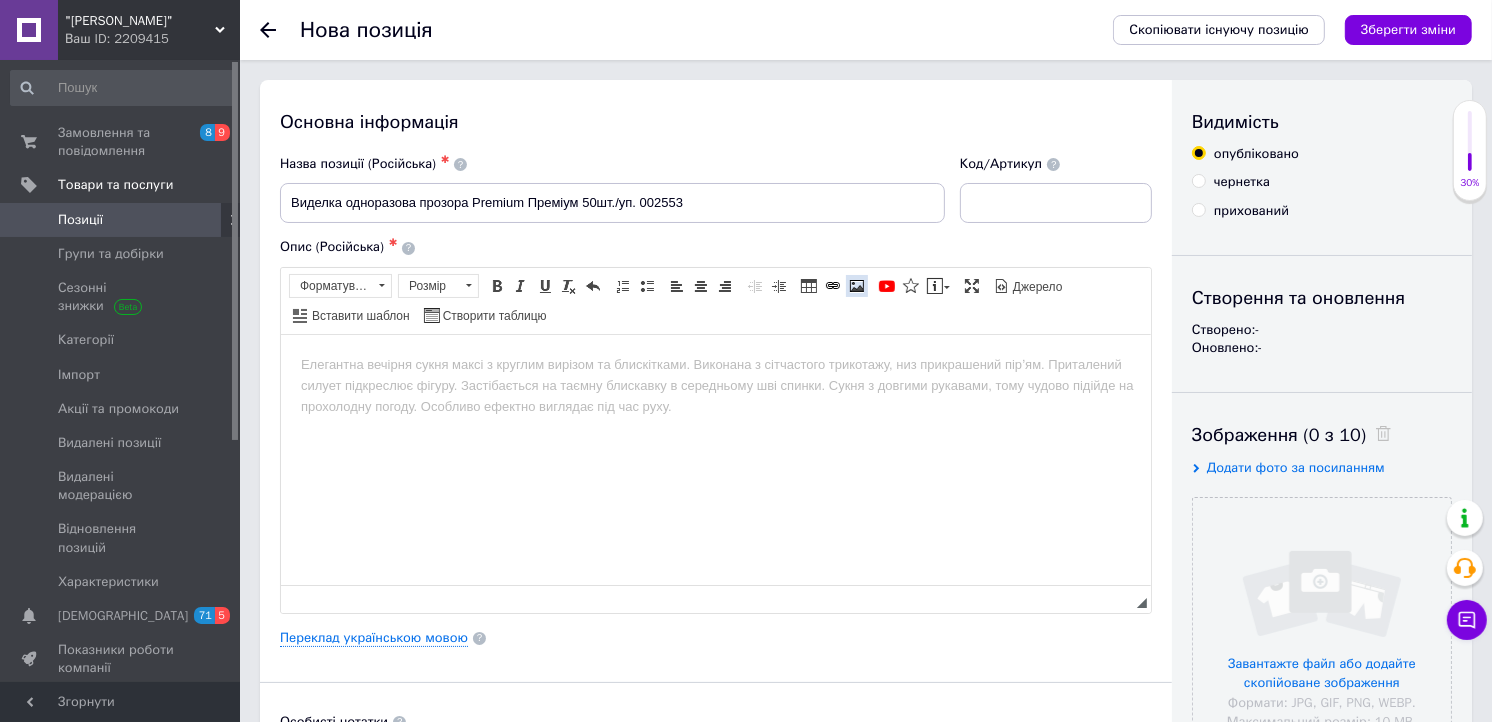 click at bounding box center (857, 286) 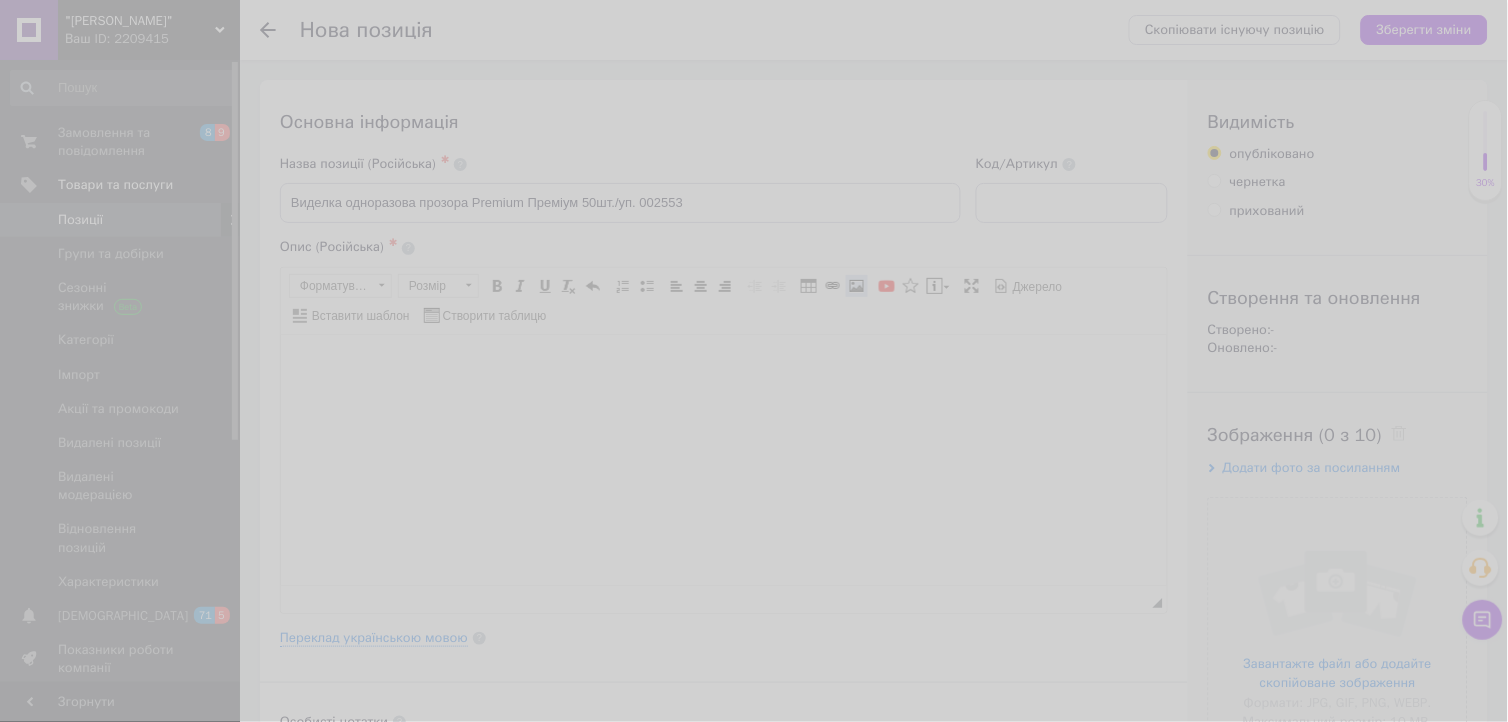 select 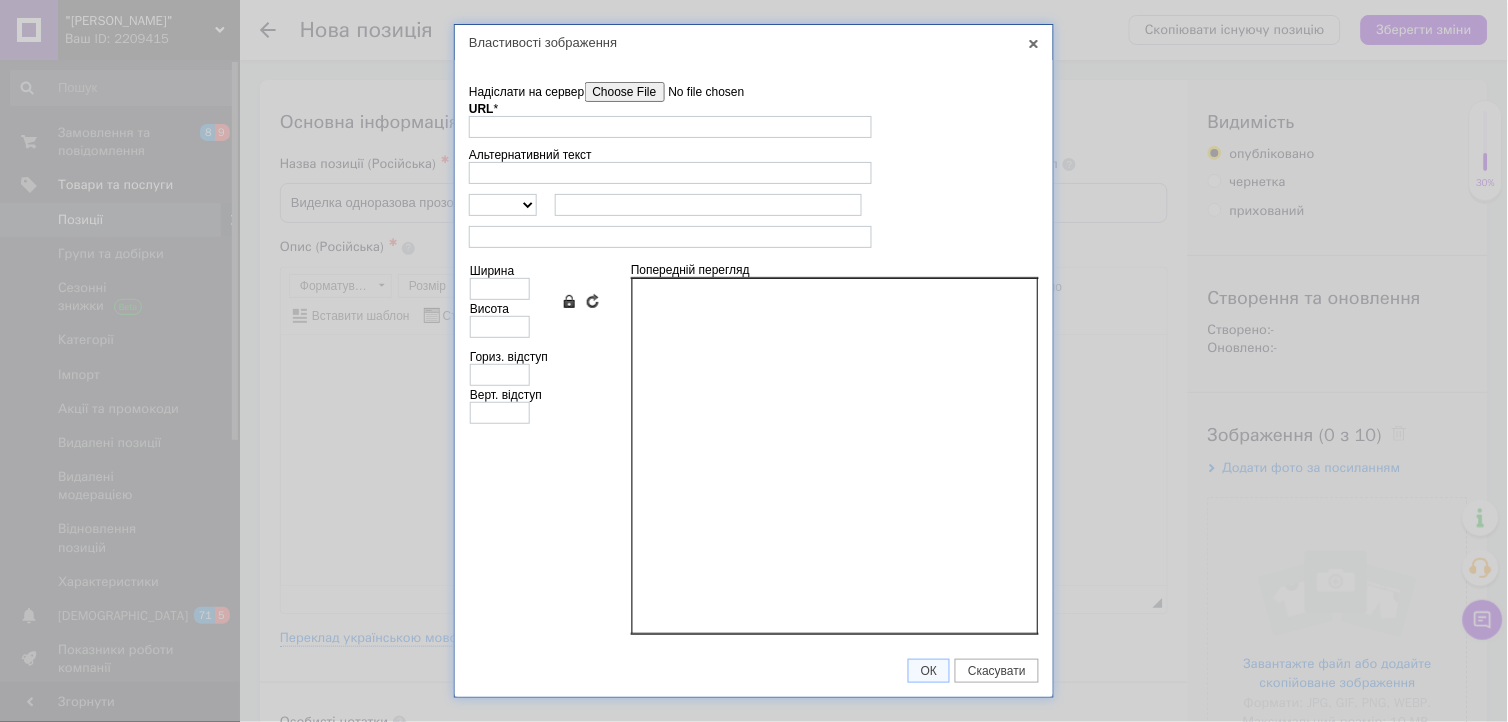 drag, startPoint x: 616, startPoint y: 91, endPoint x: 627, endPoint y: 94, distance: 11.401754 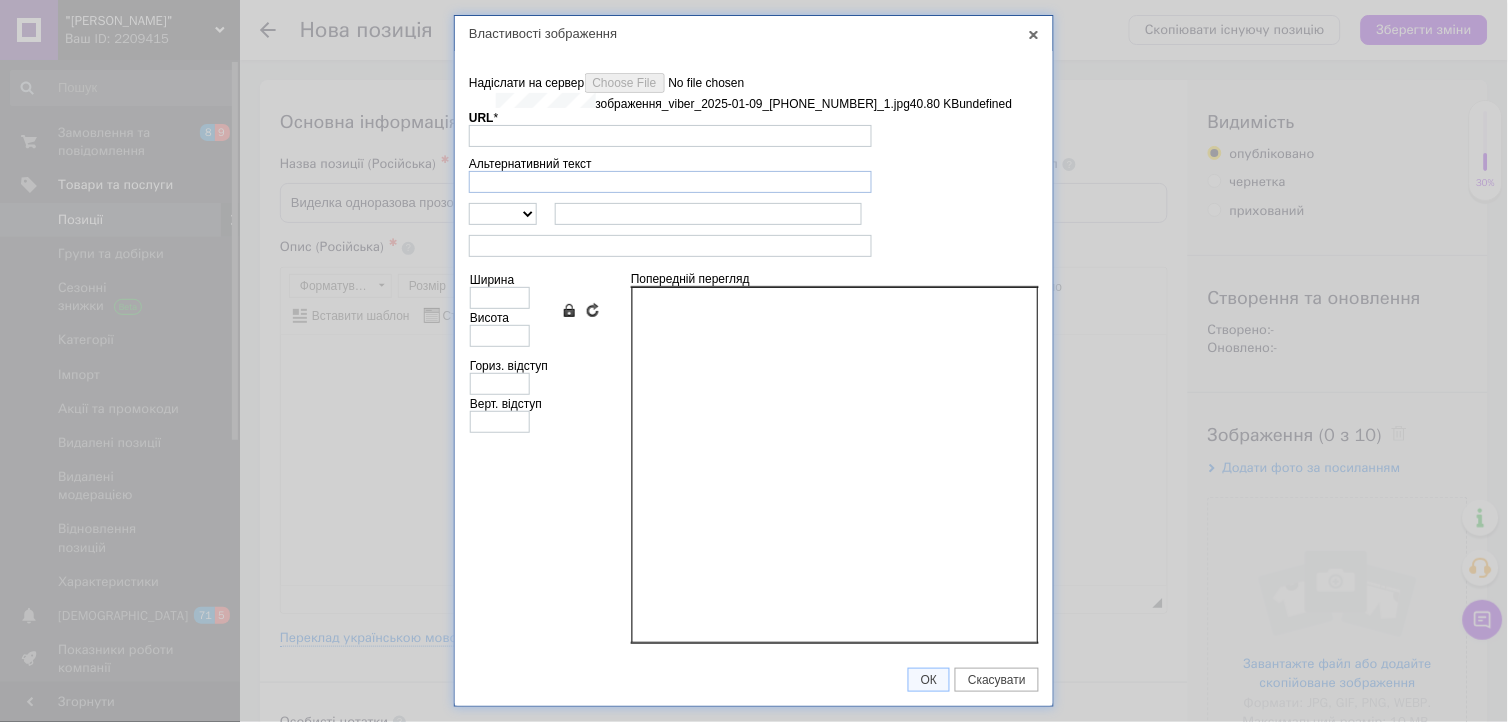 type on "https://images.prom.ua/6457157567_w640_h2048_zobrazhennya_viber_2025_01_09_18_25_42_137.jpg?fresh=1&PIMAGE_ID=6457157567" 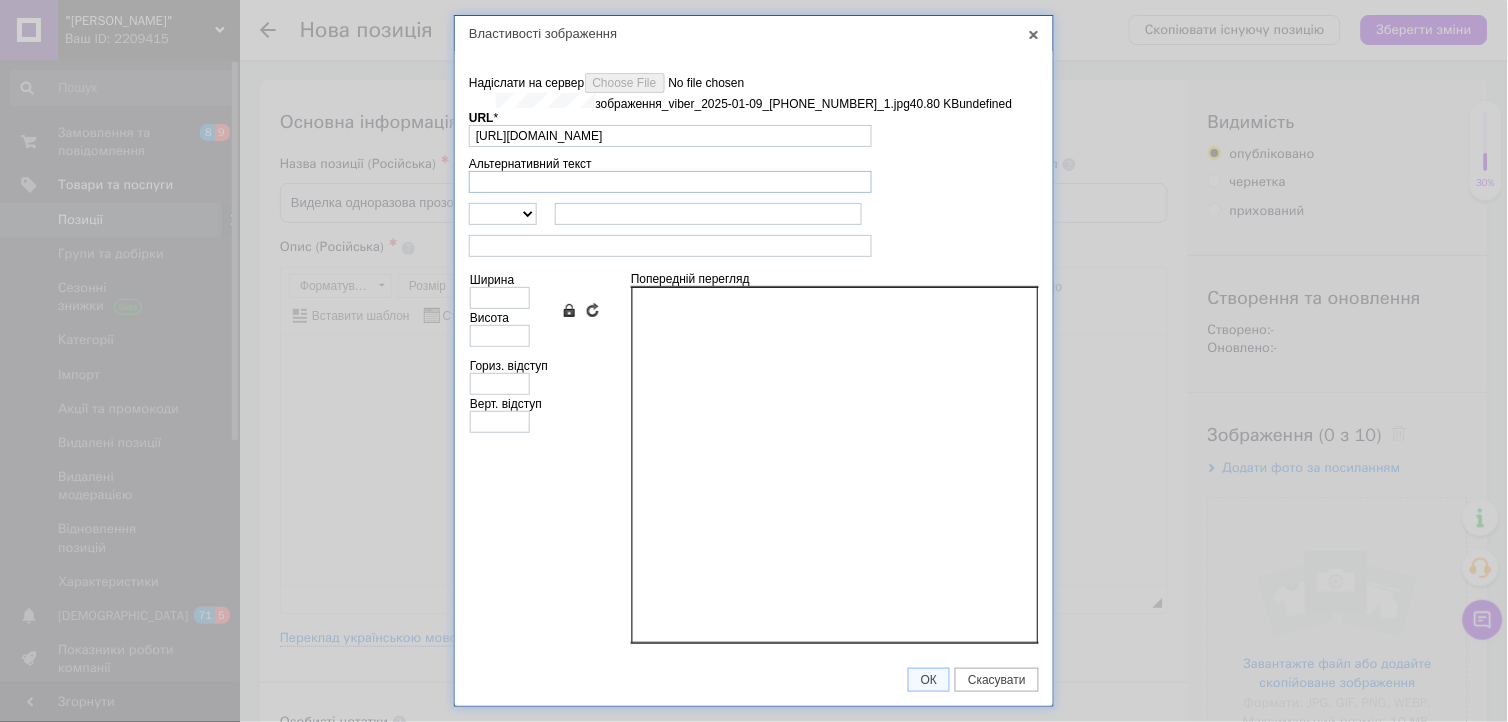 type on "640" 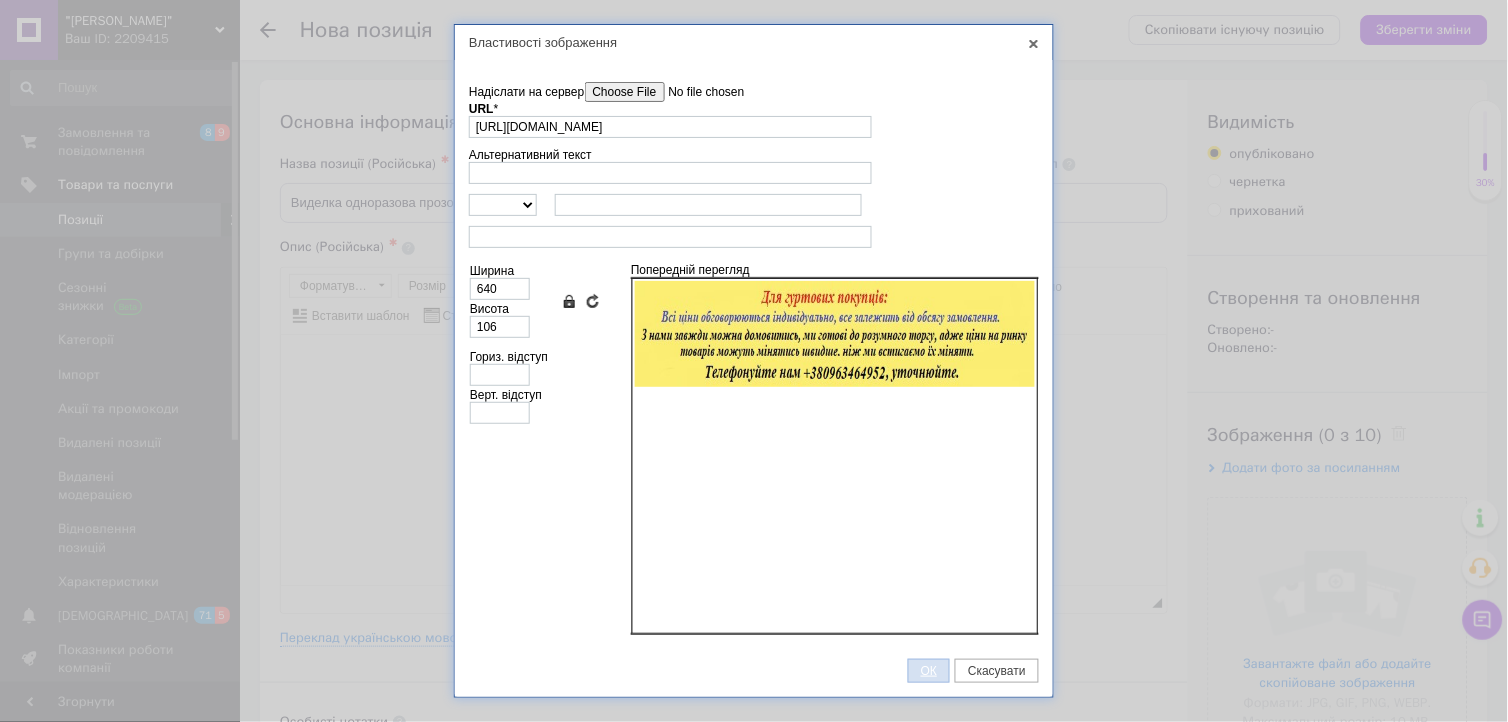 click on "ОК" at bounding box center [929, 671] 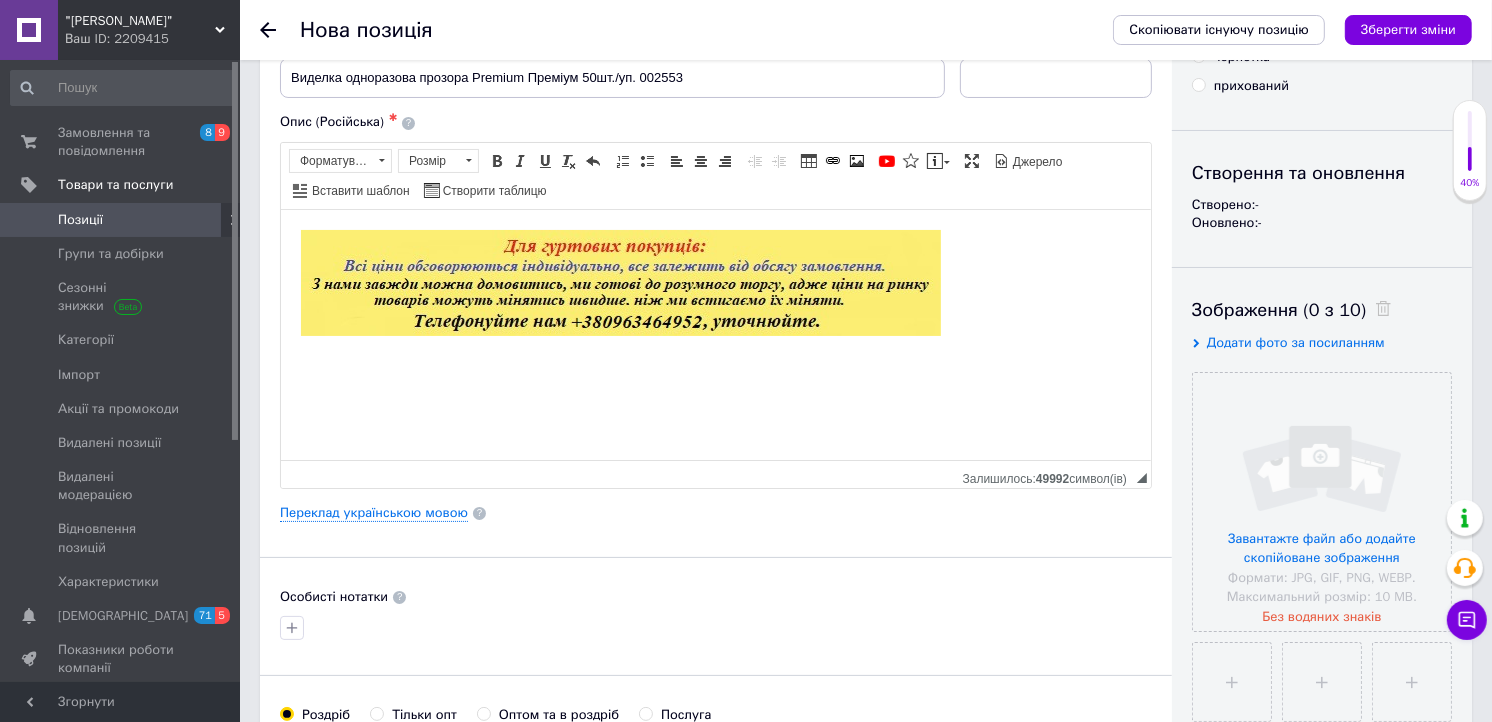 scroll, scrollTop: 222, scrollLeft: 0, axis: vertical 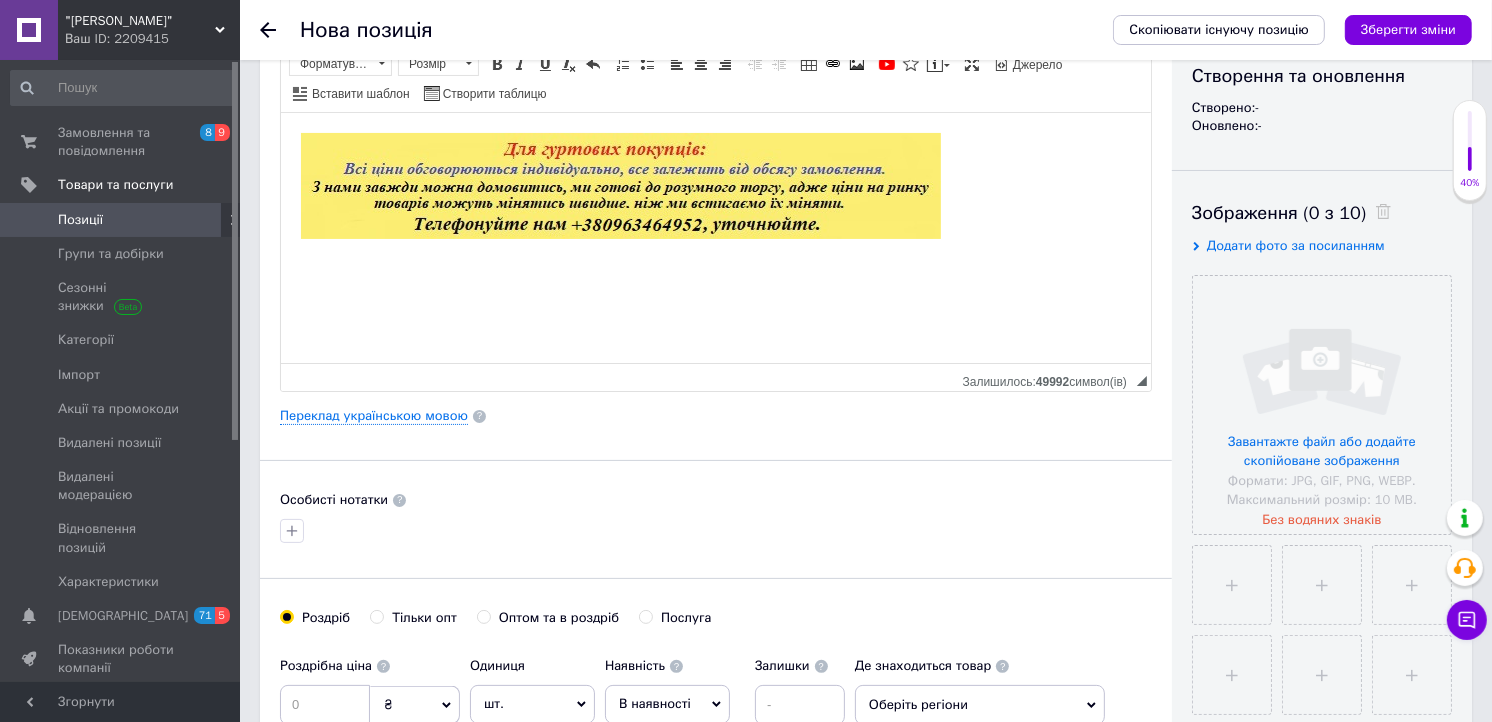 drag, startPoint x: 1221, startPoint y: 602, endPoint x: 1145, endPoint y: 557, distance: 88.32327 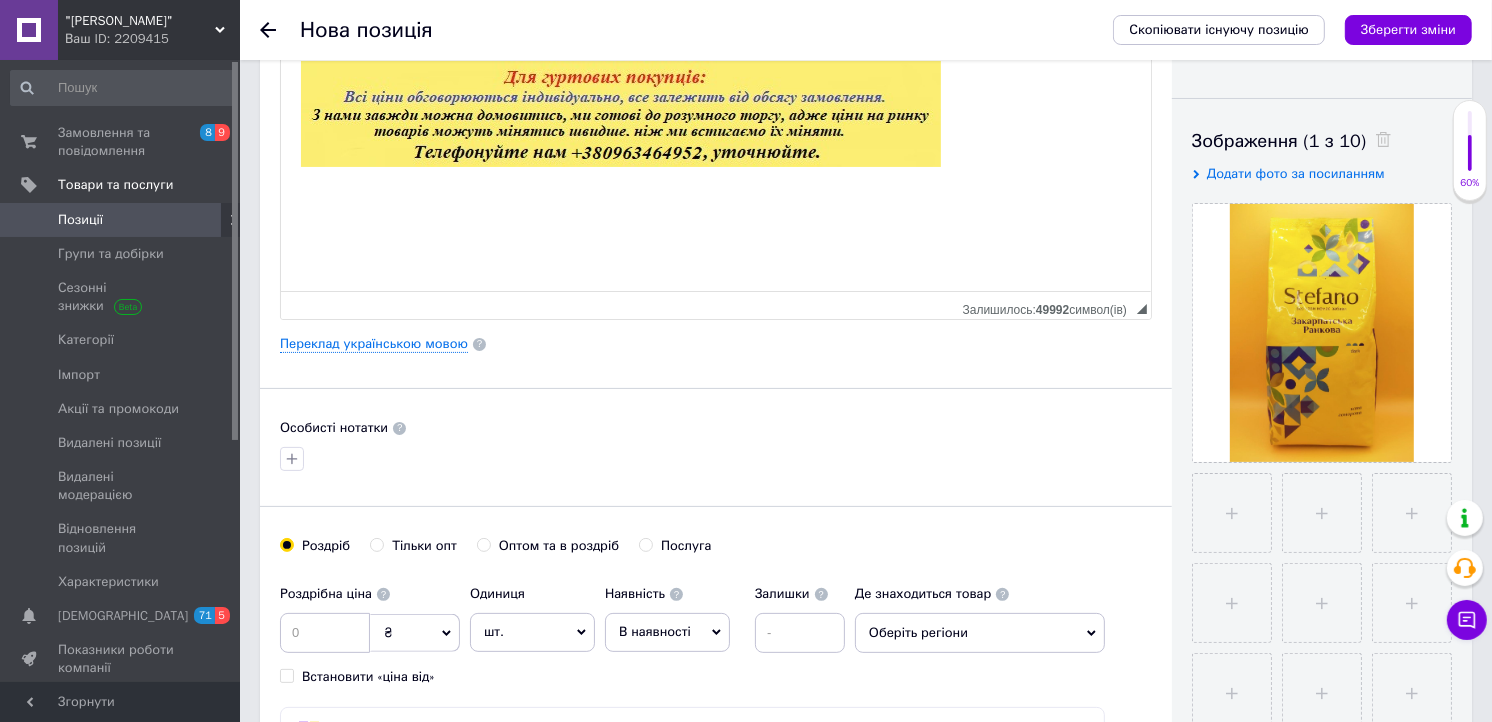 scroll, scrollTop: 333, scrollLeft: 0, axis: vertical 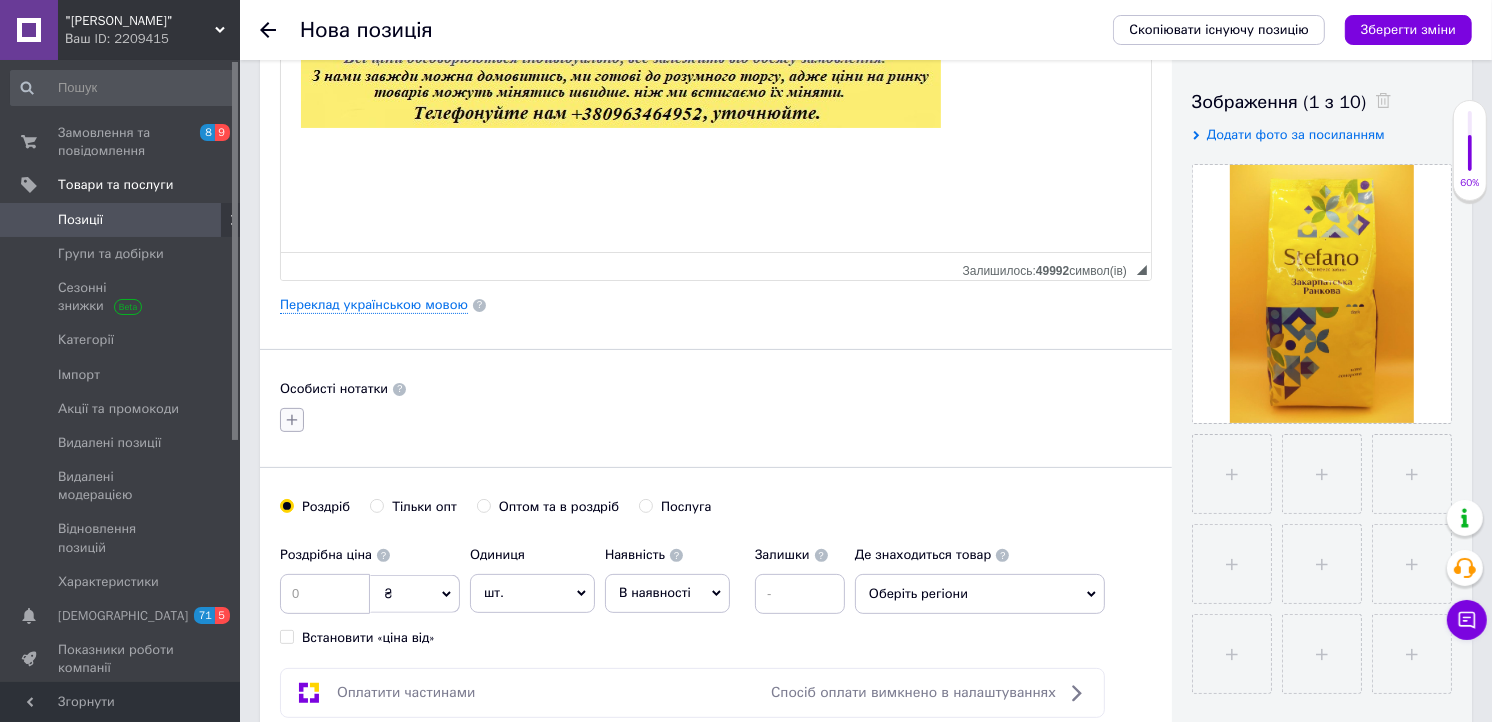 click 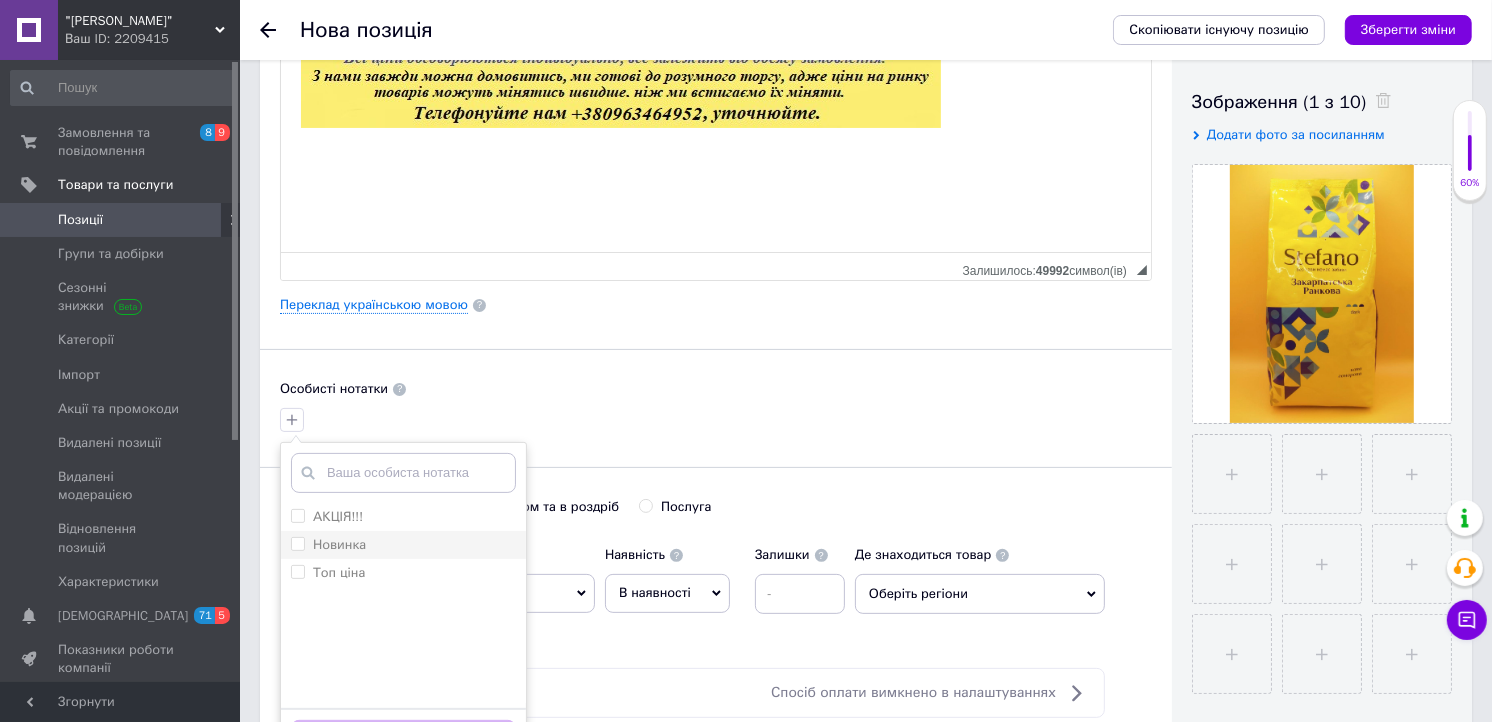 click on "Новинка" at bounding box center [297, 543] 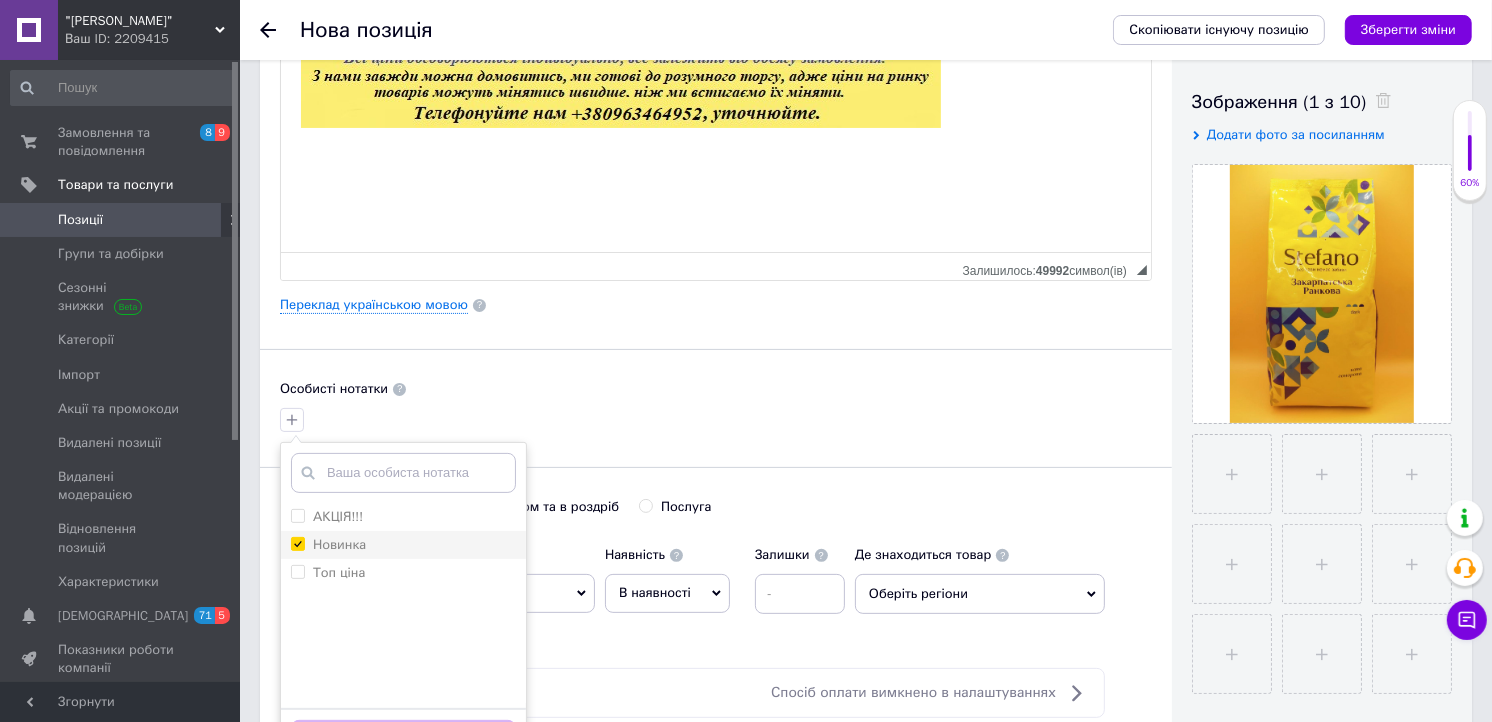 checkbox on "true" 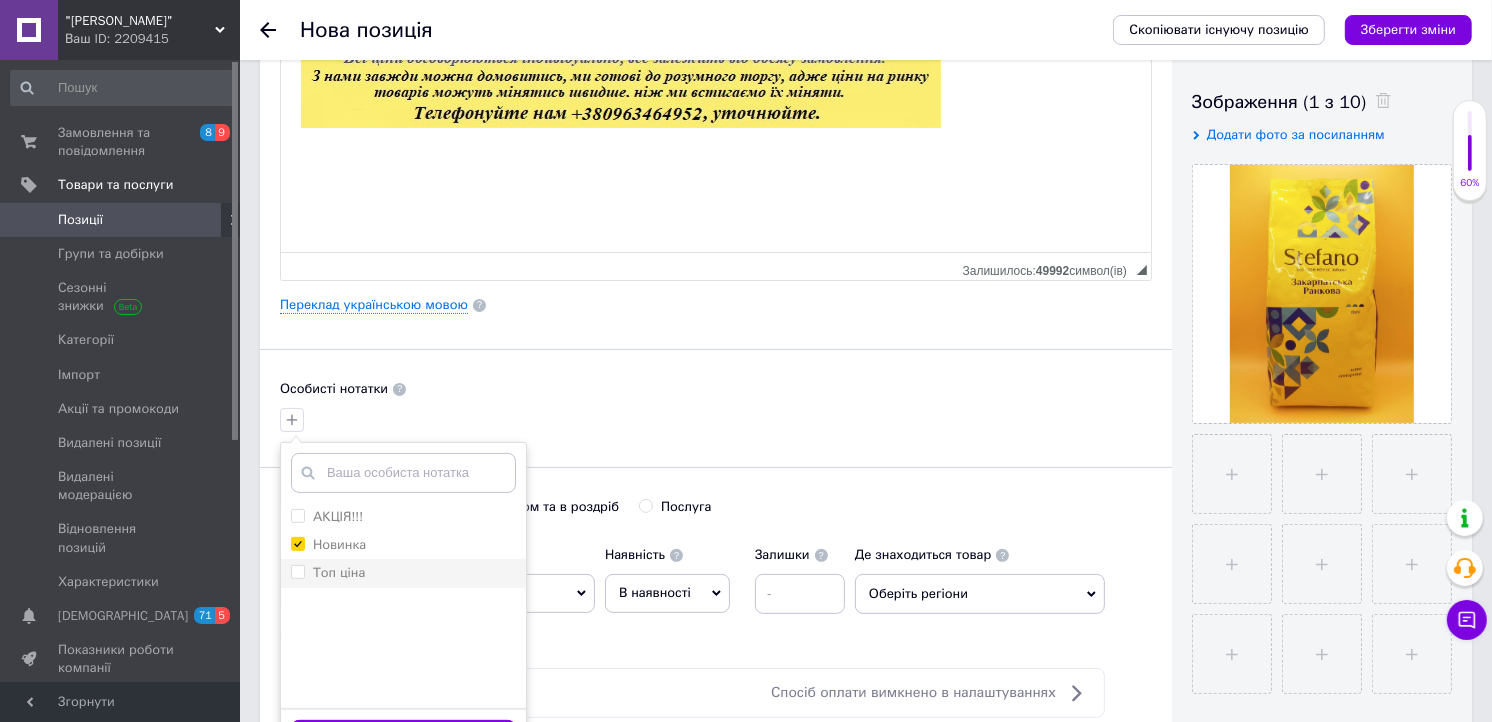 click on "Топ ціна" at bounding box center [297, 571] 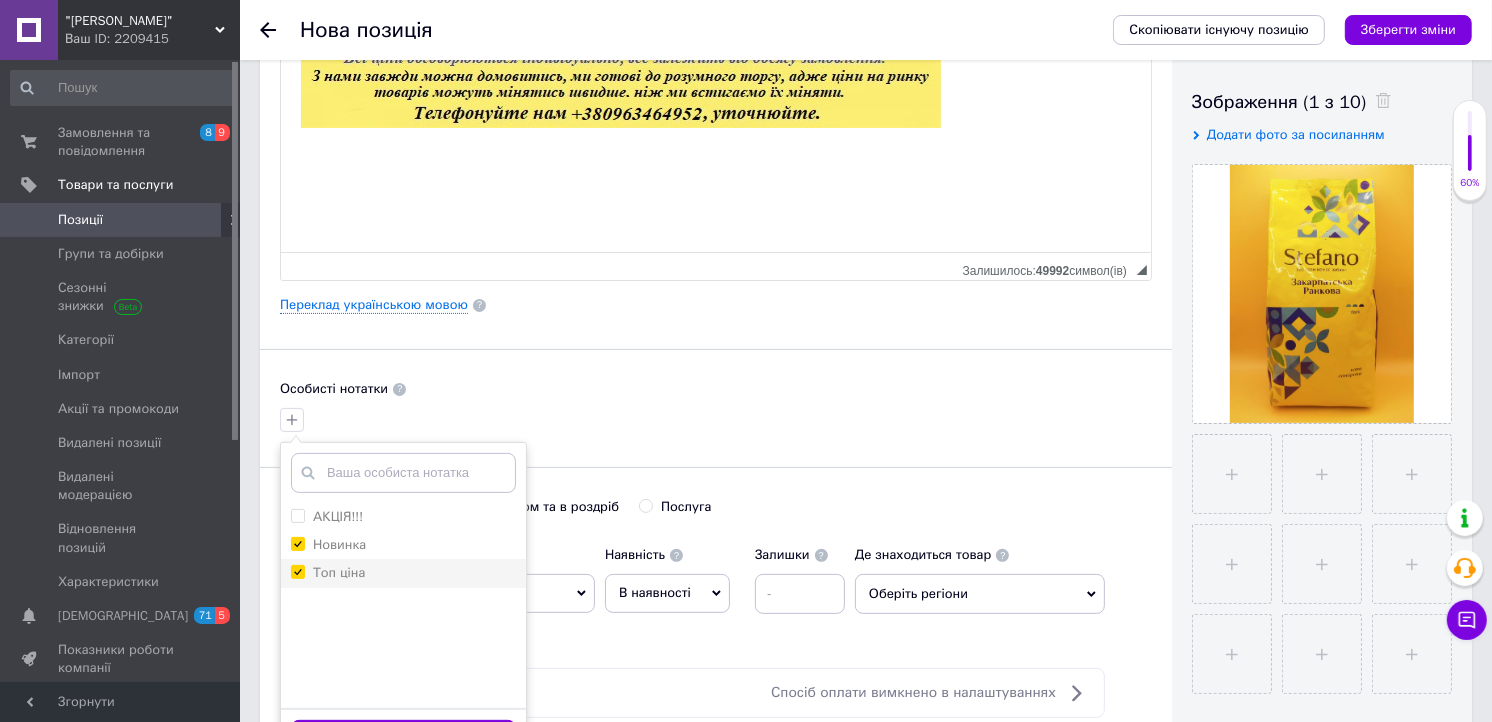 checkbox on "true" 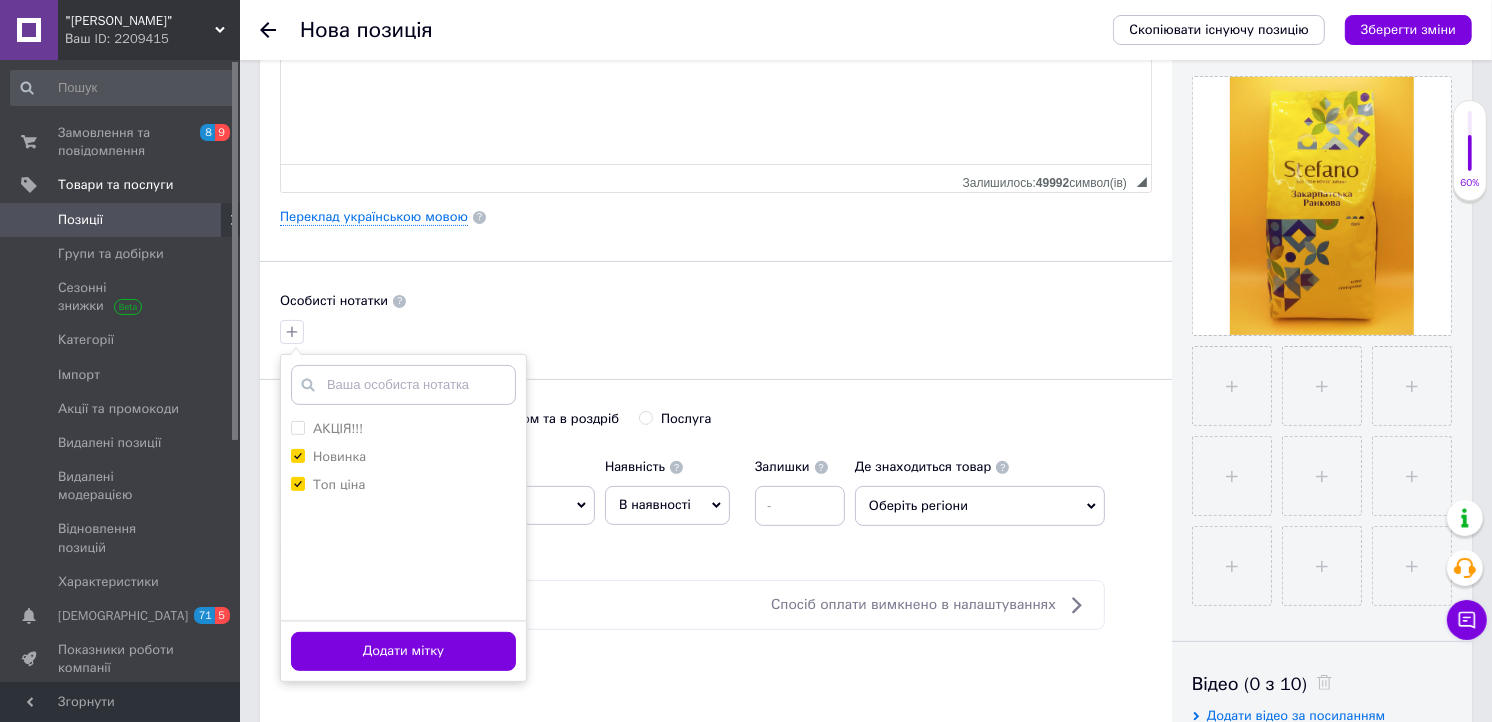 scroll, scrollTop: 555, scrollLeft: 0, axis: vertical 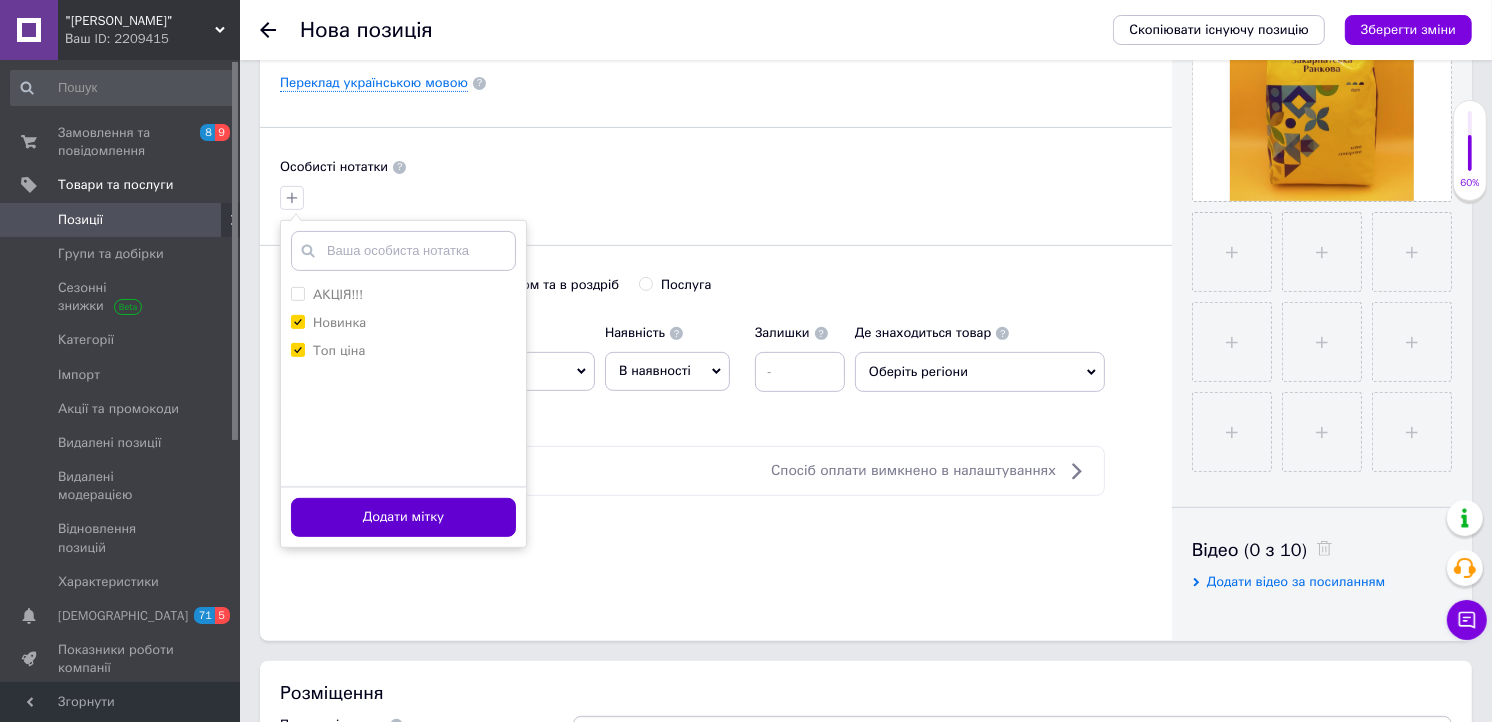 click on "Додати мітку" at bounding box center (403, 517) 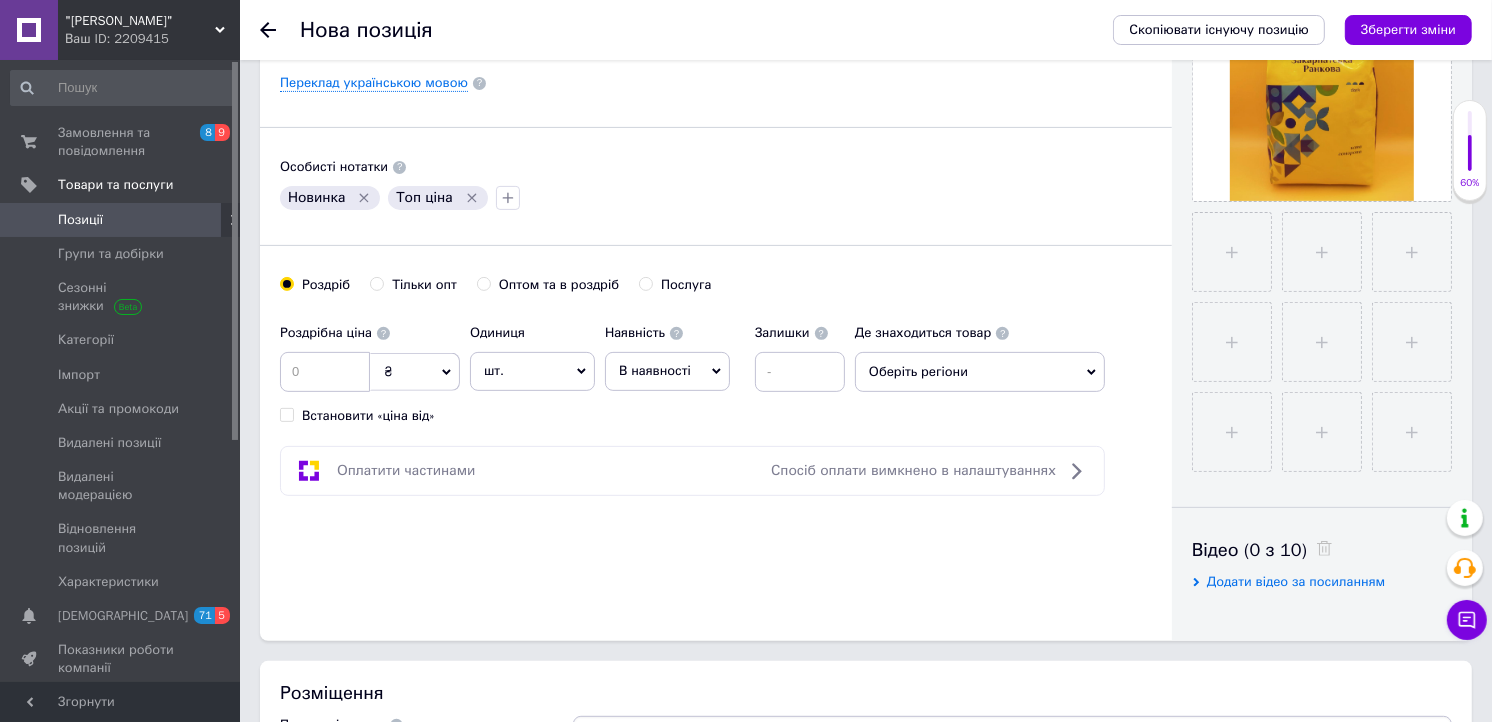 click on "Тільки опт" at bounding box center (376, 283) 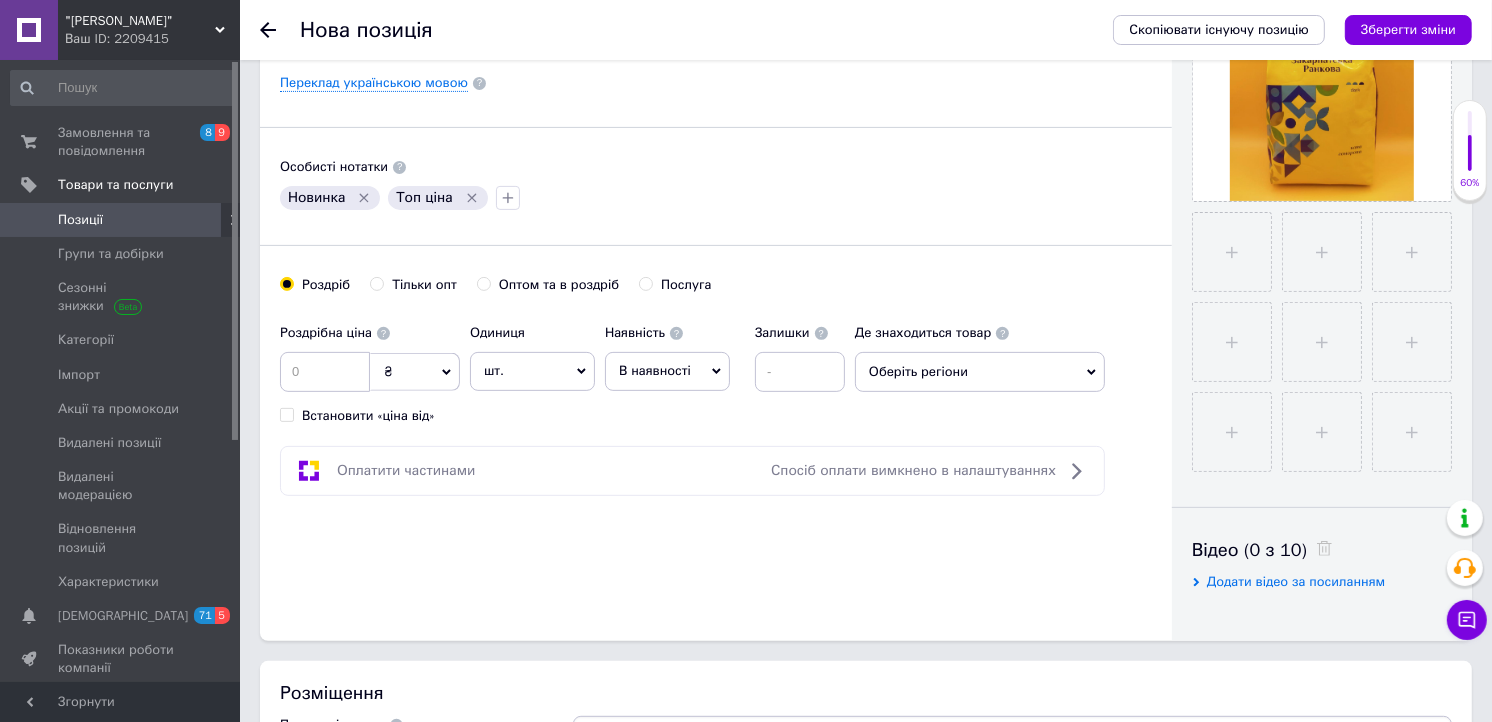 radio on "true" 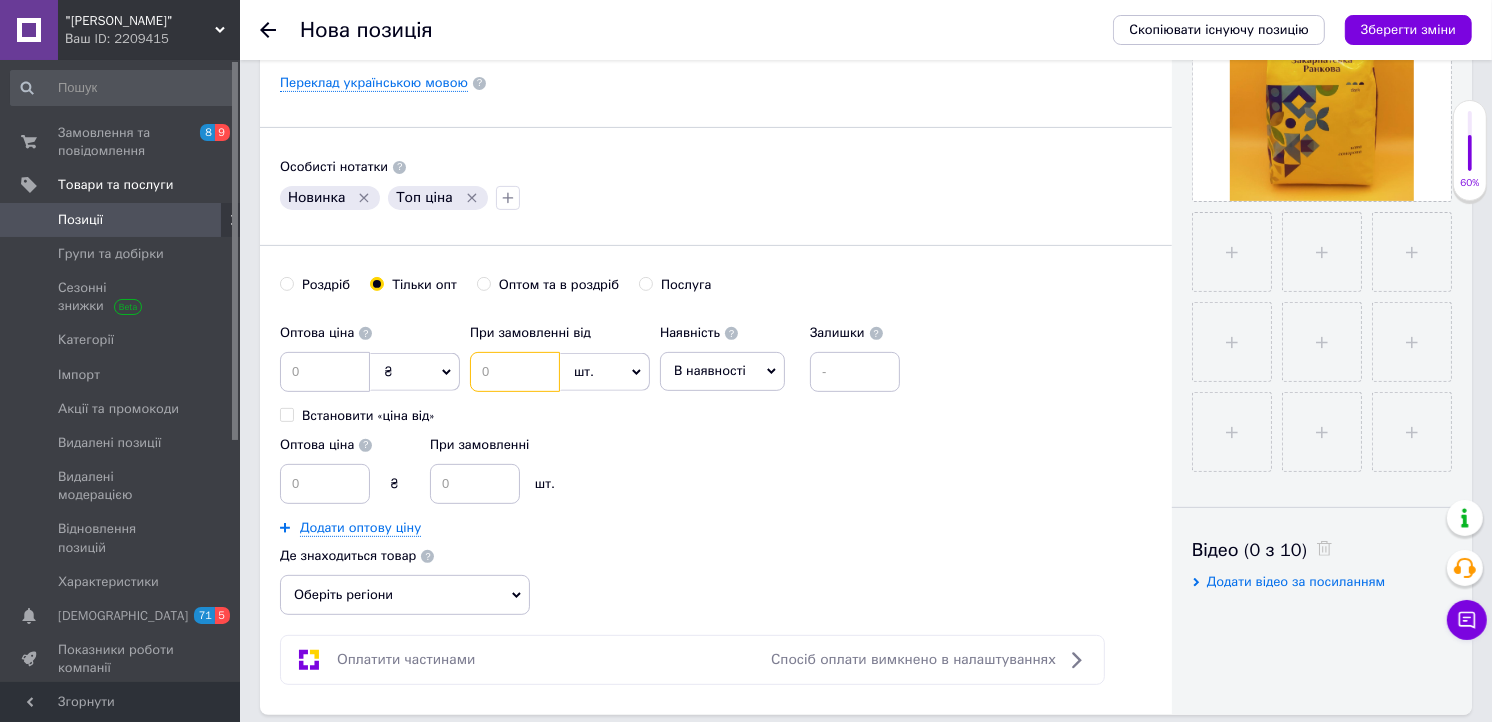 click at bounding box center (515, 372) 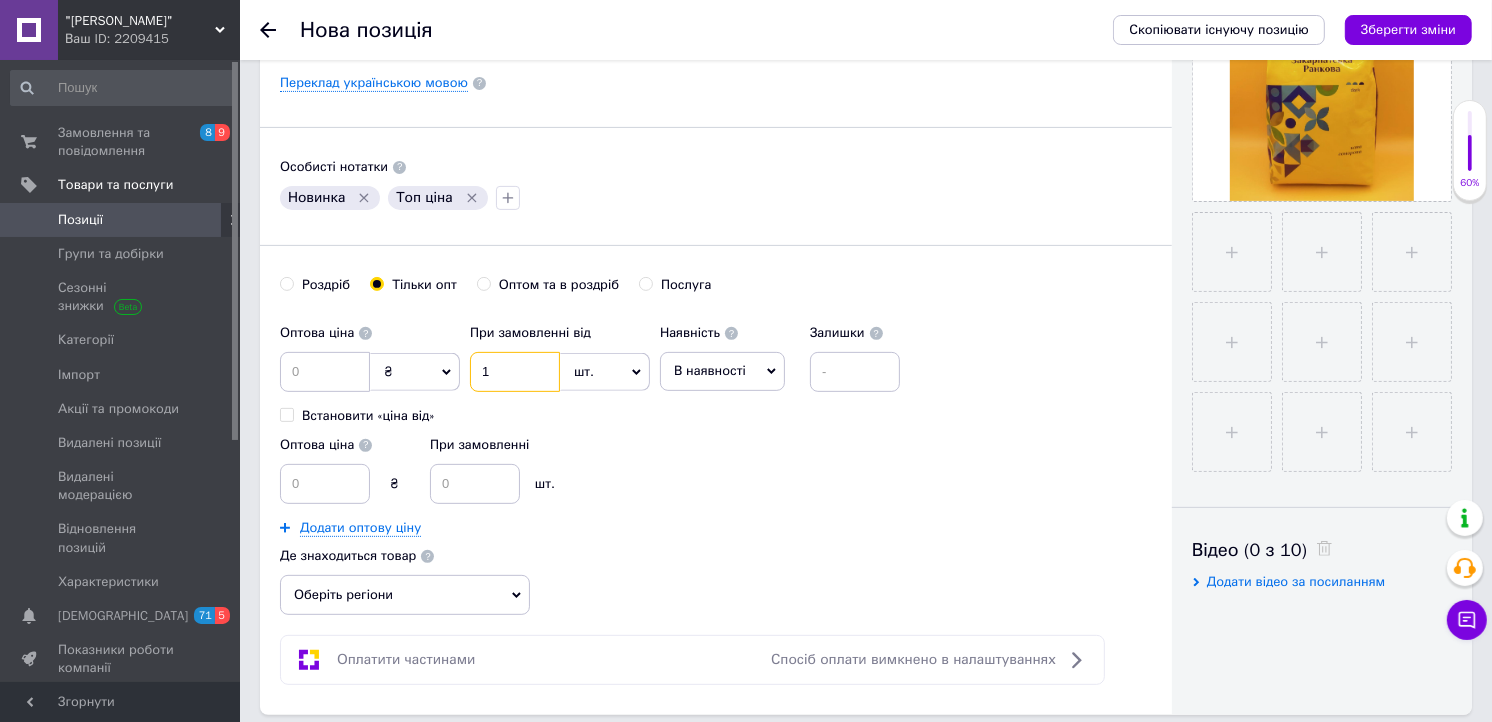 type on "1" 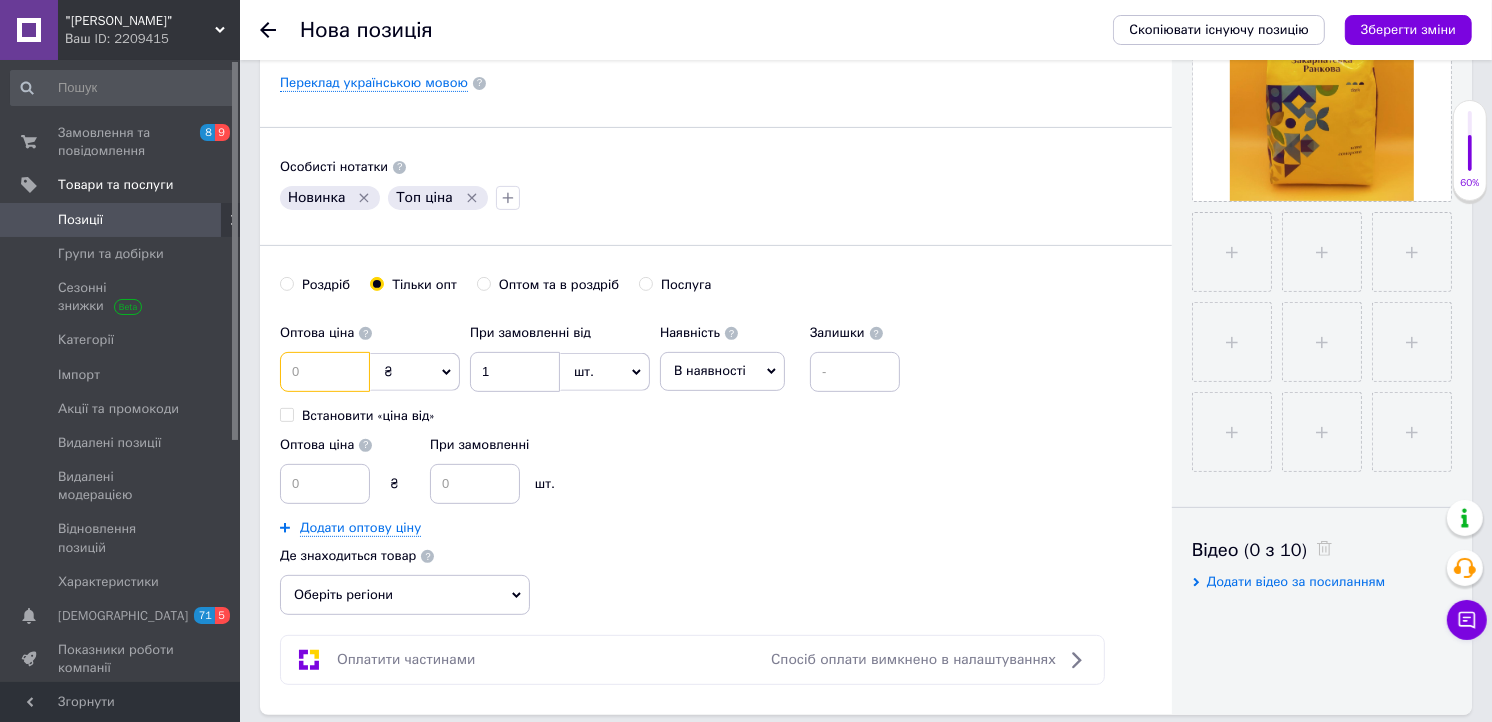 click at bounding box center [325, 372] 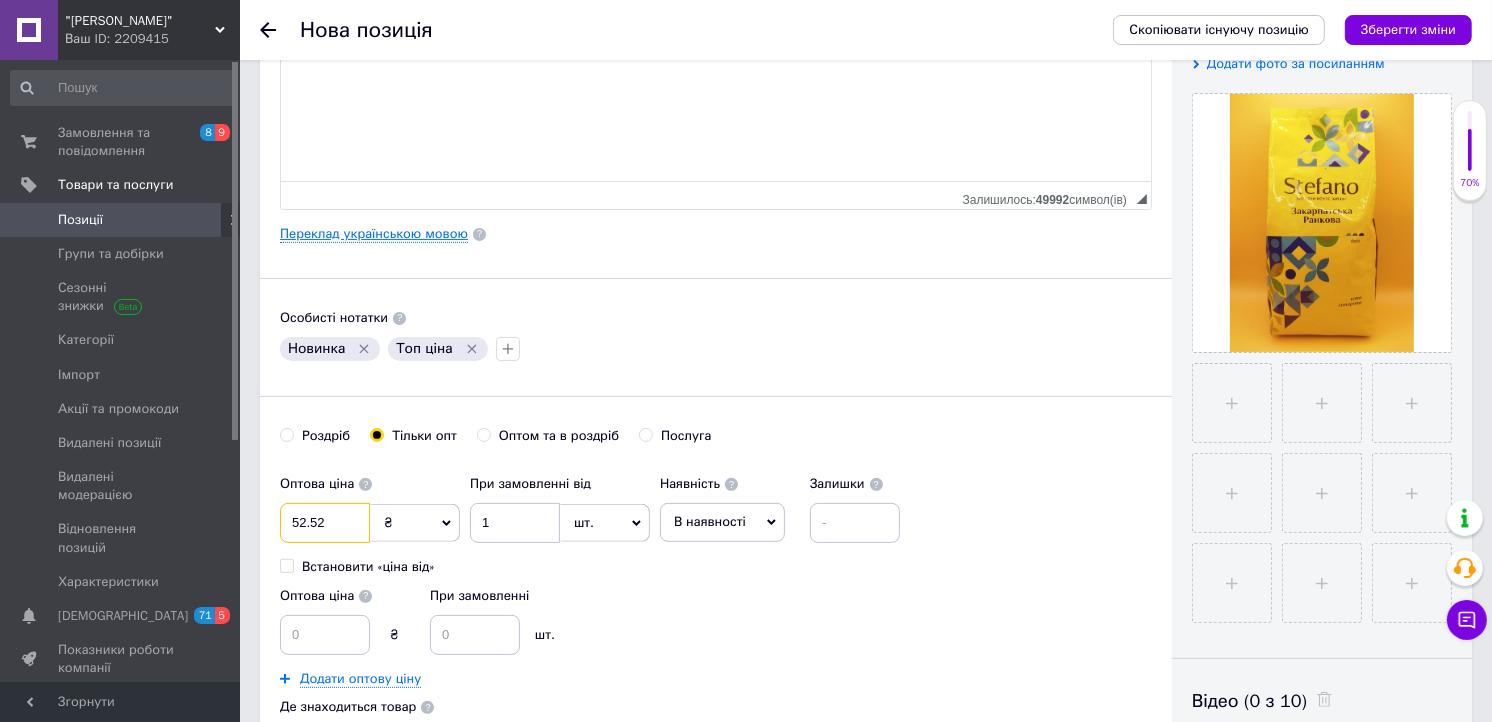scroll, scrollTop: 333, scrollLeft: 0, axis: vertical 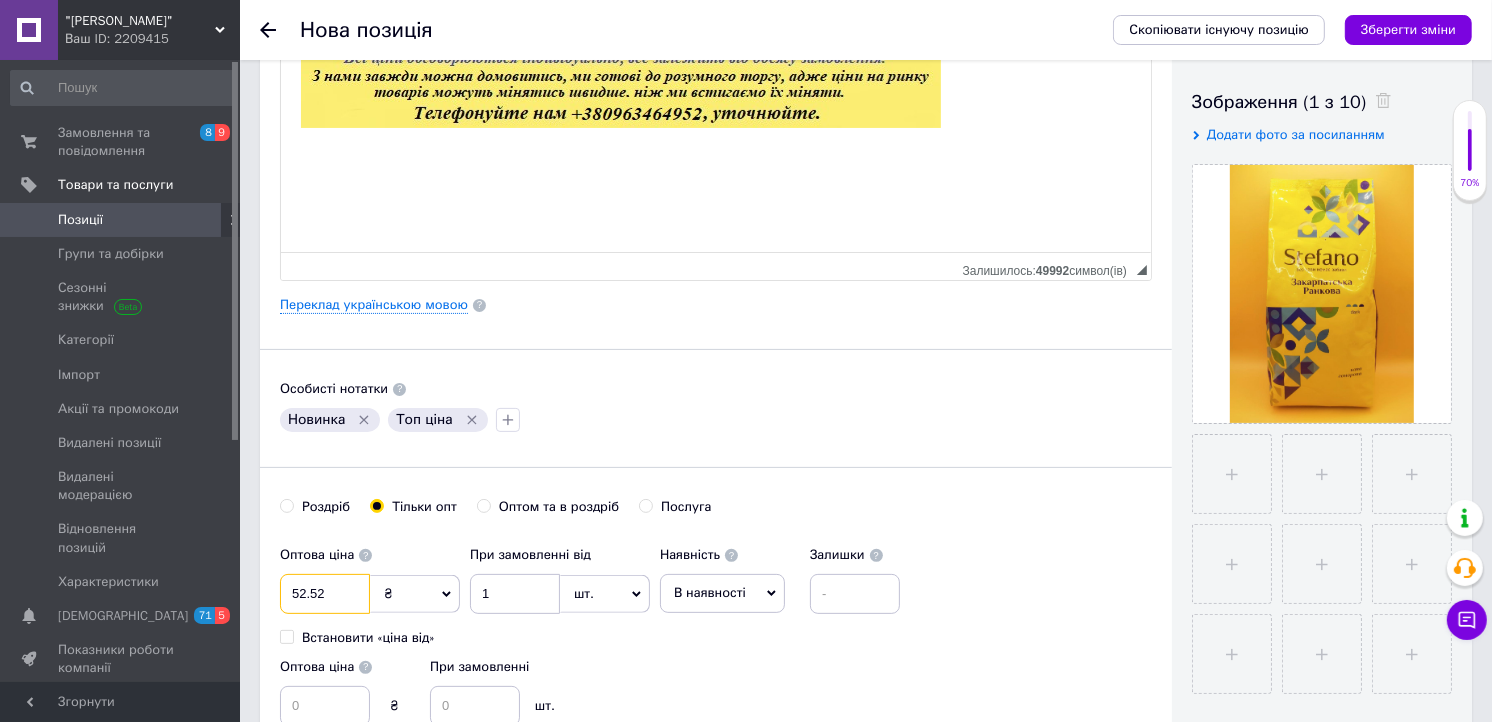 drag, startPoint x: 345, startPoint y: 594, endPoint x: 248, endPoint y: 580, distance: 98.005104 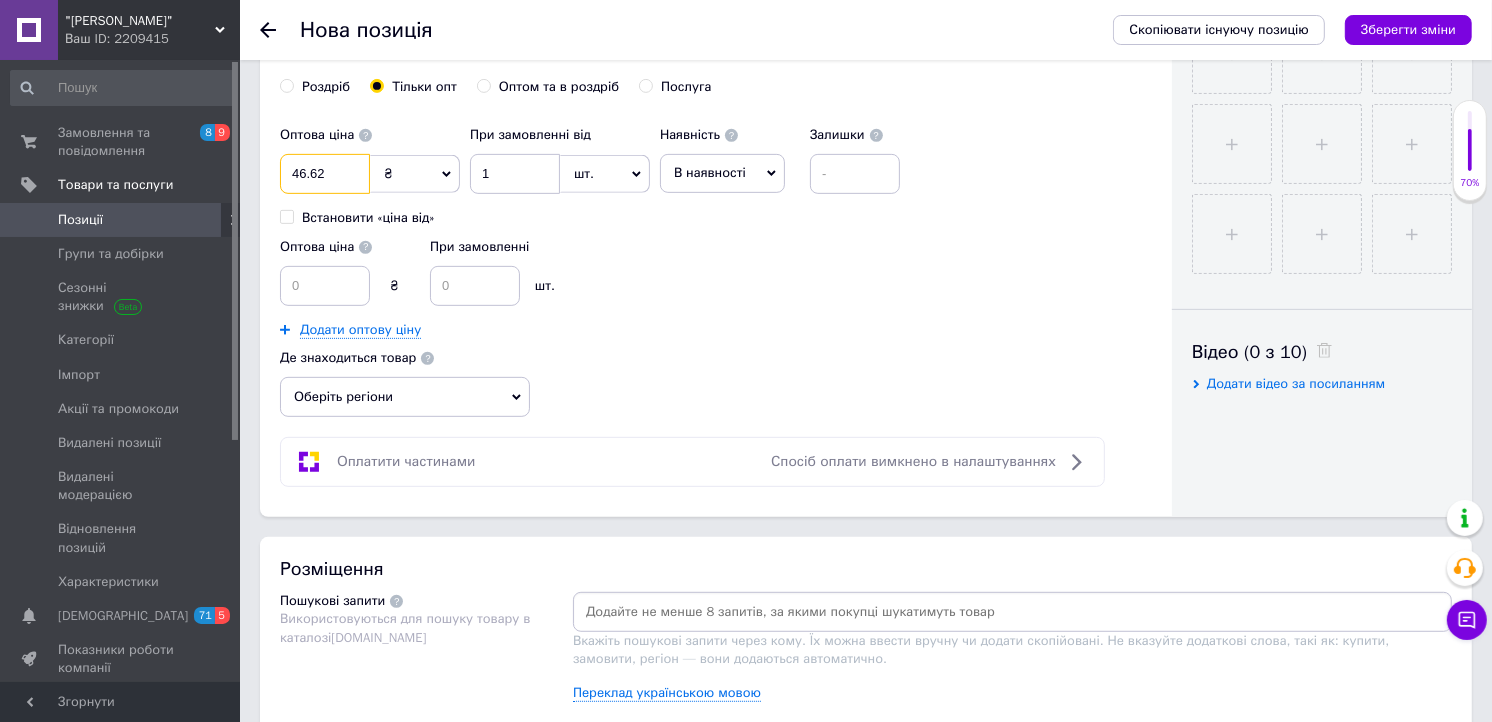 scroll, scrollTop: 888, scrollLeft: 0, axis: vertical 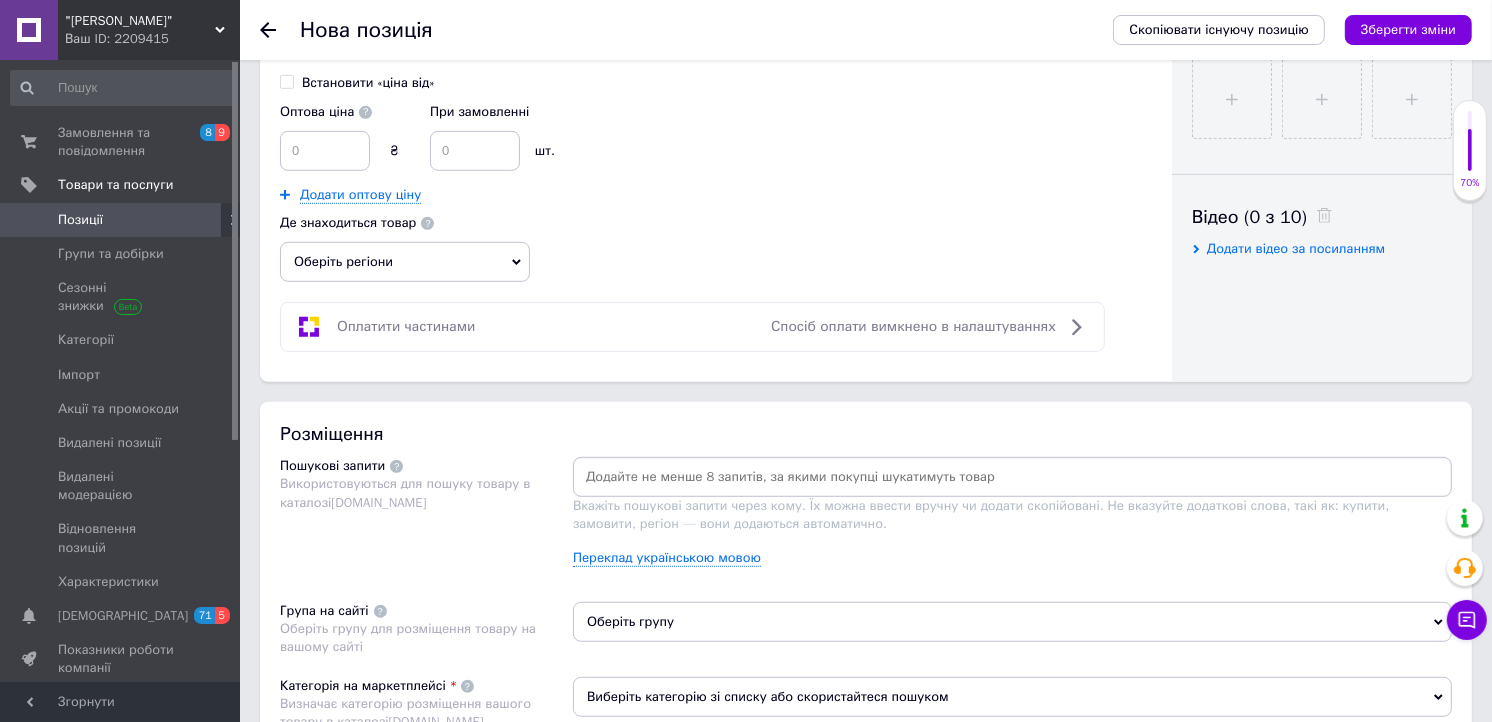 type on "46.62" 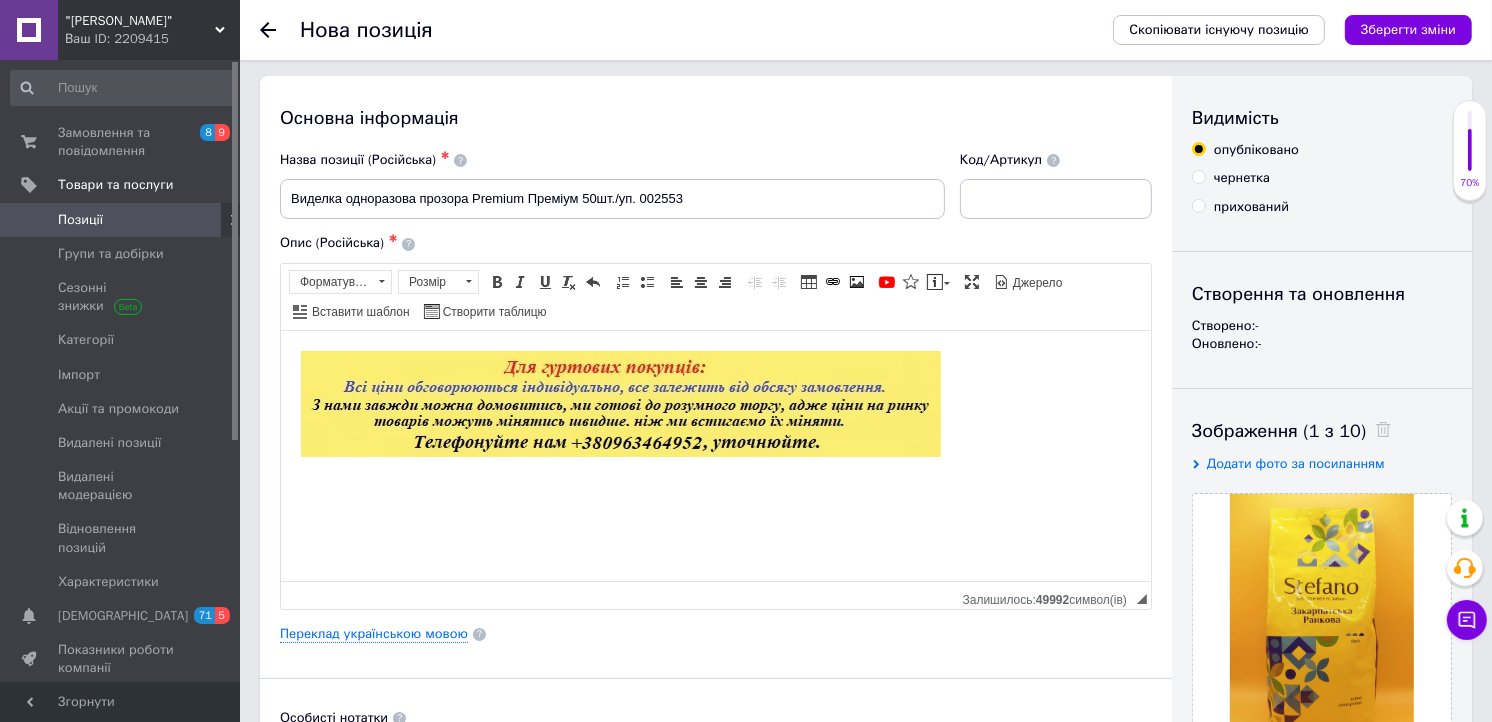 scroll, scrollTop: 0, scrollLeft: 0, axis: both 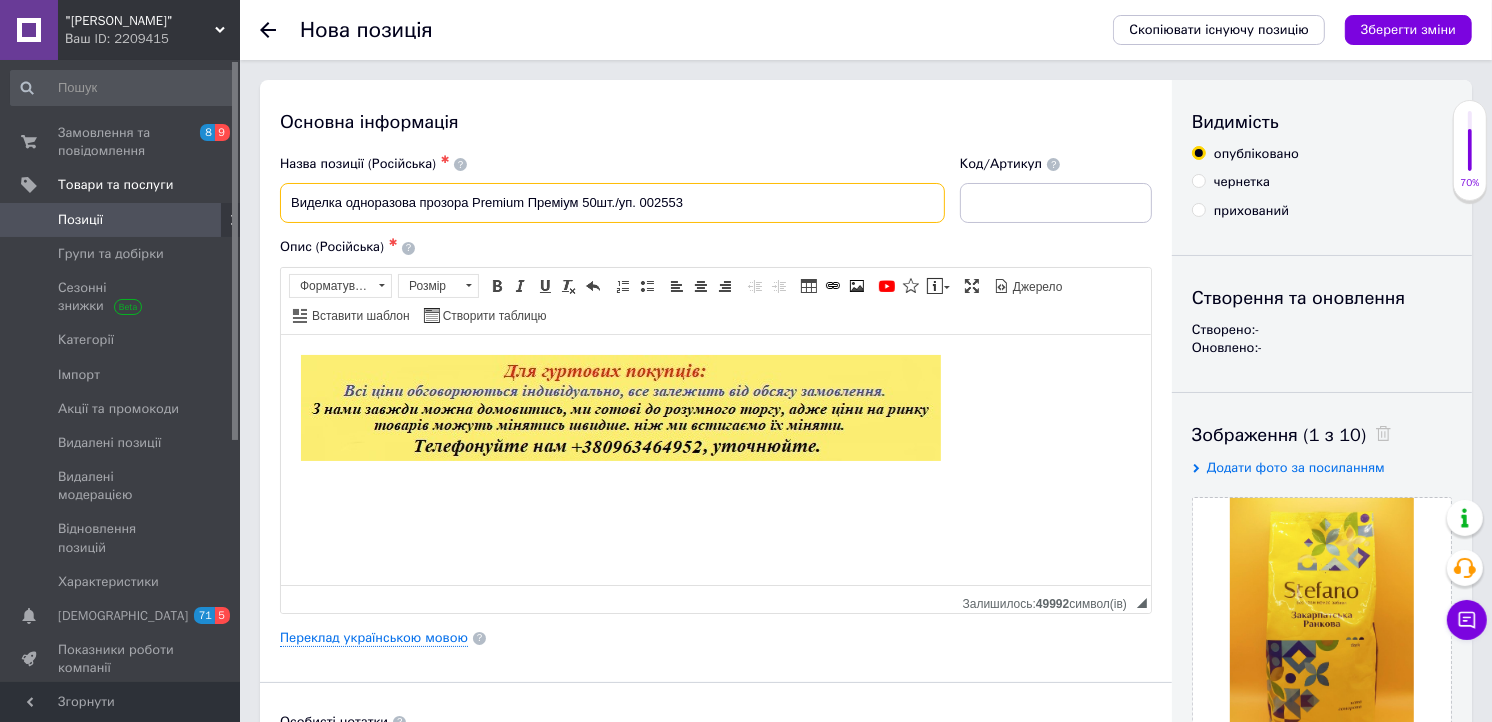 click on "Виделка одноразова прозора Premium Преміум 50шт./уп. 002553" at bounding box center [612, 203] 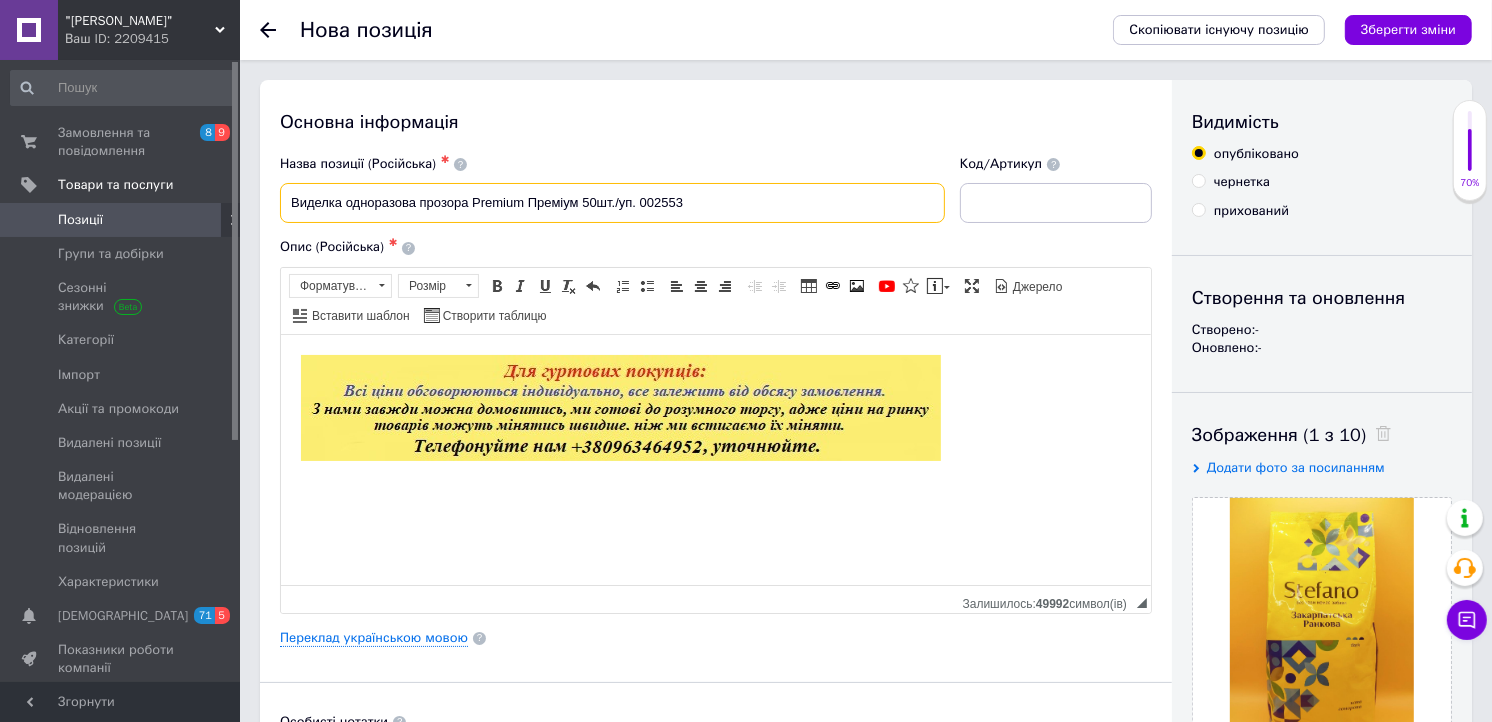 drag, startPoint x: 574, startPoint y: 201, endPoint x: 298, endPoint y: 191, distance: 276.1811 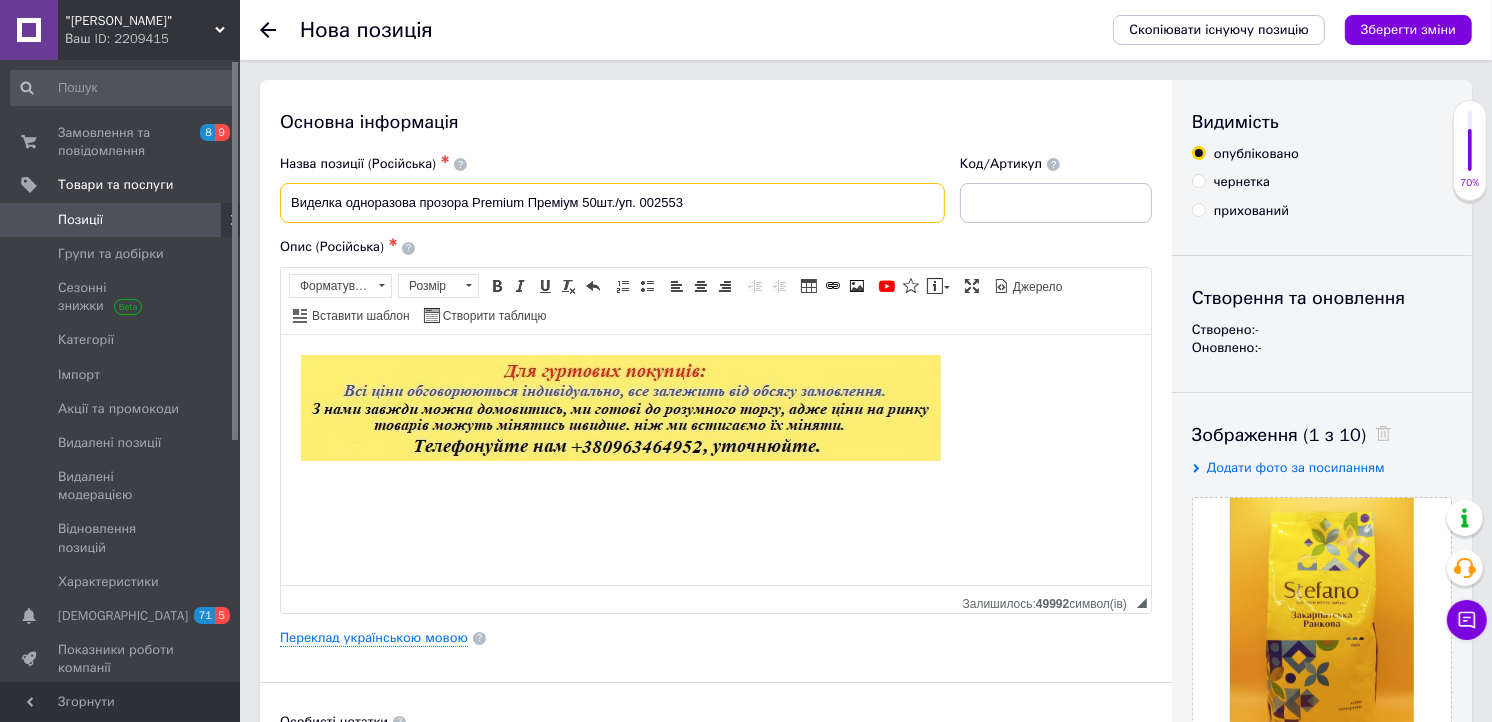 drag, startPoint x: 532, startPoint y: 196, endPoint x: 325, endPoint y: 201, distance: 207.06038 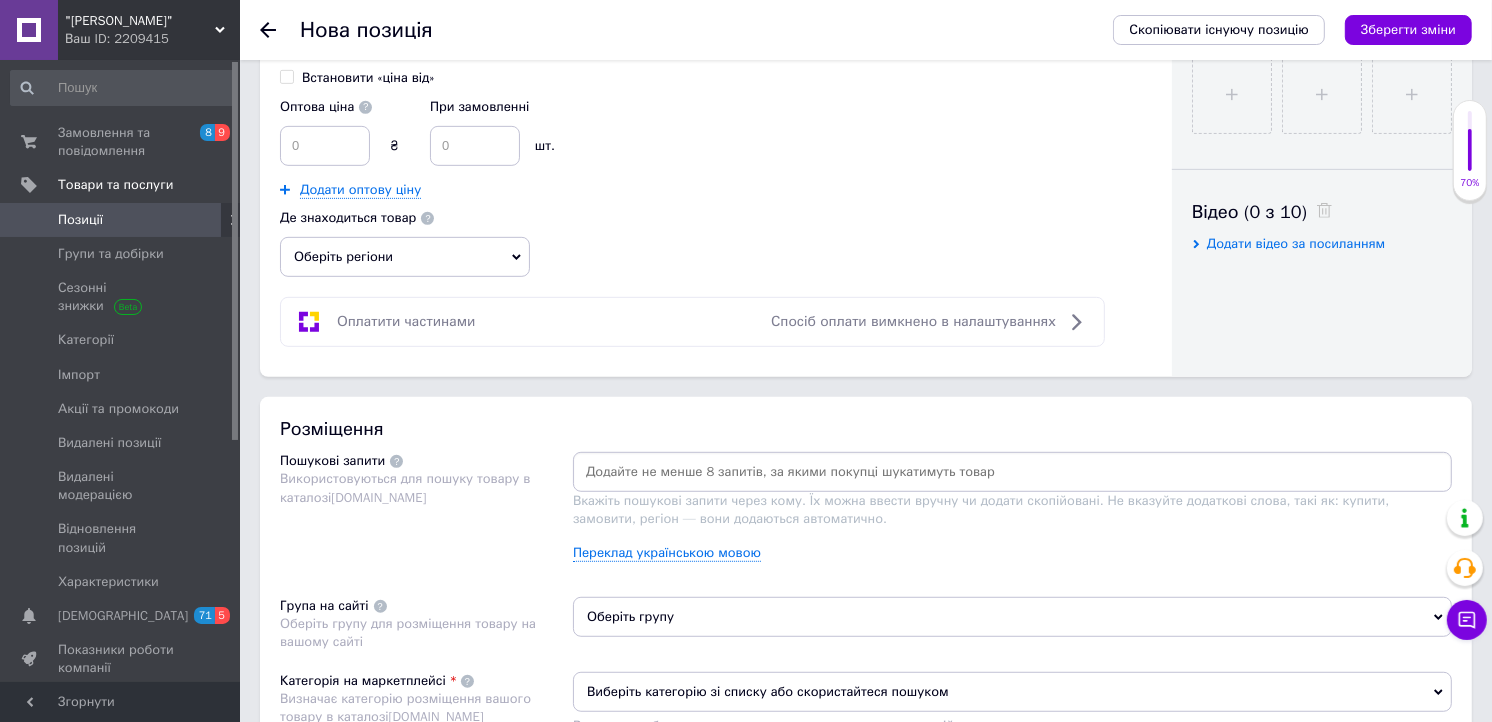 scroll, scrollTop: 1000, scrollLeft: 0, axis: vertical 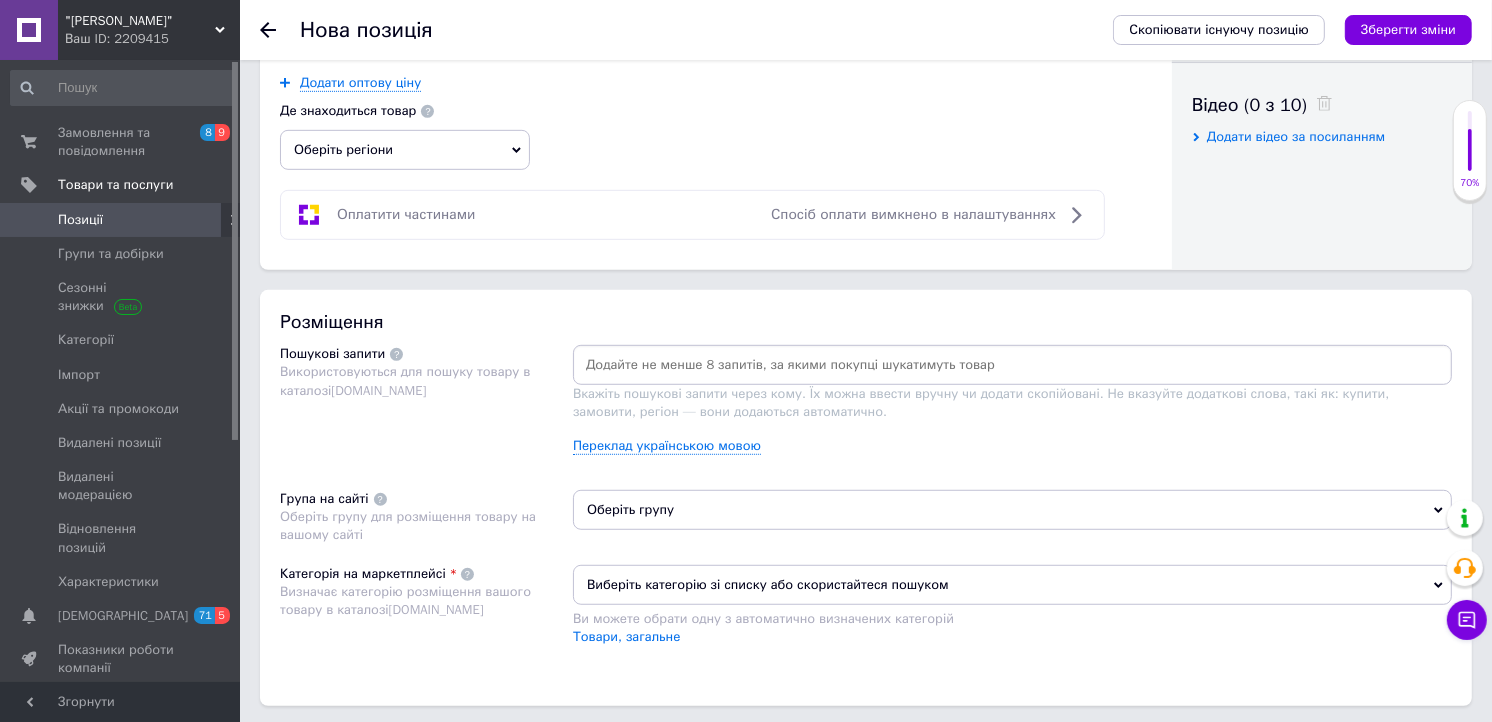 drag, startPoint x: 603, startPoint y: 494, endPoint x: 601, endPoint y: 478, distance: 16.124516 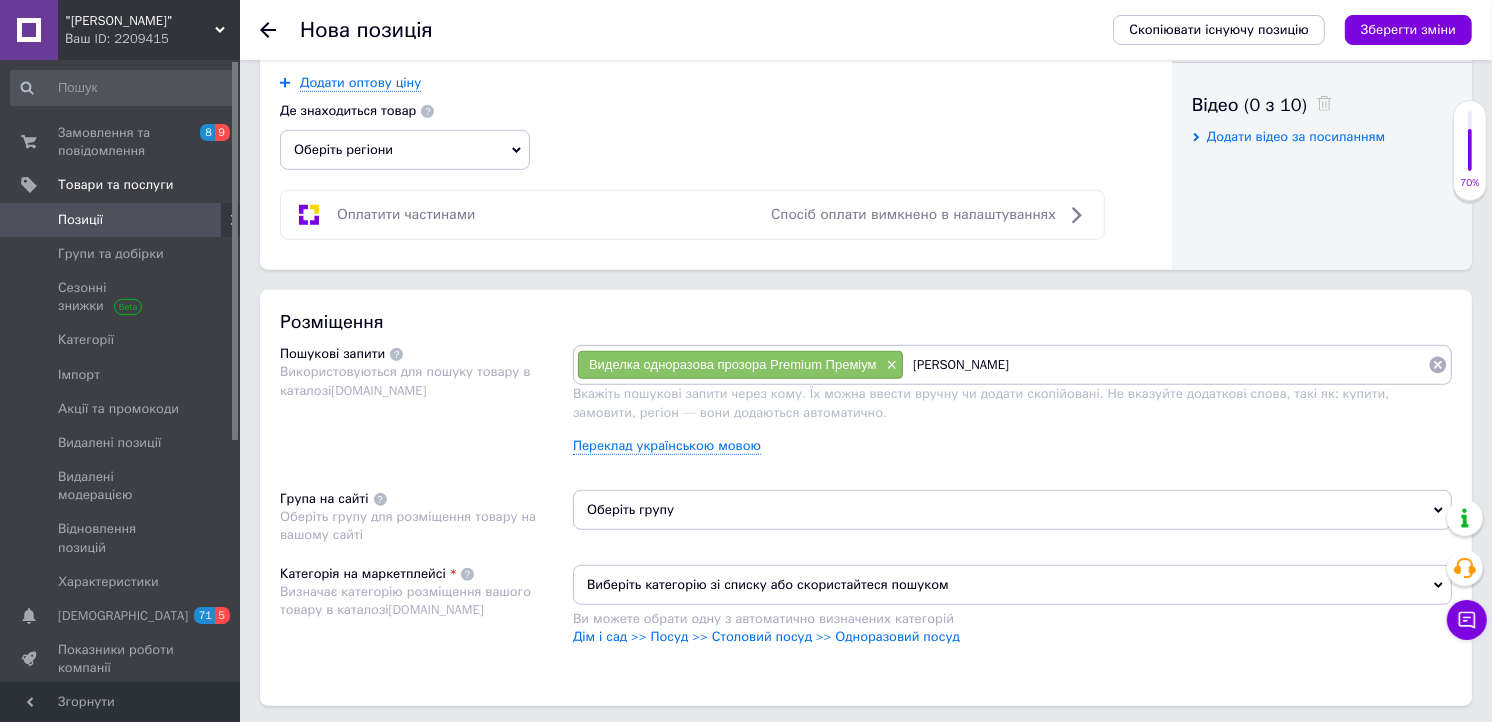 type on "вилка" 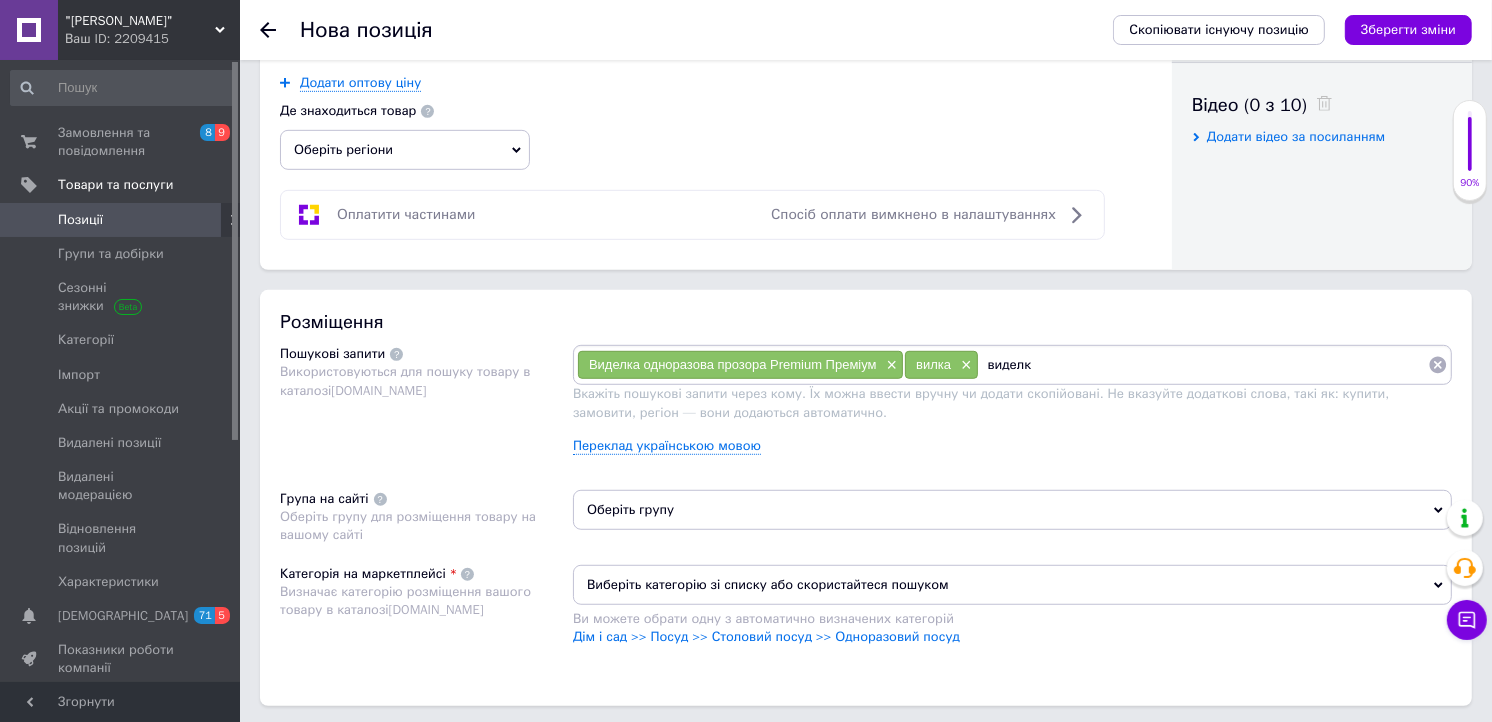 type on "виделка" 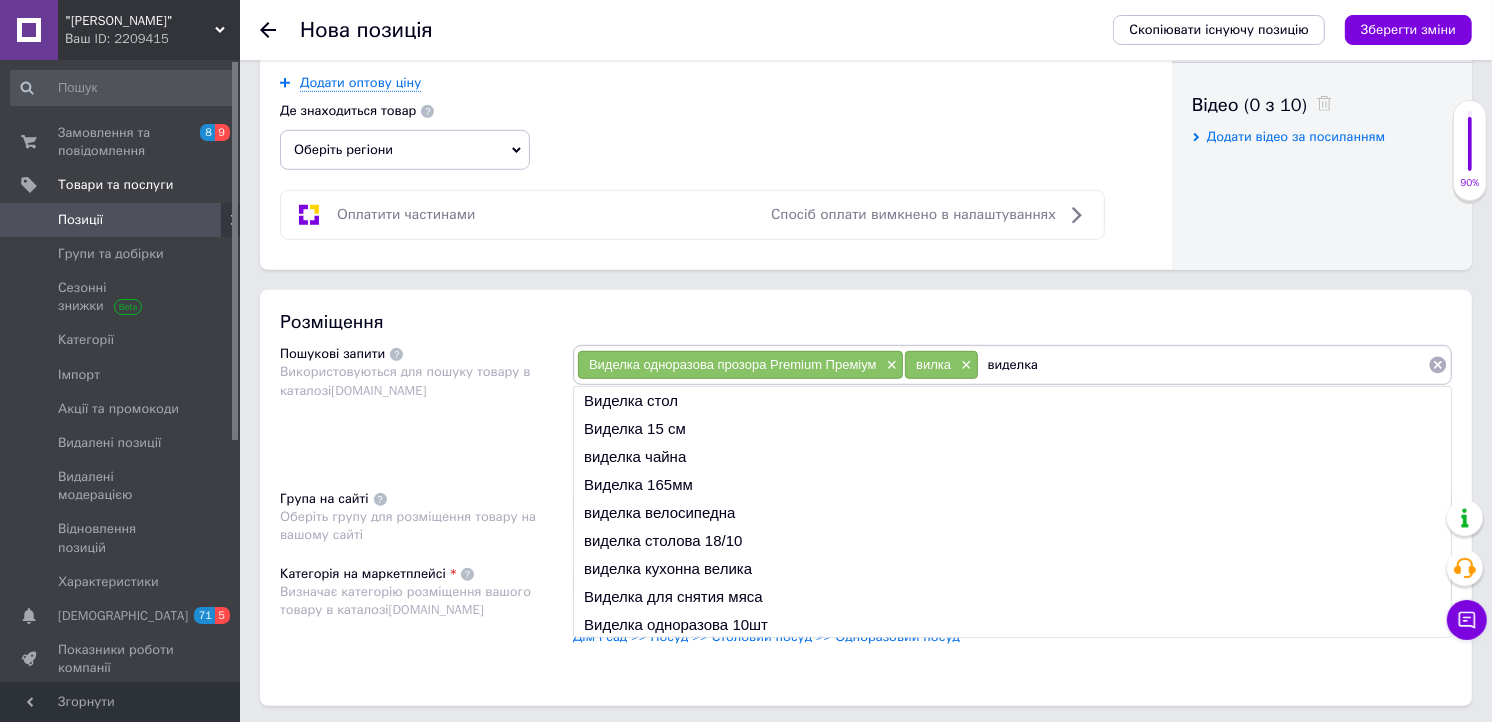 type 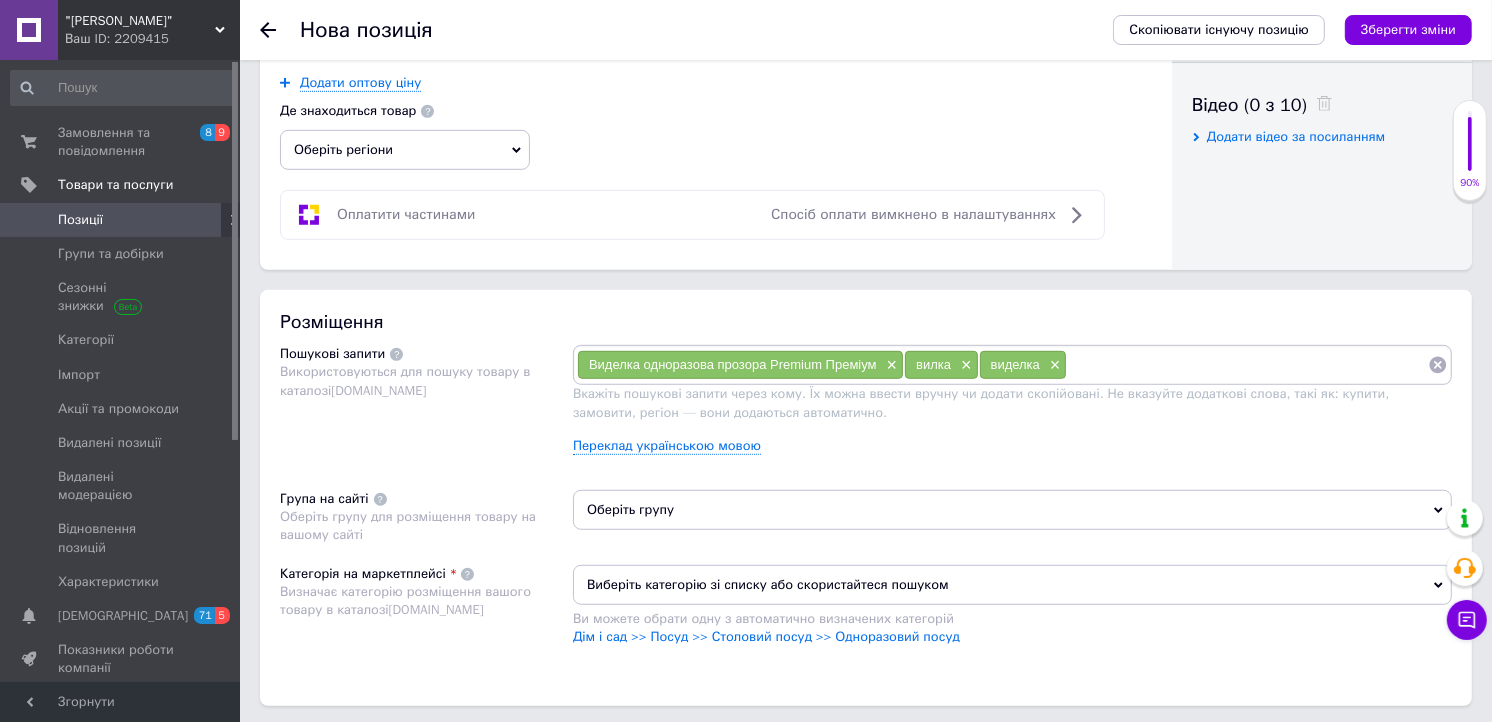 click on "Оберіть групу" at bounding box center (1012, 510) 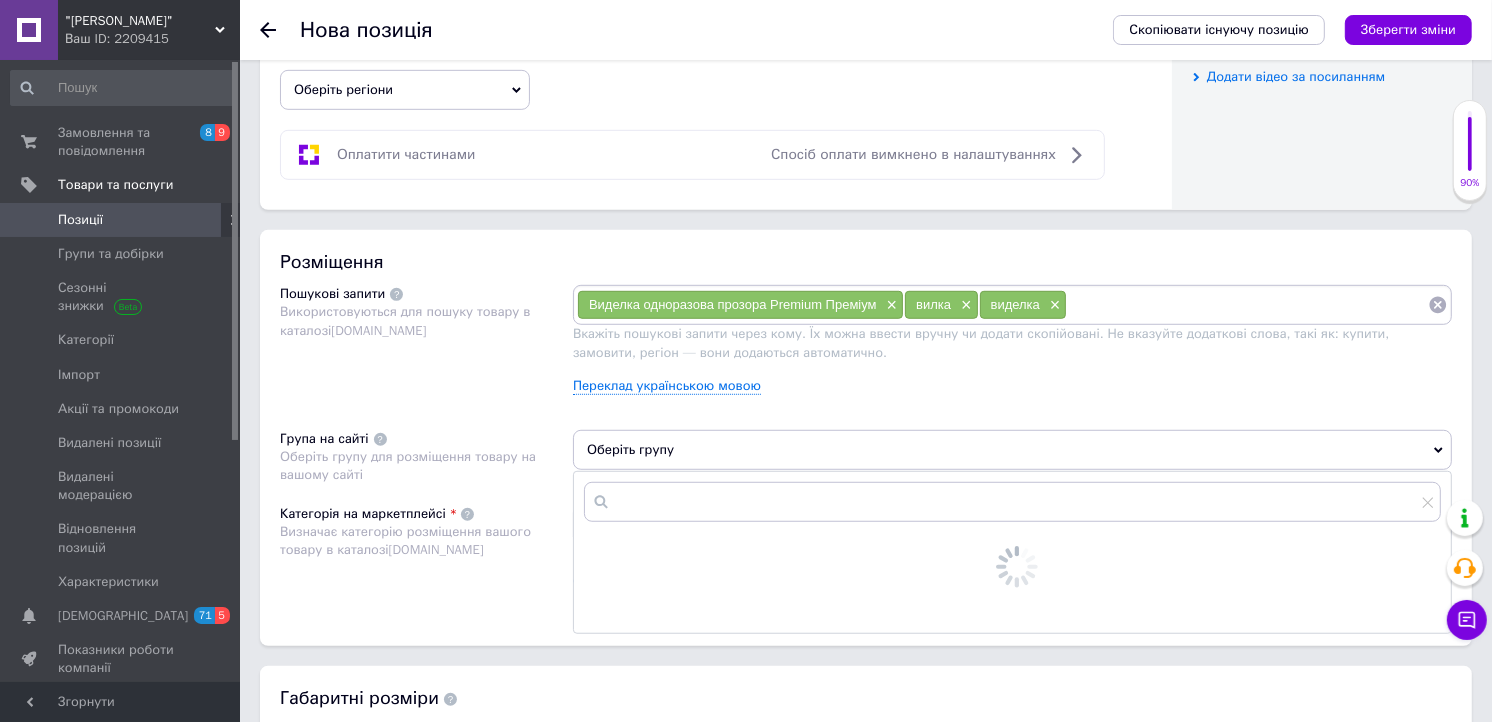 scroll, scrollTop: 1111, scrollLeft: 0, axis: vertical 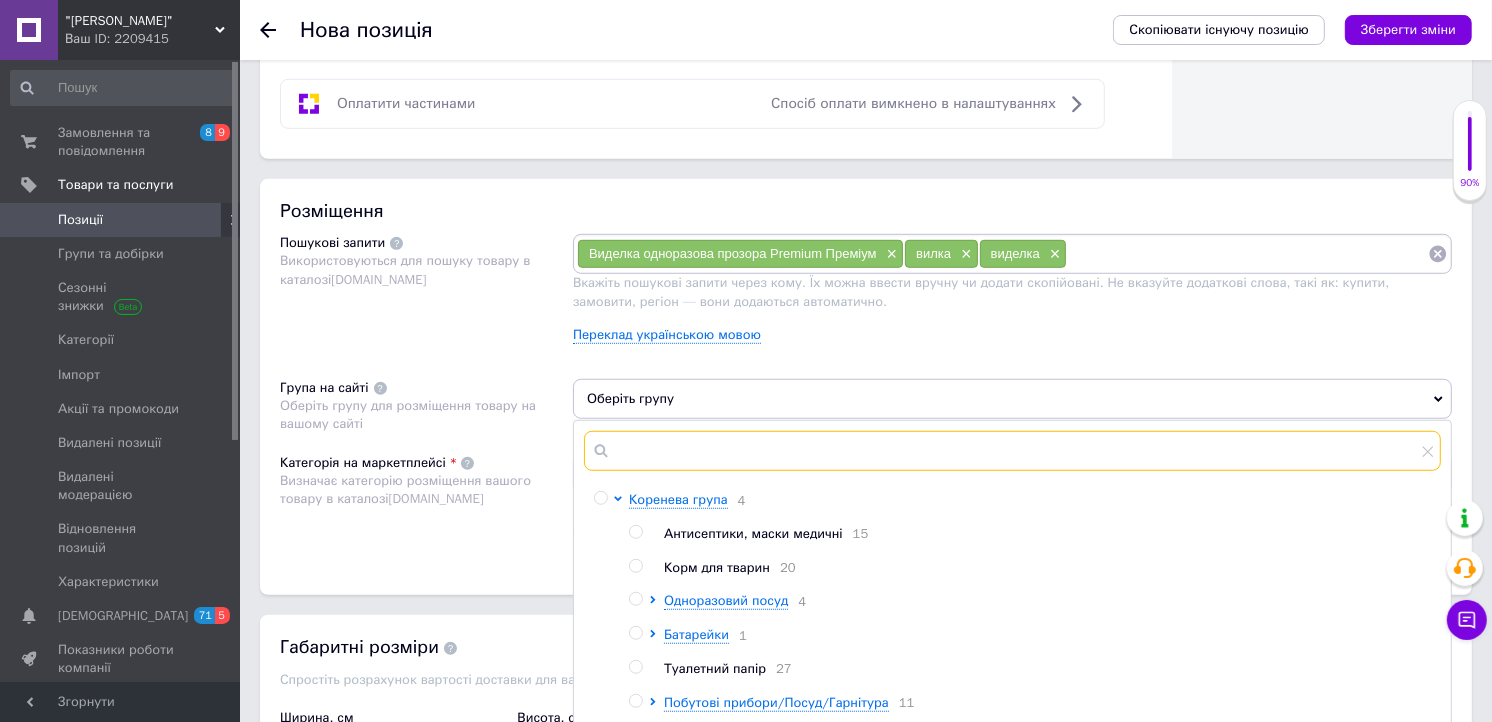 click at bounding box center [1012, 451] 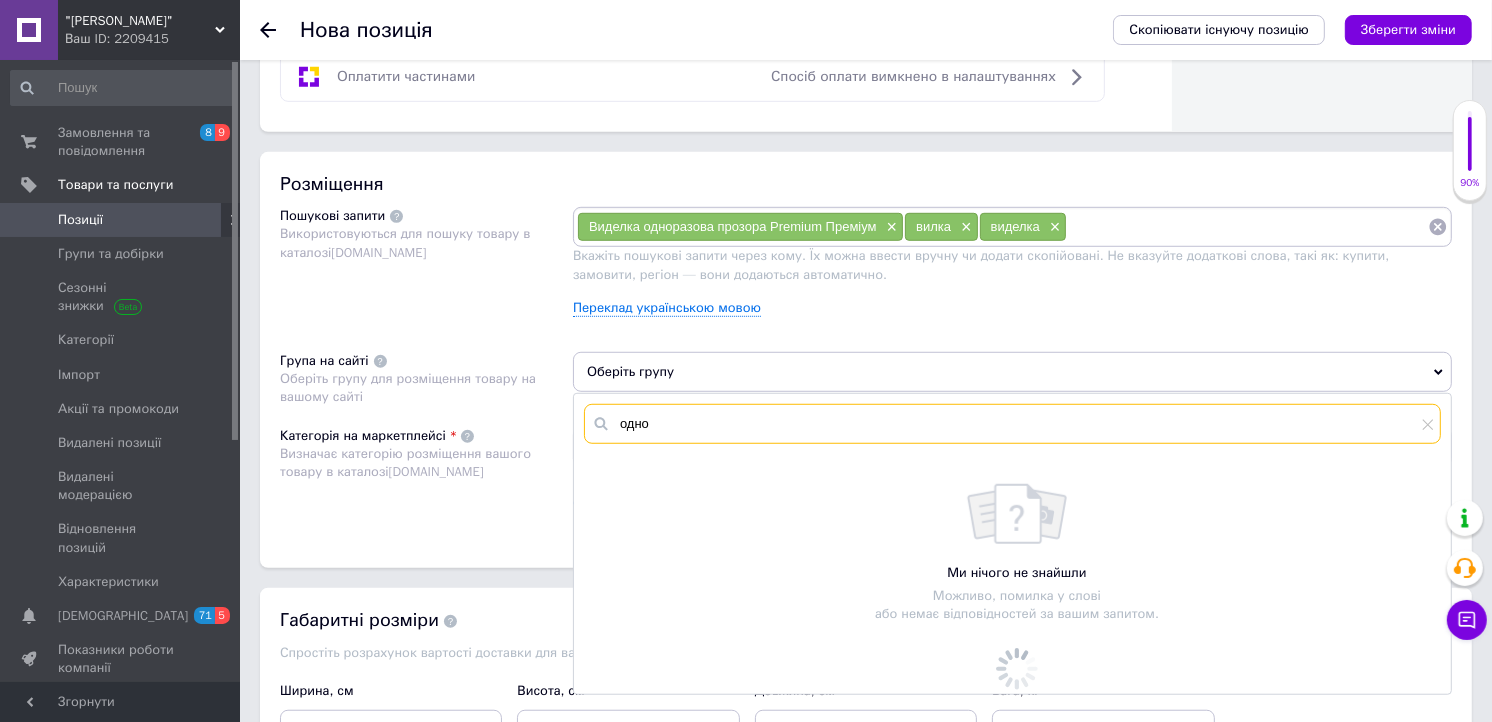 scroll, scrollTop: 1333, scrollLeft: 0, axis: vertical 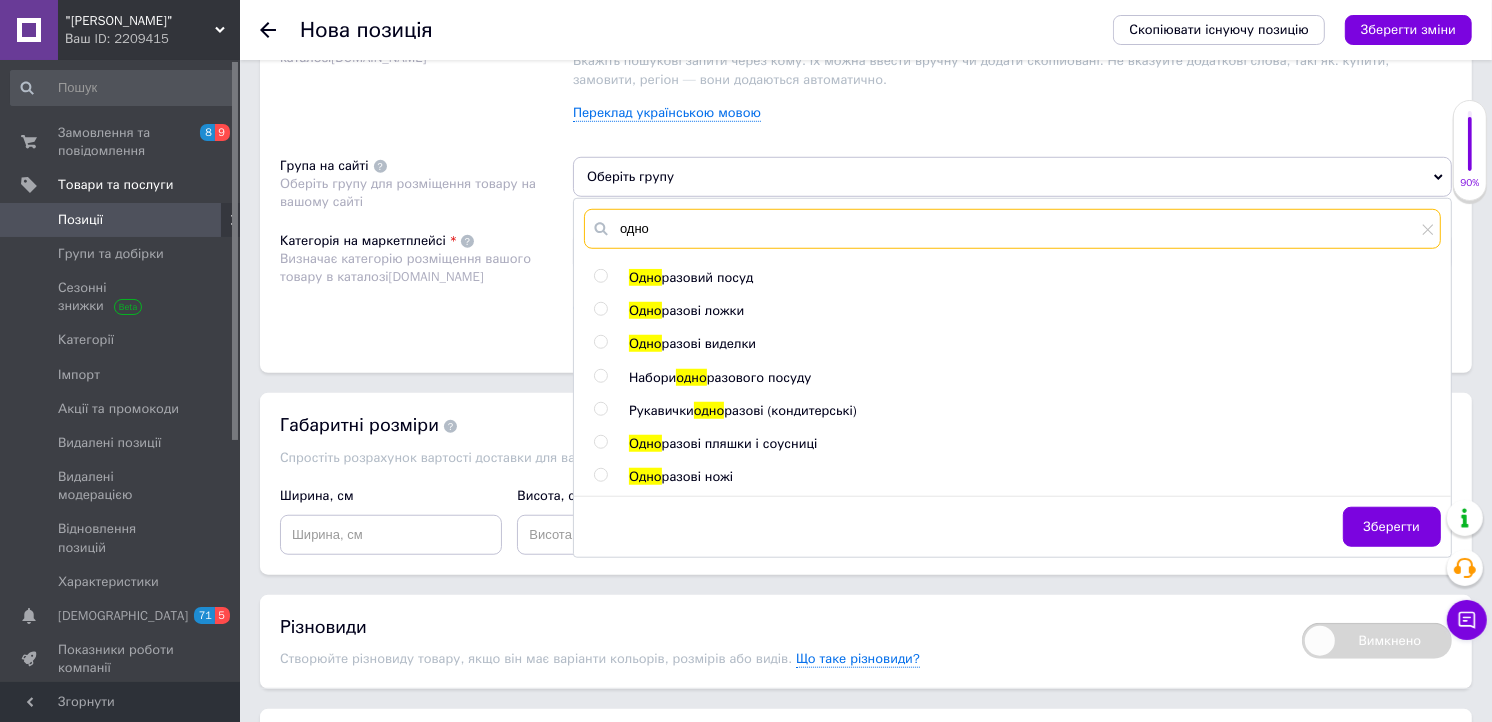 type on "одно" 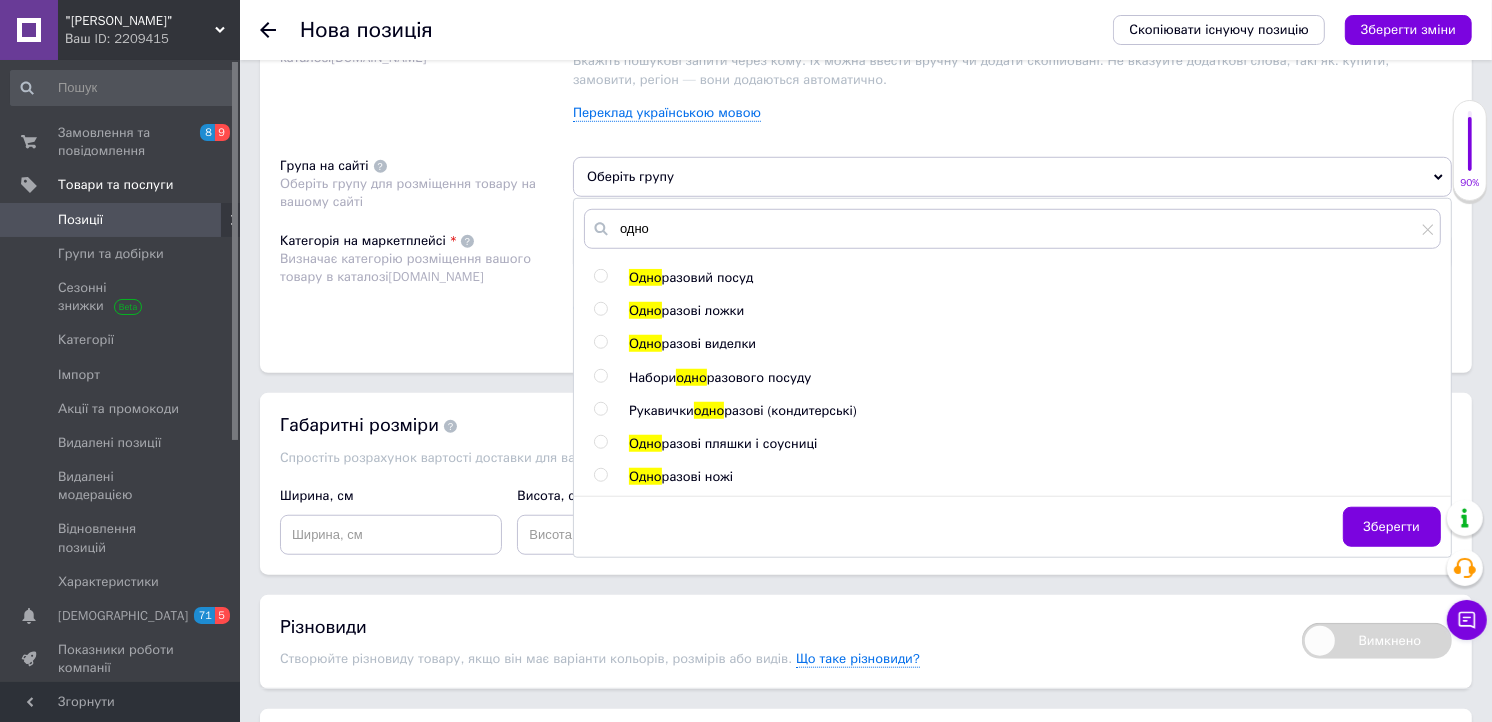 click at bounding box center (600, 276) 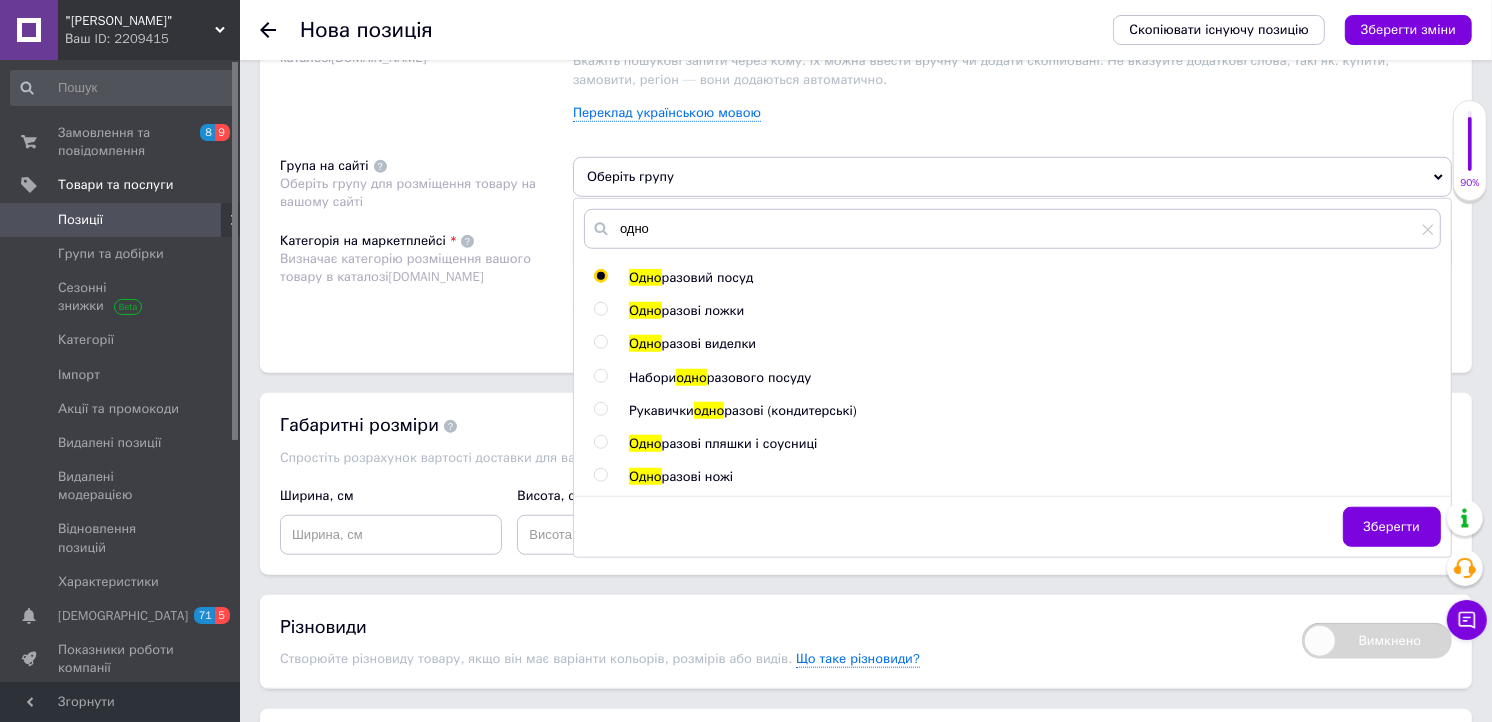radio on "true" 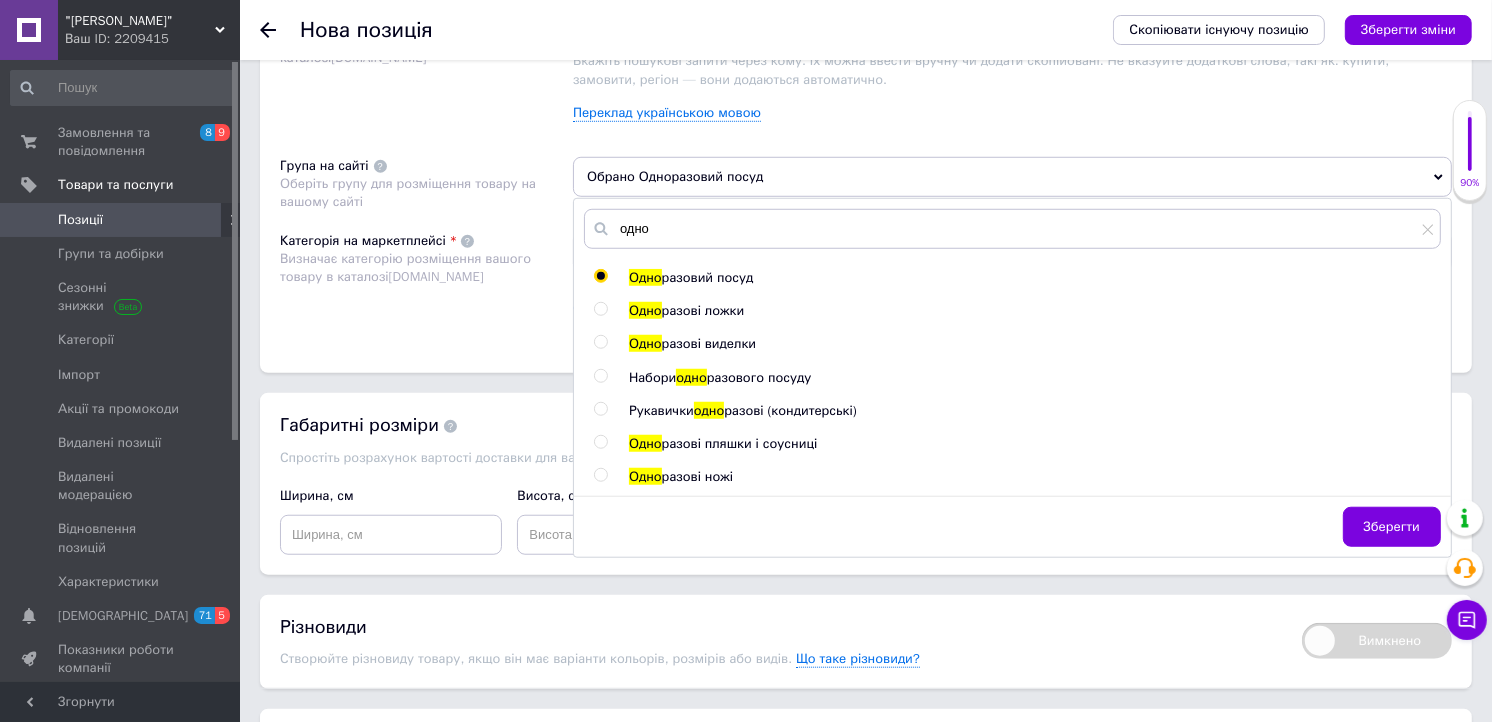 drag, startPoint x: 598, startPoint y: 451, endPoint x: 940, endPoint y: 453, distance: 342.00586 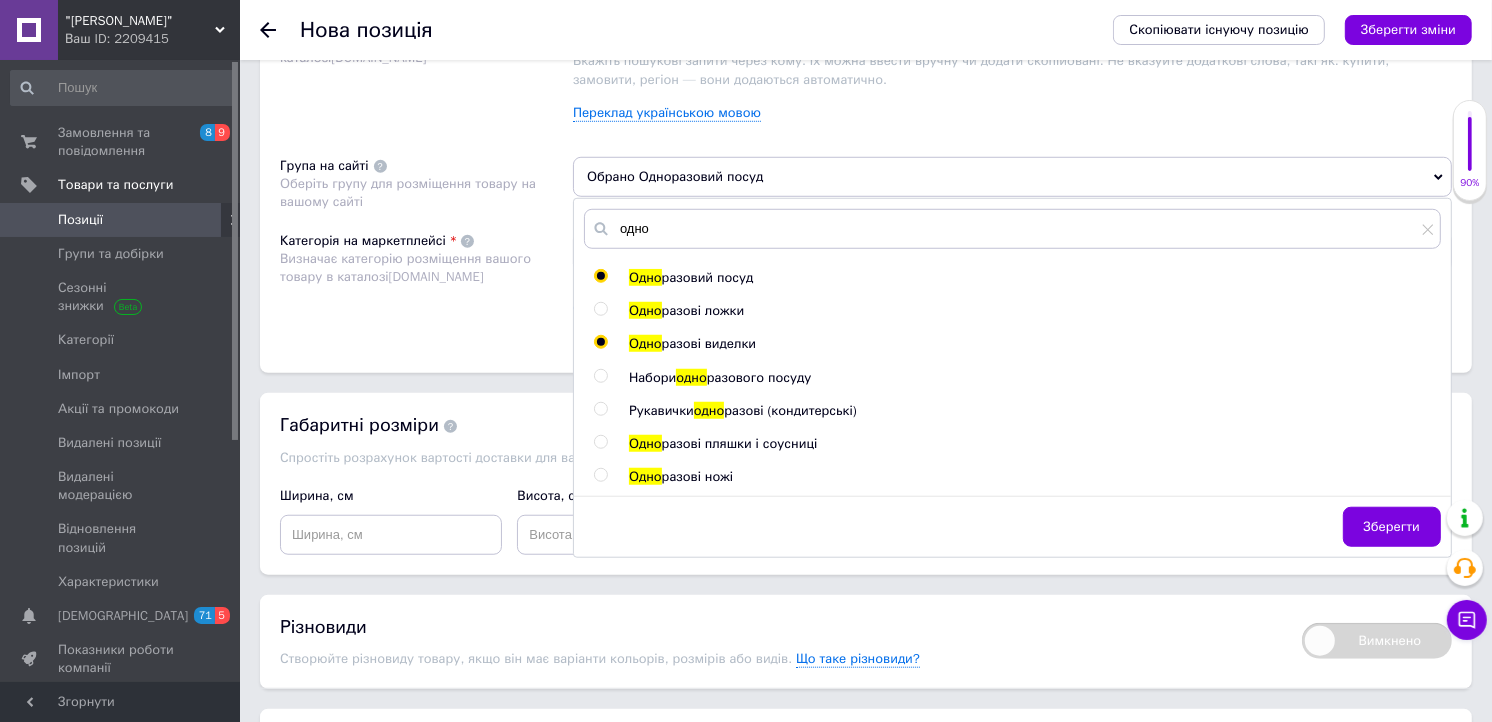 radio on "true" 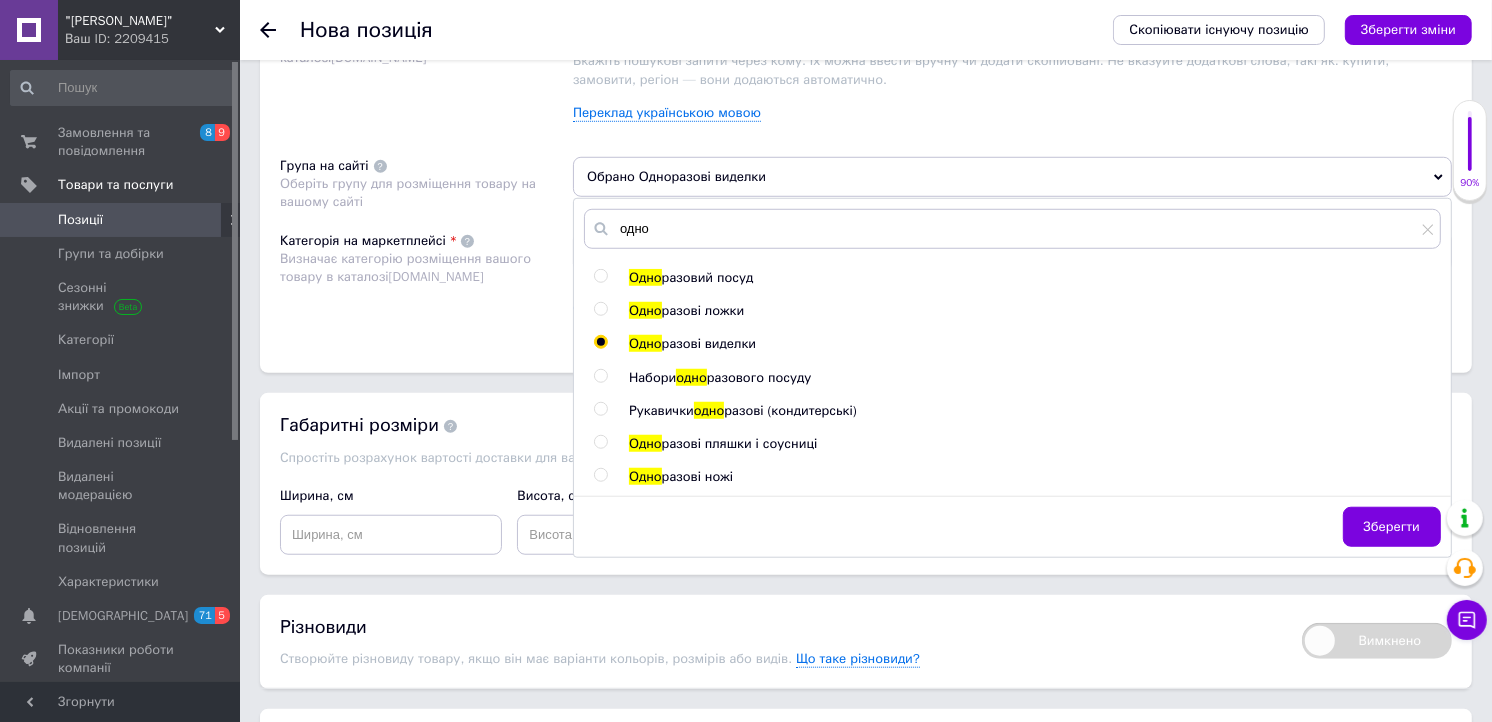 drag, startPoint x: 1403, startPoint y: 646, endPoint x: 1380, endPoint y: 614, distance: 39.40812 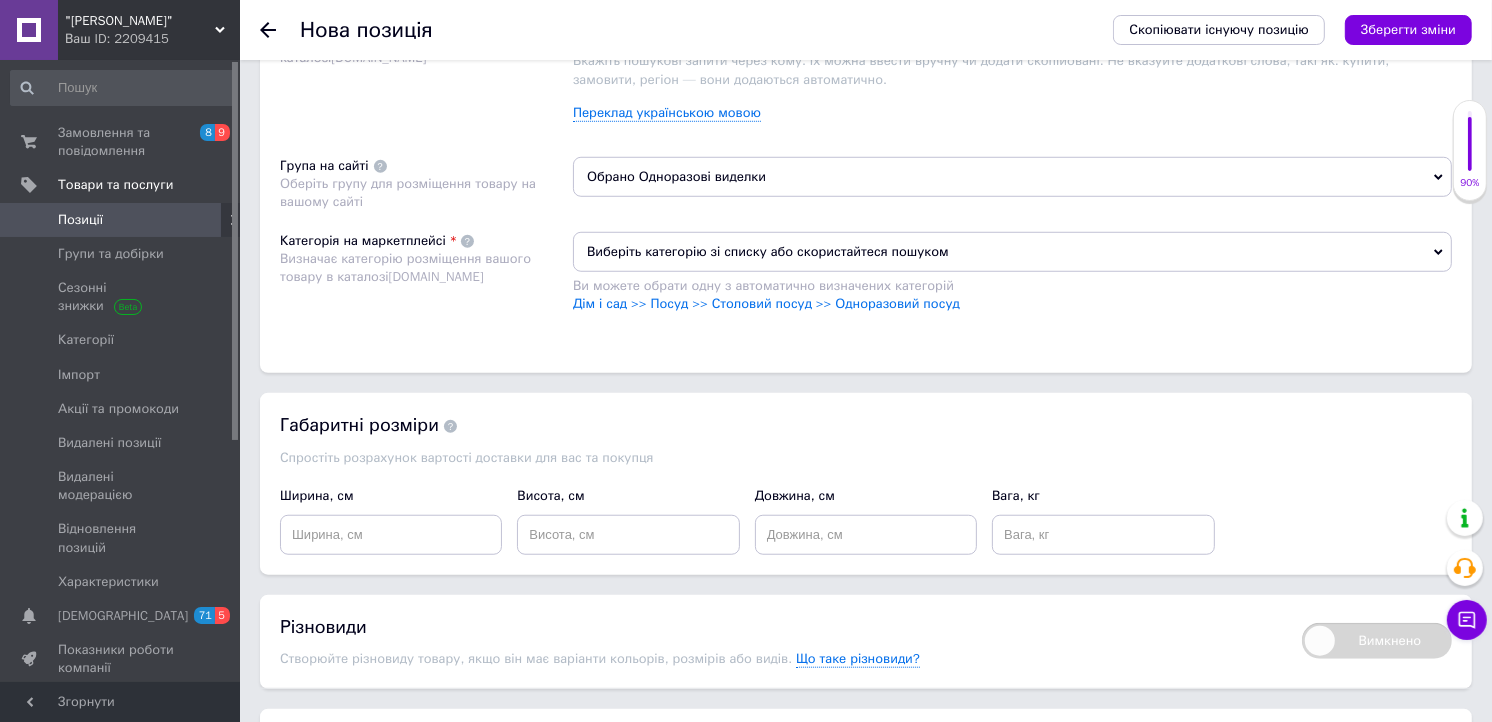 click on "Виберіть категорію зі списку або скористайтеся пошуком" at bounding box center [1012, 252] 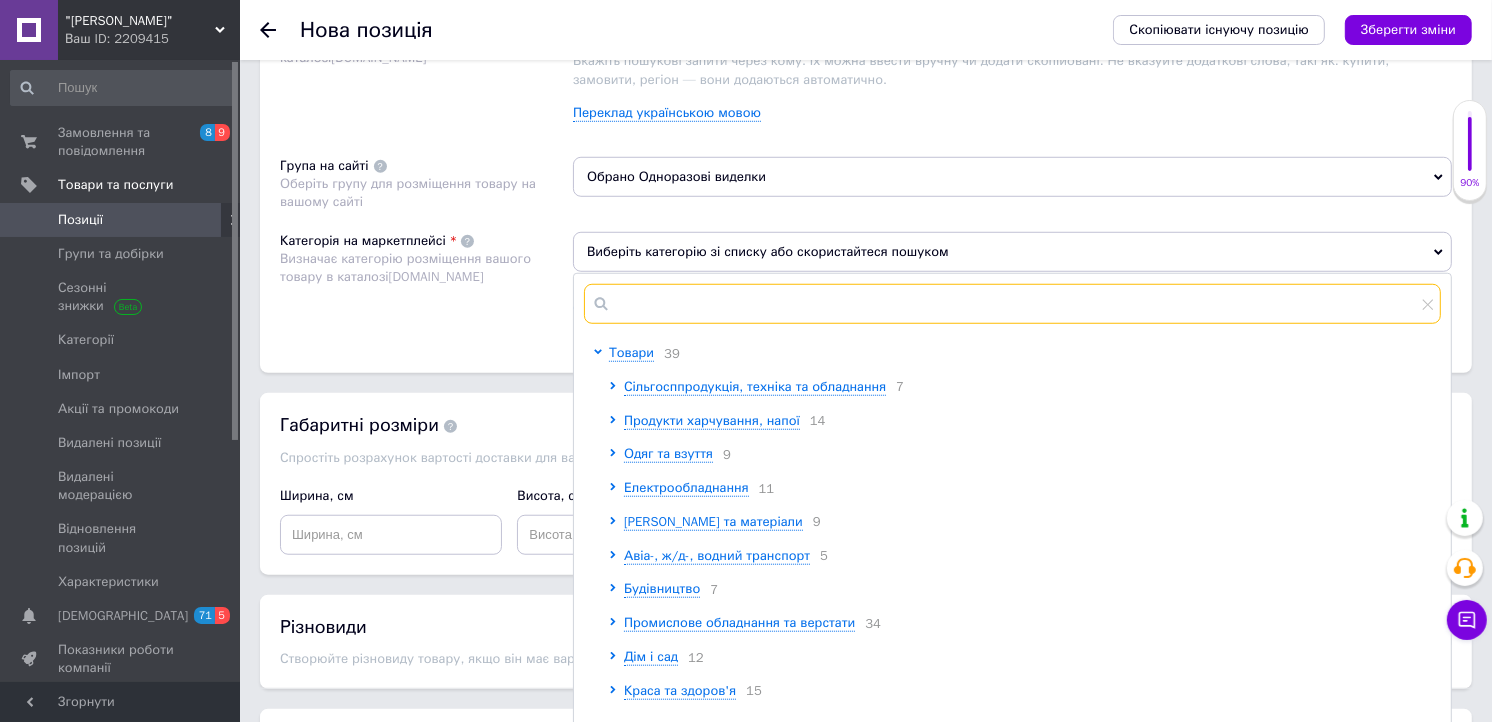 click at bounding box center (1012, 304) 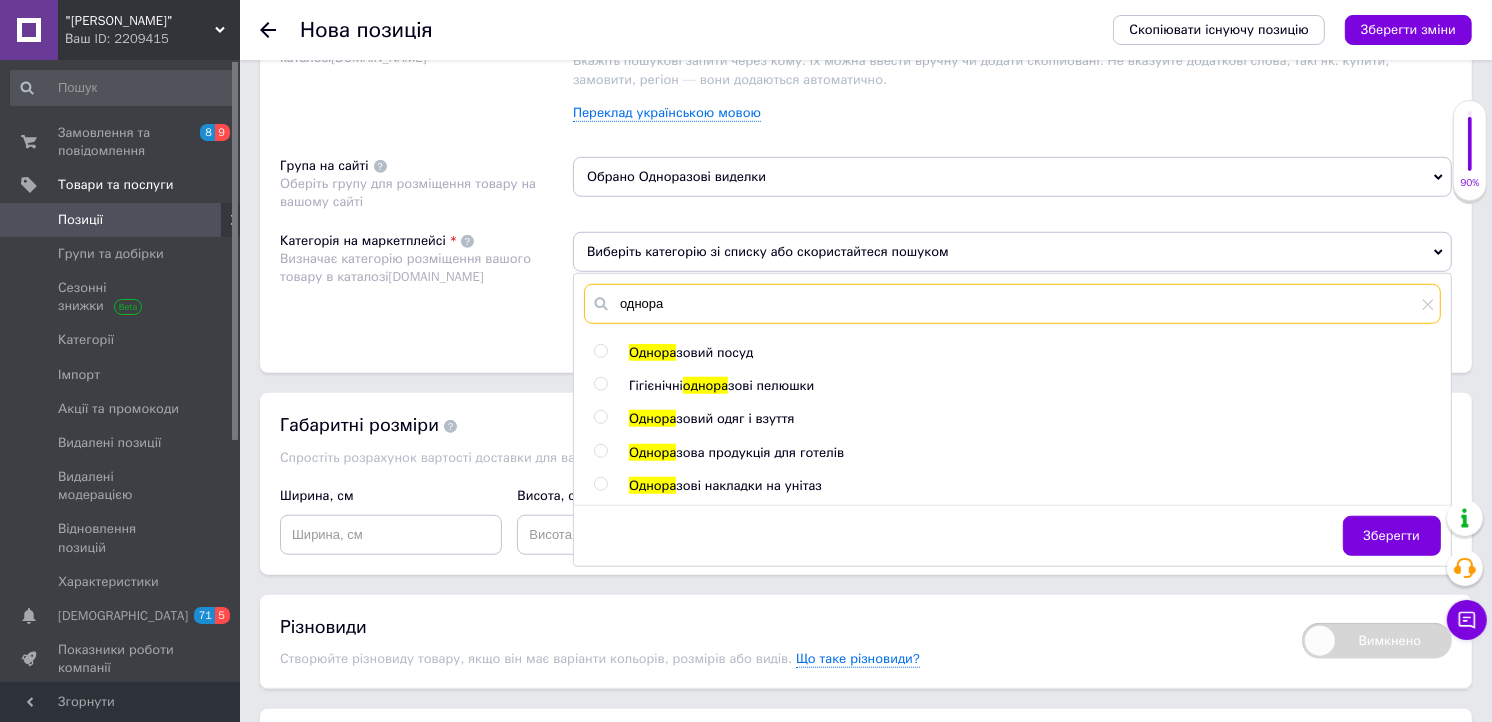 type on "однора" 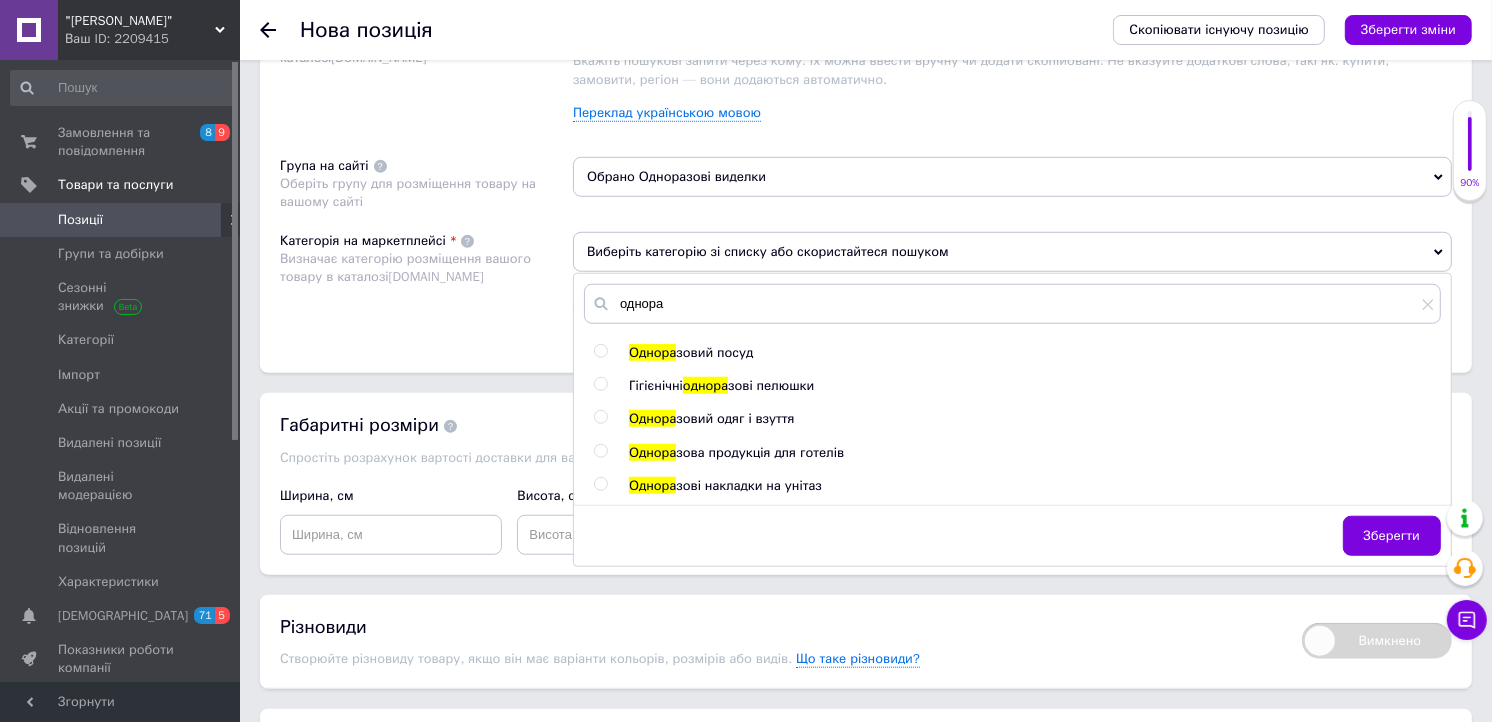 click at bounding box center (601, 351) 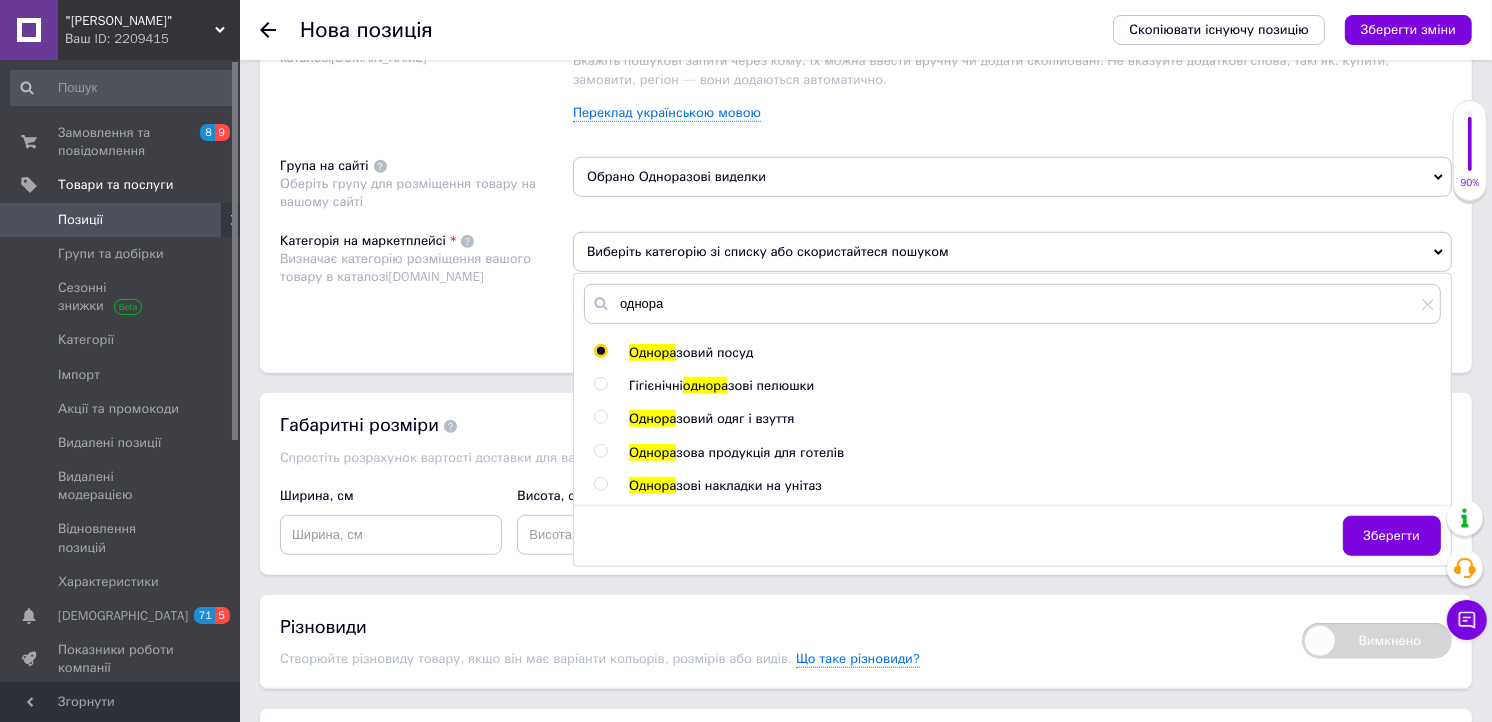 radio on "true" 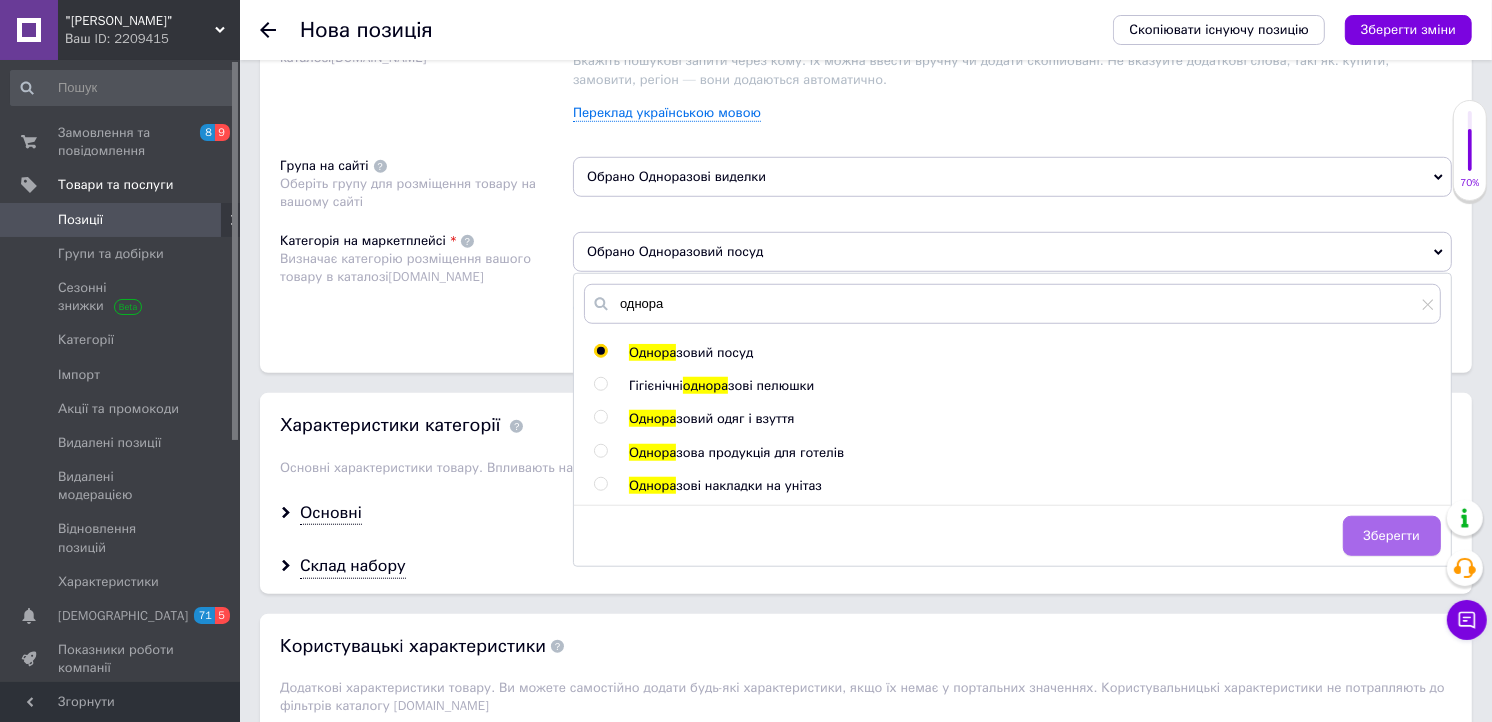 click on "Зберегти" at bounding box center (1392, 536) 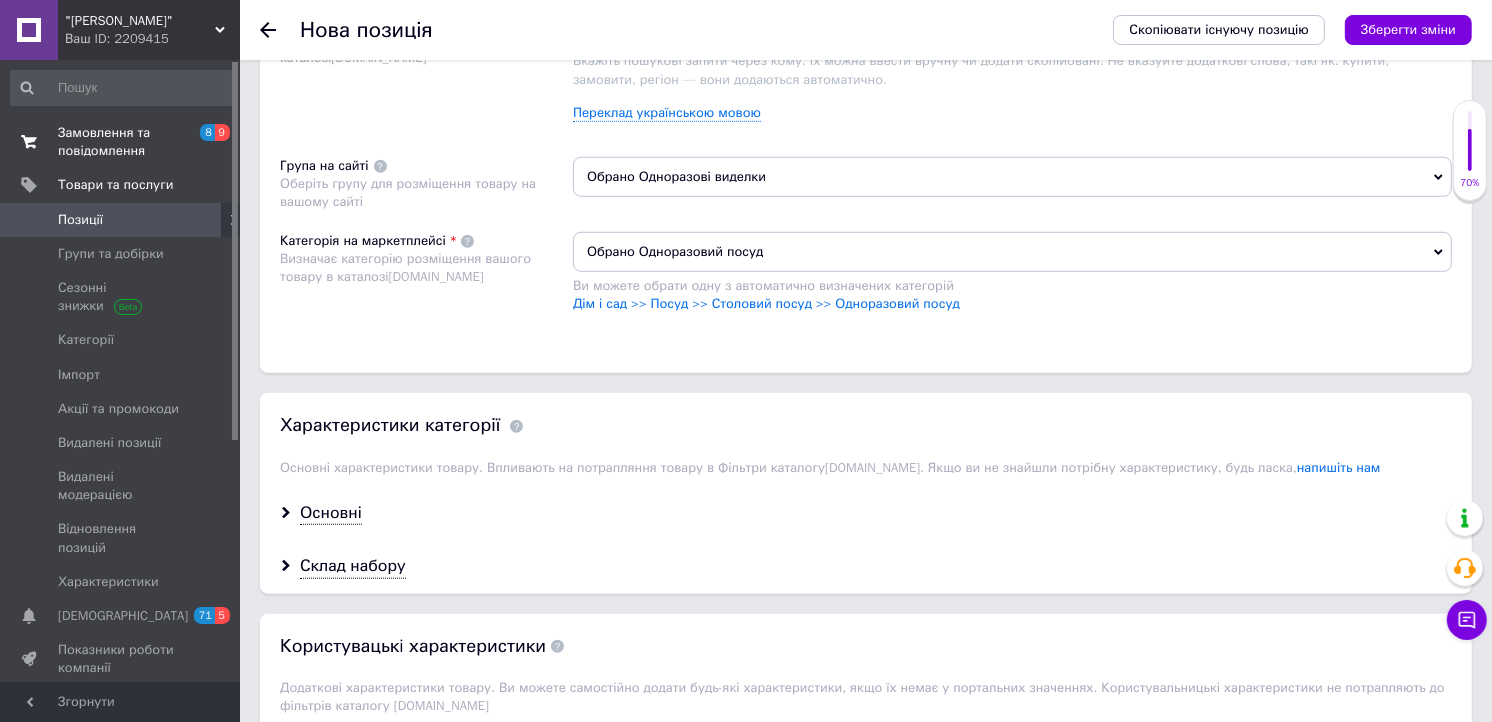 click on "Замовлення та повідомлення" at bounding box center (121, 142) 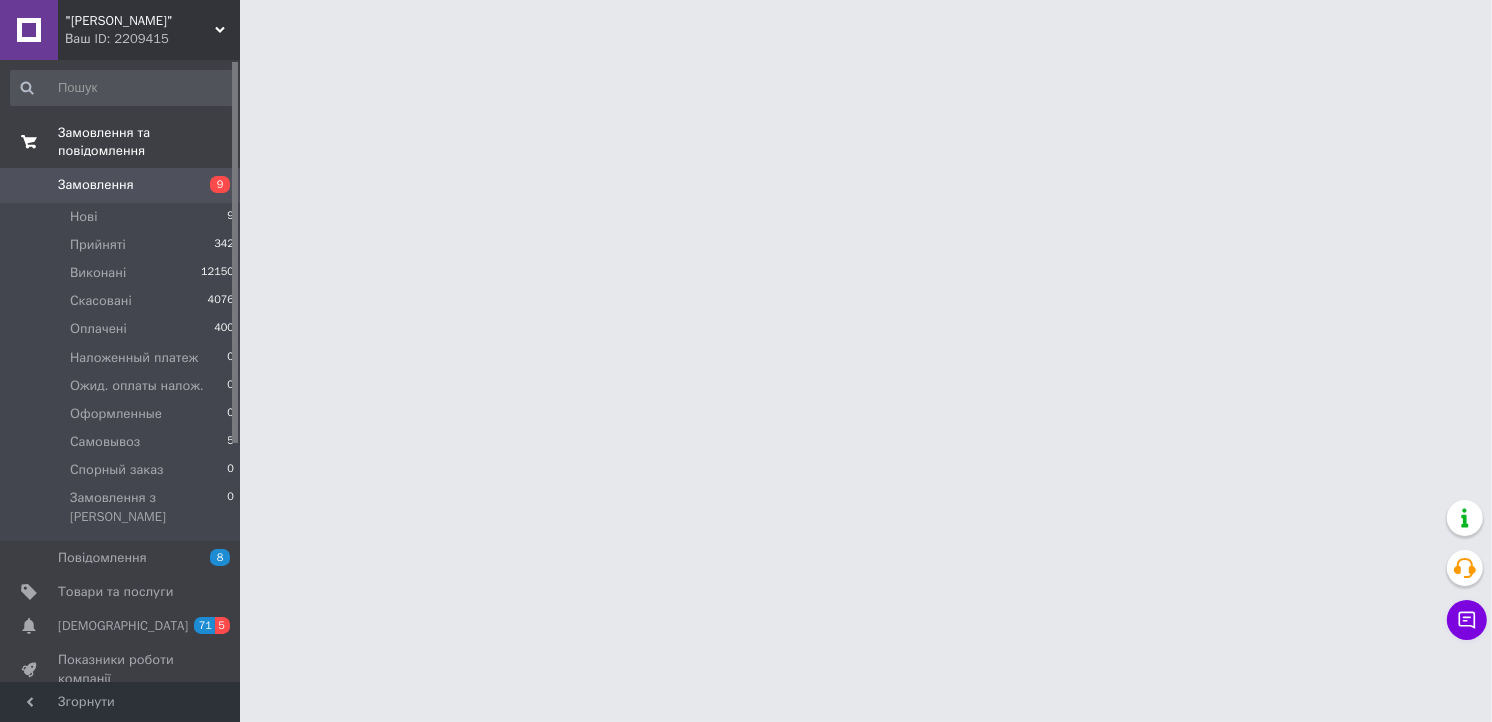 scroll, scrollTop: 0, scrollLeft: 0, axis: both 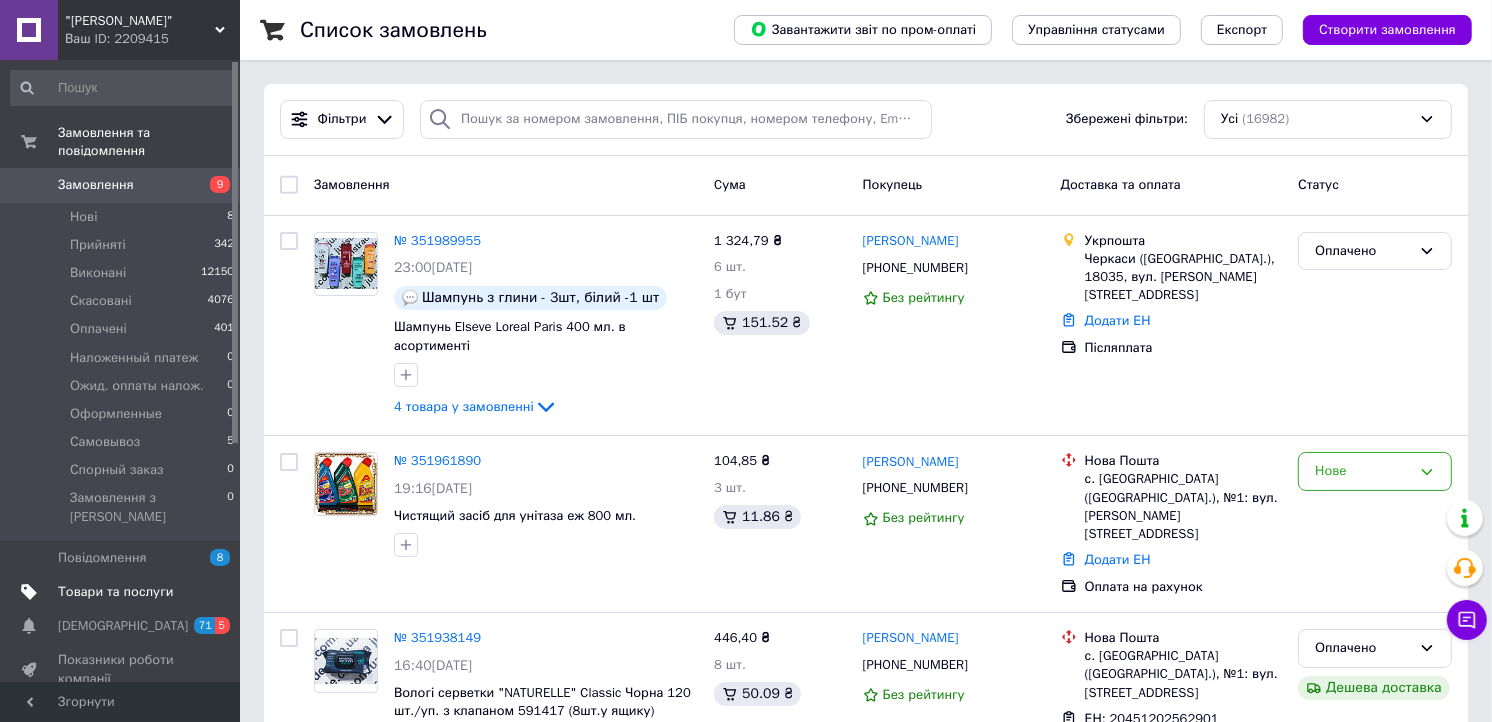 click on "Товари та послуги" at bounding box center [115, 592] 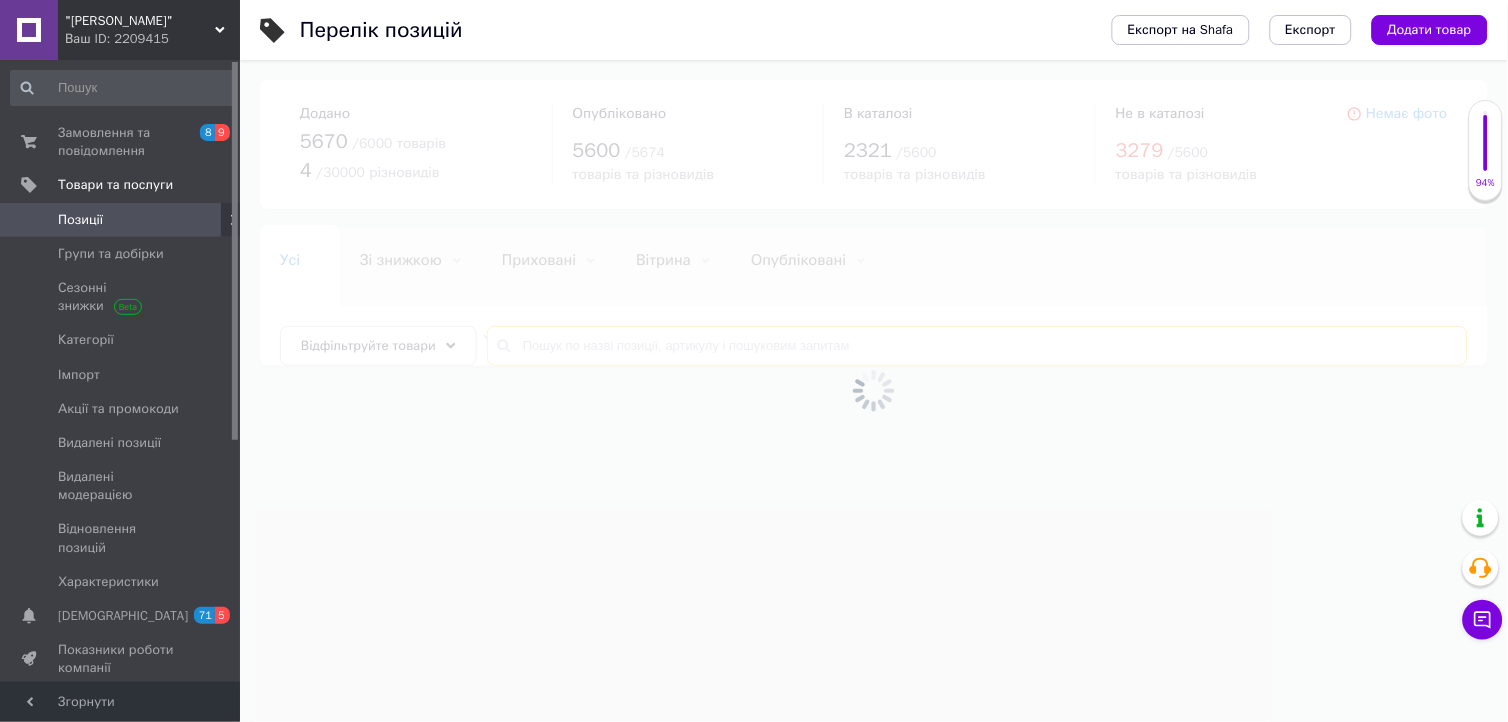 click at bounding box center (977, 346) 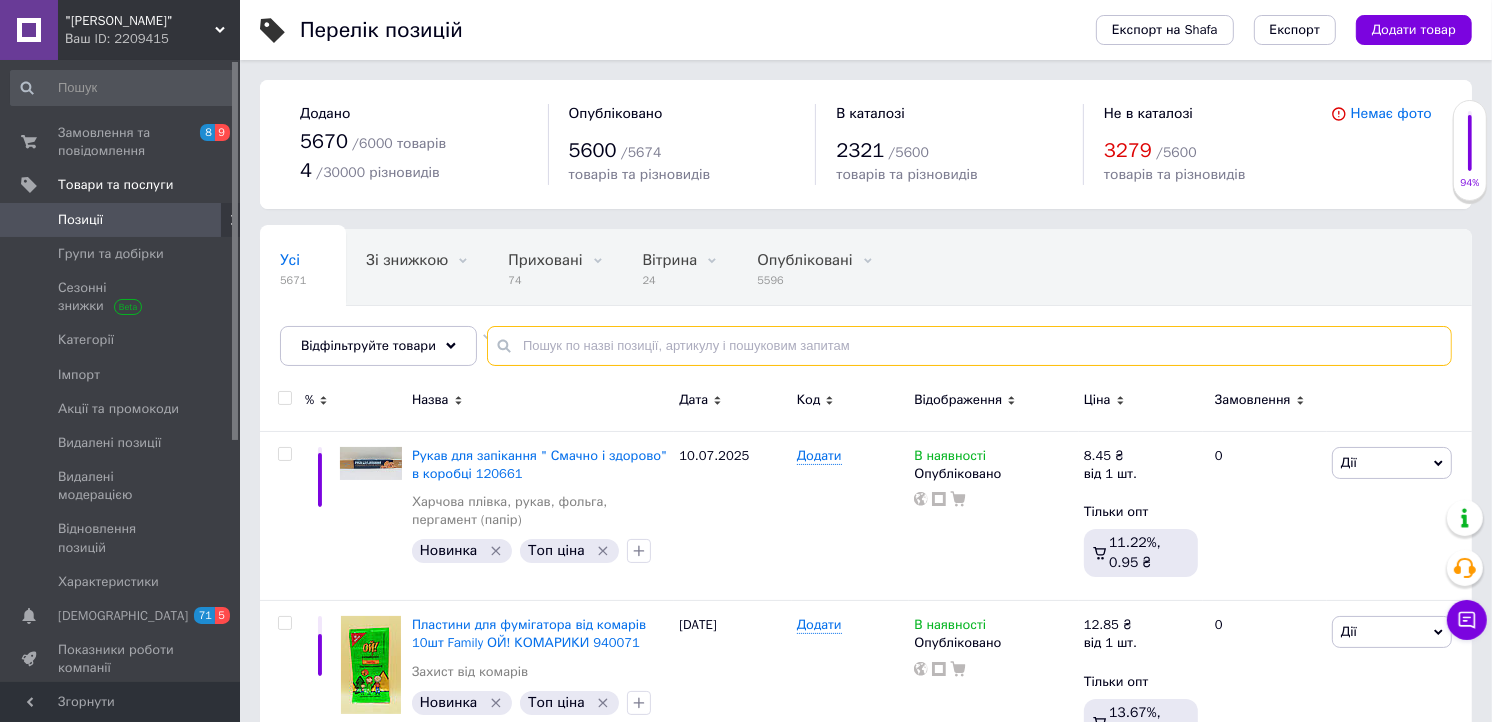 paste on "Порошок для прання Wash&Free" 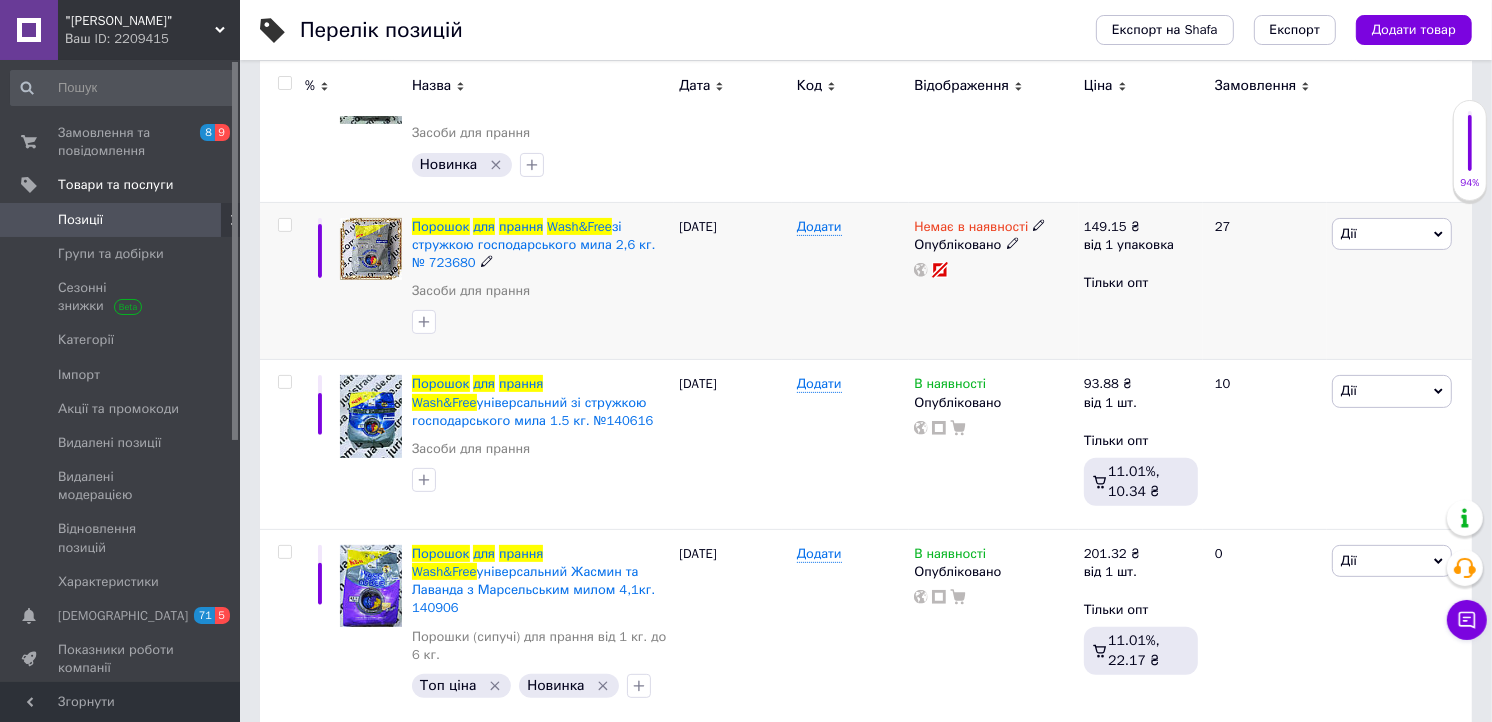 scroll, scrollTop: 444, scrollLeft: 0, axis: vertical 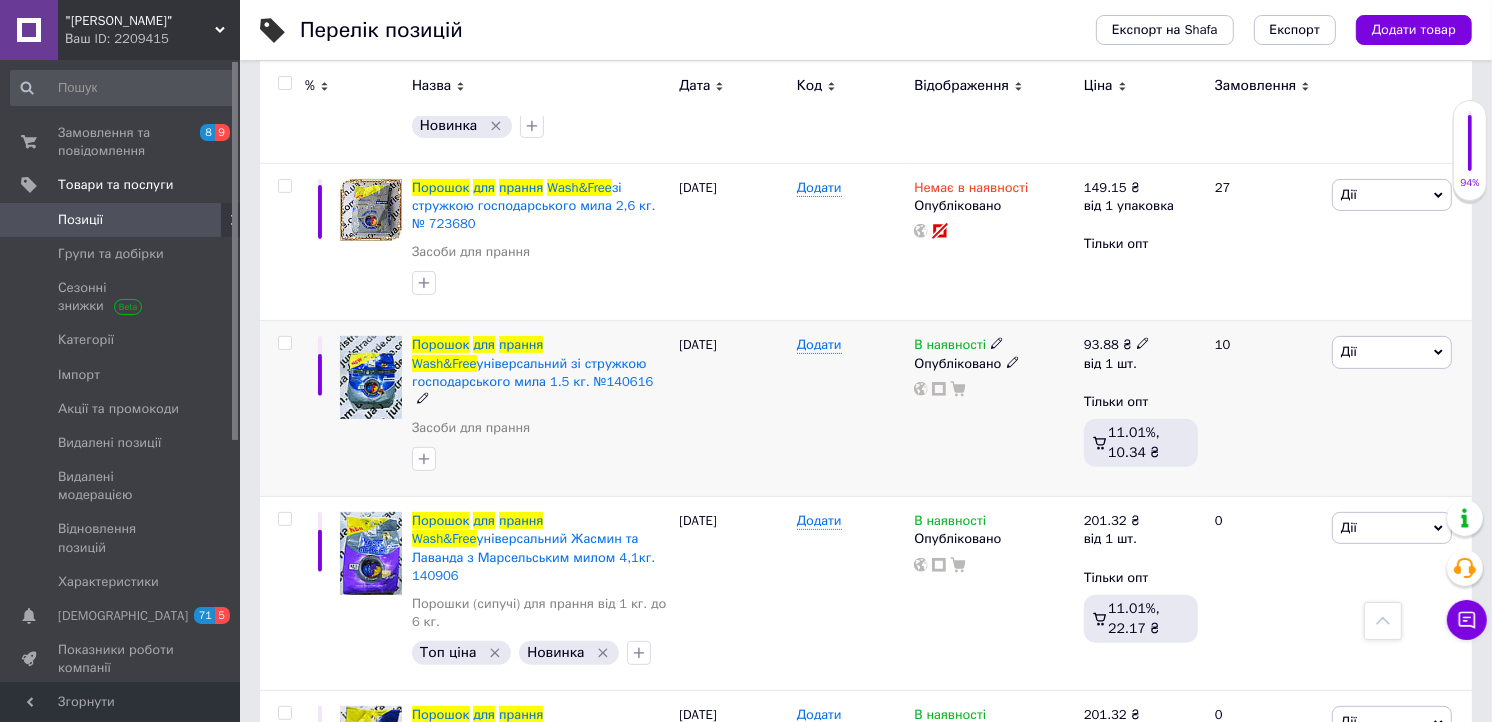 type on "Порошок для прання Wash&Free" 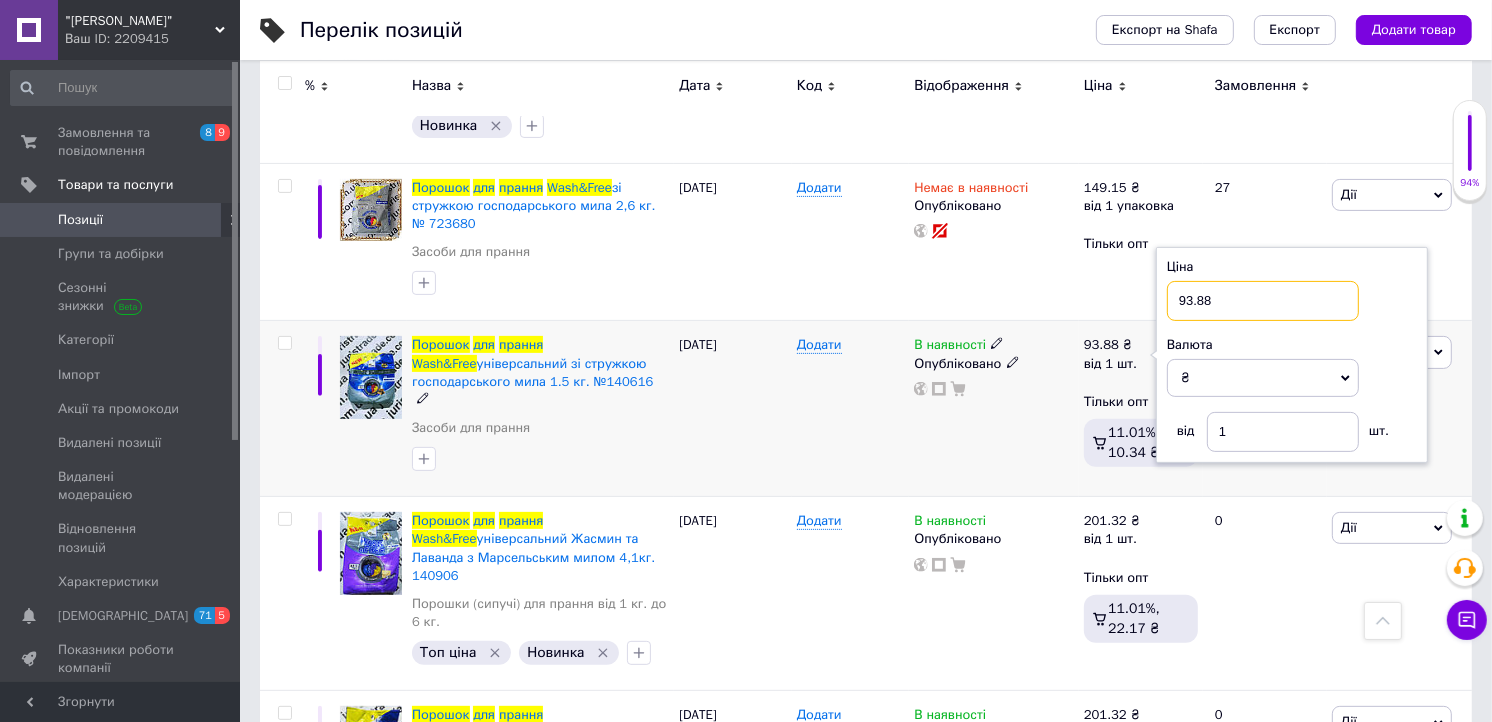 drag, startPoint x: 1192, startPoint y: 280, endPoint x: 1174, endPoint y: 280, distance: 18 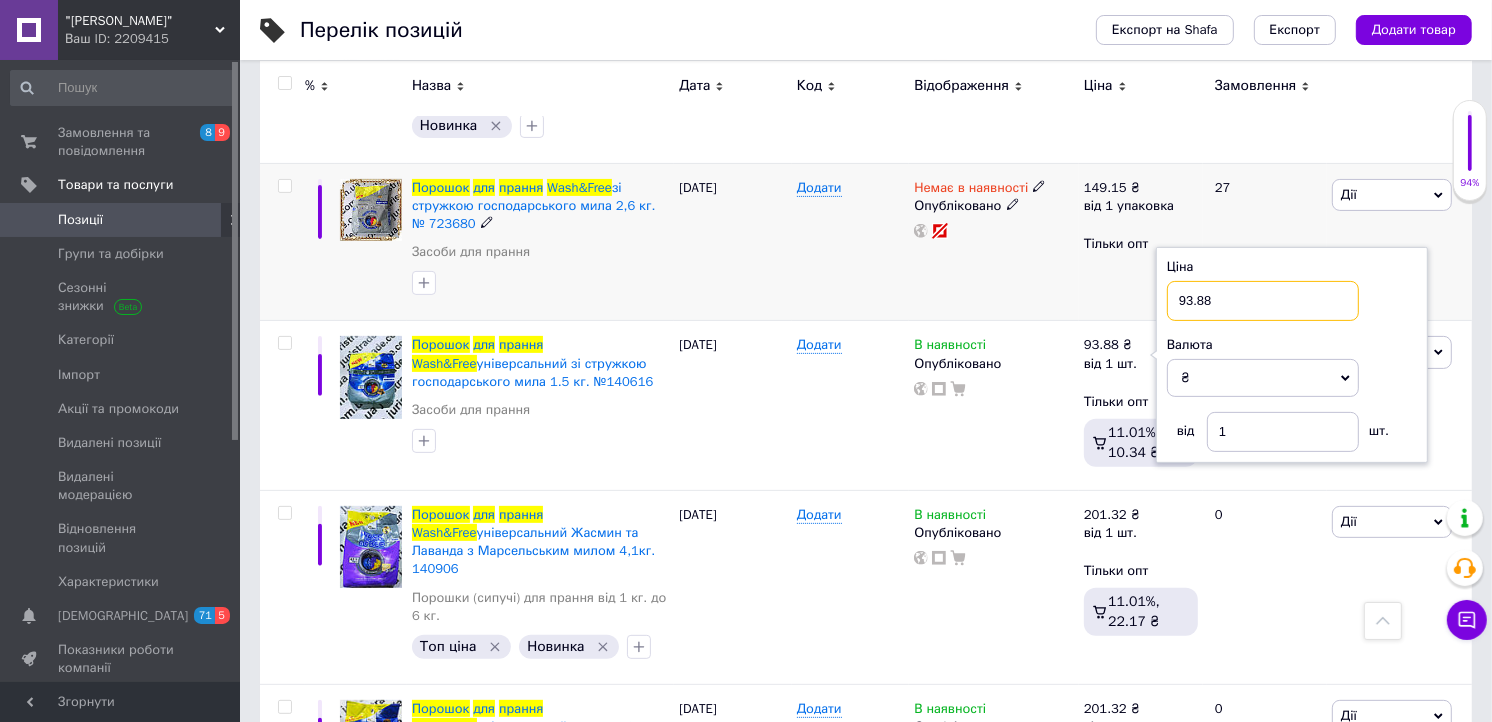 click on "% Назва Дата Код Відображення Ціна Замовлення Порошок   для   прання   Wash&Free  Universal Жасмін та Лаванда з Марсел.милом 8,1 кг. 140913  723000 Засоби для прання Новинка   13.01.2025 Додати Немає в наявності Опубліковано 330.88   ₴ від 1 шт. Тільки опт 1 Дії Редагувати Підняти на початок групи Копіювати Знижка Подарунок Супутні Приховати Ярлик Додати на вітрину Додати в кампанію Каталог ProSale Видалити Порошок   для   прання   Wash&Free  зі стружкою господарського мила 2,6 кг. № 723680 Засоби для прання 17.01.2025 Додати Немає в наявності Опубліковано 149.15   ₴ від 1 упаковка Тільки опт 27 Дії Знижка" at bounding box center (866, 1575) 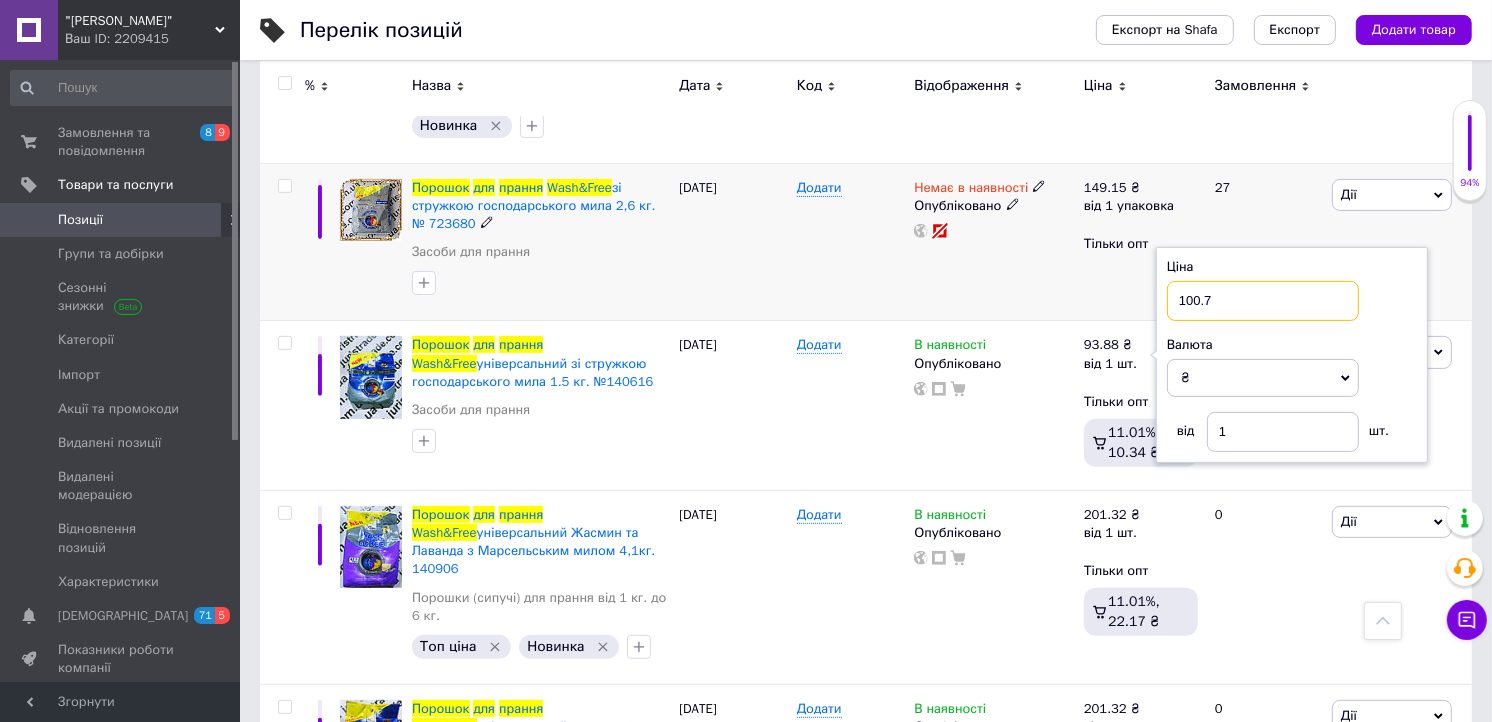 type on "100.74" 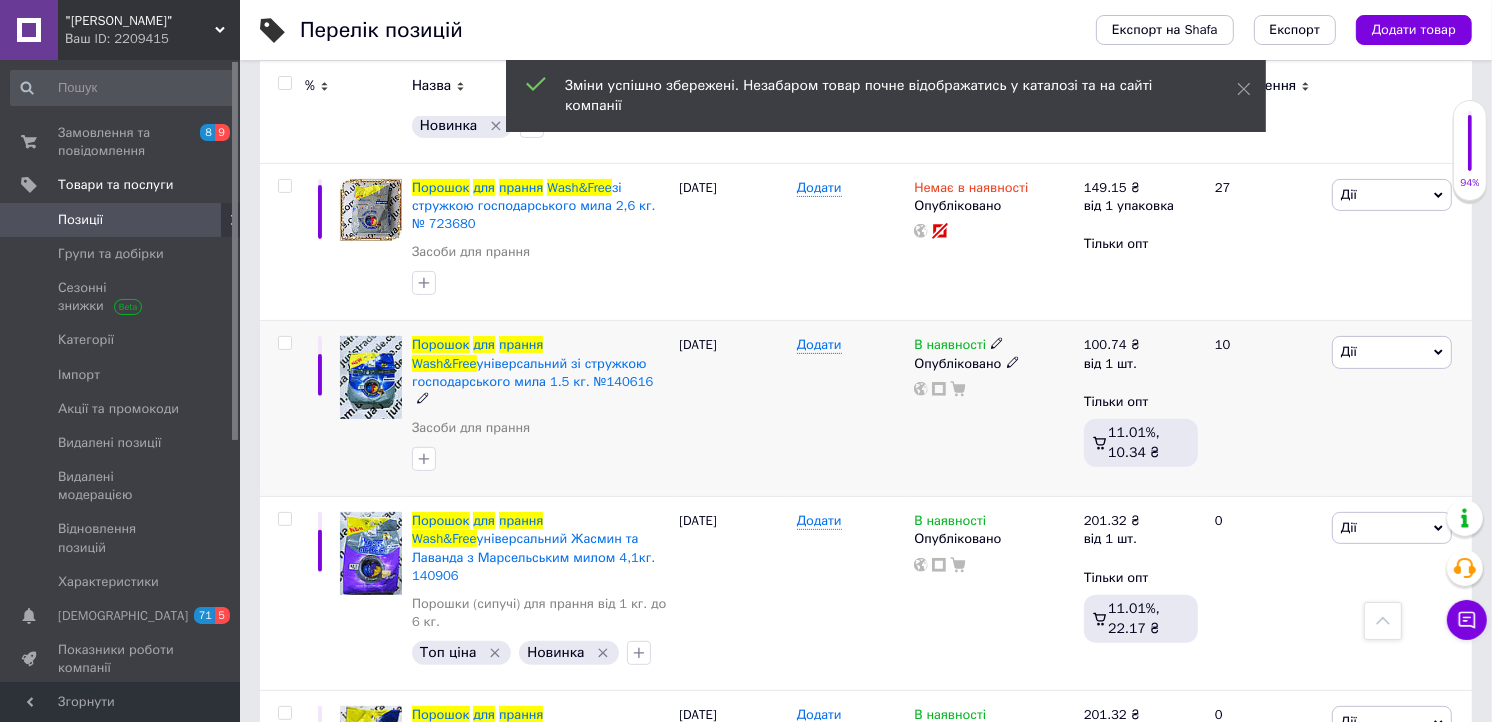 click on "В наявності Опубліковано" at bounding box center [994, 409] 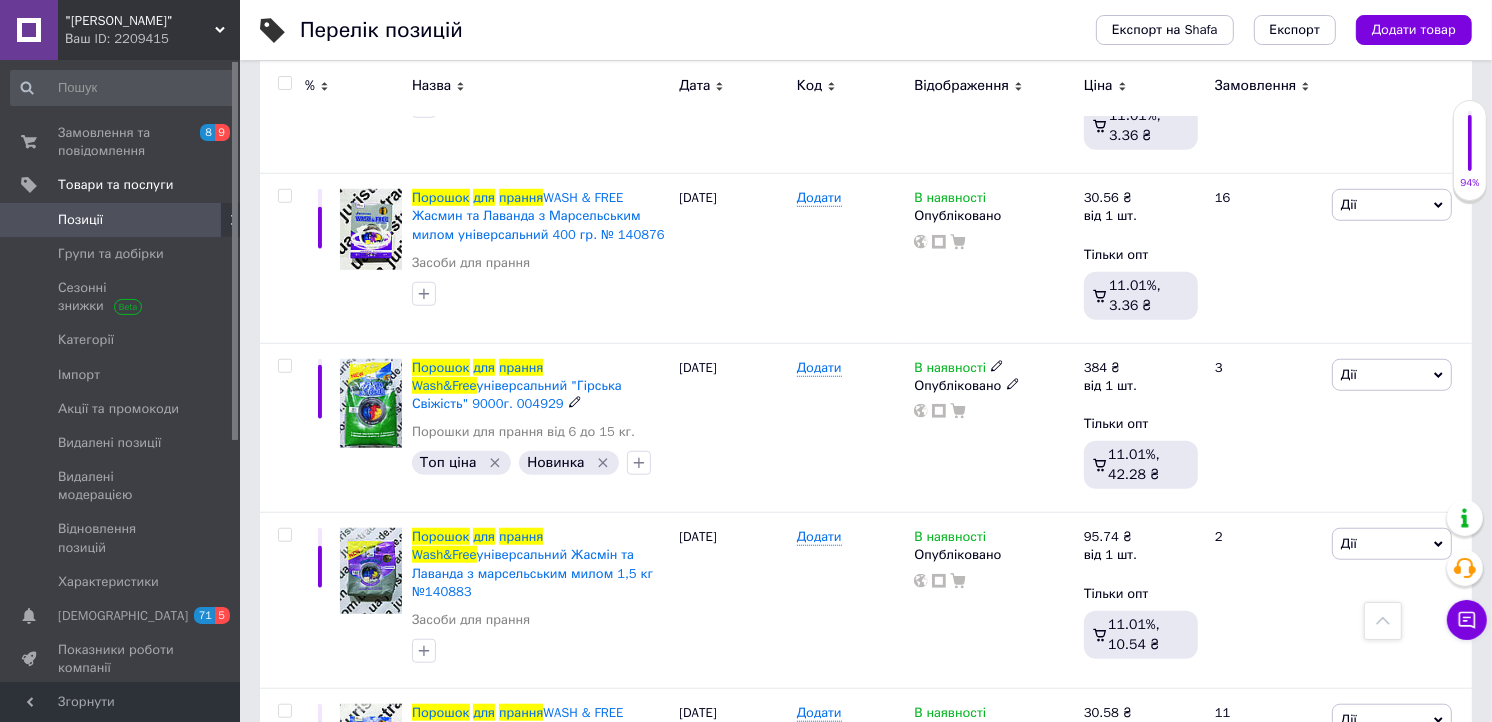 scroll, scrollTop: 1333, scrollLeft: 0, axis: vertical 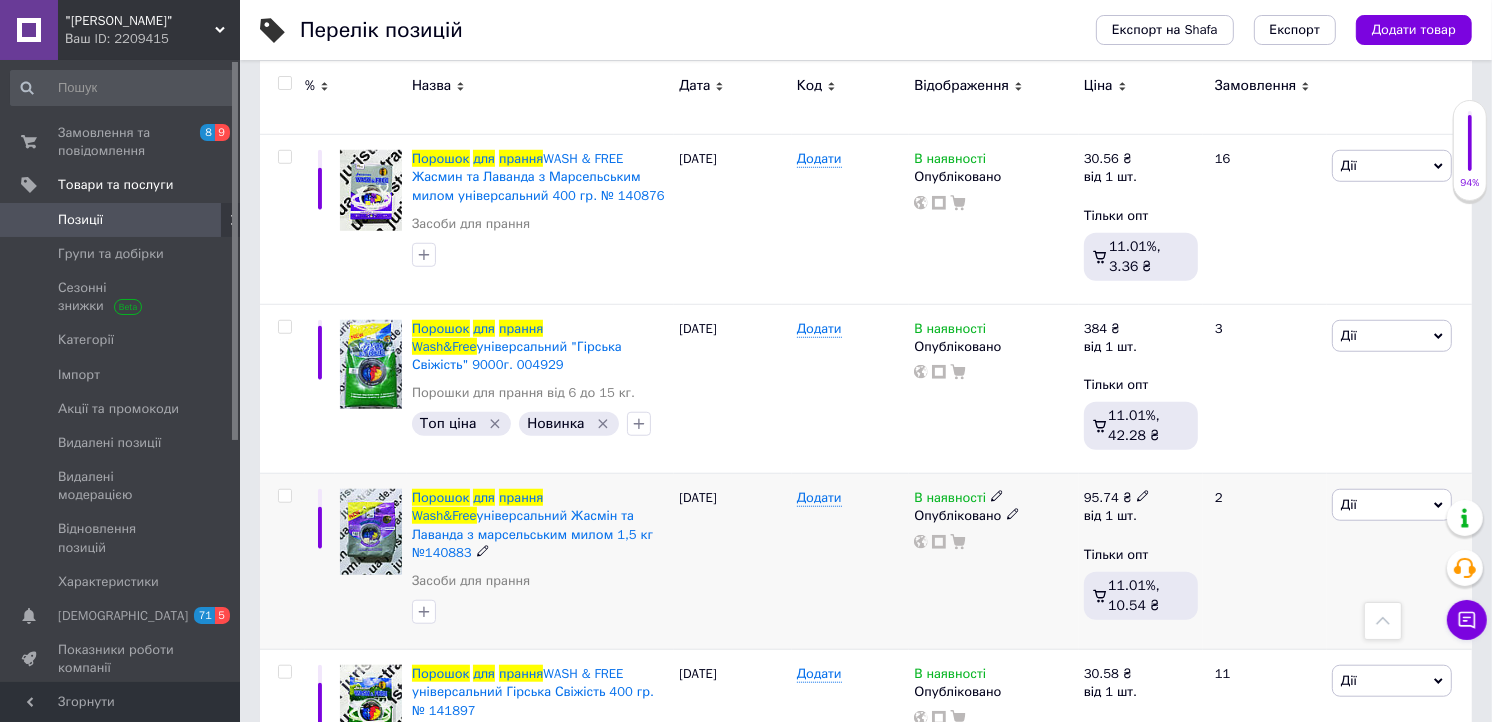 drag, startPoint x: 1137, startPoint y: 463, endPoint x: 1161, endPoint y: 457, distance: 24.738634 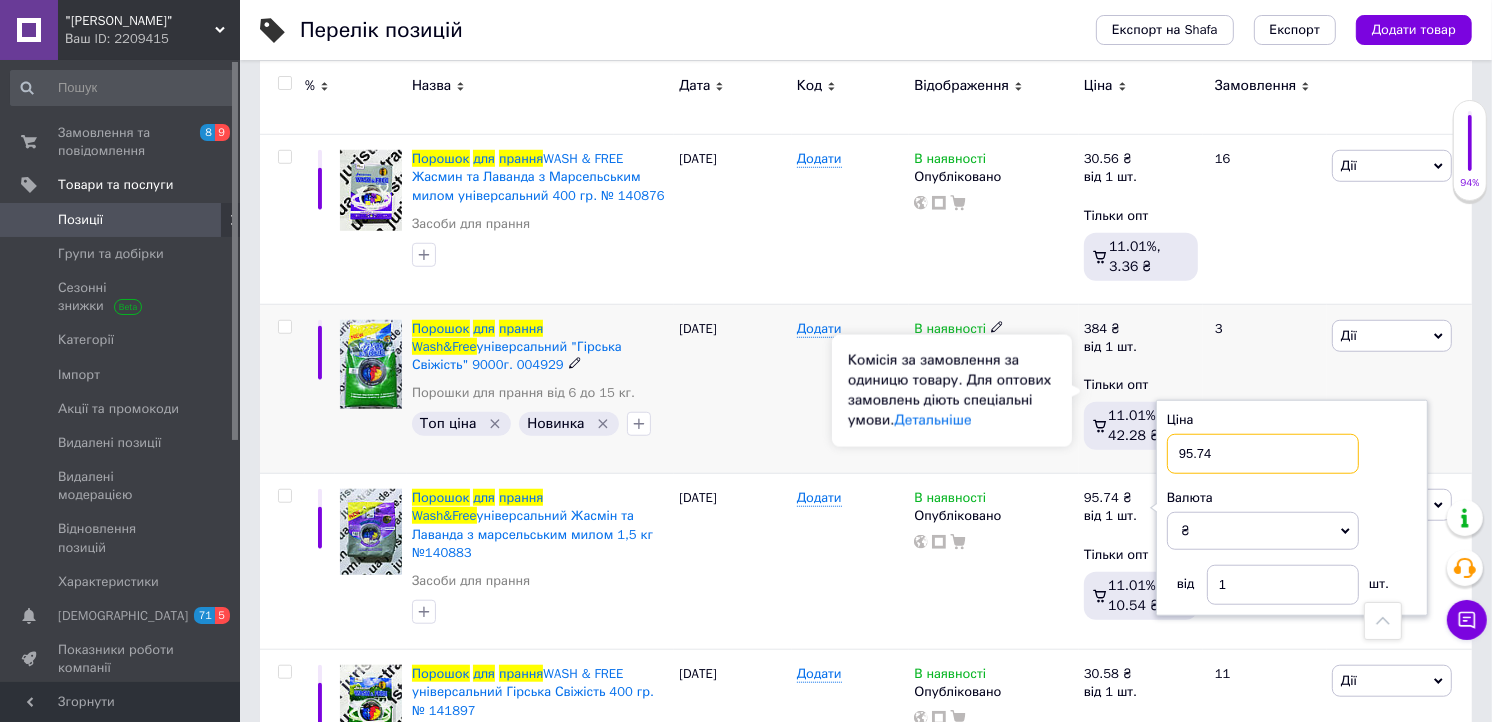 drag, startPoint x: 1191, startPoint y: 420, endPoint x: 1148, endPoint y: 413, distance: 43.56604 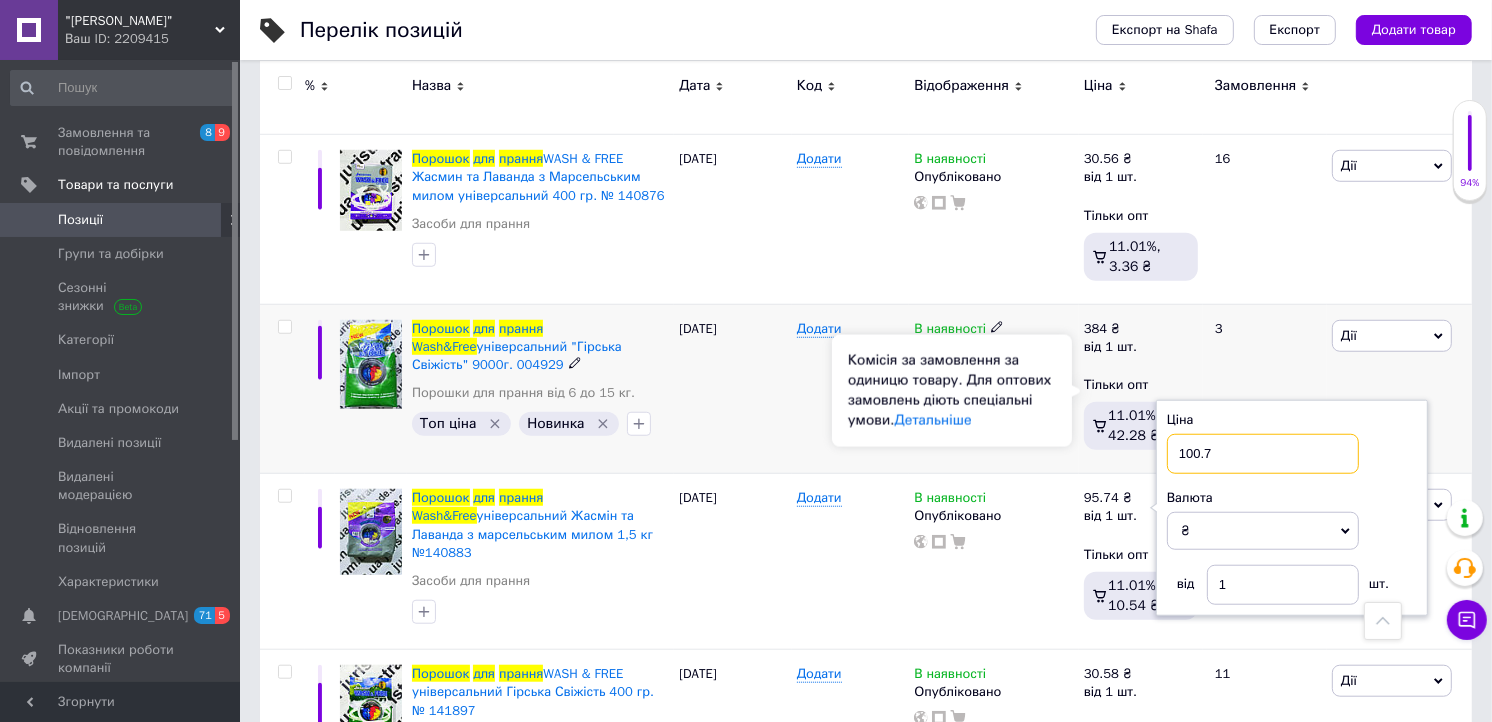 type on "100.74" 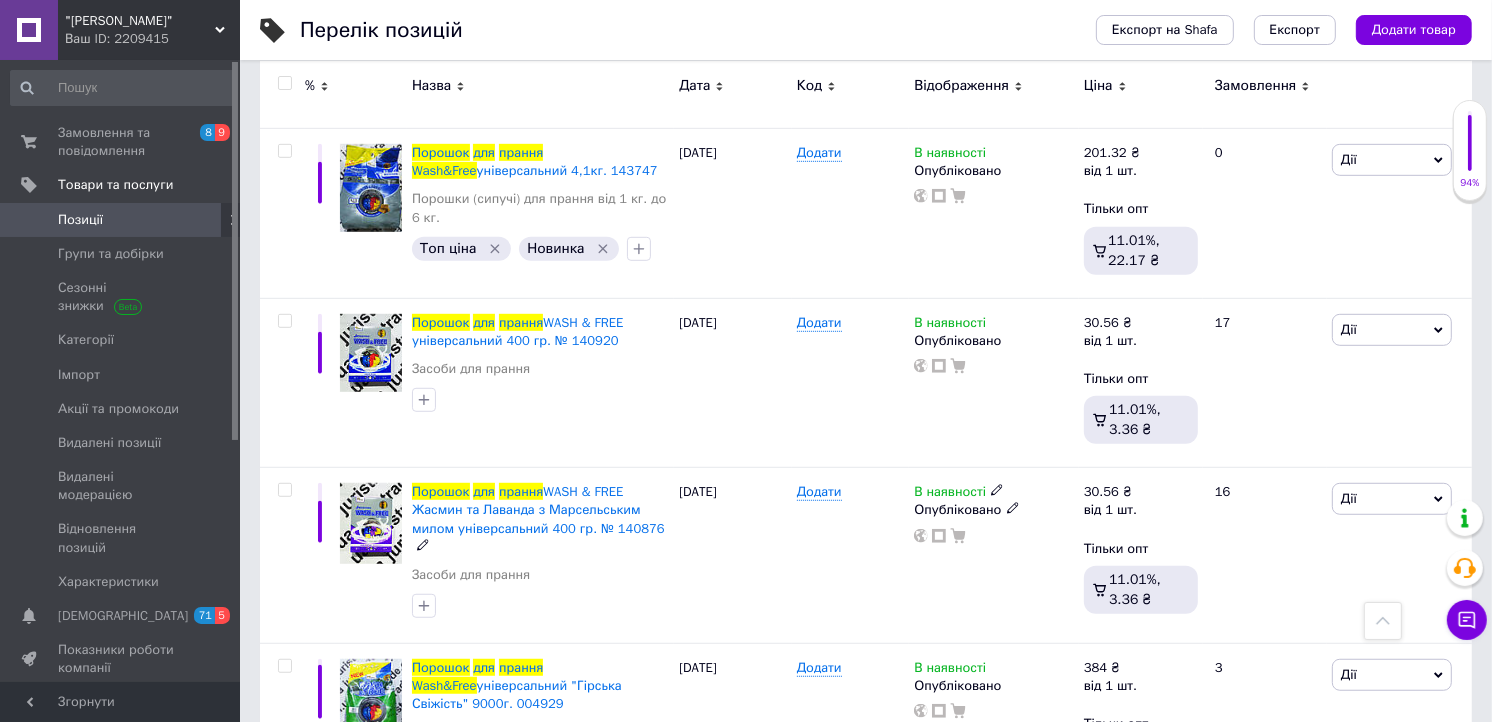 scroll, scrollTop: 1222, scrollLeft: 0, axis: vertical 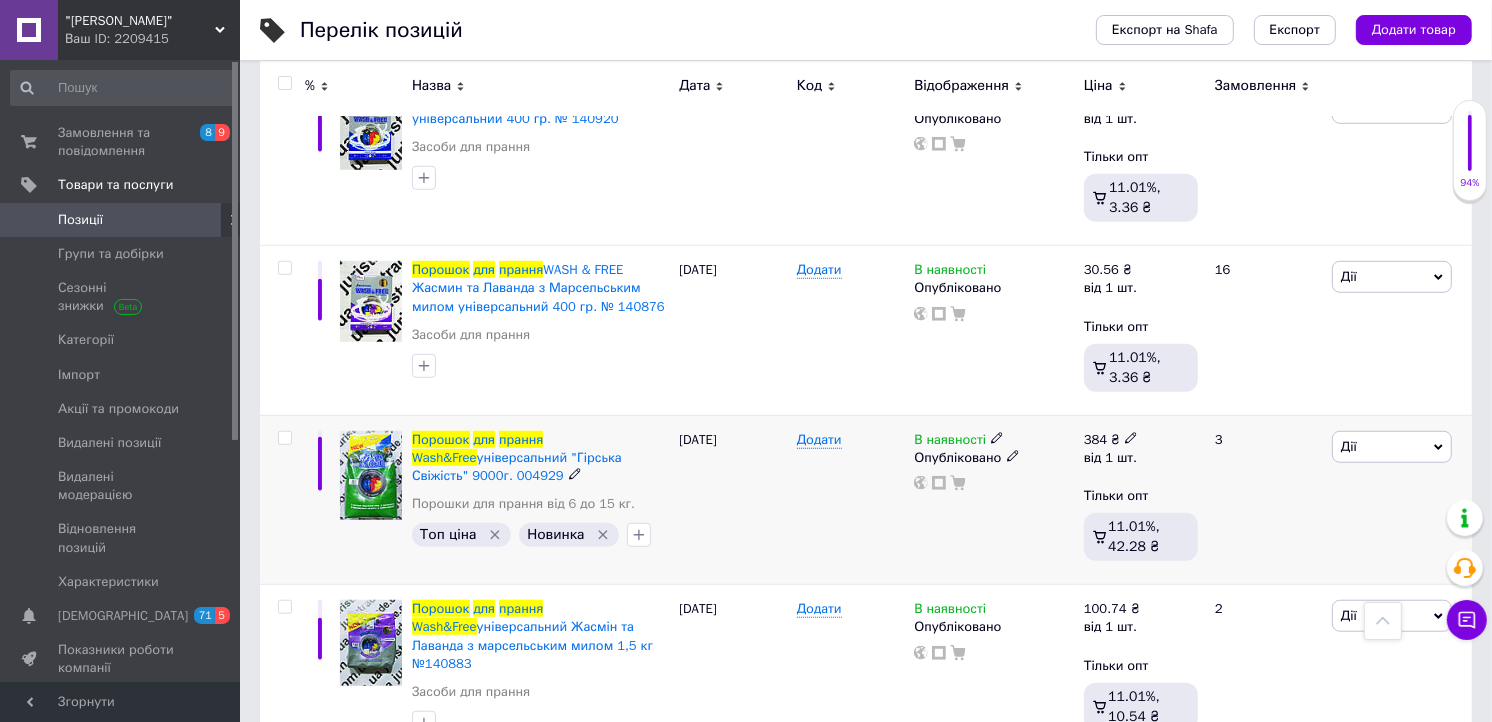 click 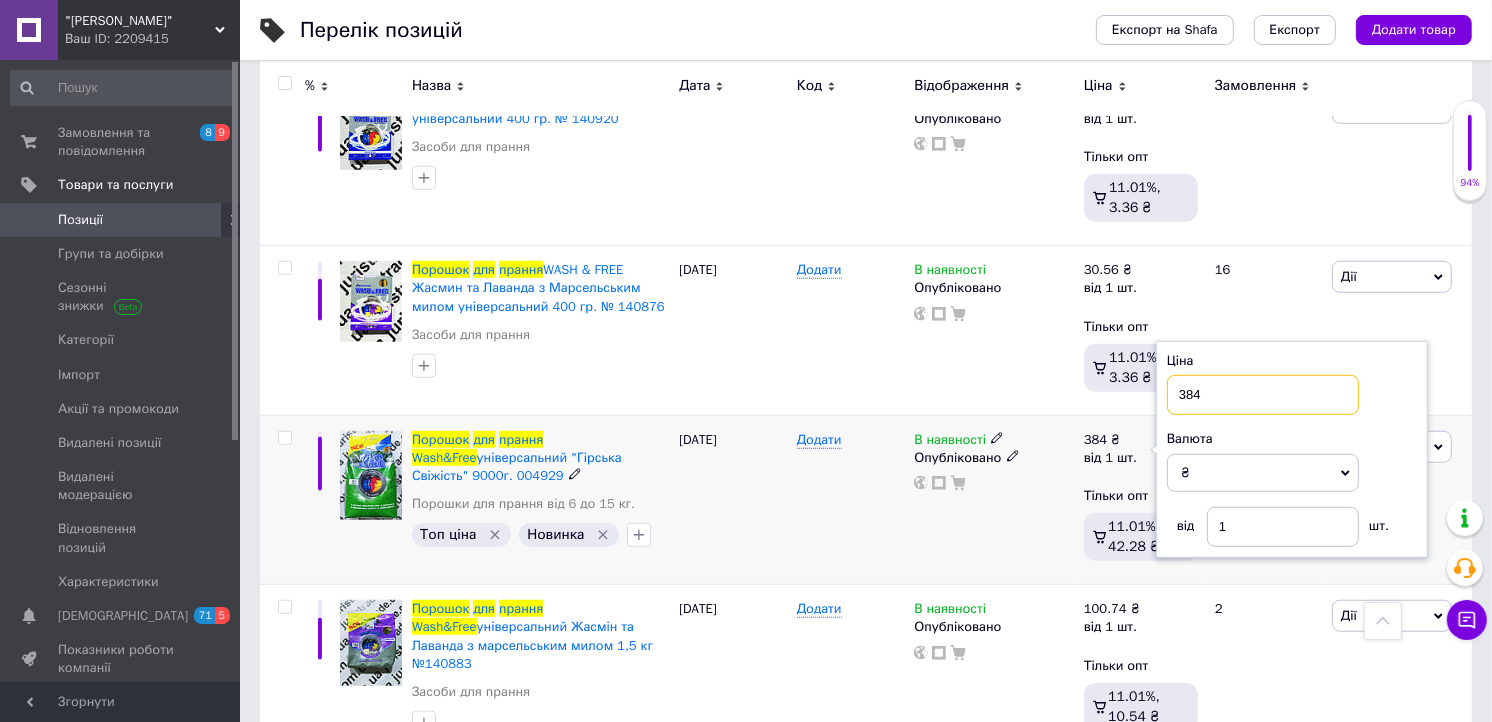 drag, startPoint x: 1225, startPoint y: 362, endPoint x: 1167, endPoint y: 357, distance: 58.21512 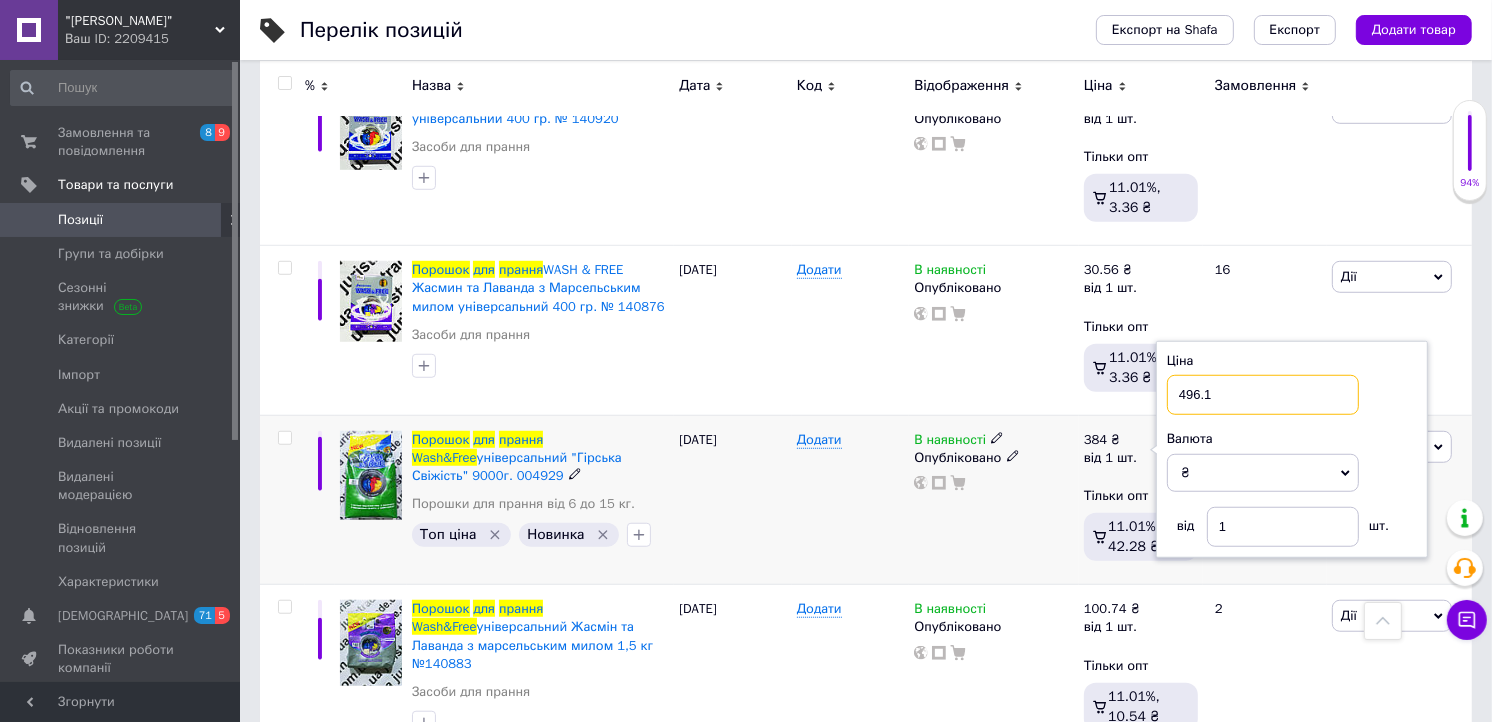 type on "496.18" 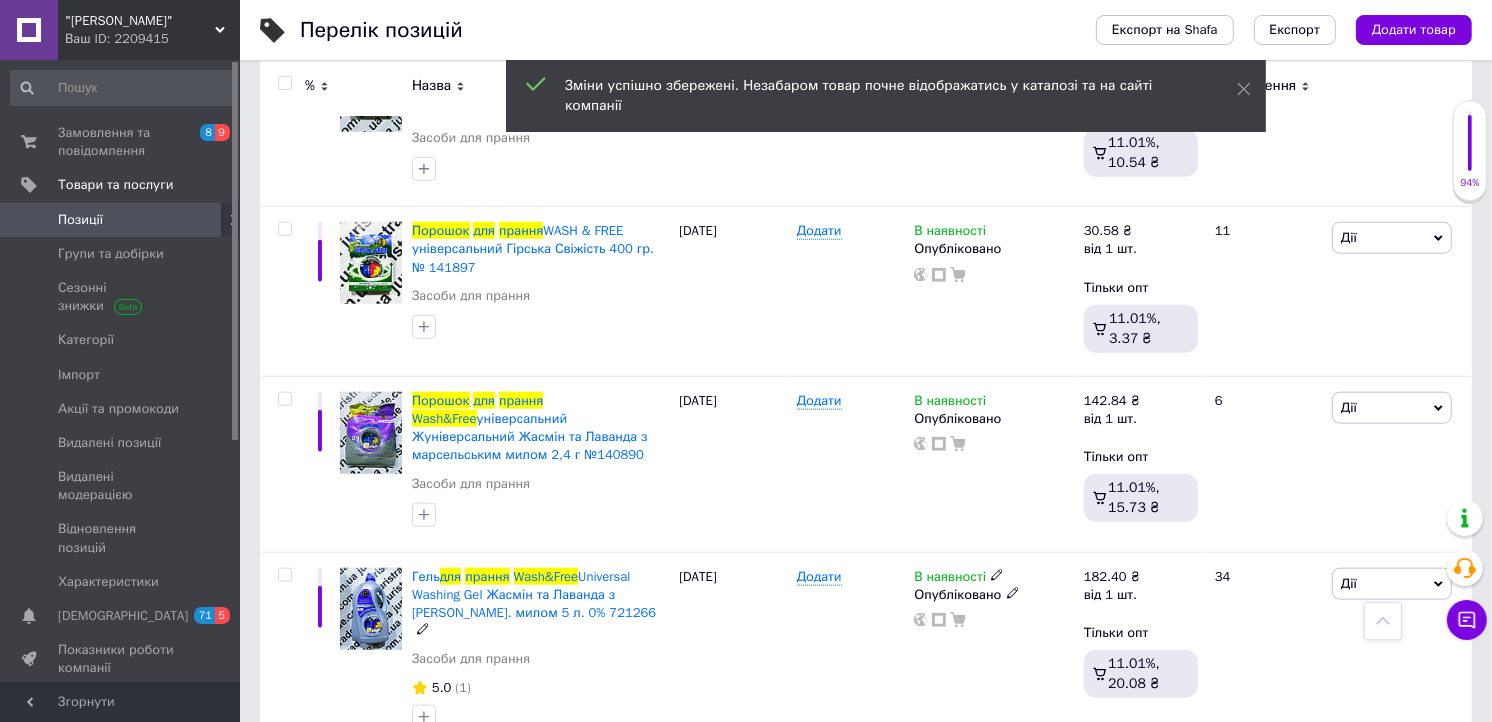 scroll, scrollTop: 1777, scrollLeft: 0, axis: vertical 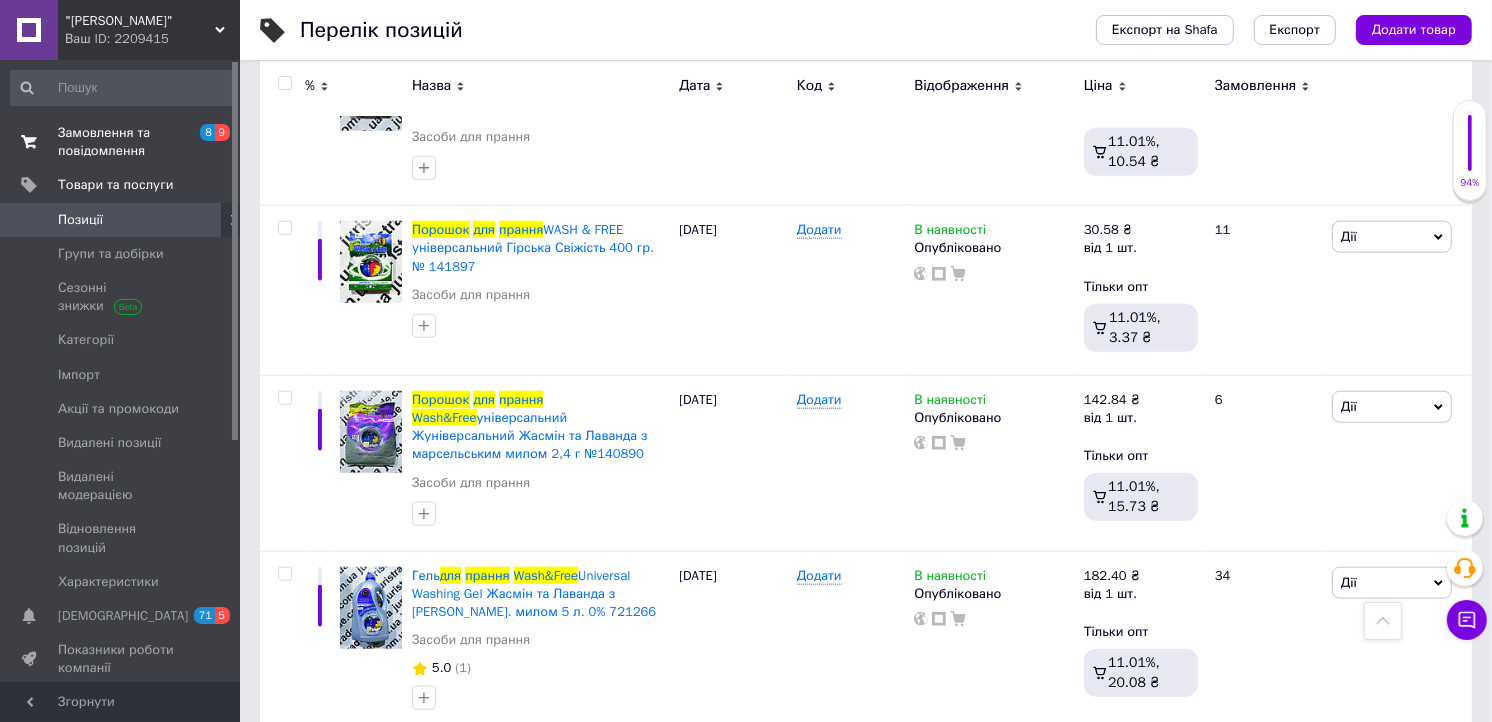 click on "Замовлення та повідомлення" at bounding box center [121, 142] 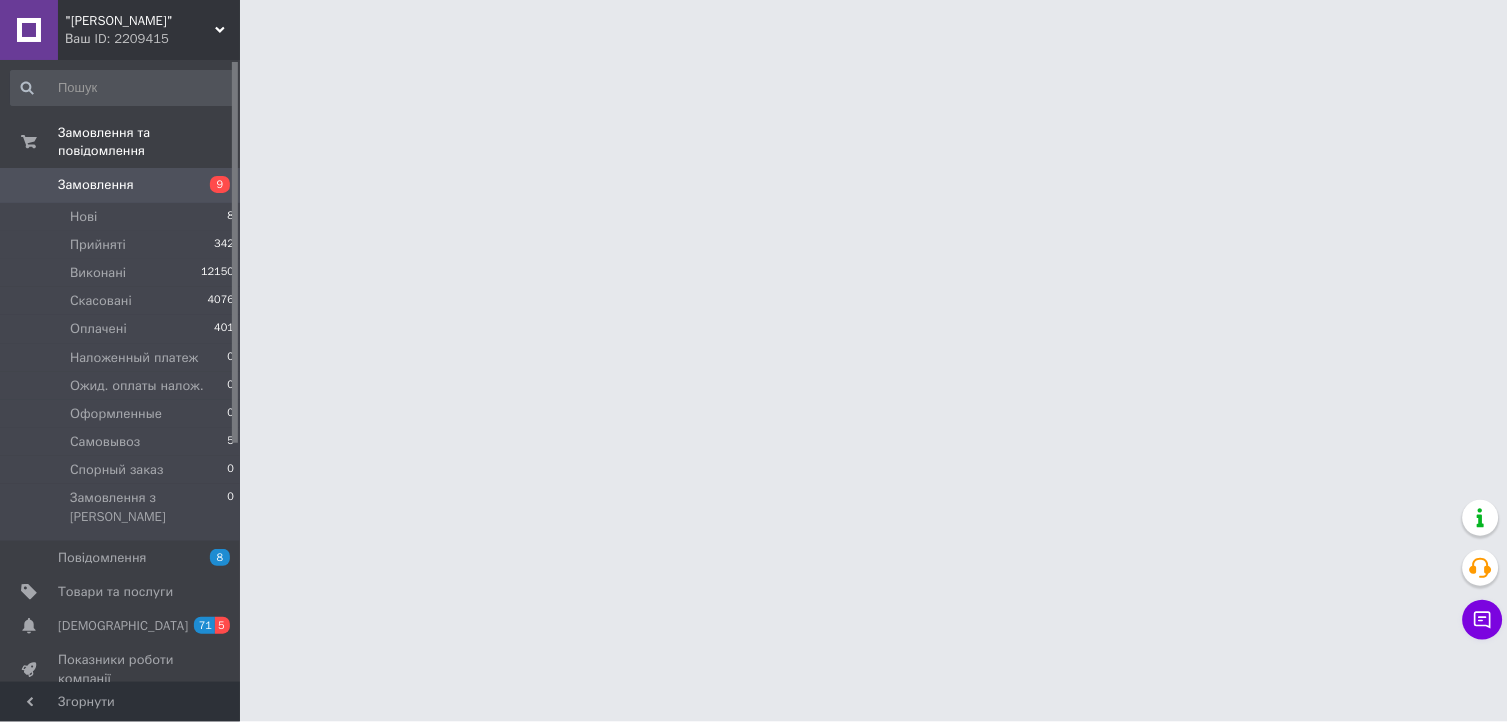 drag, startPoint x: 85, startPoint y: 204, endPoint x: 234, endPoint y: 222, distance: 150.08331 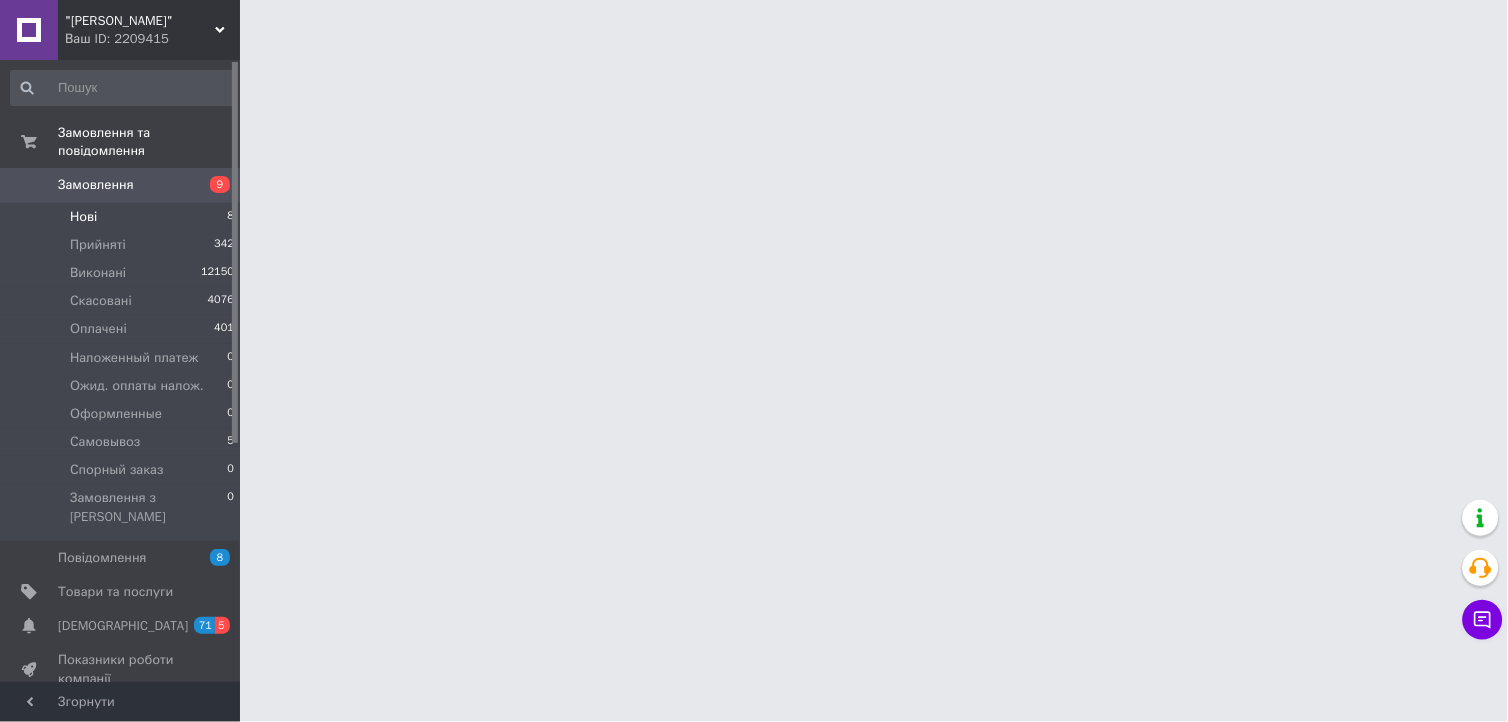 click on "Нові 8" at bounding box center (123, 217) 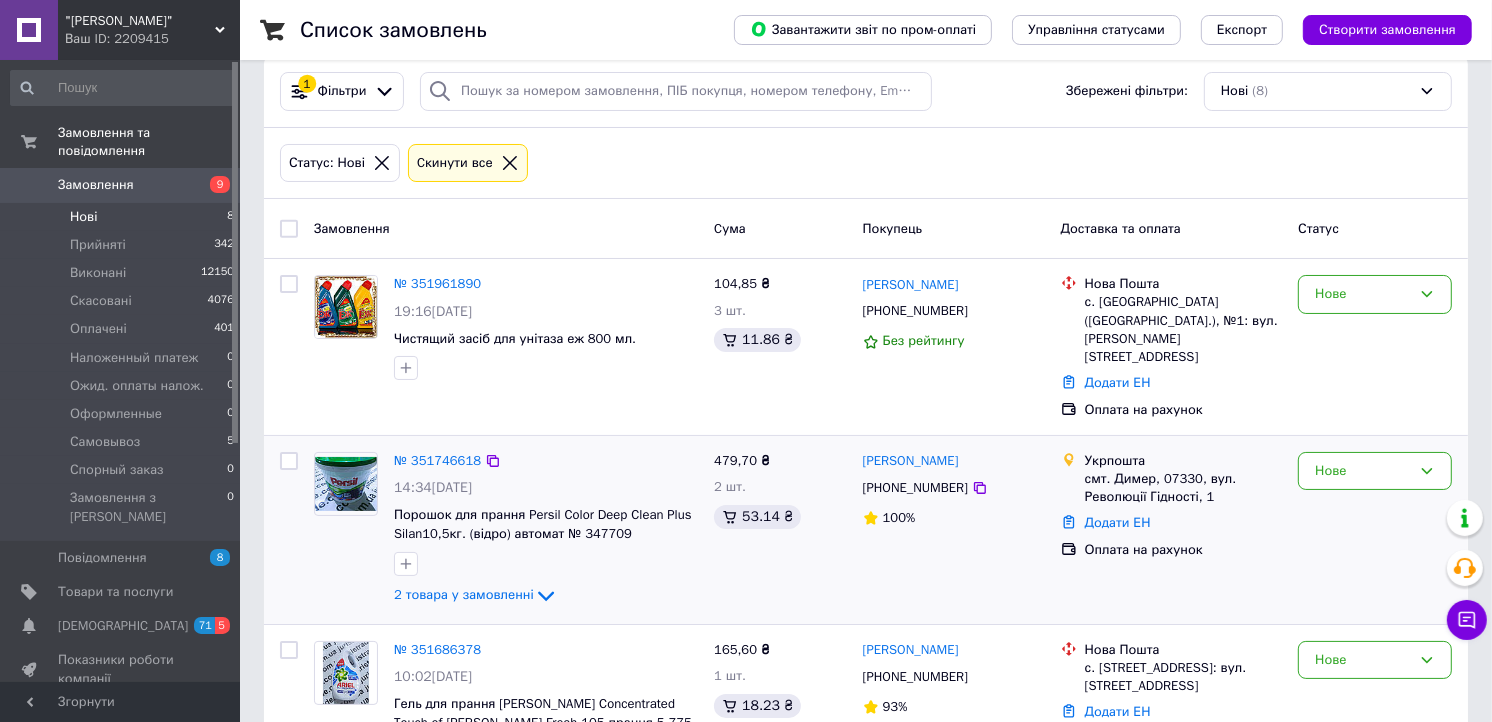 scroll, scrollTop: 111, scrollLeft: 0, axis: vertical 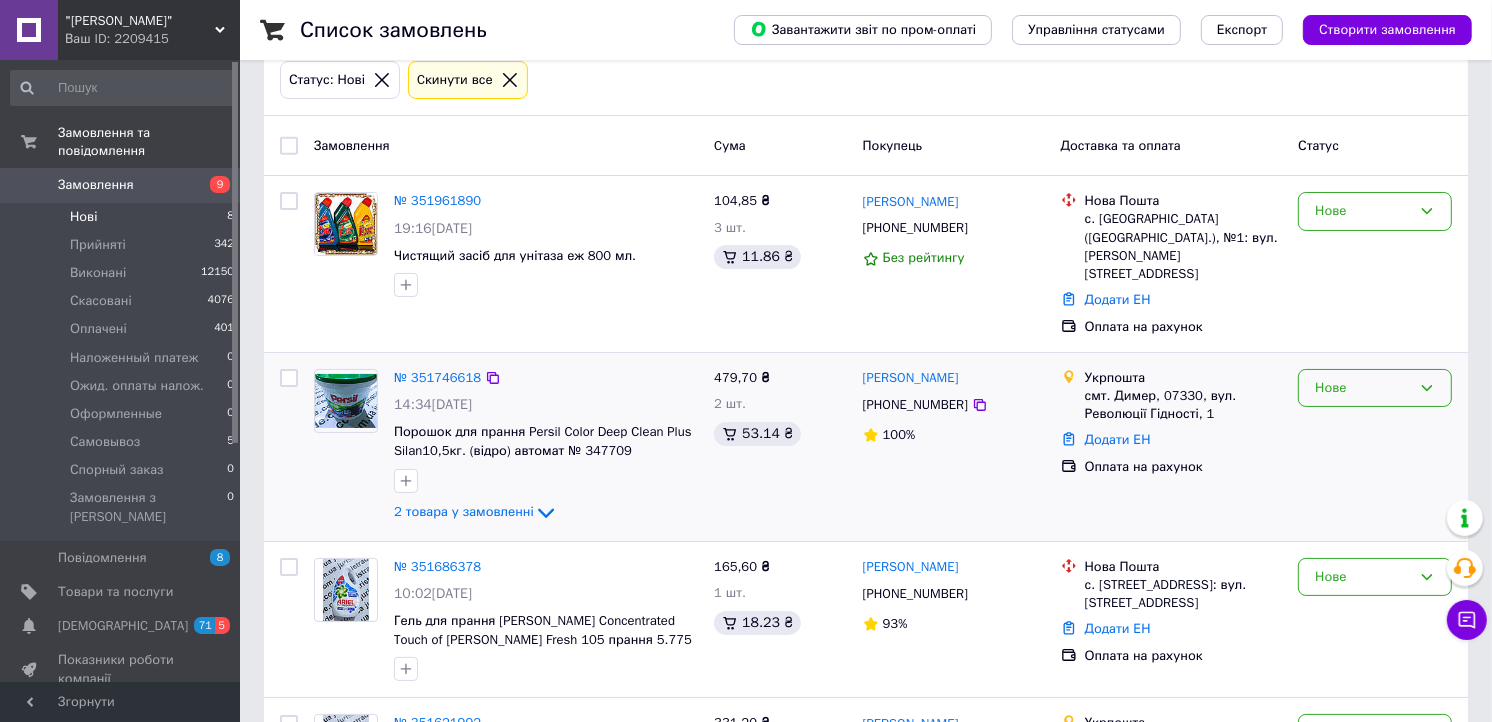 click 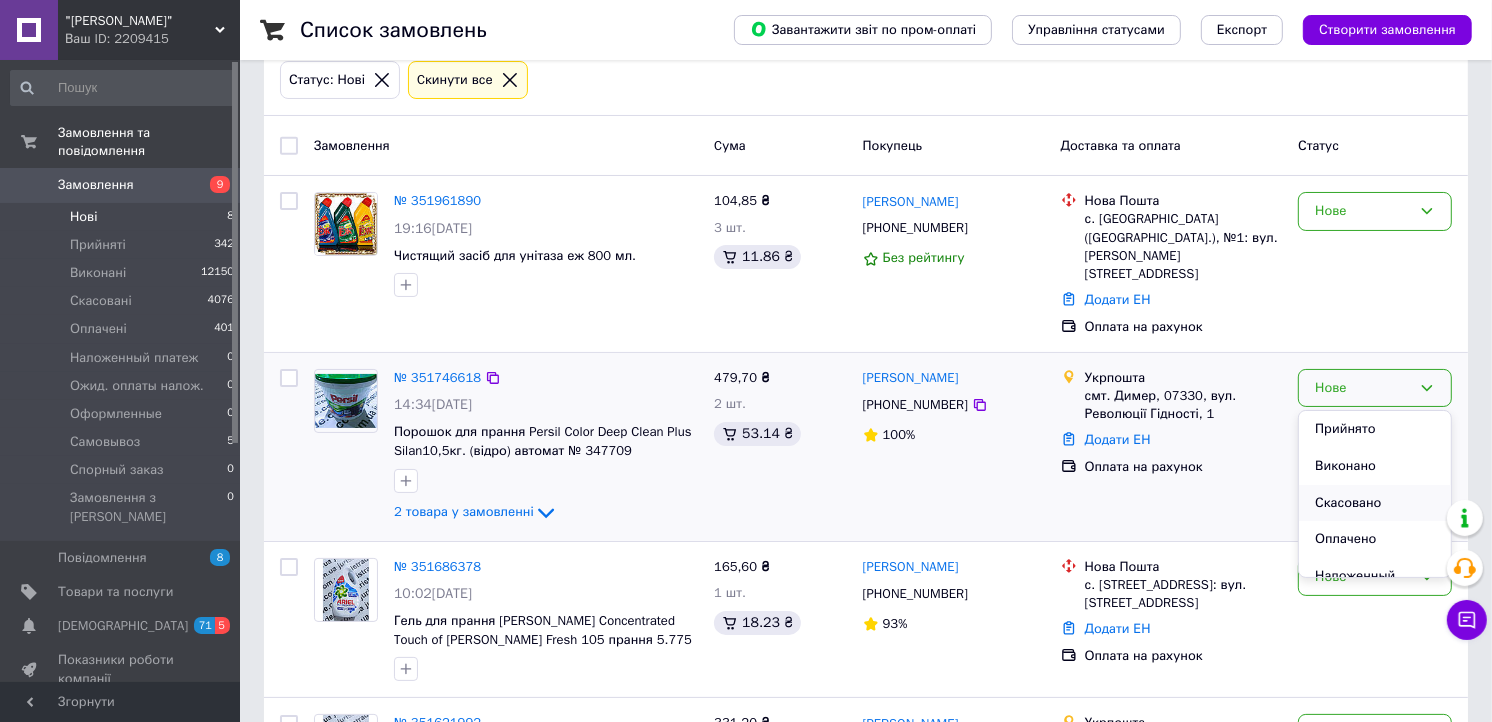 click on "Скасовано" at bounding box center (1375, 503) 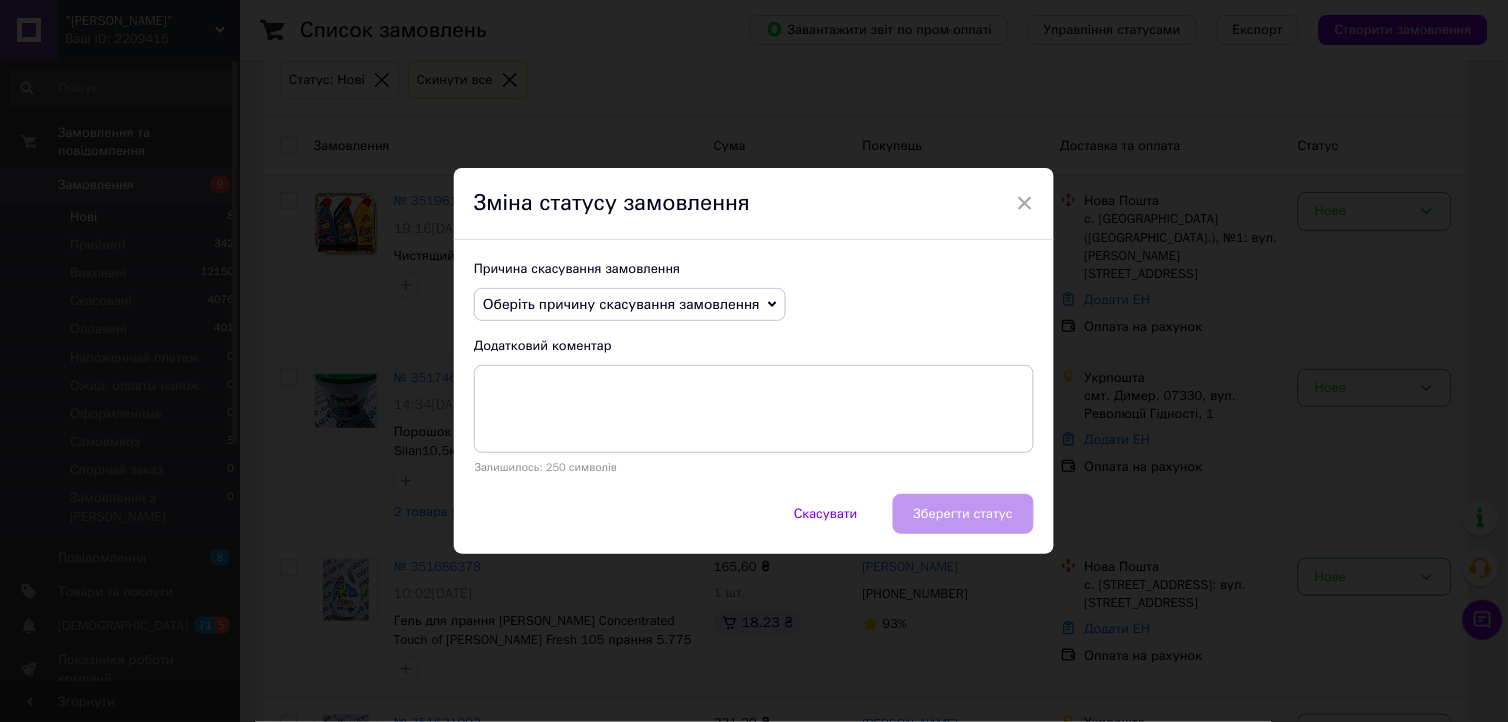 click on "Оберіть причину скасування замовлення" at bounding box center [621, 304] 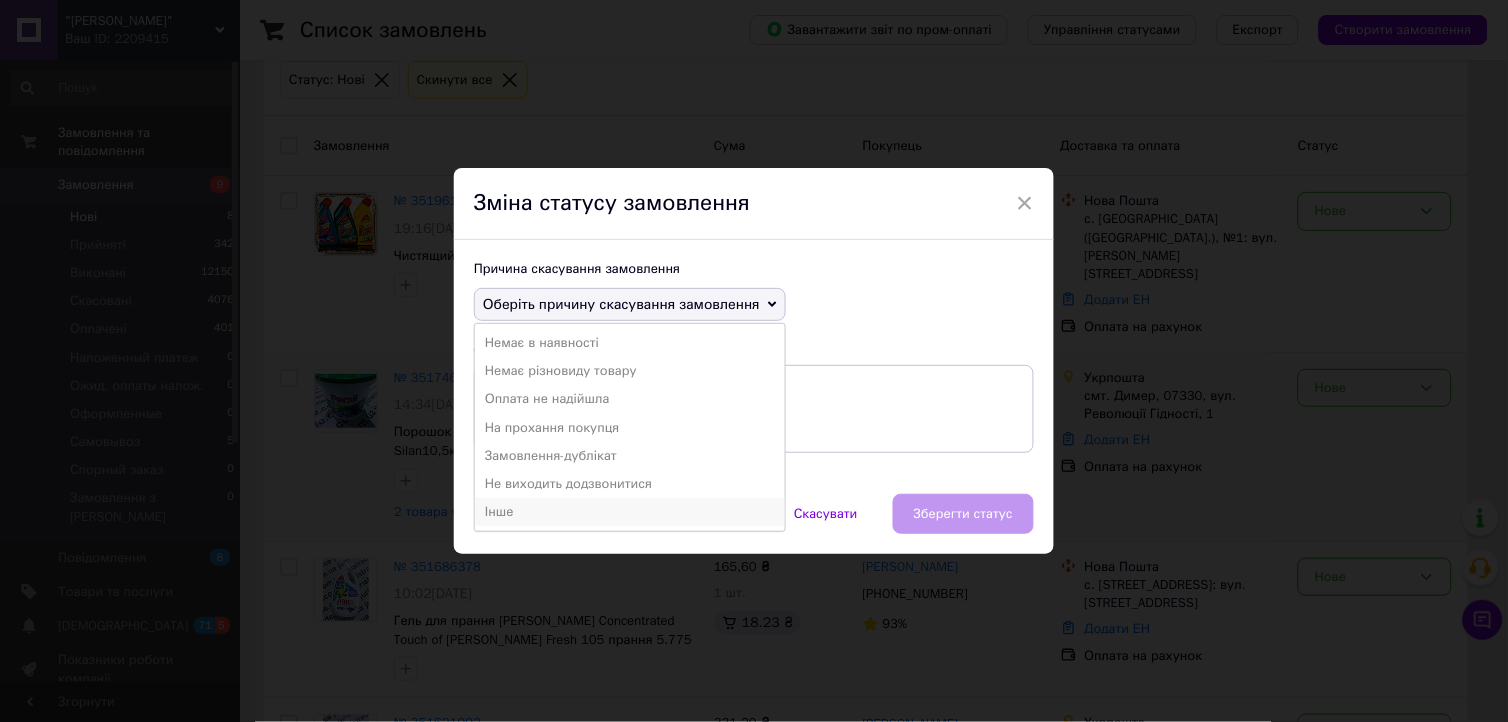 click on "Інше" at bounding box center [630, 512] 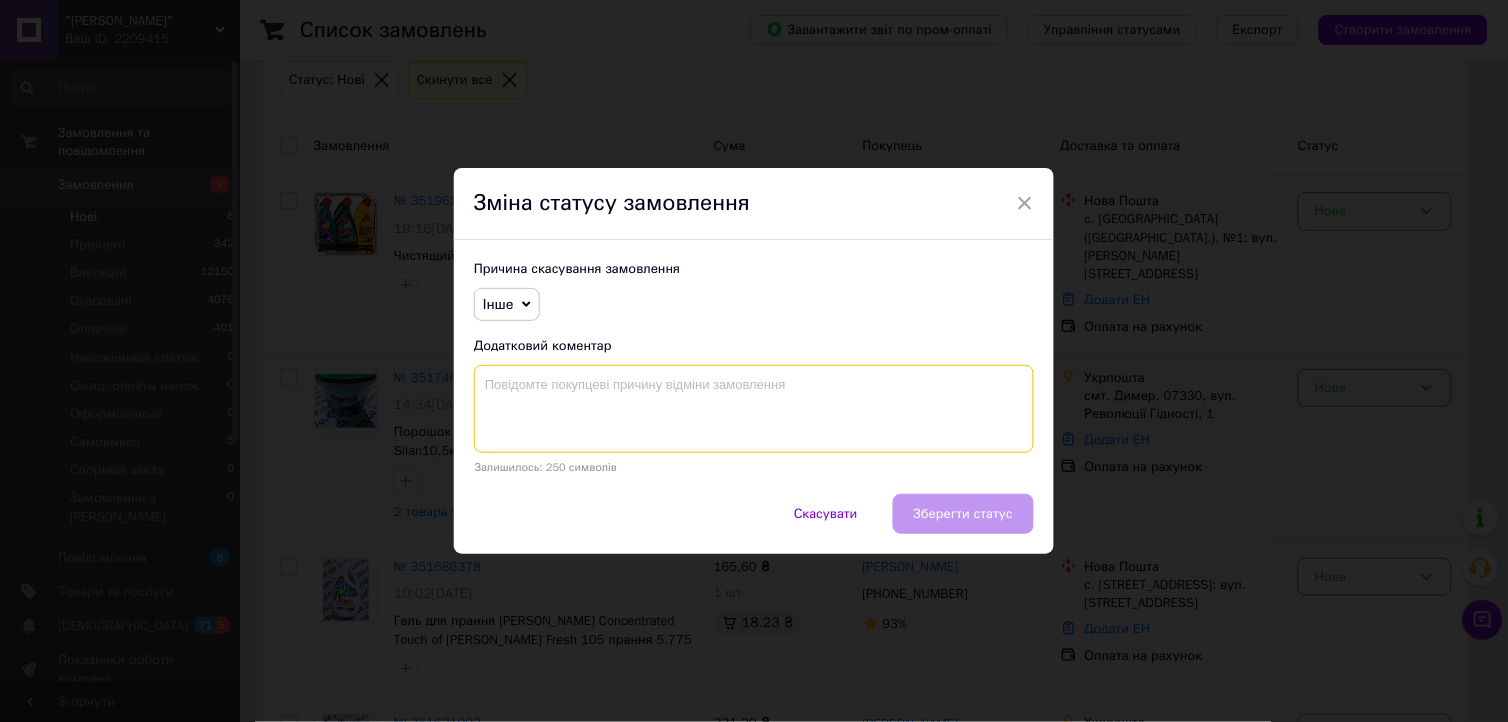 click on "Причина скасування замовлення Інше Немає в наявності Немає різновиду товару Оплата не надійшла На прохання покупця Замовлення-дублікат Не виходить додзвонитися Додатковий коментар Залишилось: 250 символів" at bounding box center (754, 367) 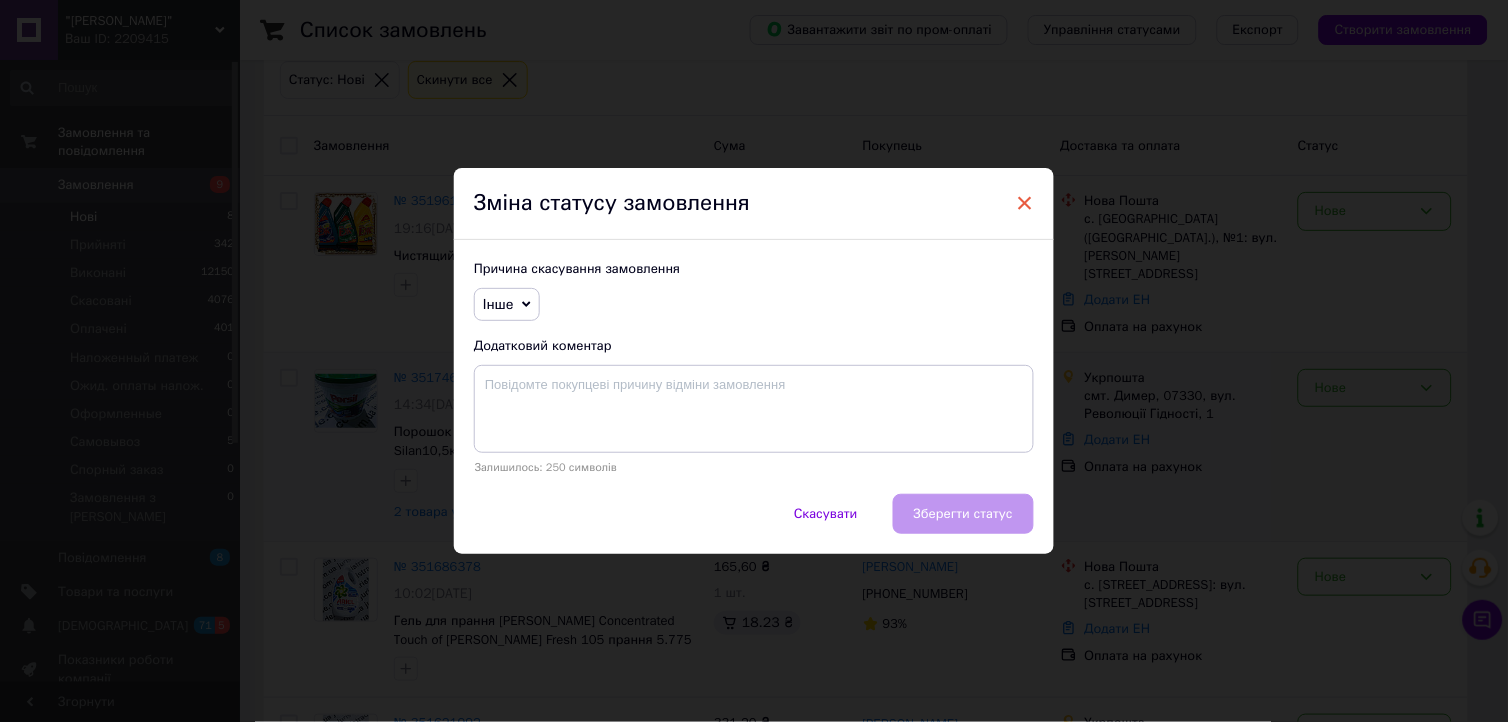 click on "×" at bounding box center (1025, 203) 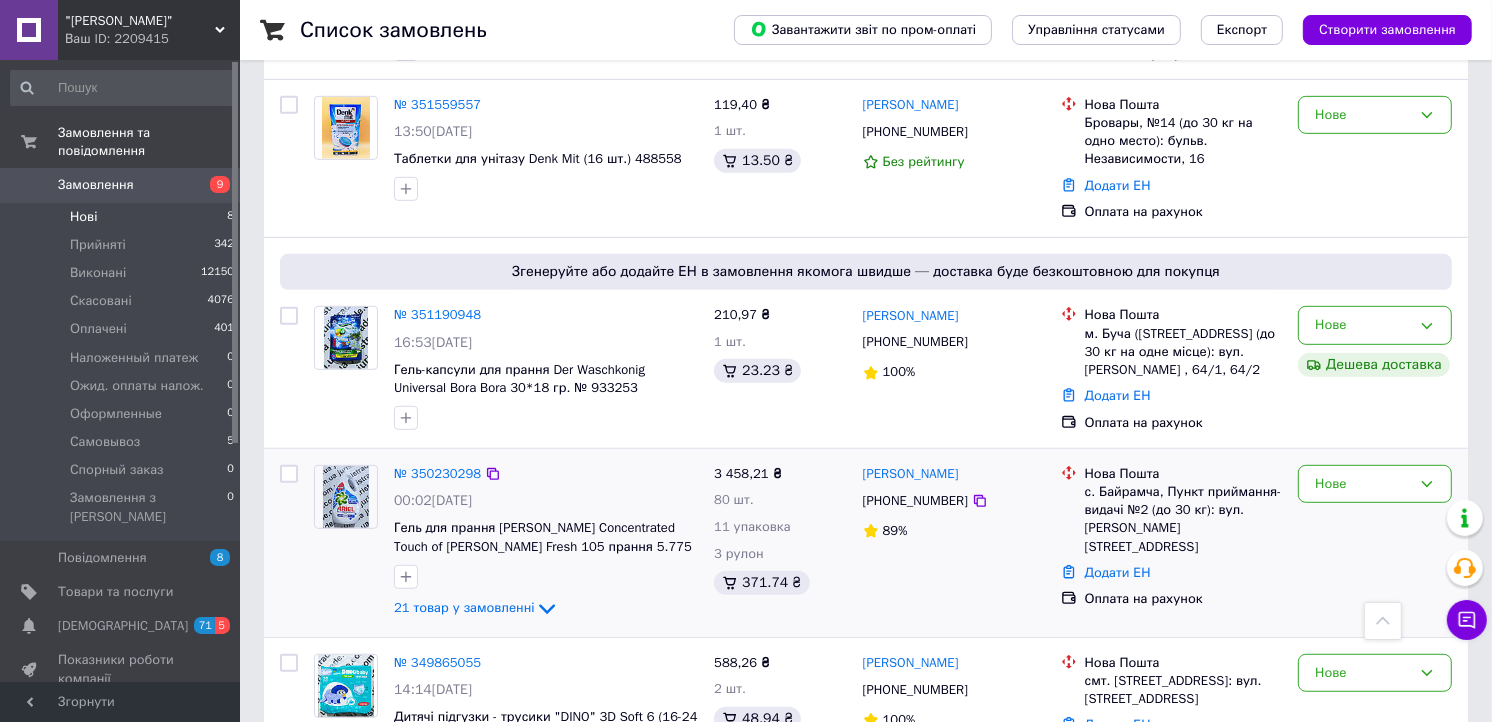 scroll, scrollTop: 964, scrollLeft: 0, axis: vertical 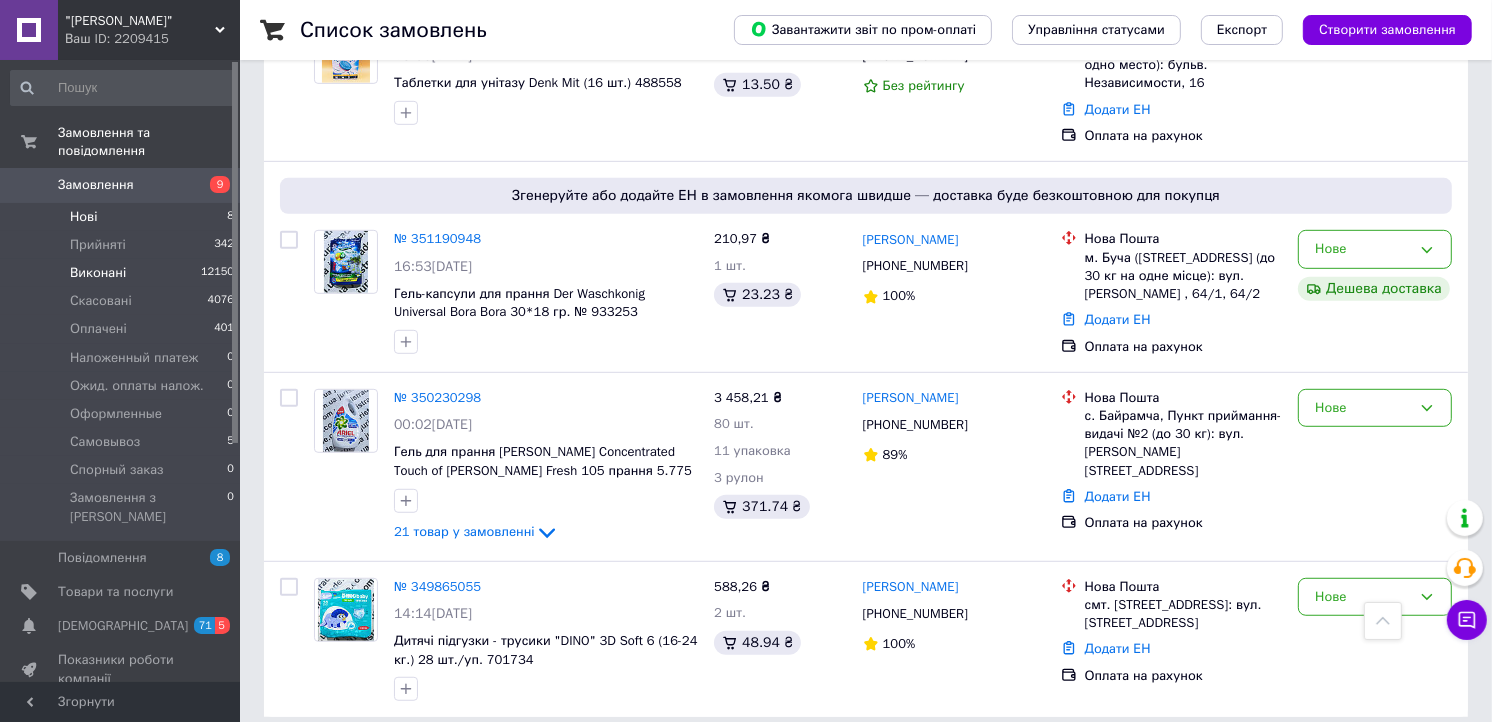 drag, startPoint x: 125, startPoint y: 198, endPoint x: 135, endPoint y: 254, distance: 56.88585 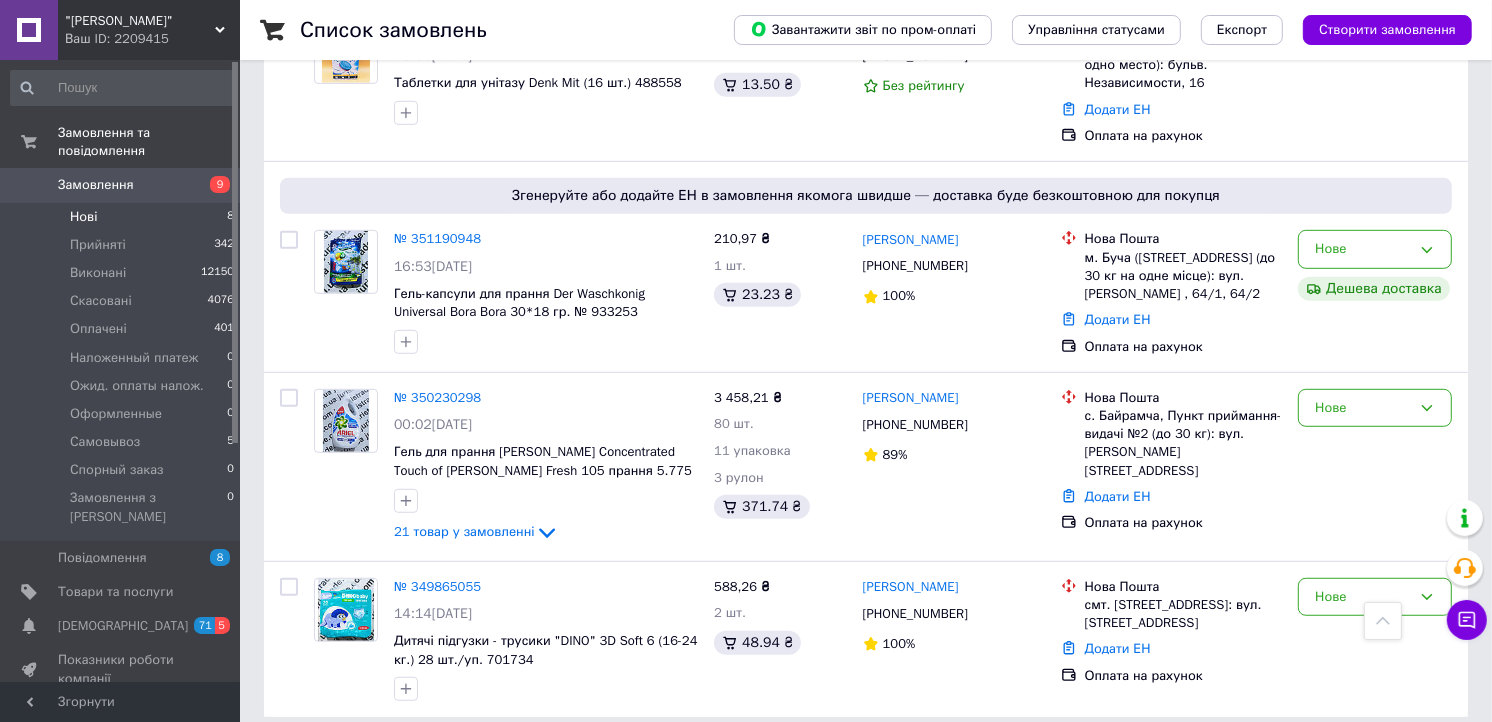 click on "Нові 8" at bounding box center (123, 217) 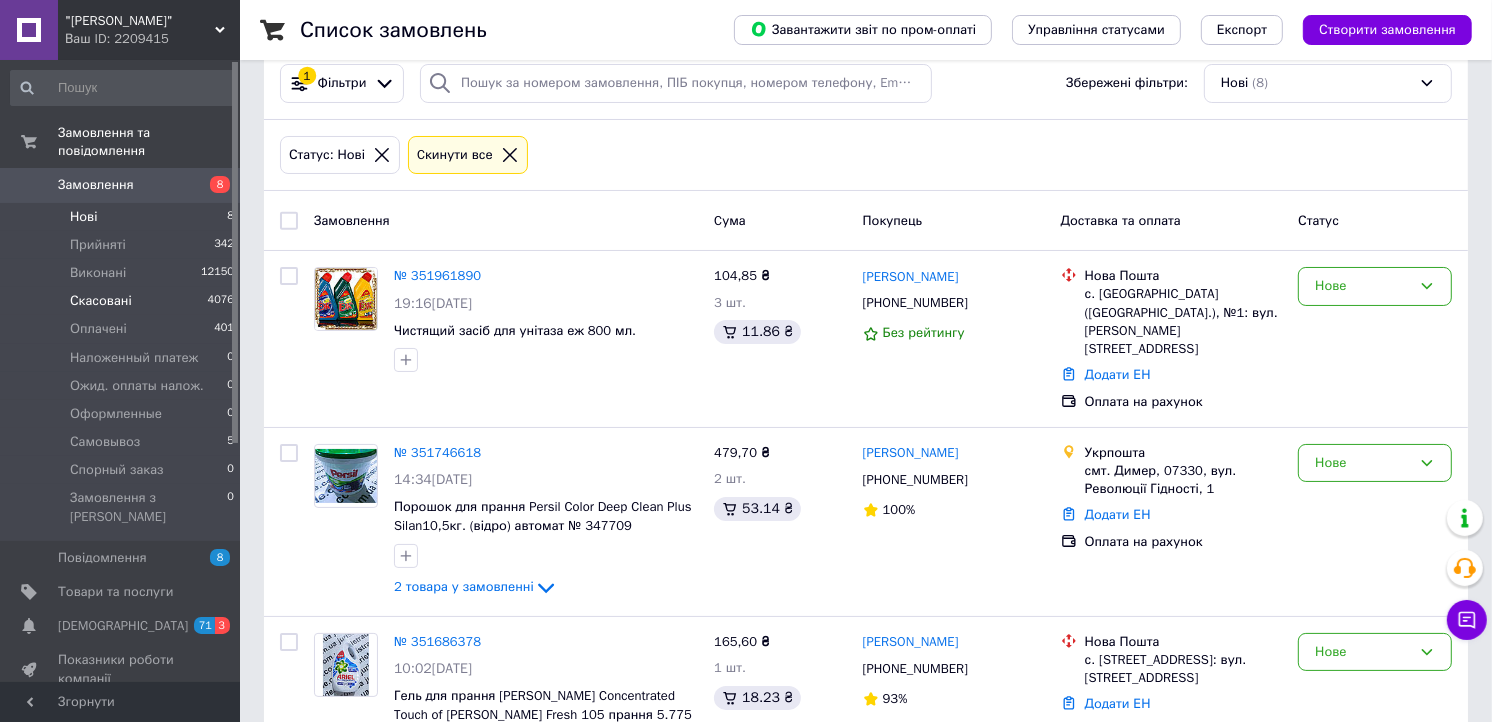 scroll, scrollTop: 0, scrollLeft: 0, axis: both 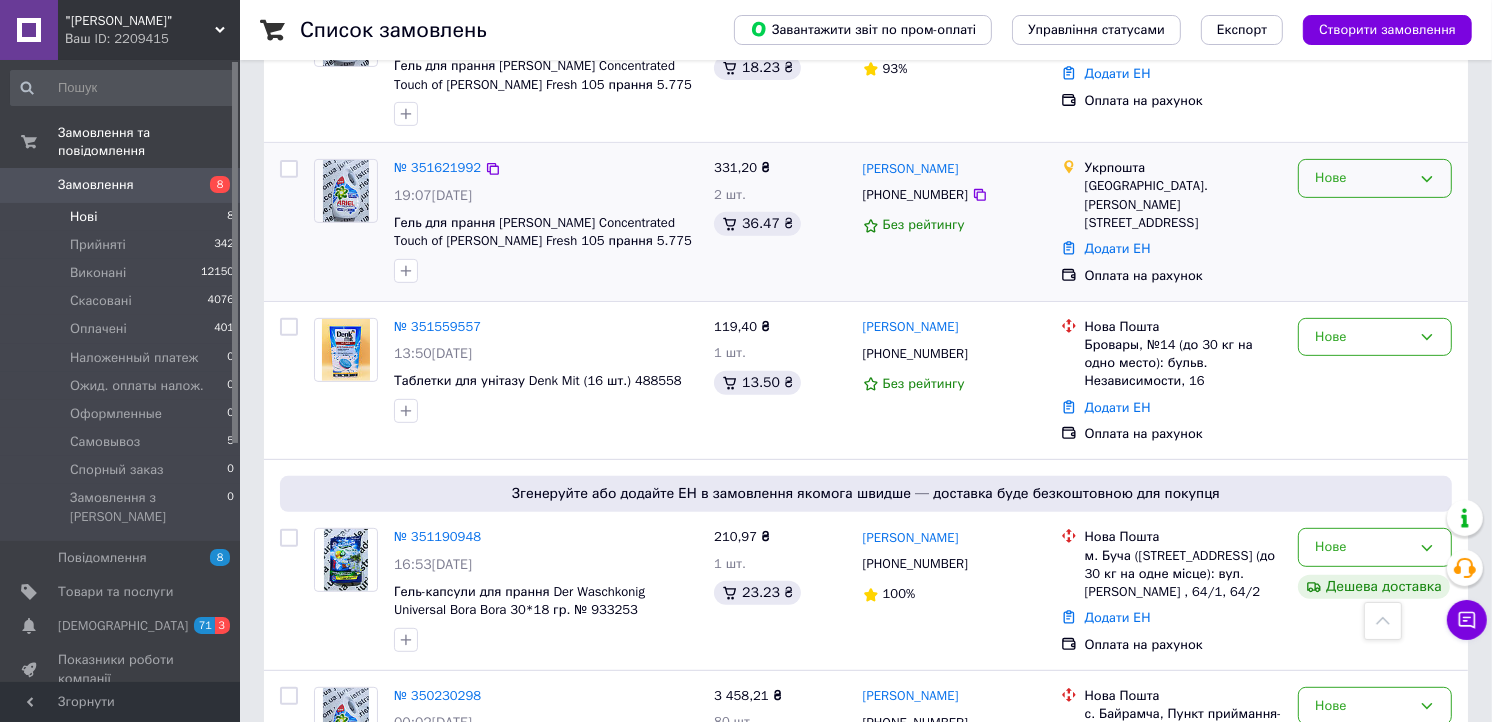 click on "Нове" at bounding box center [1375, 178] 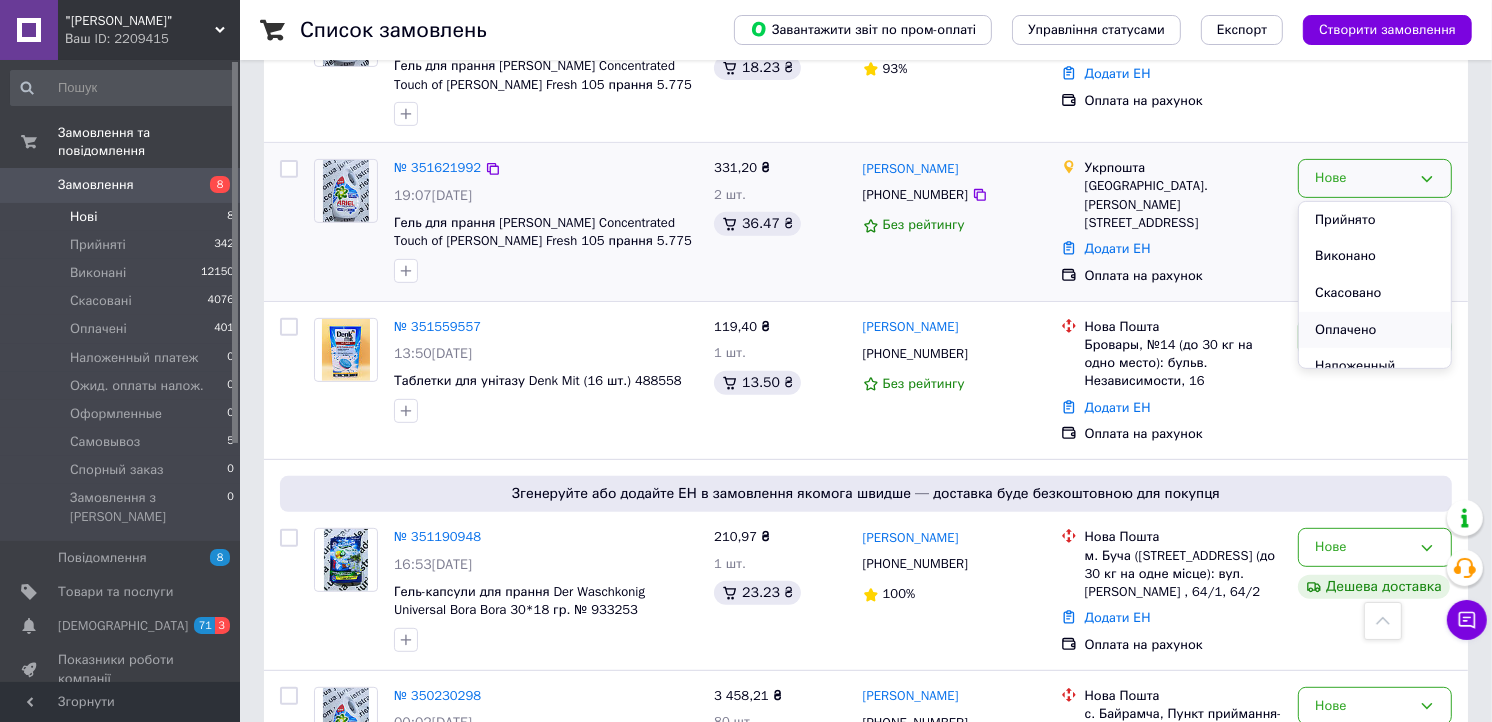 click on "Оплачено" at bounding box center [1375, 330] 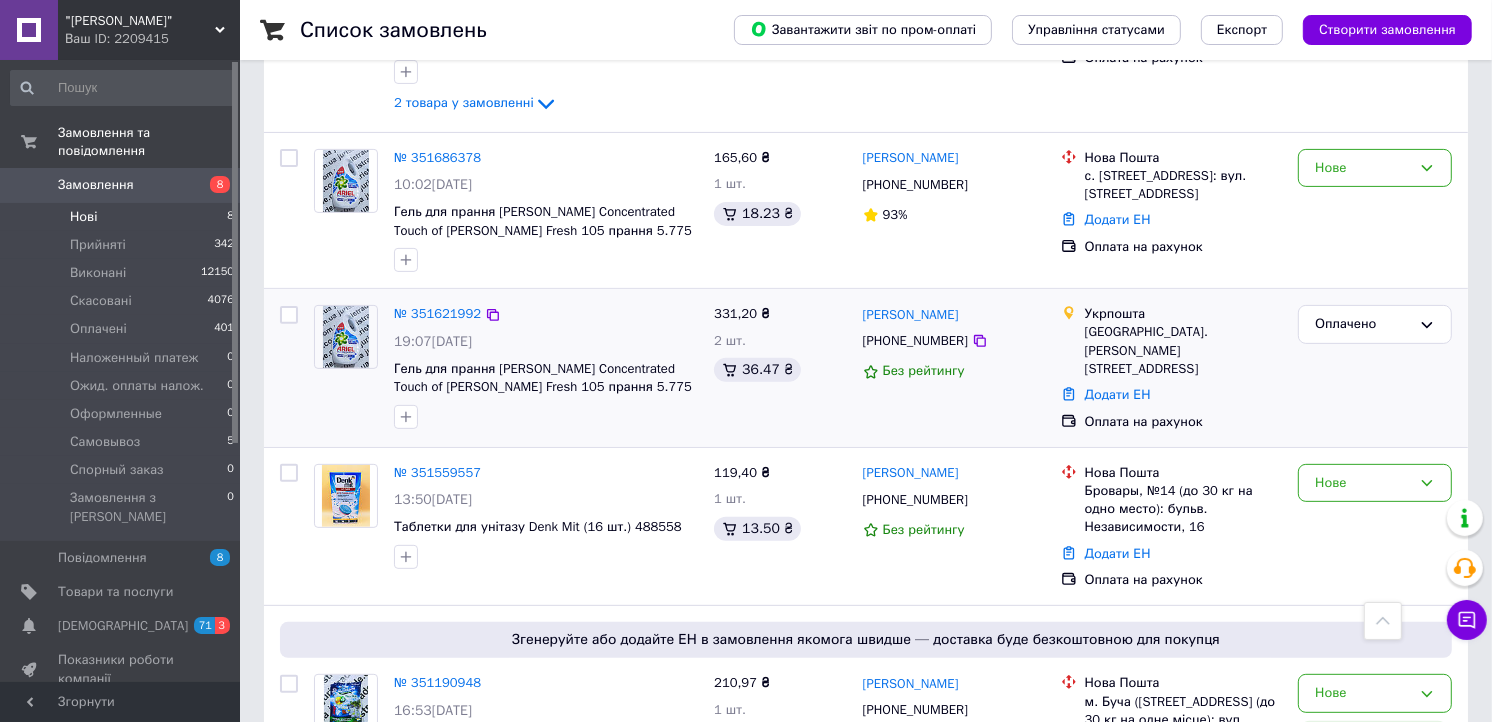 scroll, scrollTop: 0, scrollLeft: 0, axis: both 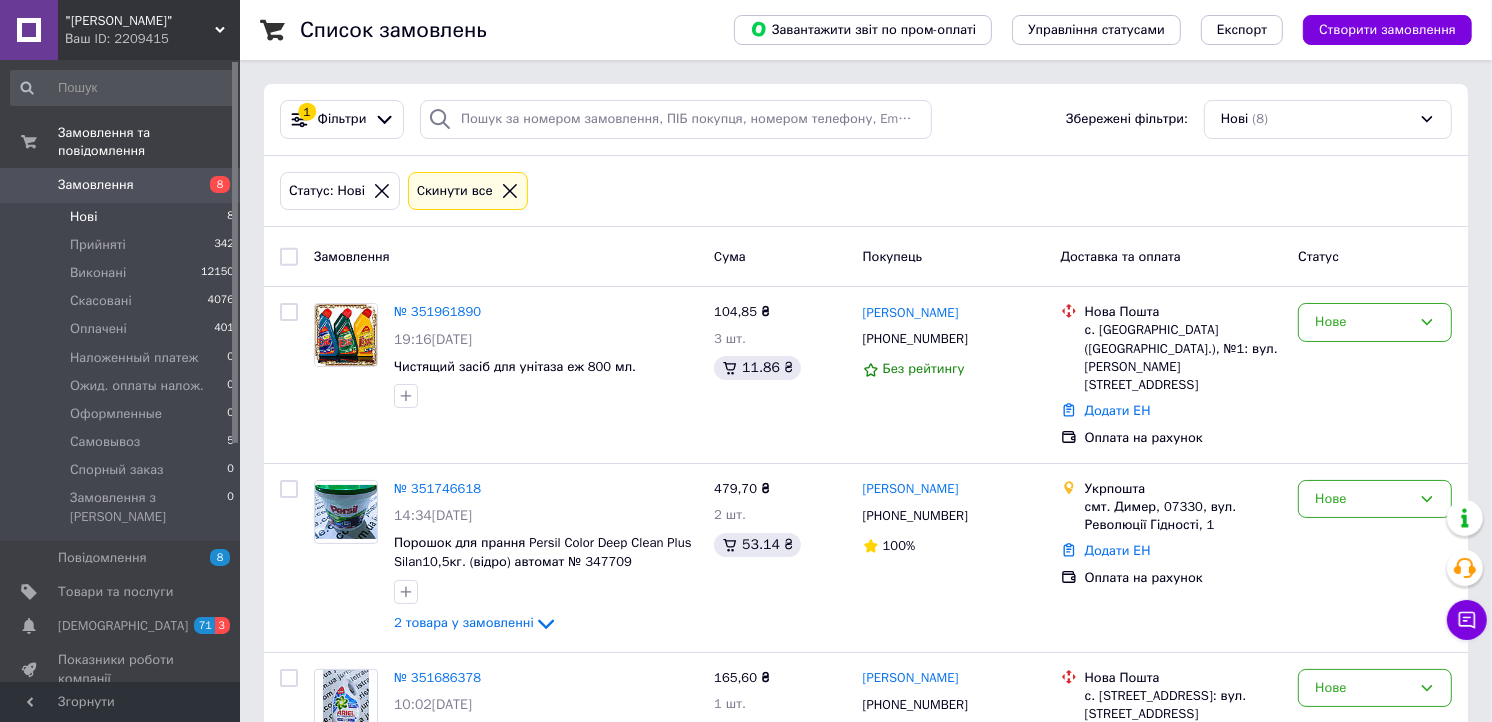 click on "Нові" at bounding box center (83, 217) 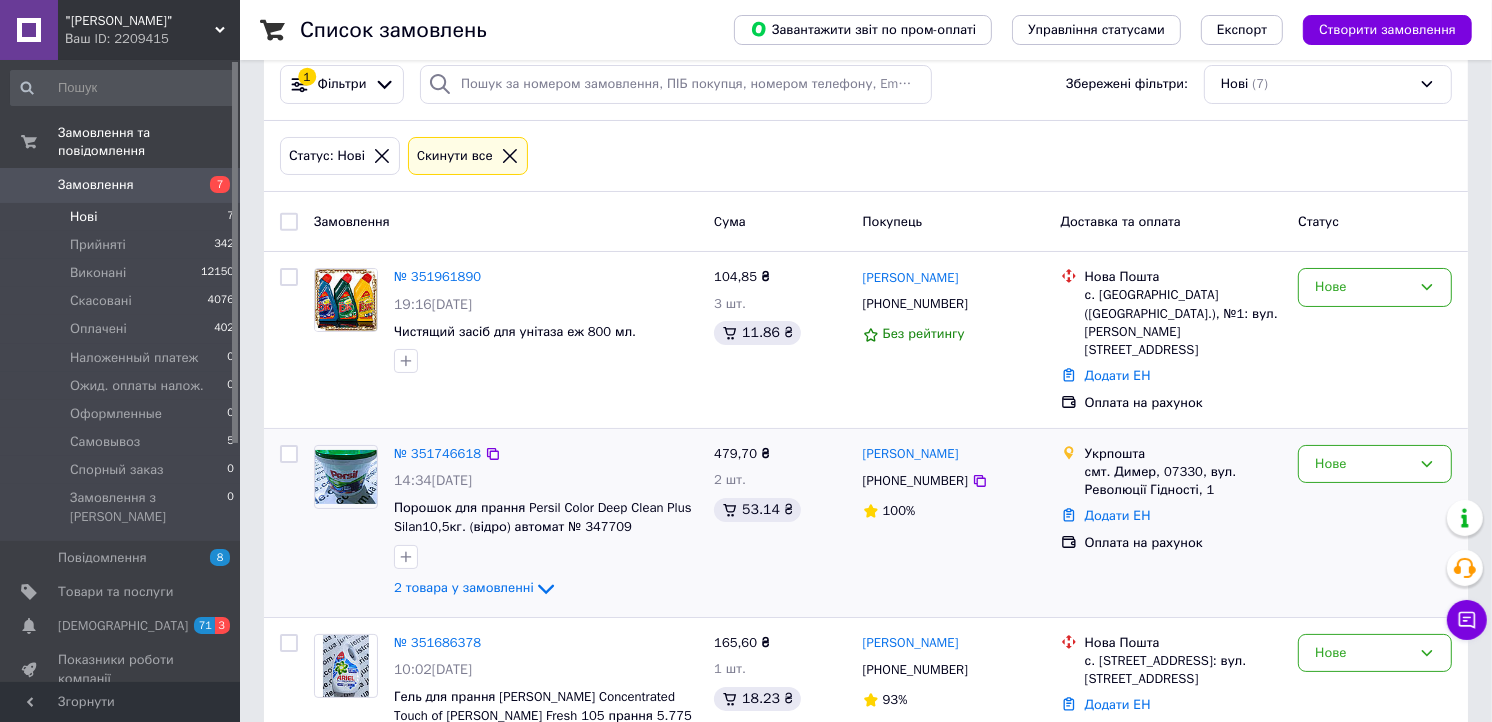 scroll, scrollTop: 0, scrollLeft: 0, axis: both 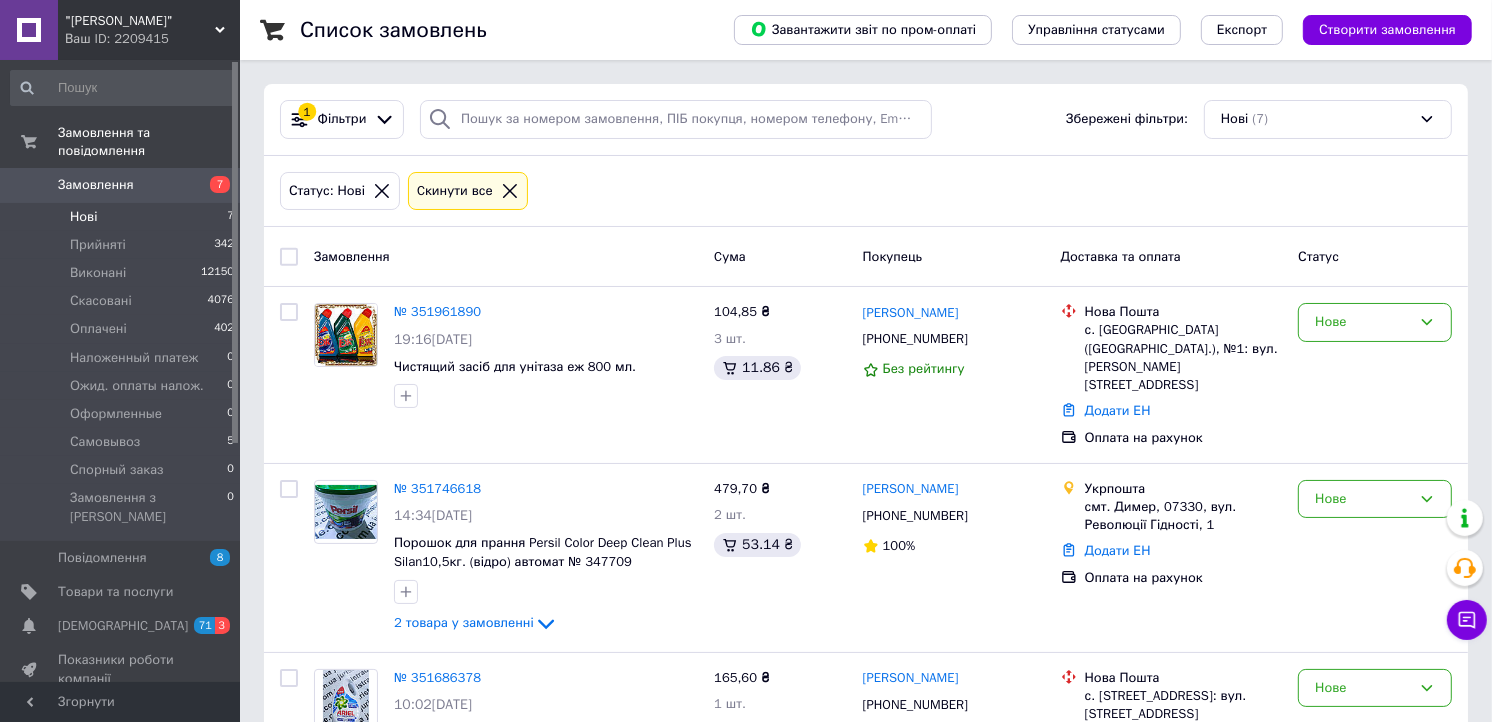 click on "Нові 7" at bounding box center (123, 217) 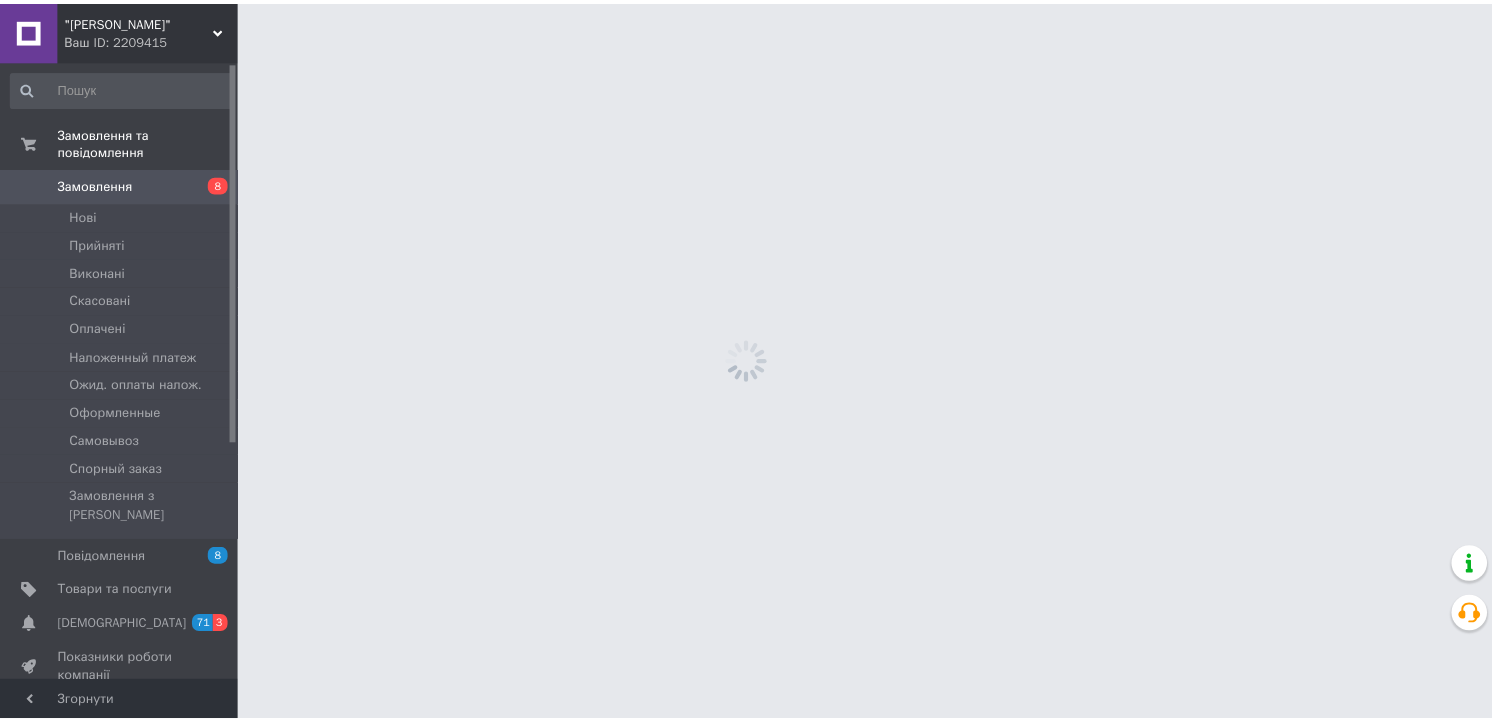 scroll, scrollTop: 0, scrollLeft: 0, axis: both 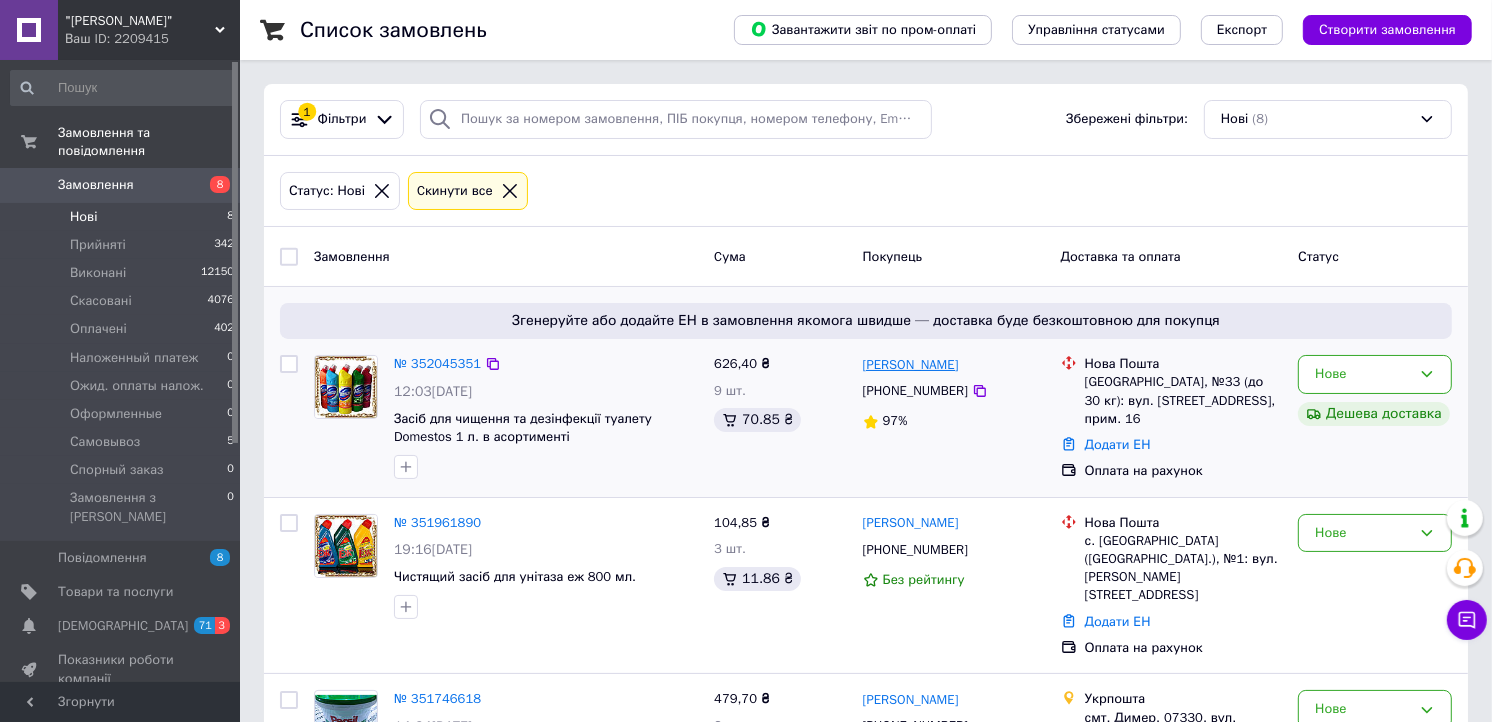 drag, startPoint x: 1001, startPoint y: 368, endPoint x: 864, endPoint y: 368, distance: 137 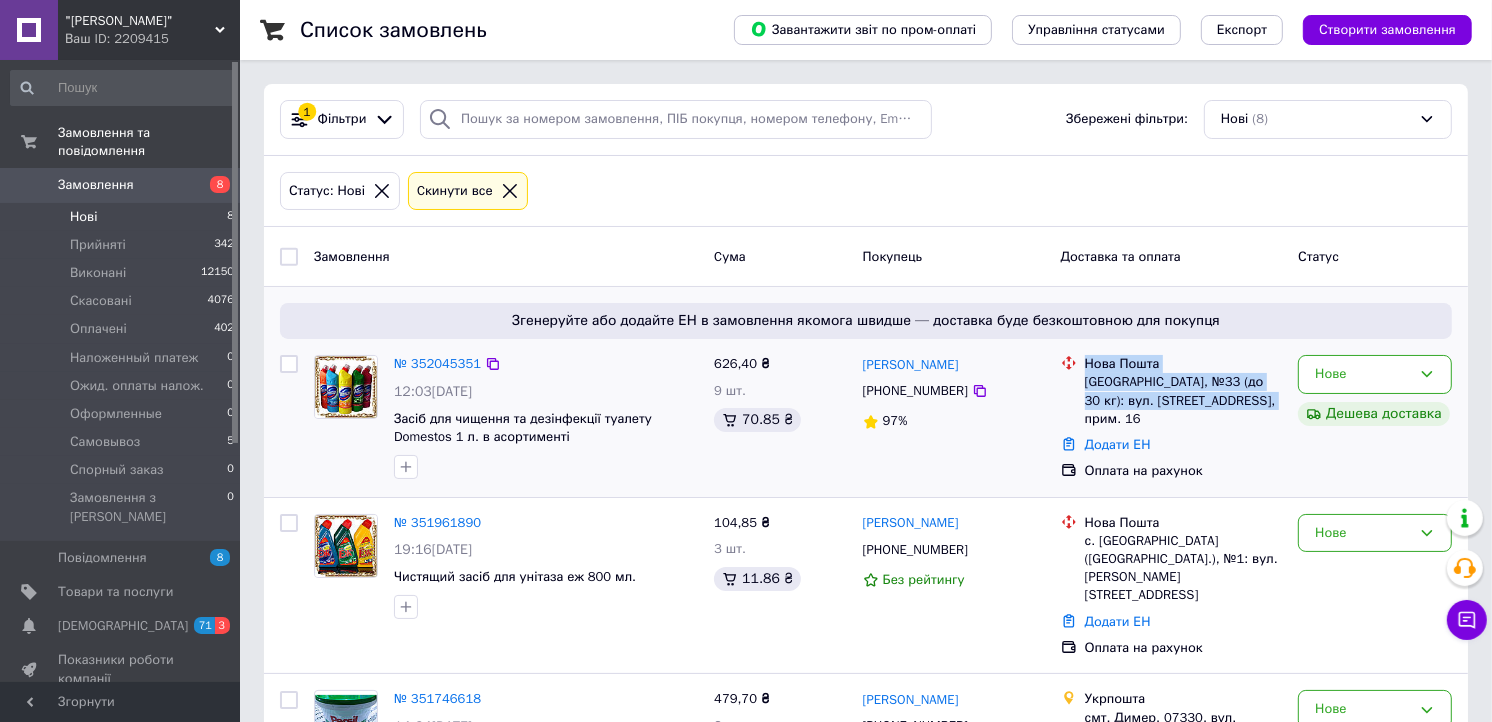 drag, startPoint x: 1257, startPoint y: 403, endPoint x: 1088, endPoint y: 364, distance: 173.44164 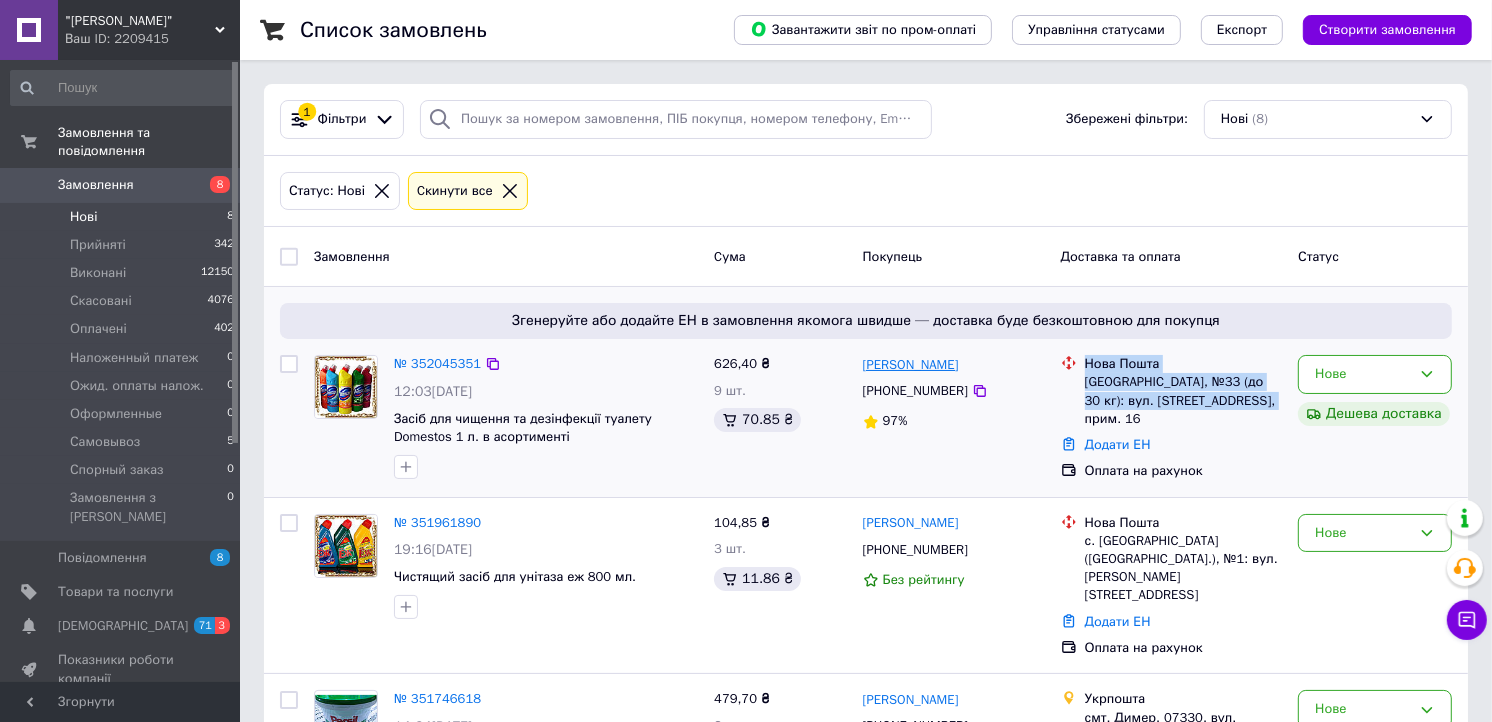 drag, startPoint x: 860, startPoint y: 367, endPoint x: 875, endPoint y: 368, distance: 15.033297 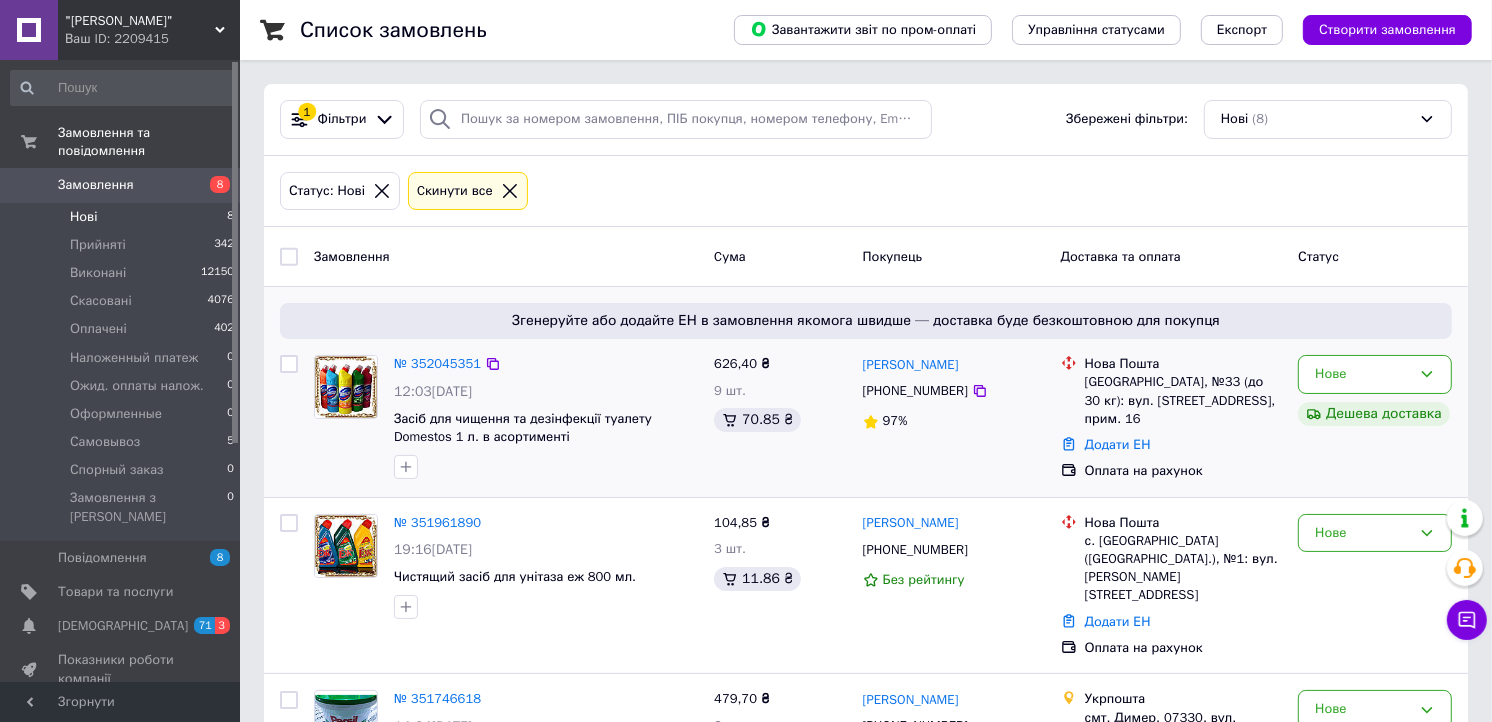 drag, startPoint x: 875, startPoint y: 368, endPoint x: 791, endPoint y: 458, distance: 123.10971 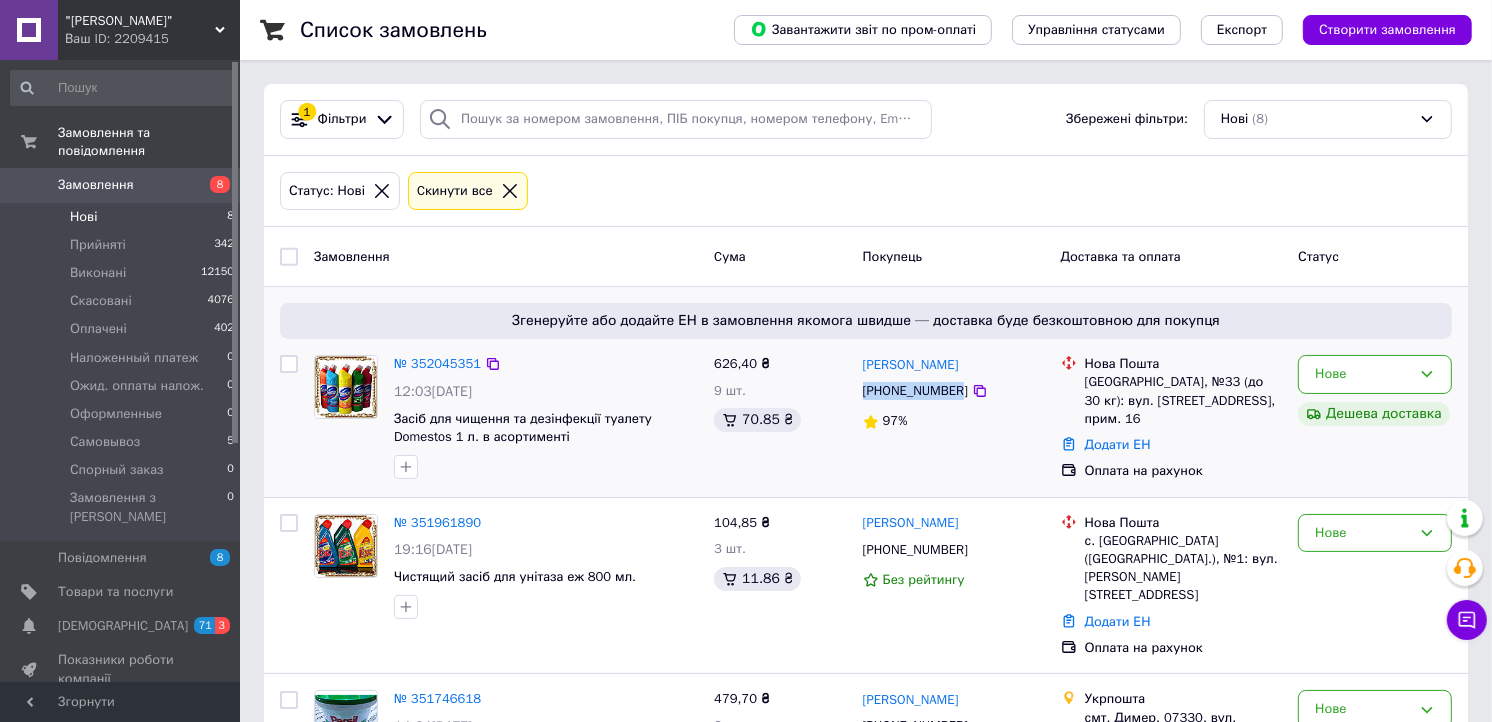 drag, startPoint x: 955, startPoint y: 393, endPoint x: 865, endPoint y: 391, distance: 90.02222 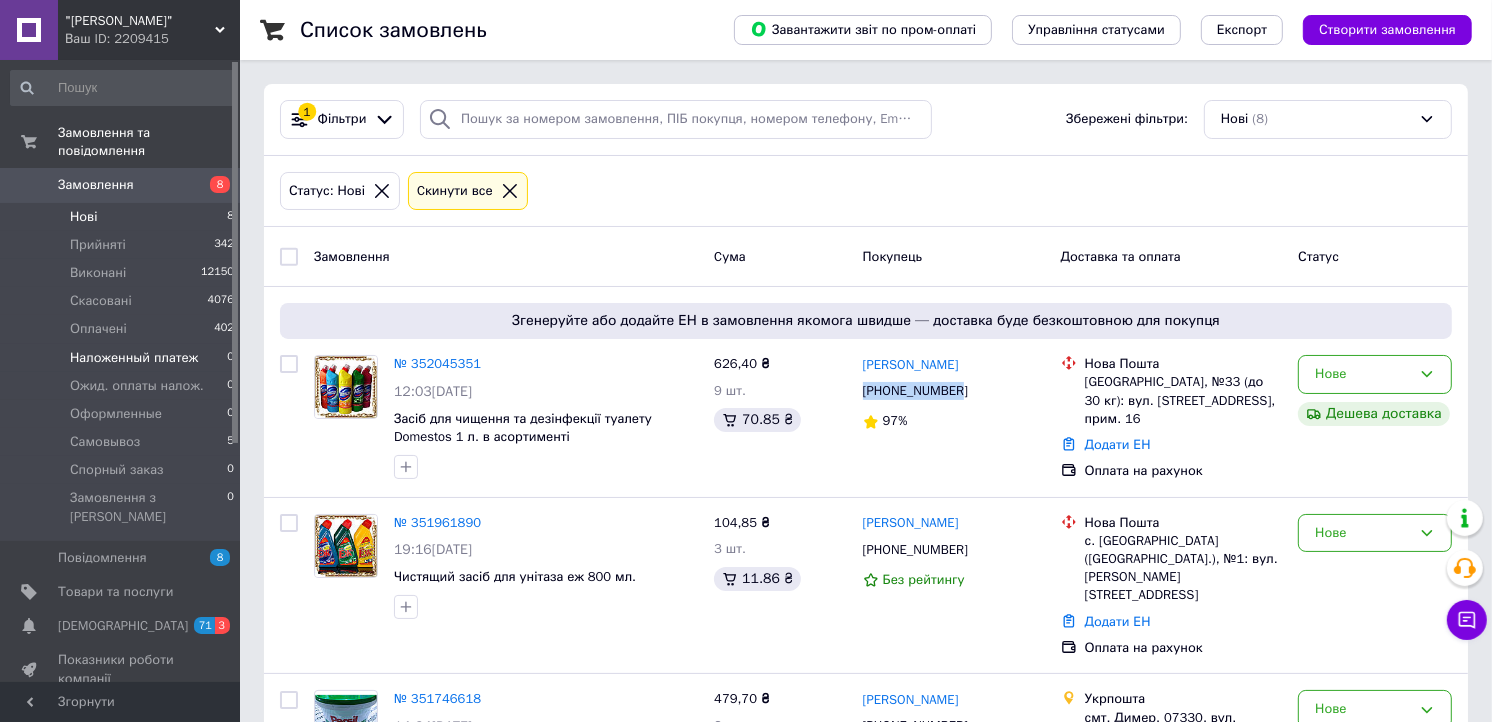 drag, startPoint x: 424, startPoint y: 356, endPoint x: 117, endPoint y: 328, distance: 308.27423 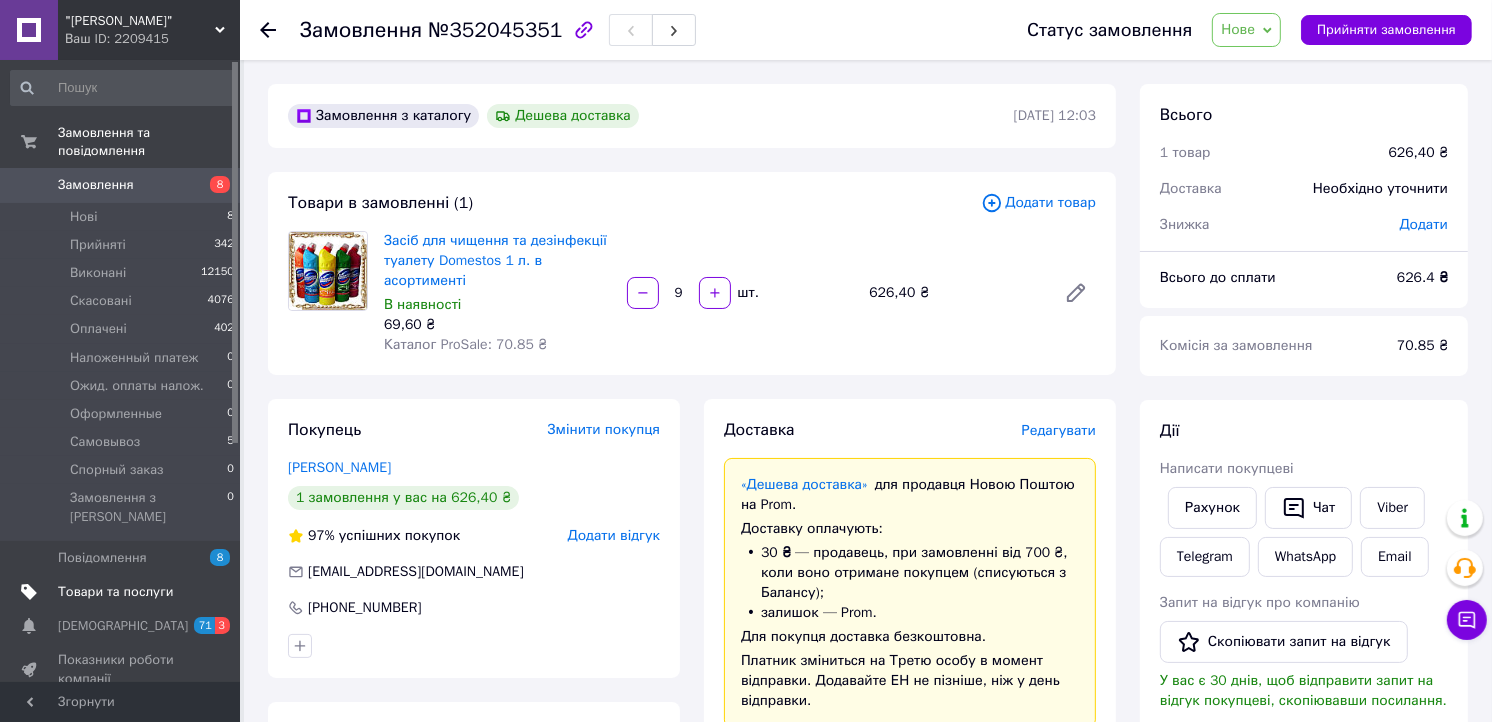 click on "Товари та послуги" at bounding box center [121, 592] 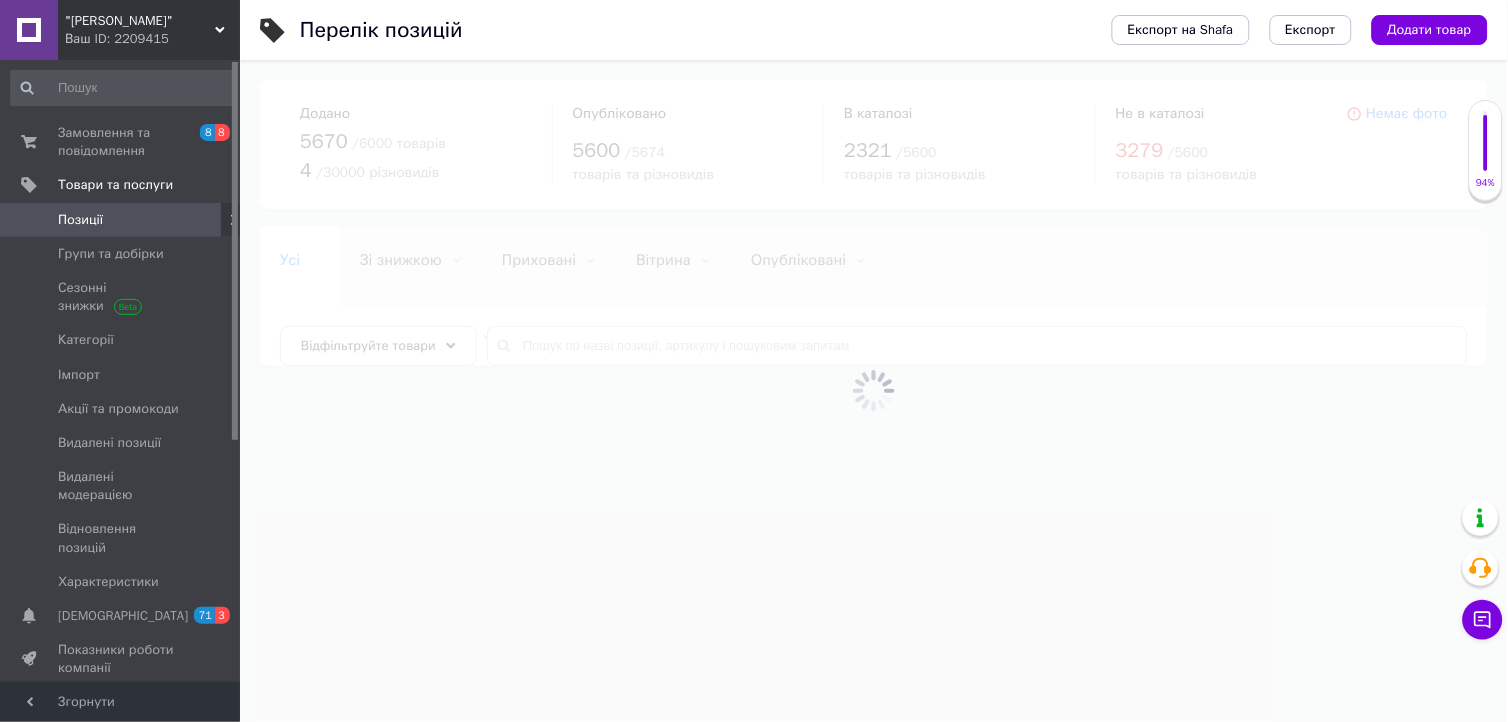 click at bounding box center [874, 391] 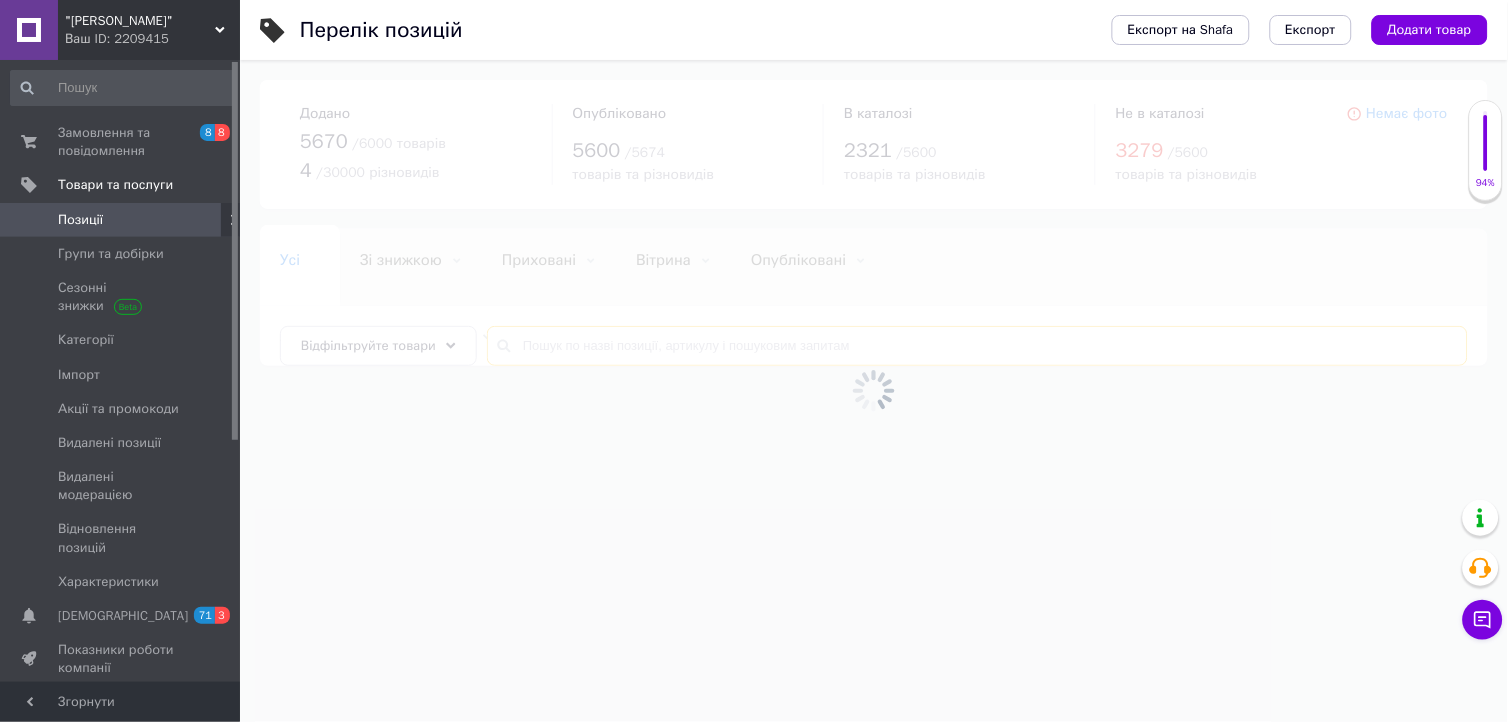 click at bounding box center [977, 346] 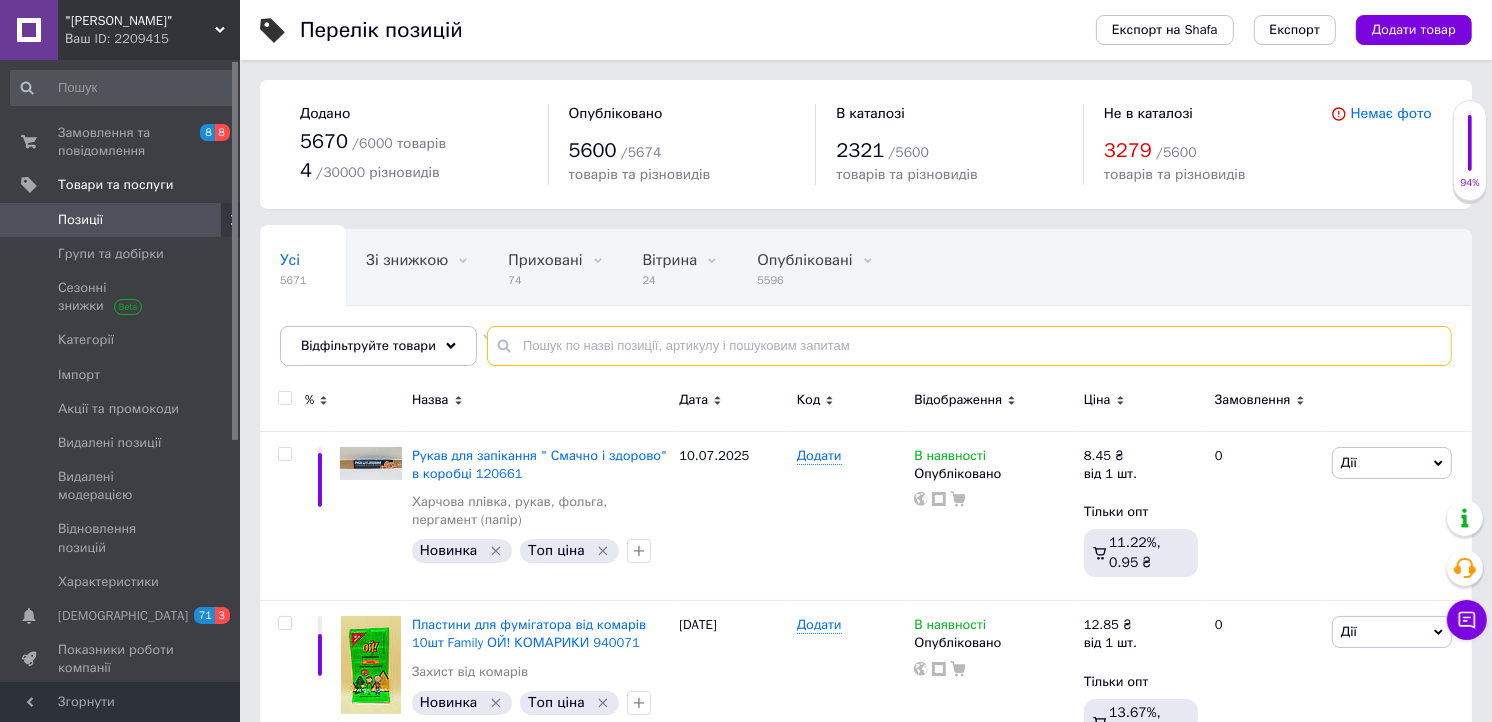 paste on "Засіб для миття посуду Sarma" 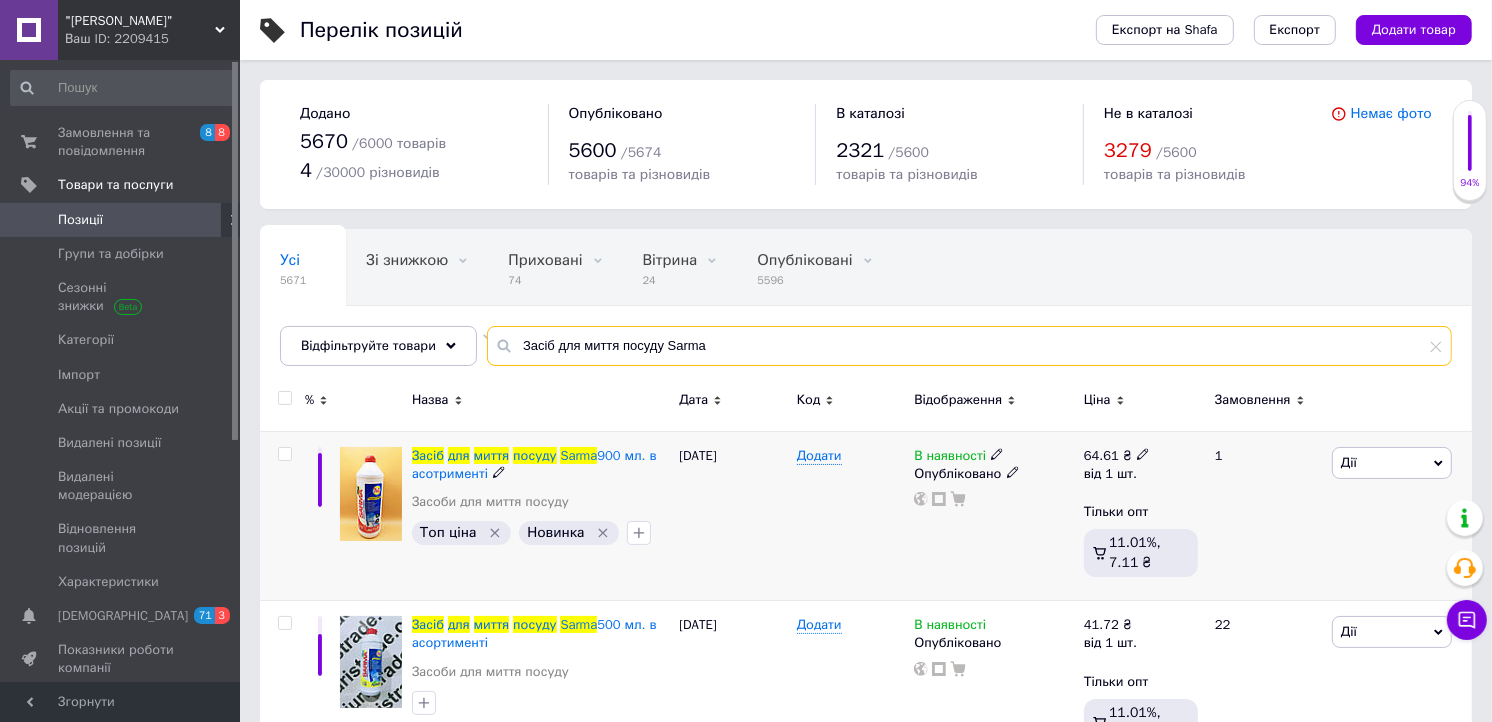 type on "Засіб для миття посуду Sarma" 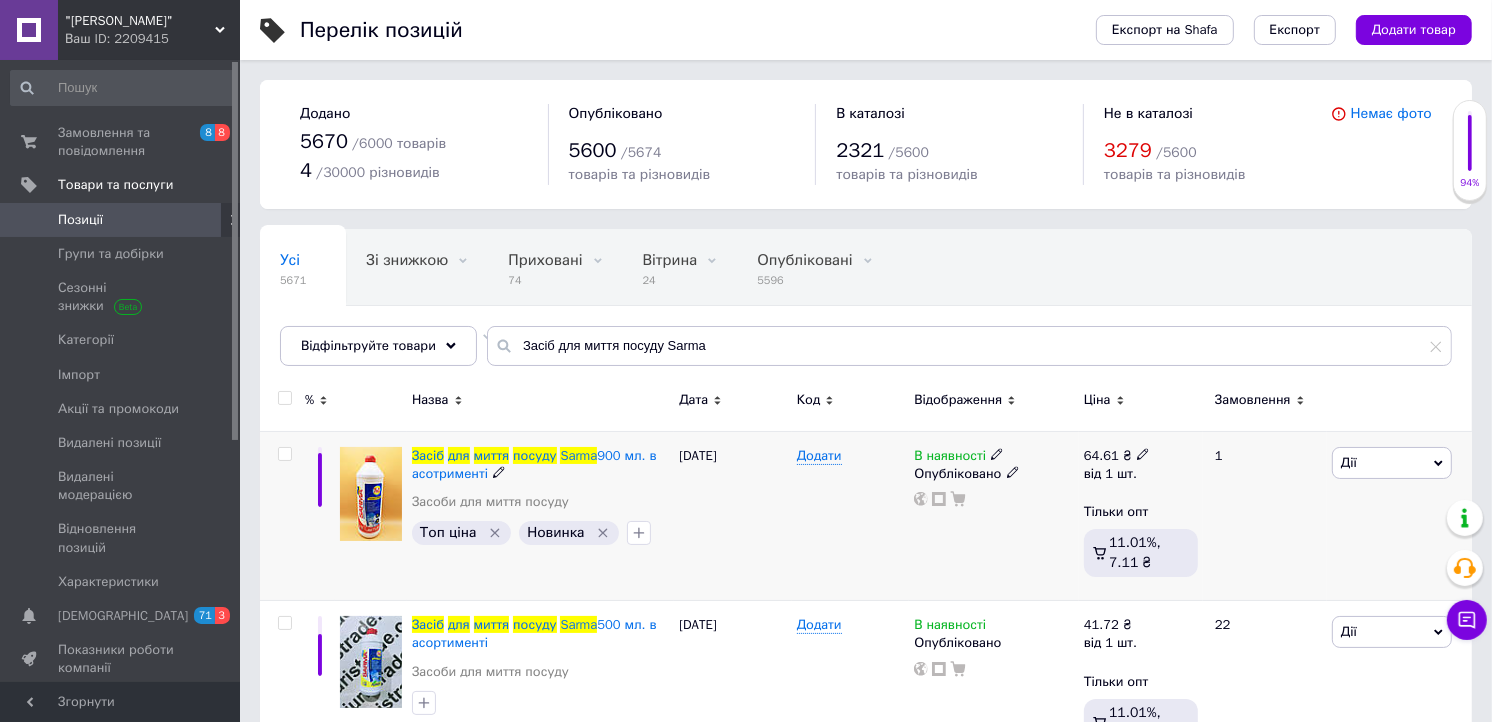 click 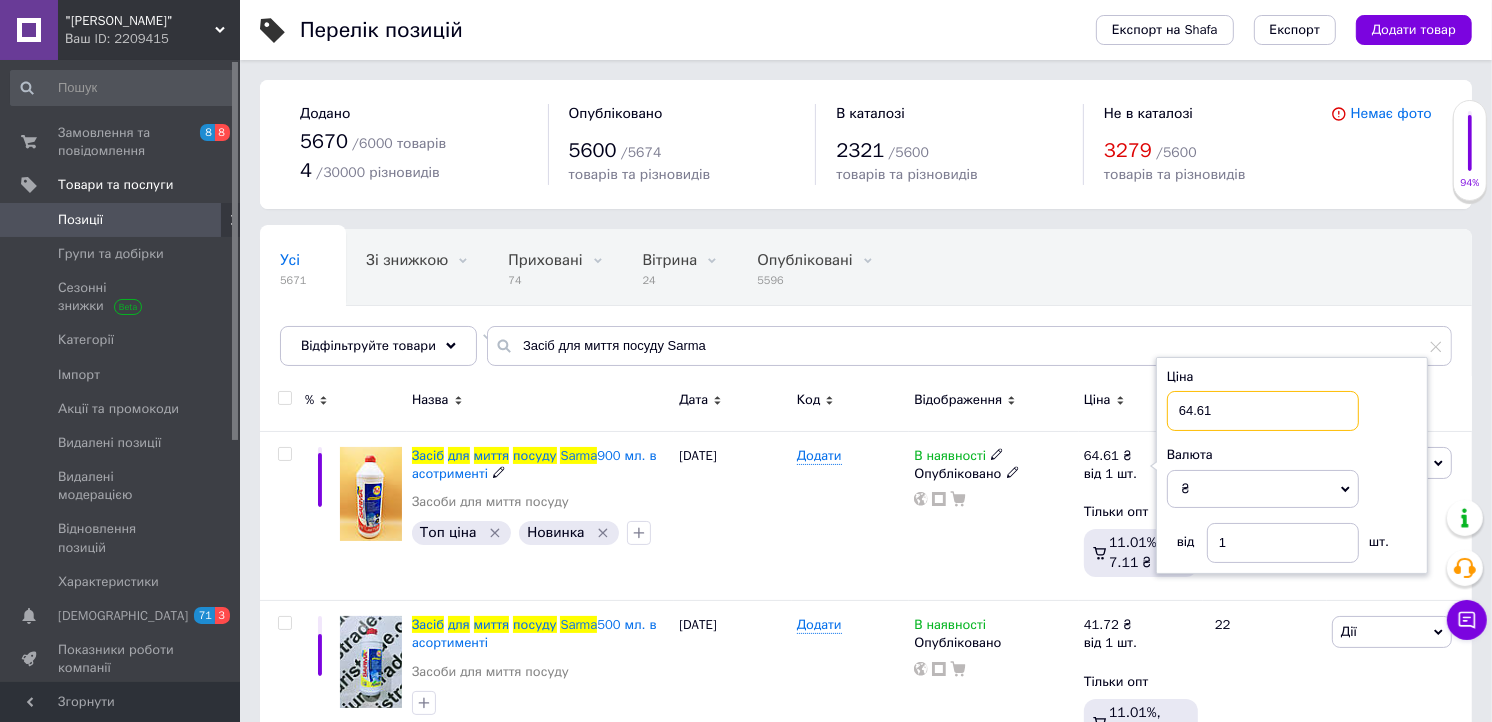 drag, startPoint x: 1225, startPoint y: 411, endPoint x: 1151, endPoint y: 397, distance: 75.31268 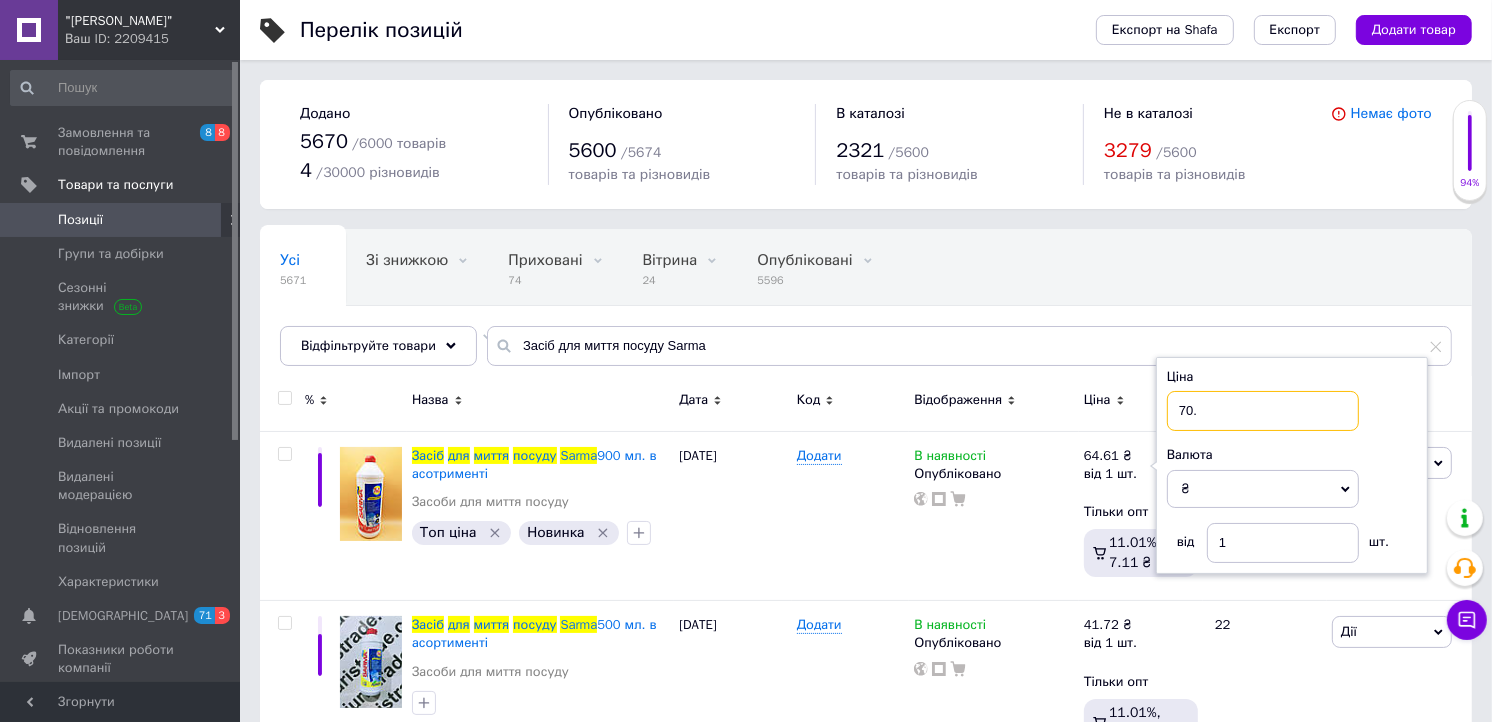 type on "70.8" 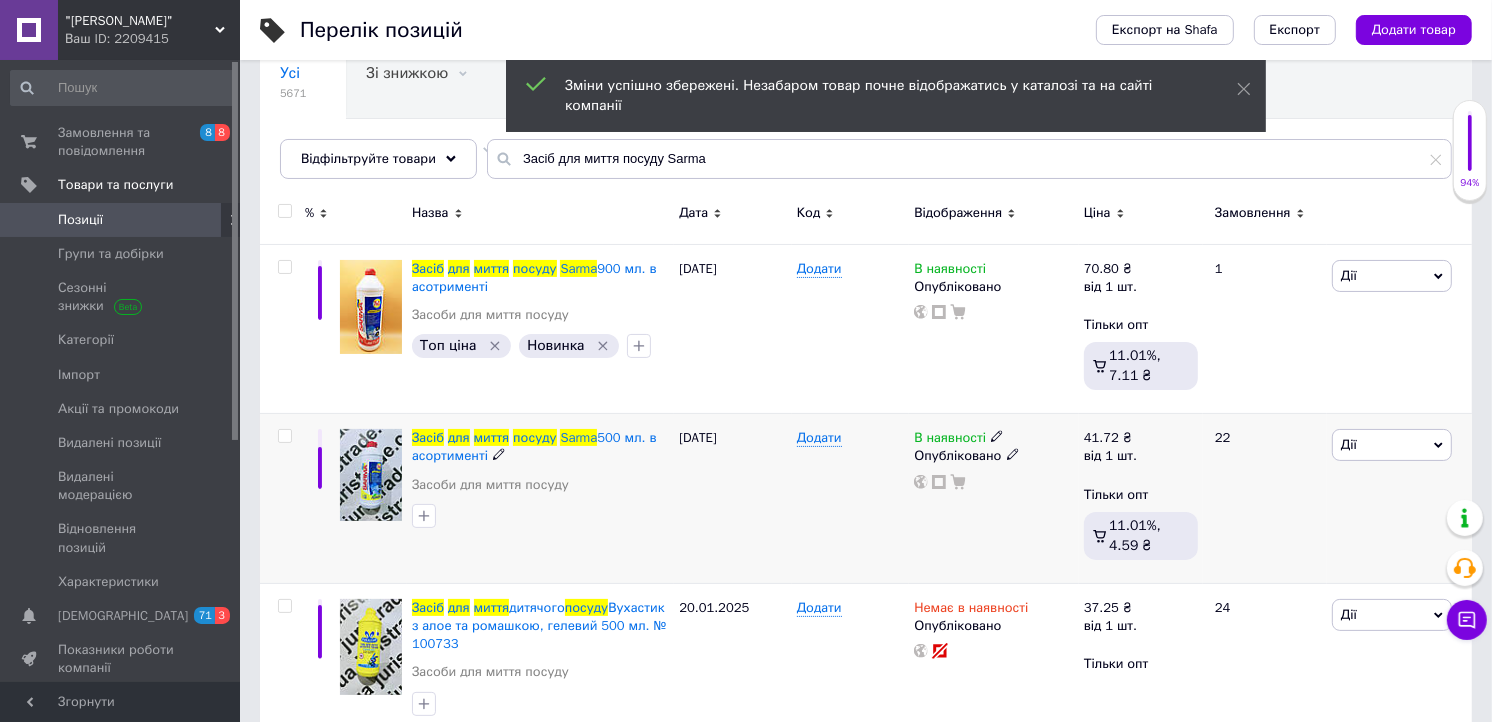 scroll, scrollTop: 222, scrollLeft: 0, axis: vertical 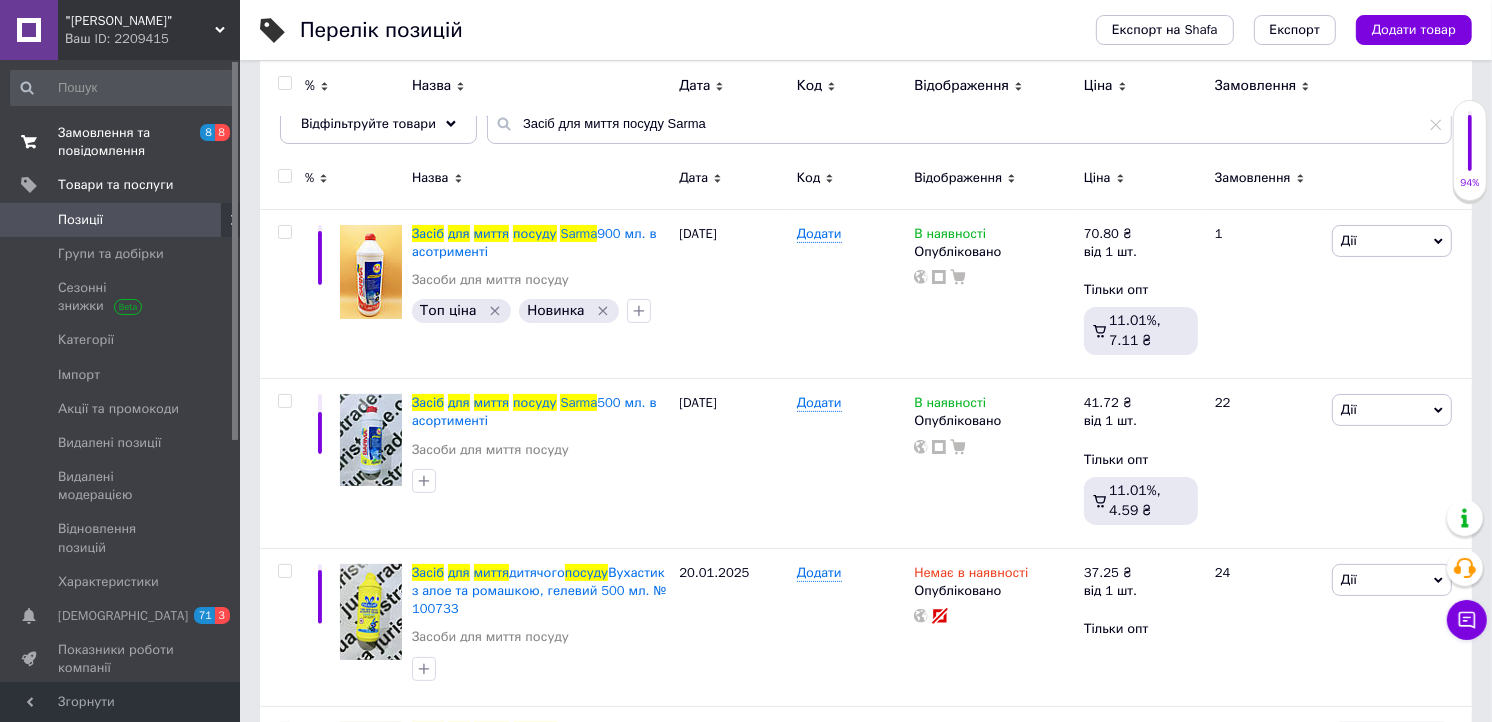 click on "Замовлення та повідомлення" at bounding box center [121, 142] 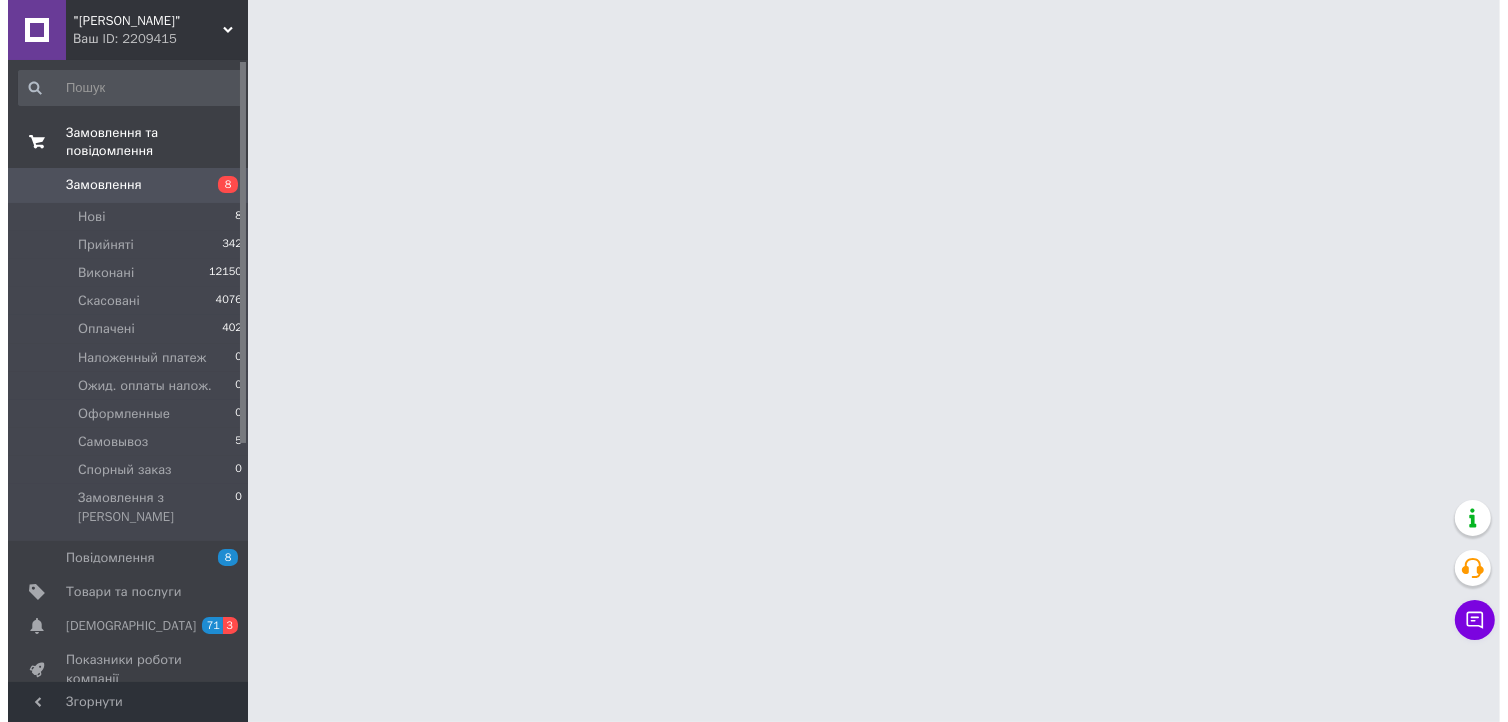 scroll, scrollTop: 0, scrollLeft: 0, axis: both 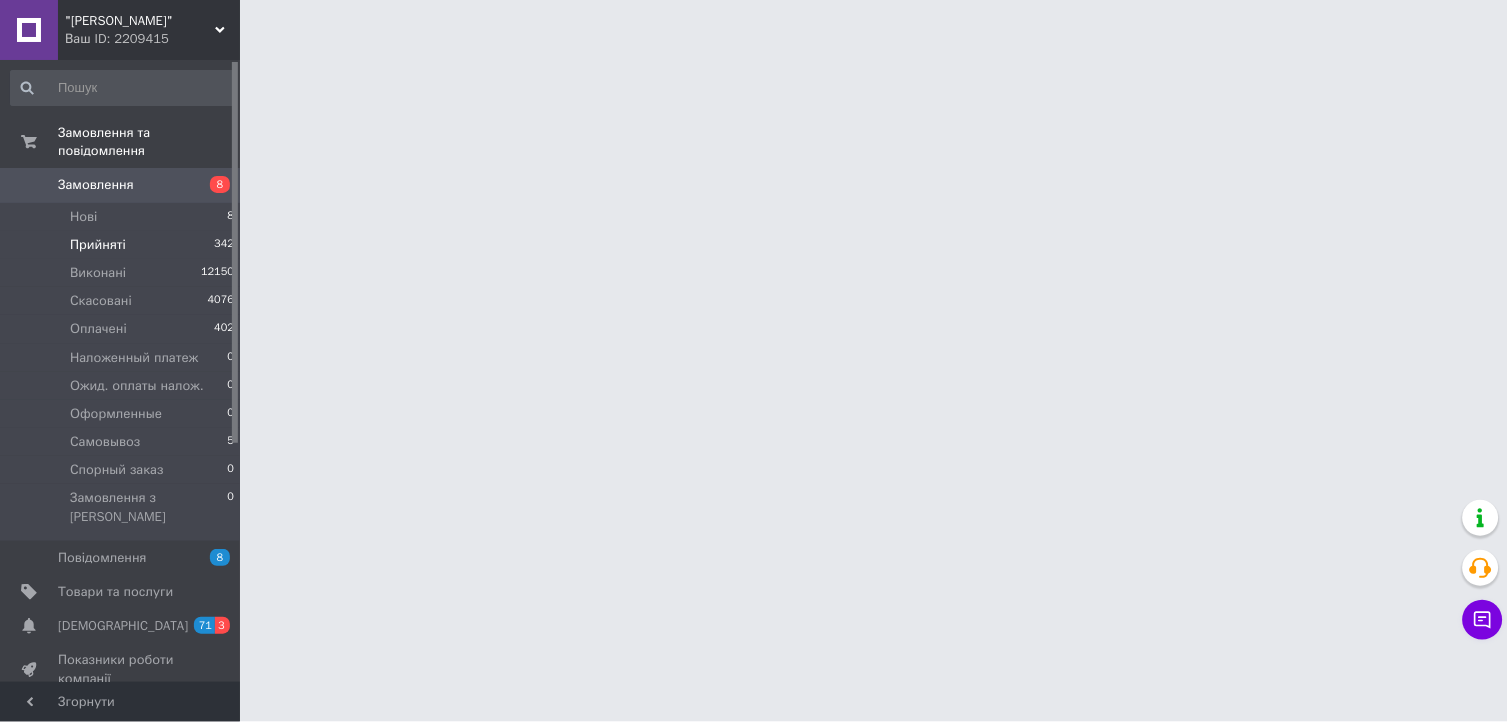 click on "Прийняті 342" at bounding box center (123, 245) 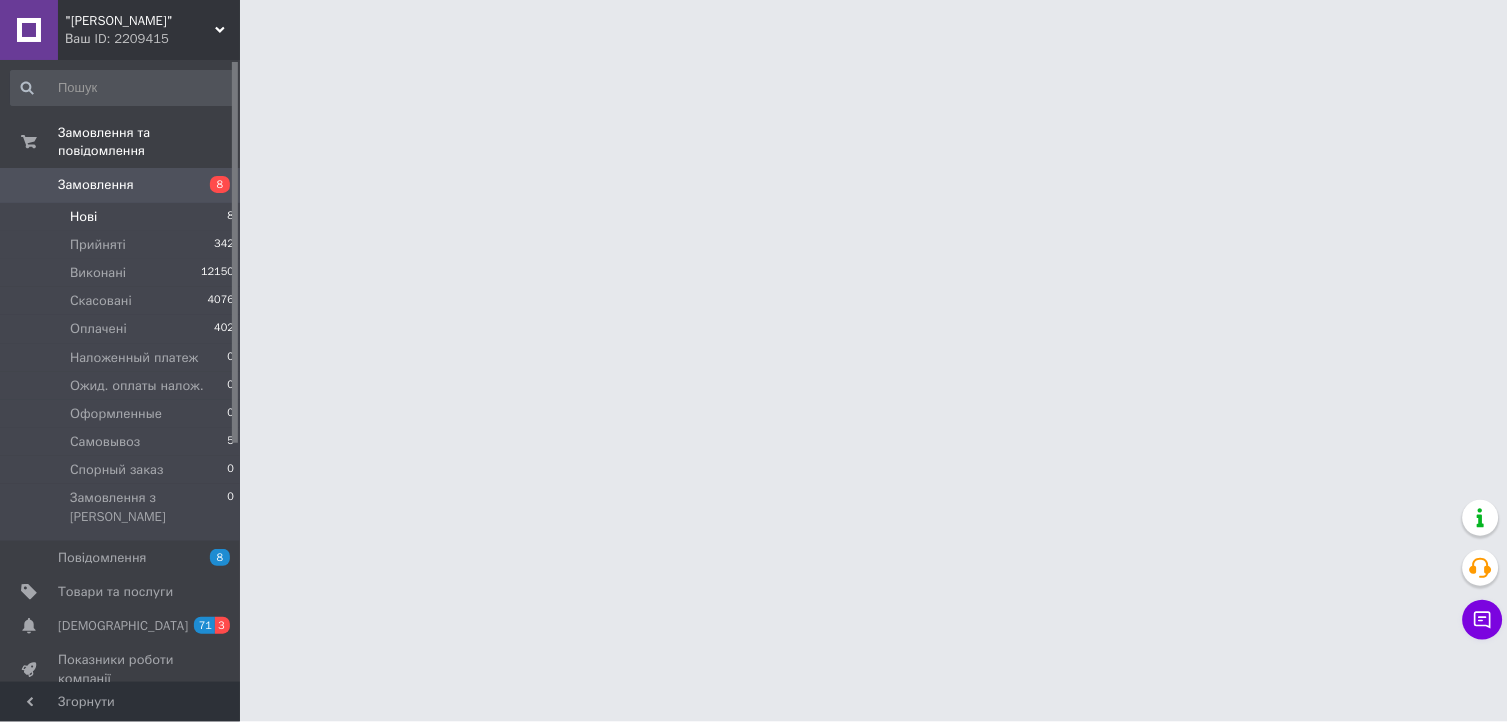 click on "Нові" at bounding box center (83, 217) 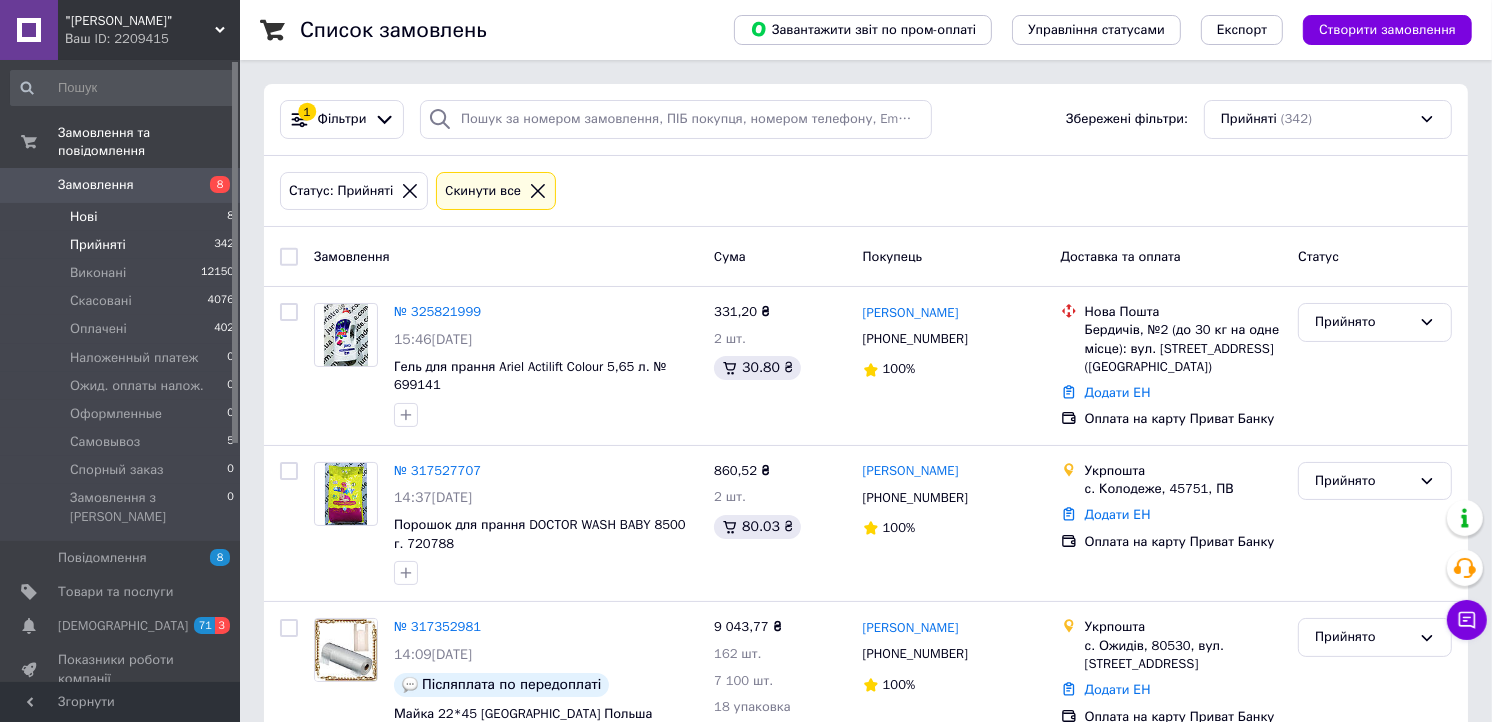drag, startPoint x: 67, startPoint y: 197, endPoint x: 30, endPoint y: 195, distance: 37.054016 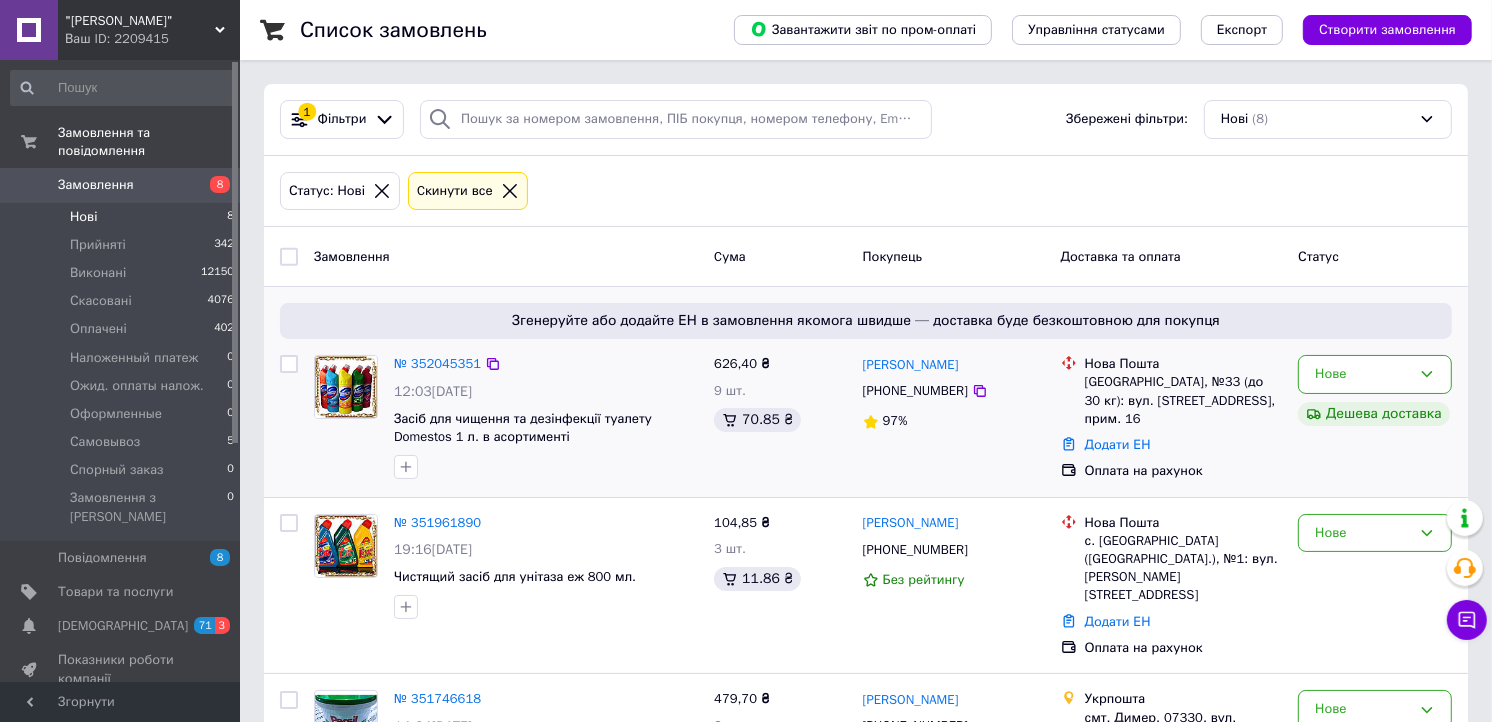 drag, startPoint x: 958, startPoint y: 388, endPoint x: 855, endPoint y: 386, distance: 103.01942 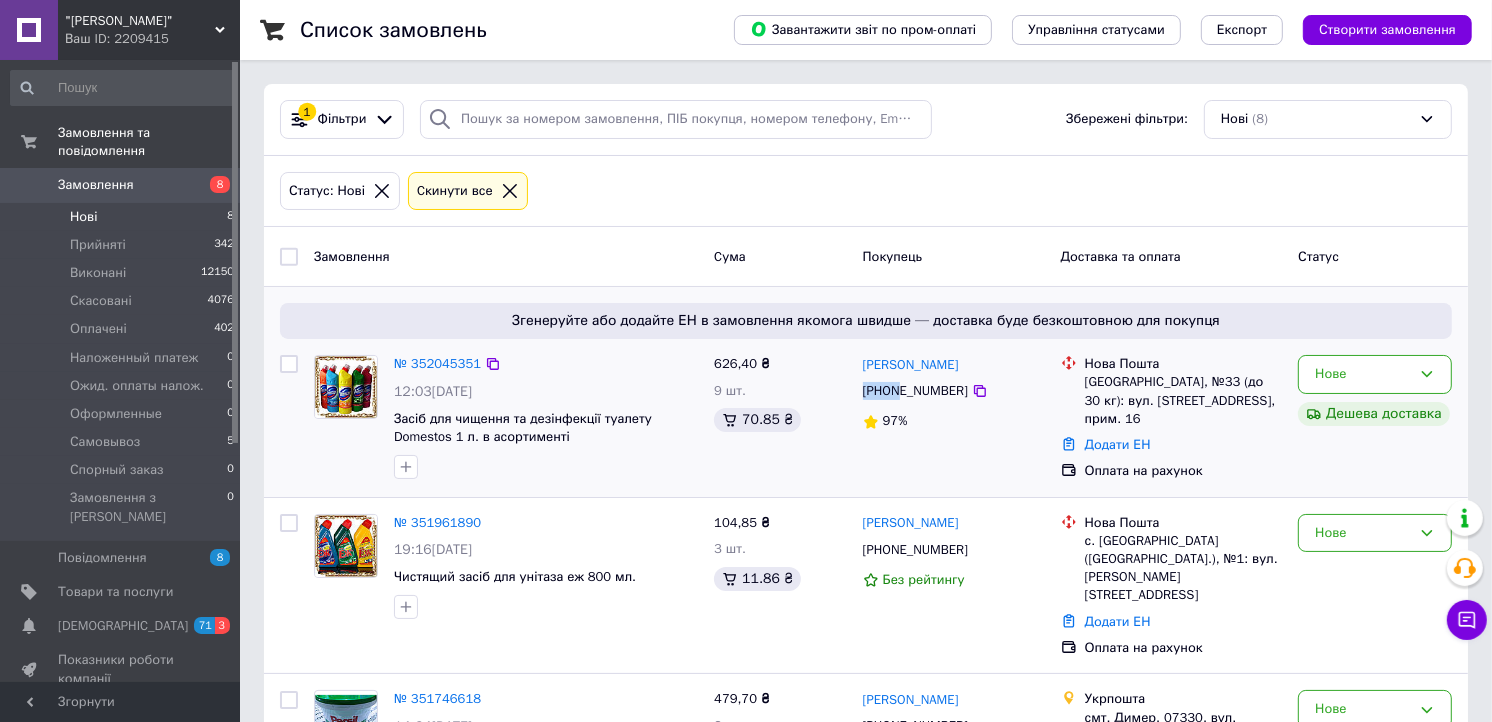 drag, startPoint x: 862, startPoint y: 393, endPoint x: 902, endPoint y: 392, distance: 40.012497 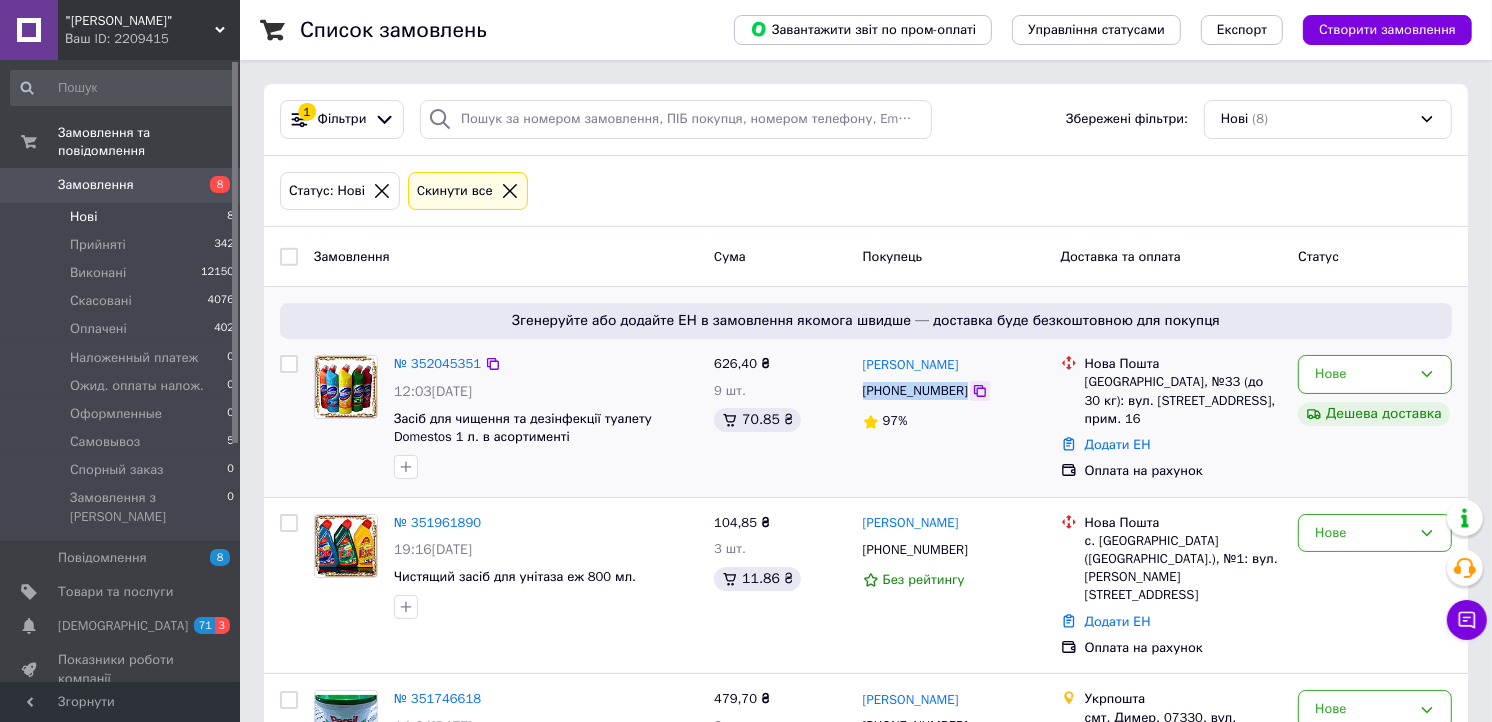 drag, startPoint x: 863, startPoint y: 394, endPoint x: 960, endPoint y: 394, distance: 97 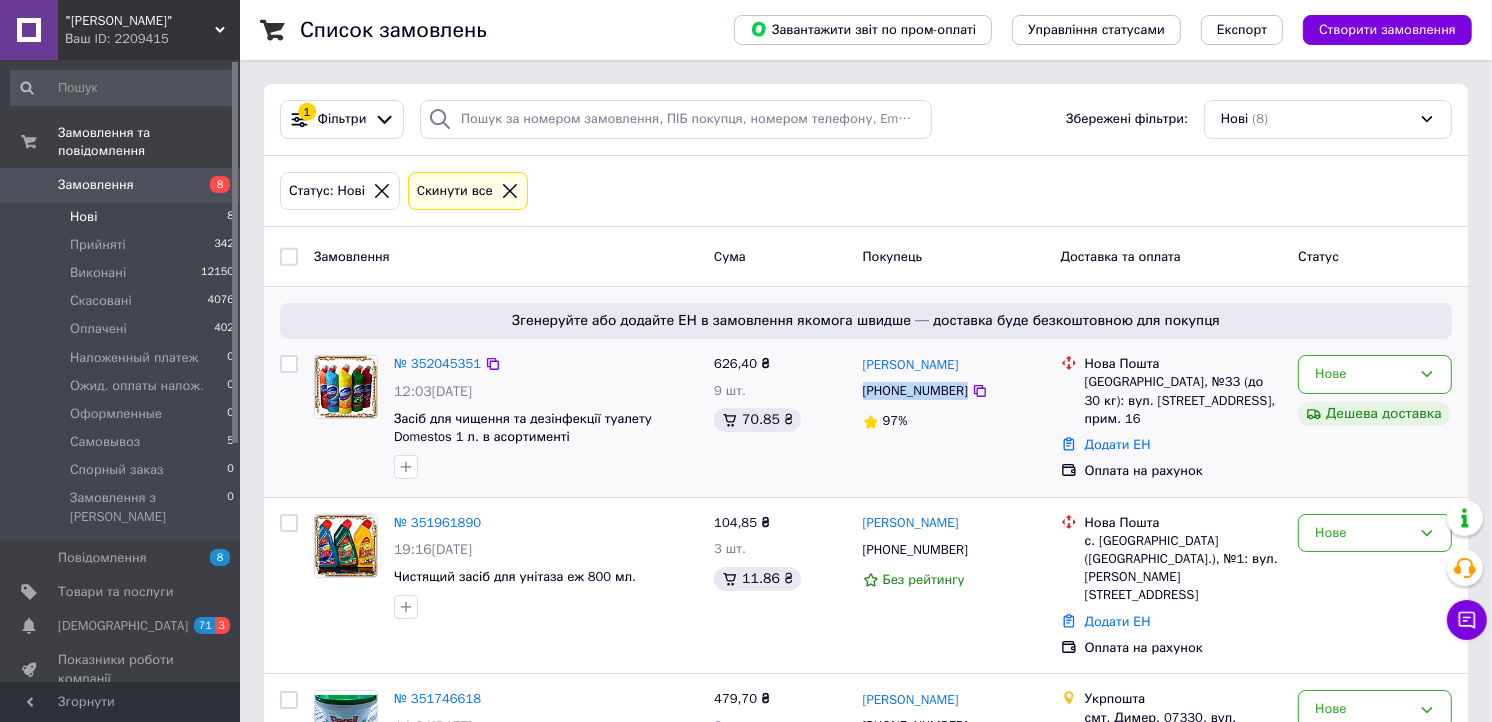 drag, startPoint x: 960, startPoint y: 394, endPoint x: 934, endPoint y: 394, distance: 26 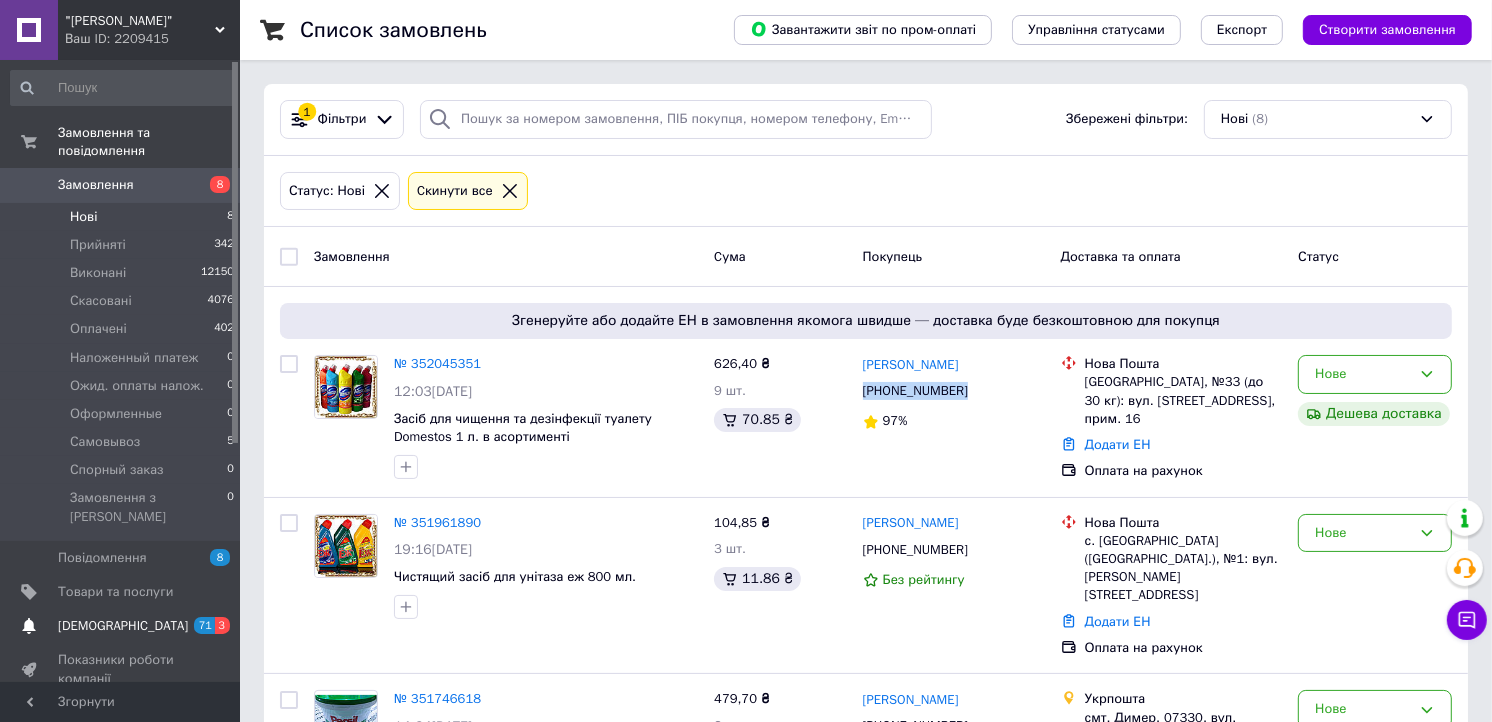 click on "[DEMOGRAPHIC_DATA]" at bounding box center [121, 626] 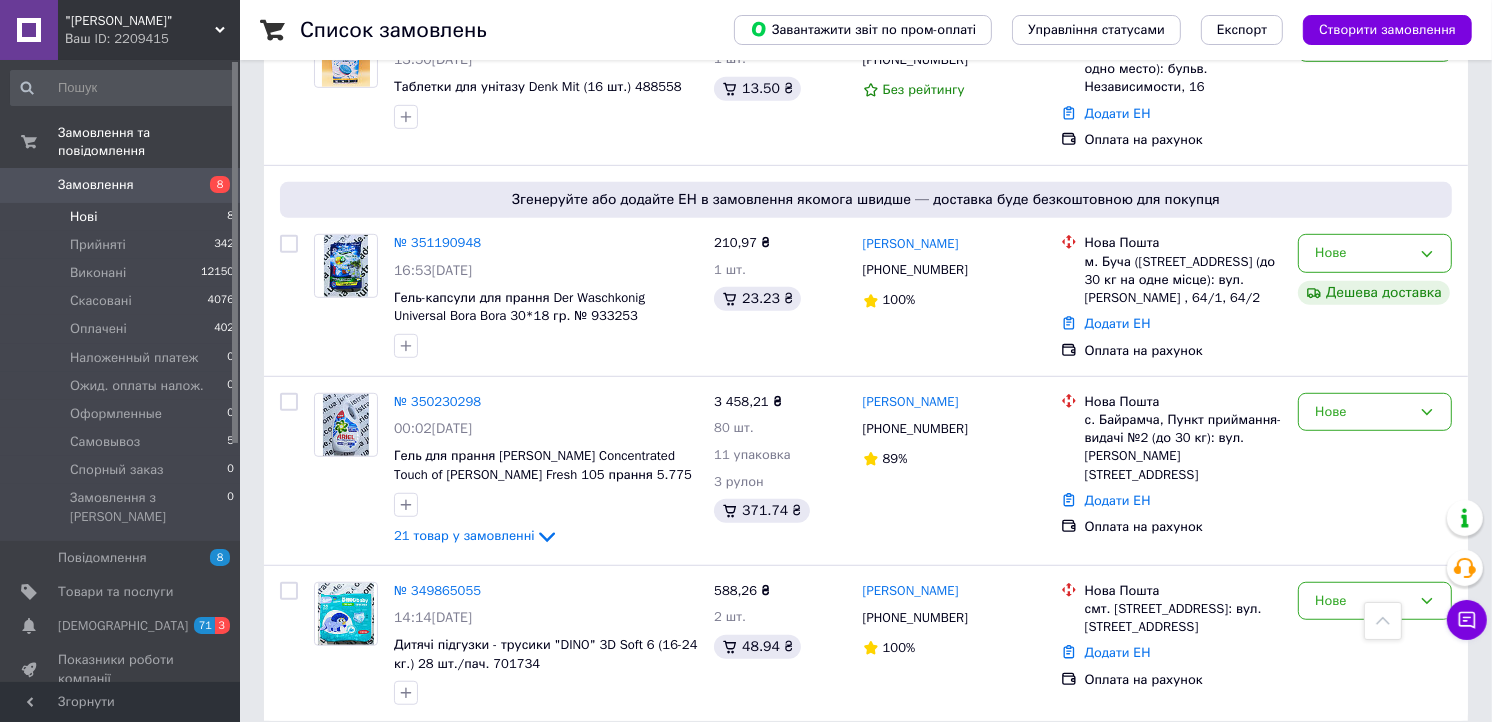 scroll, scrollTop: 1015, scrollLeft: 0, axis: vertical 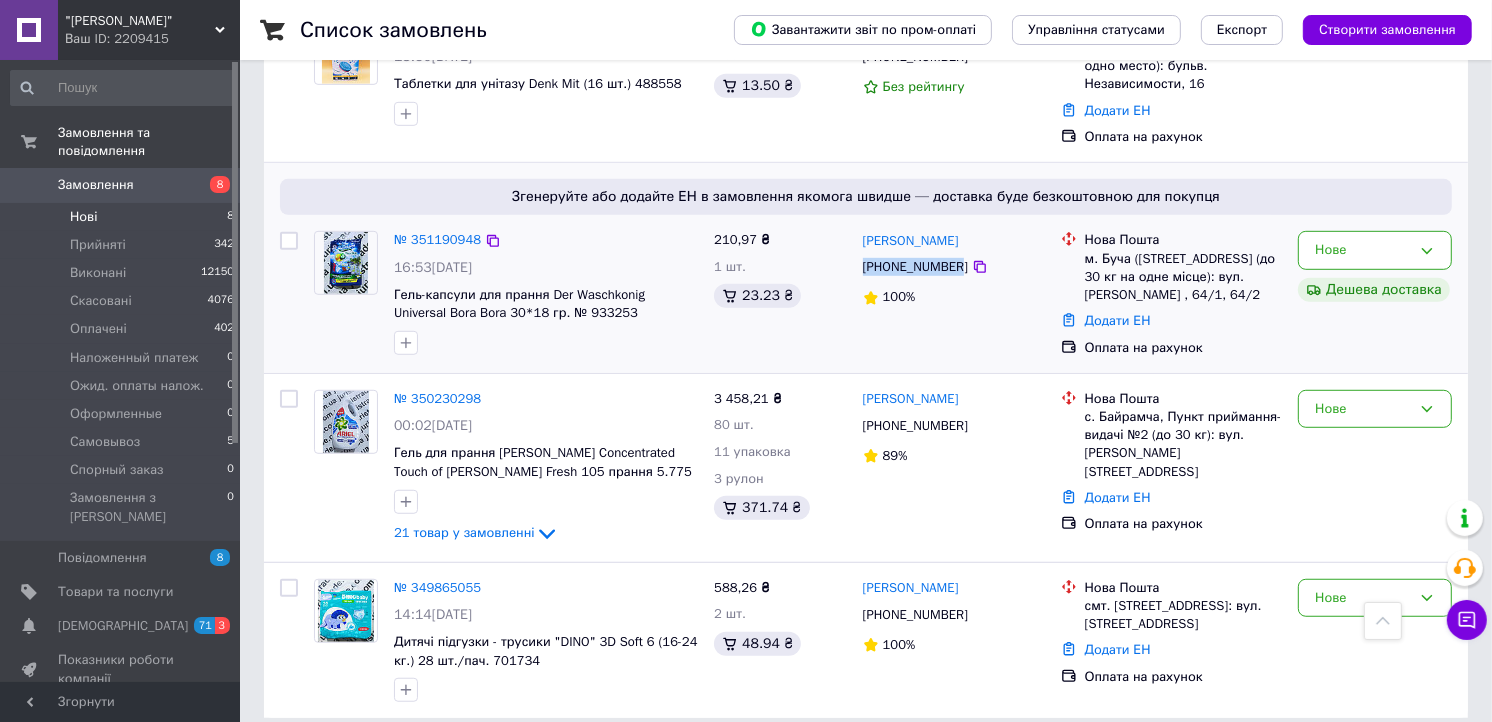drag, startPoint x: 954, startPoint y: 230, endPoint x: 861, endPoint y: 227, distance: 93.04838 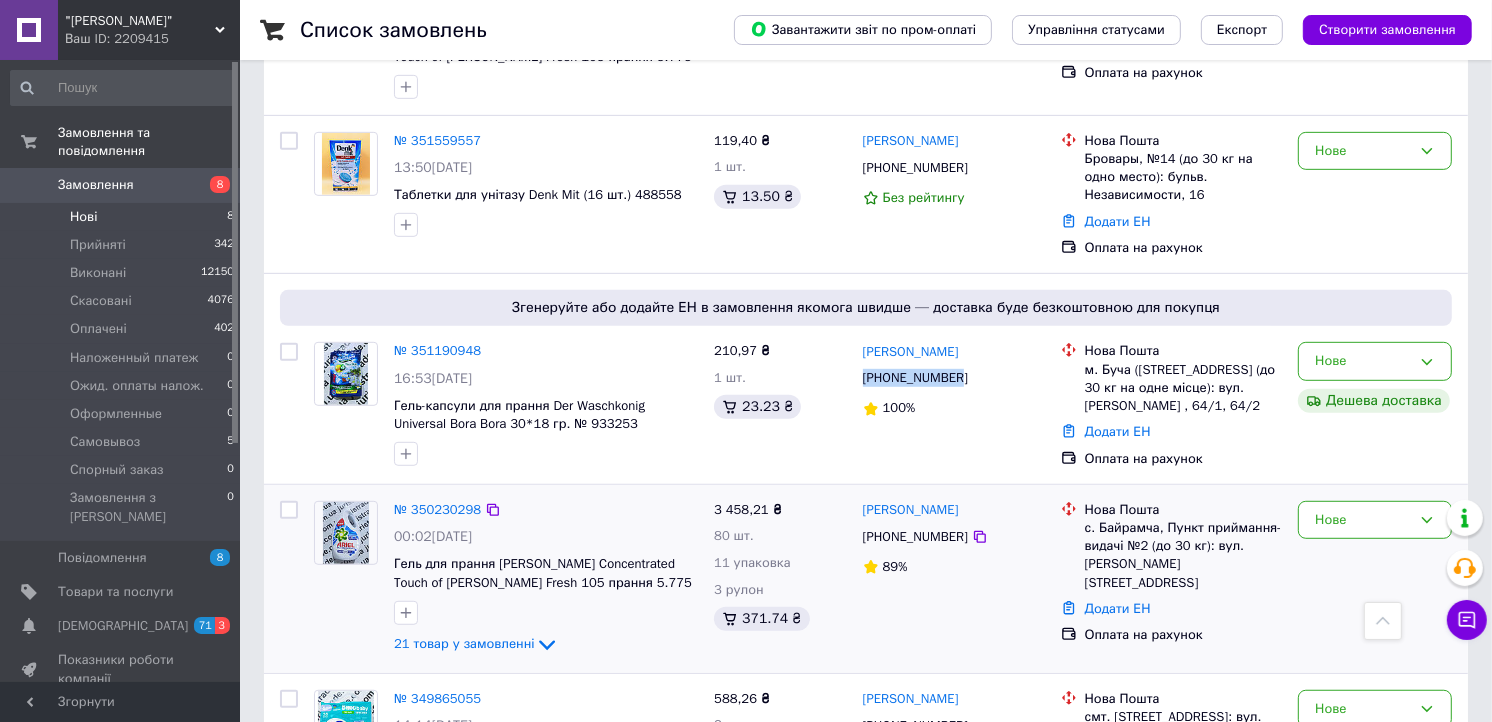 scroll, scrollTop: 1015, scrollLeft: 0, axis: vertical 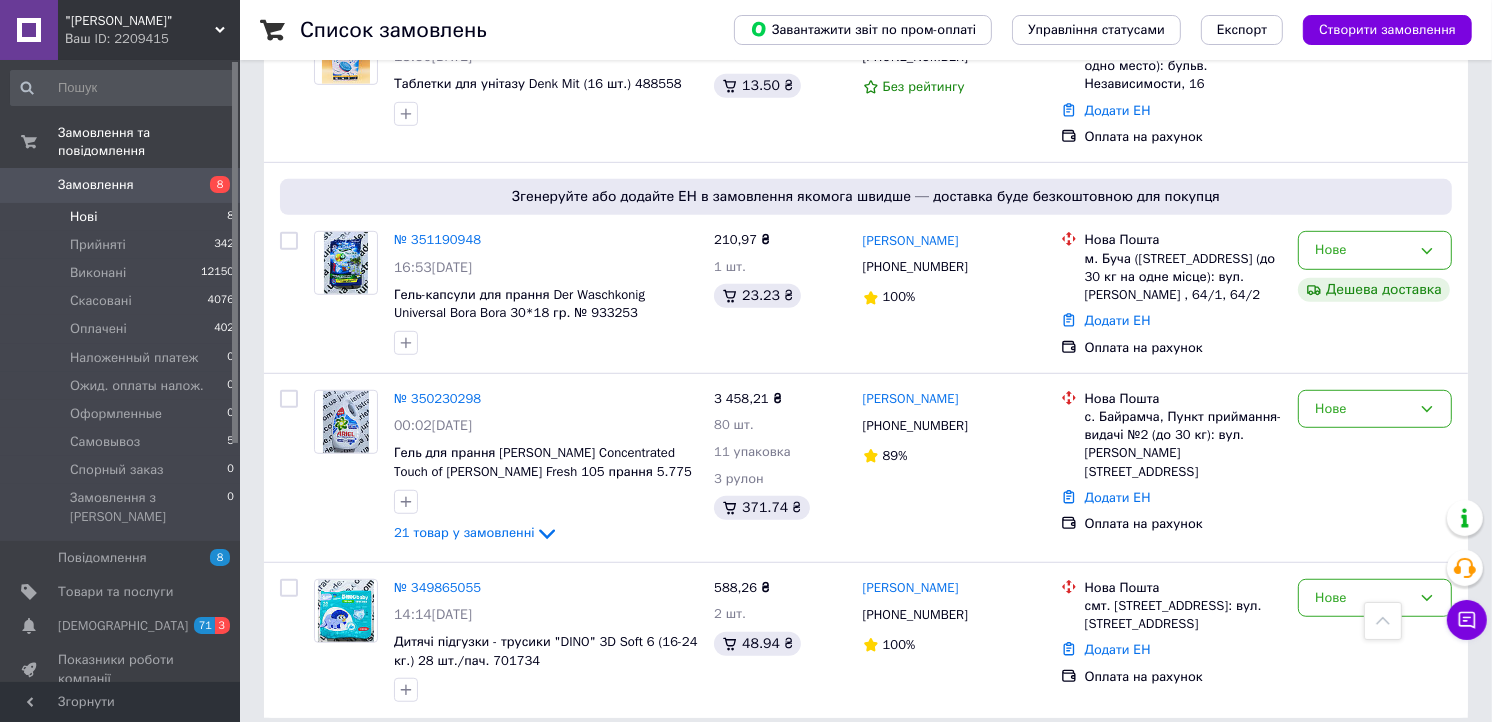 click on "Нові 8" at bounding box center (123, 217) 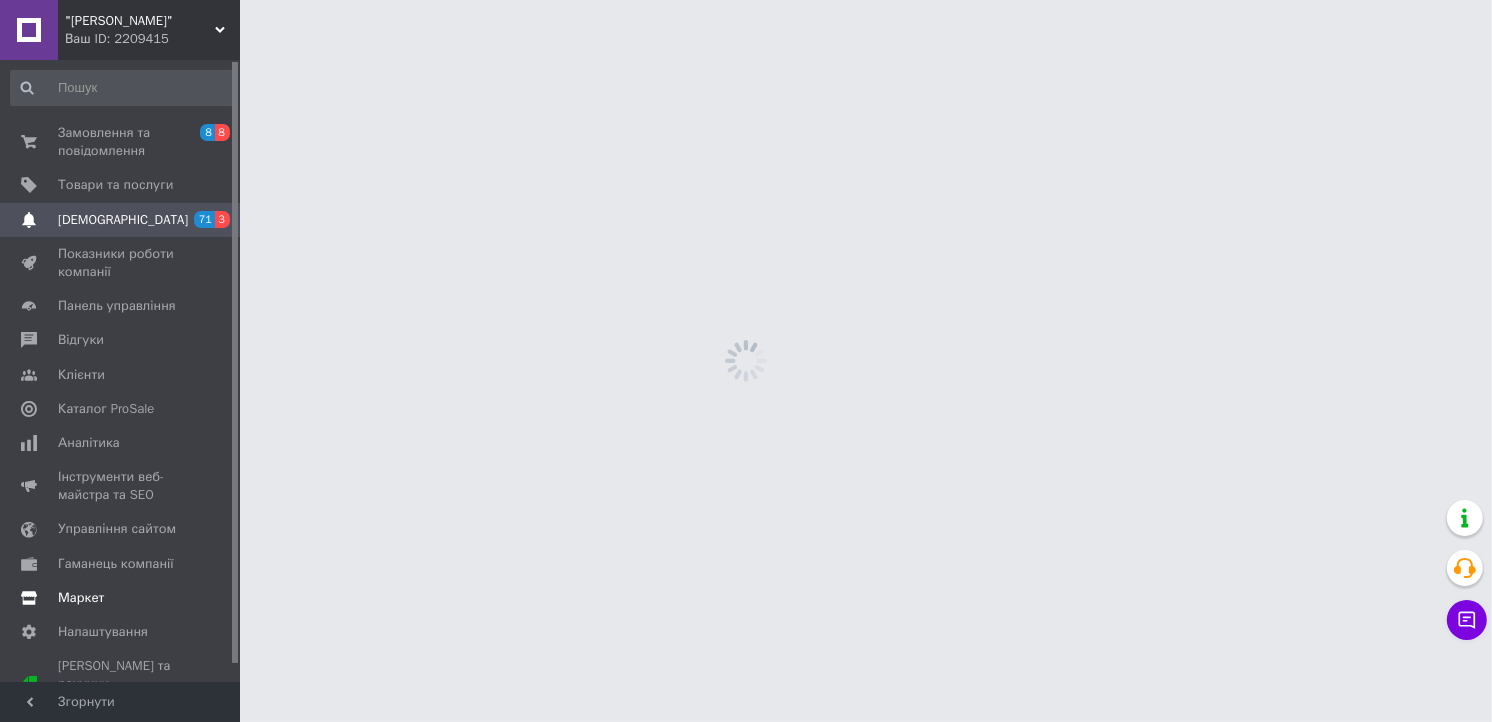 scroll, scrollTop: 0, scrollLeft: 0, axis: both 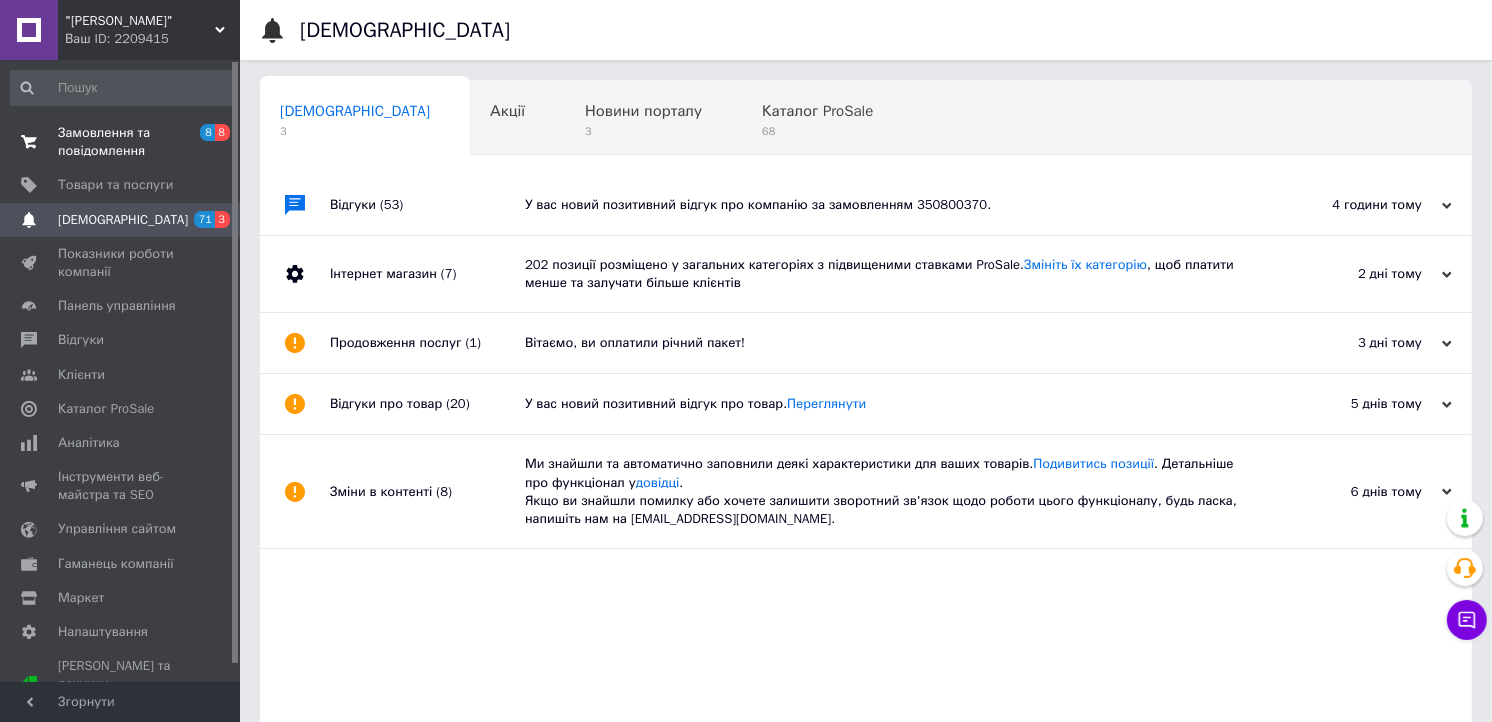 click on "Замовлення та повідомлення" at bounding box center [121, 142] 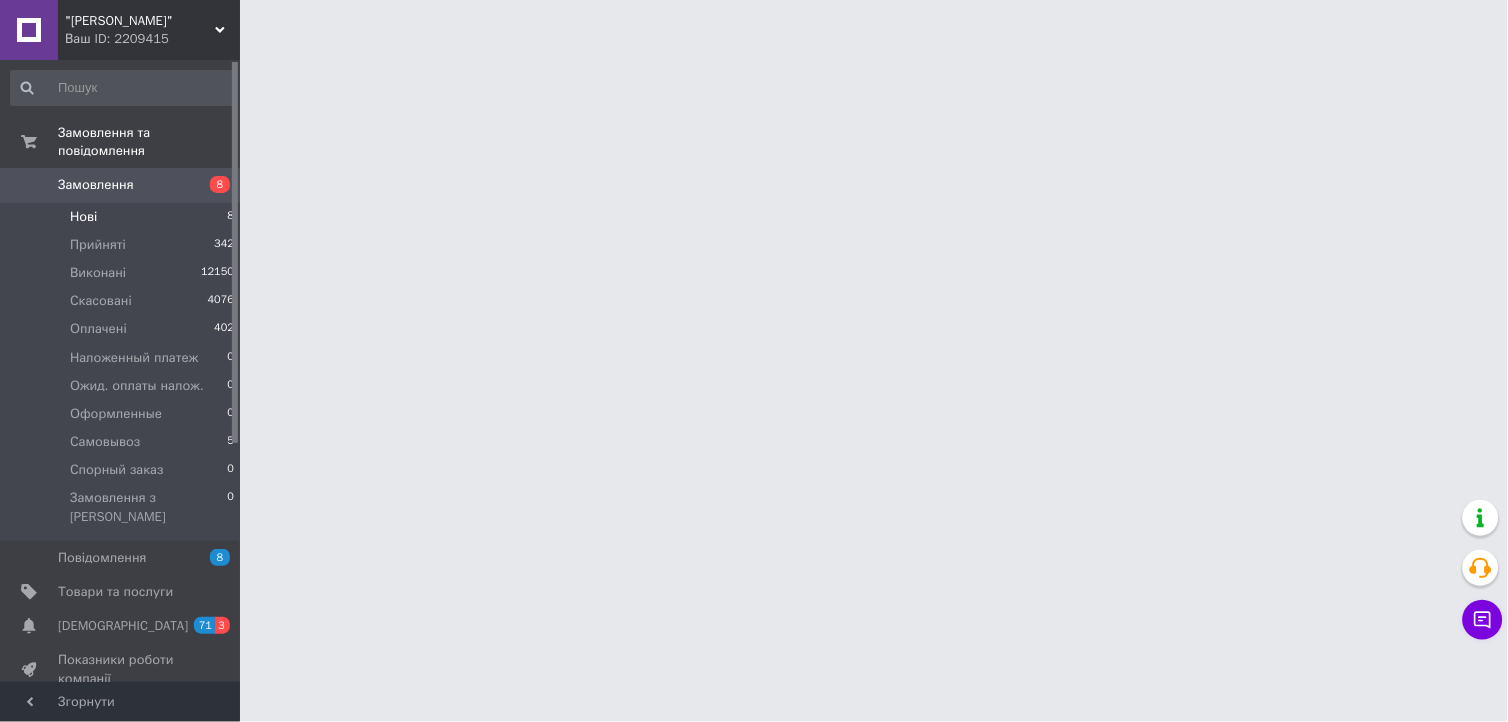 click on "Нові 8" at bounding box center [123, 217] 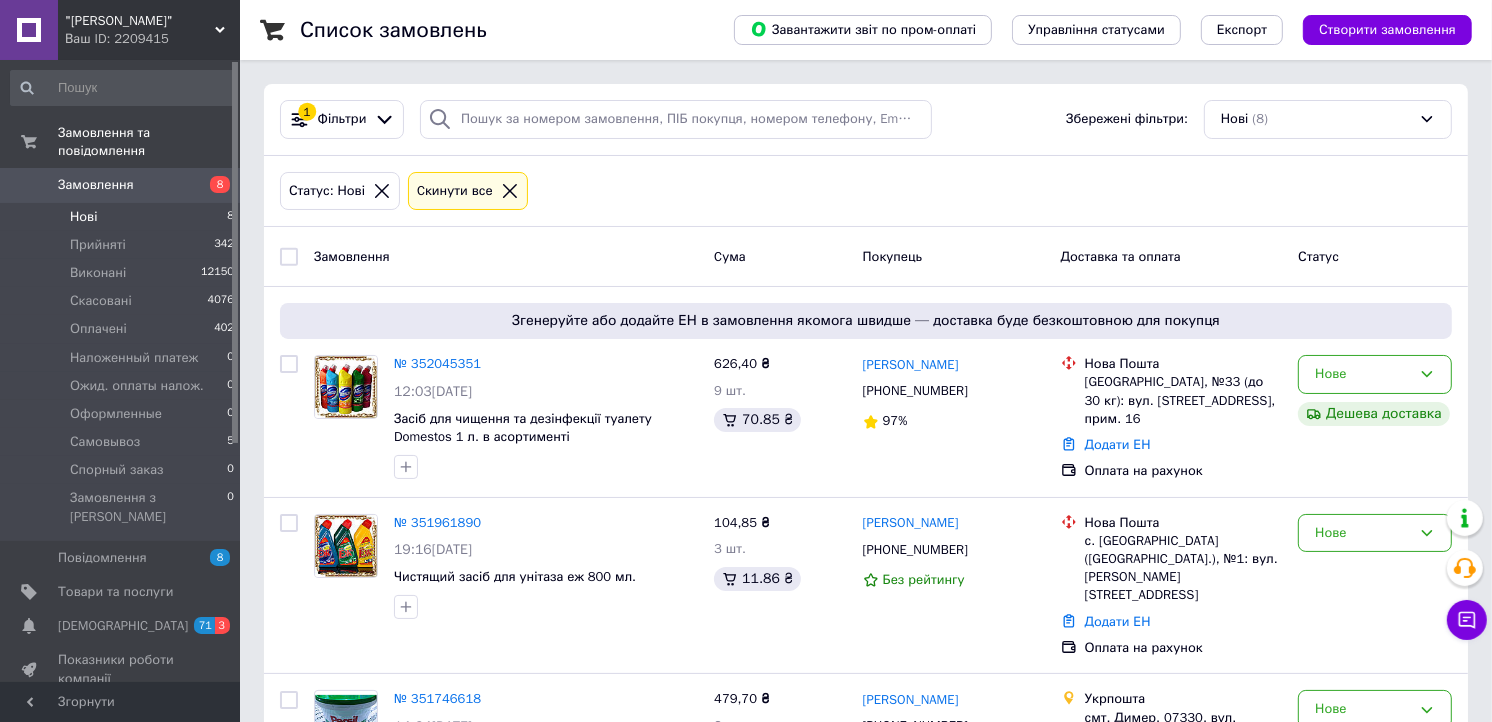 click on "Нові 8" at bounding box center (123, 217) 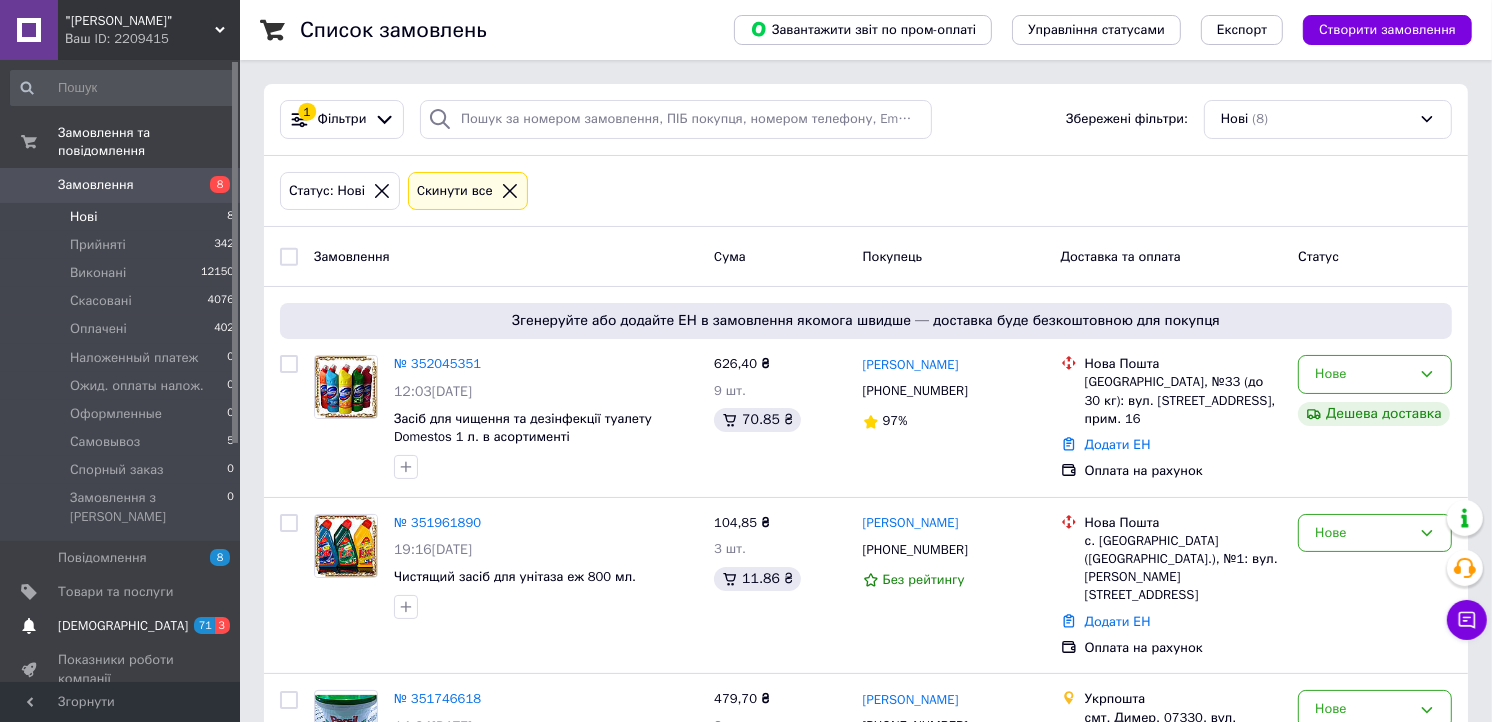 click on "[DEMOGRAPHIC_DATA]" at bounding box center (123, 626) 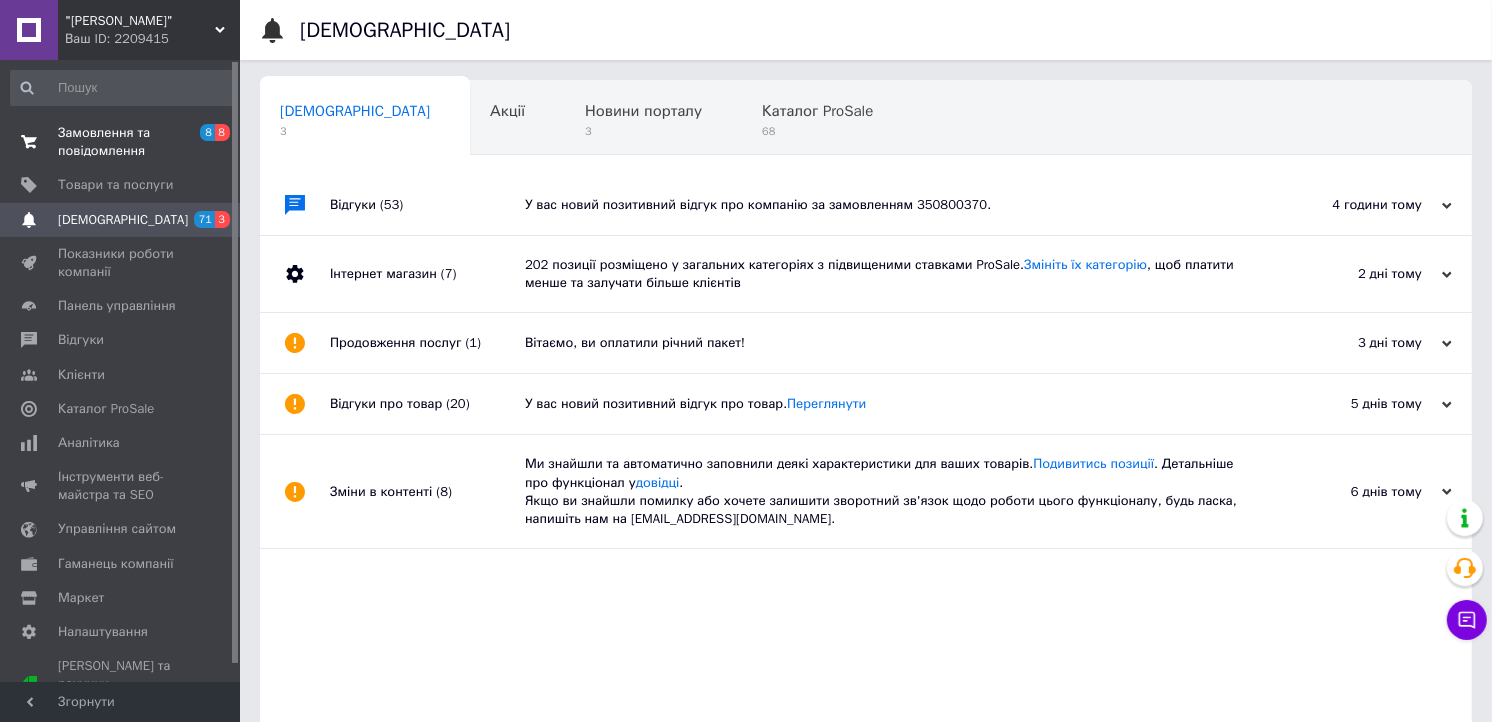 click on "Замовлення та повідомлення 8 8" at bounding box center (123, 142) 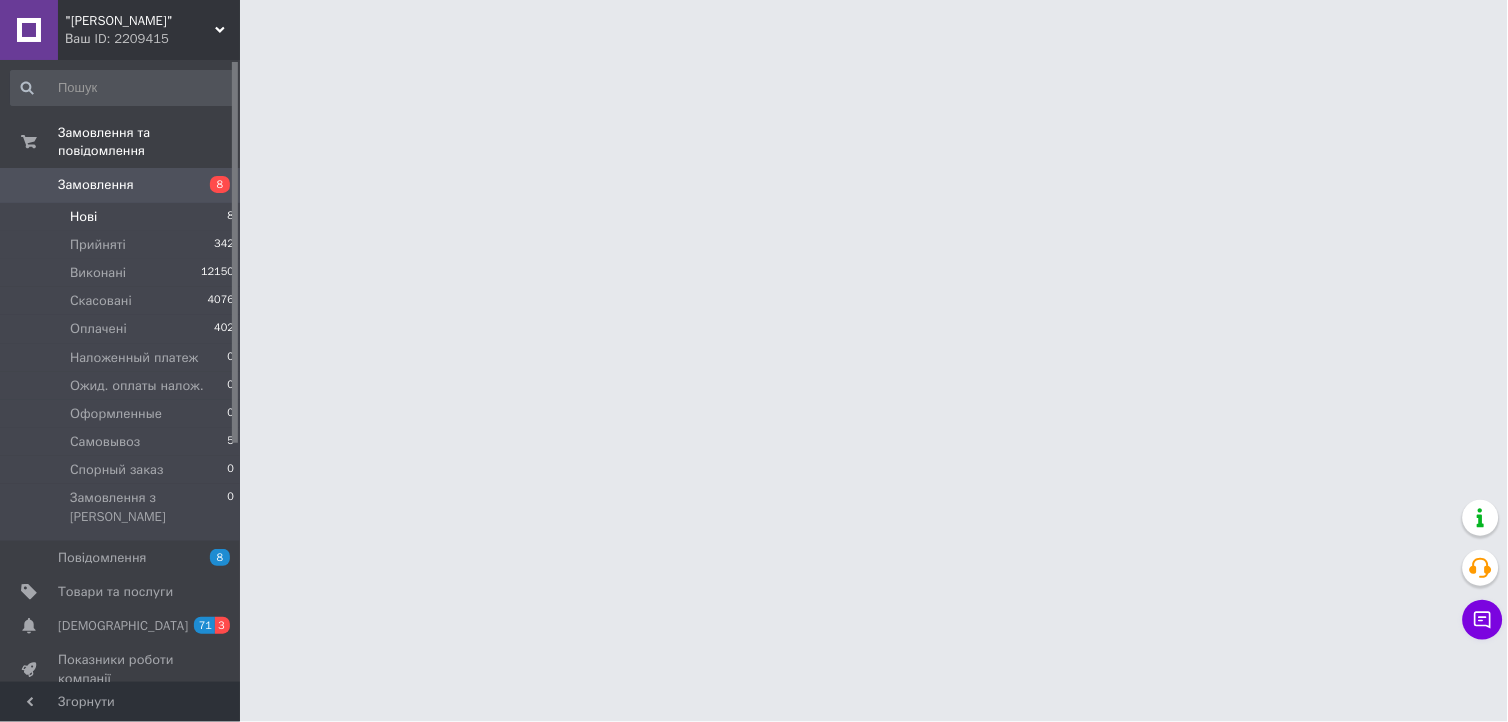click on "Нові 8" at bounding box center (123, 217) 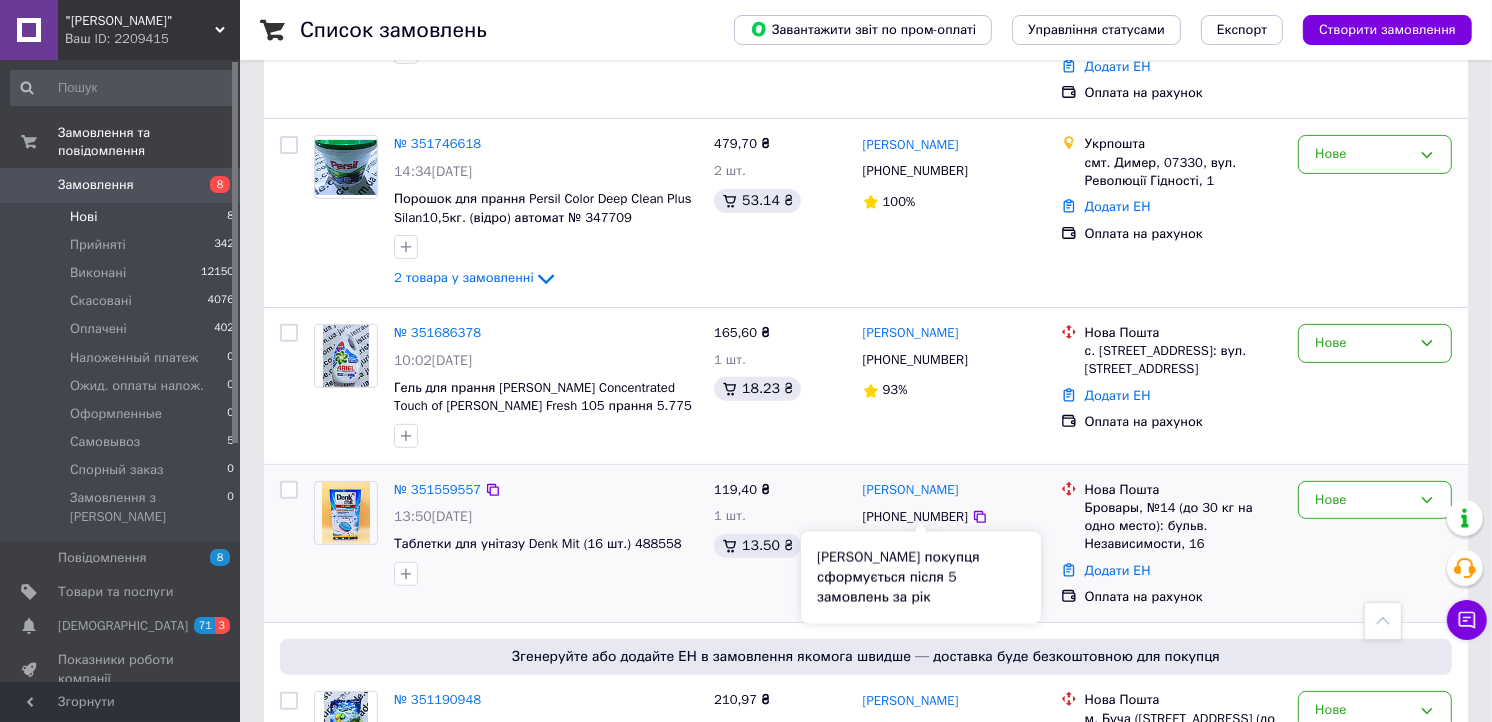 scroll, scrollTop: 666, scrollLeft: 0, axis: vertical 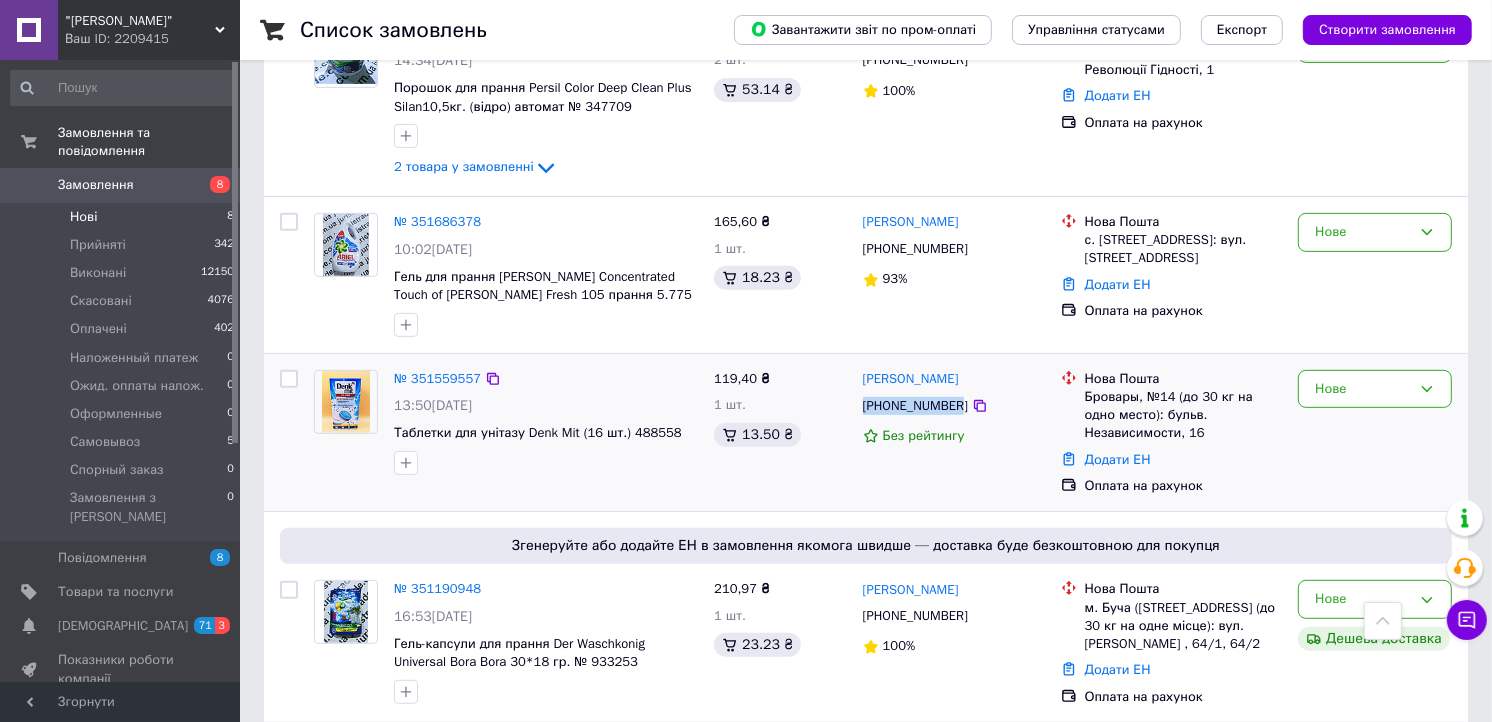 drag, startPoint x: 956, startPoint y: 366, endPoint x: 864, endPoint y: 364, distance: 92.021736 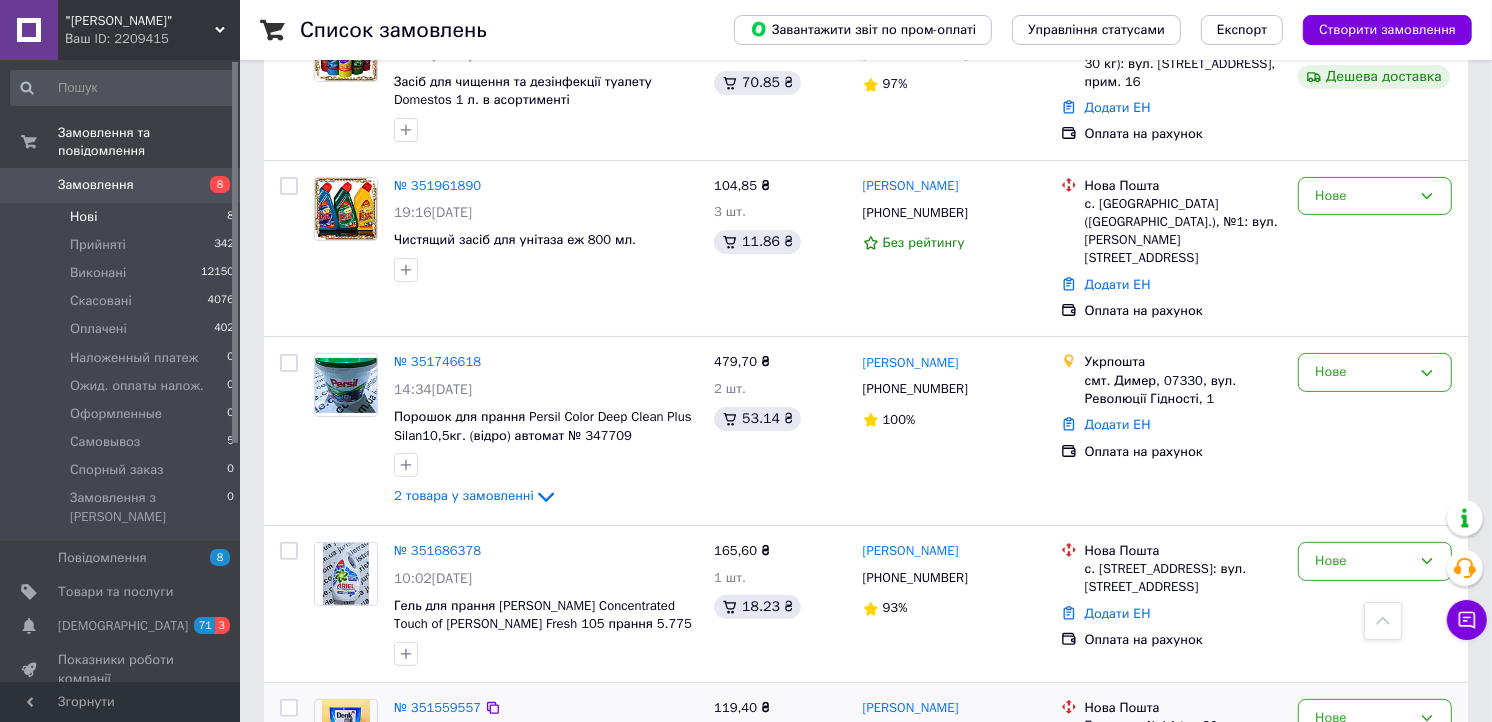 scroll, scrollTop: 333, scrollLeft: 0, axis: vertical 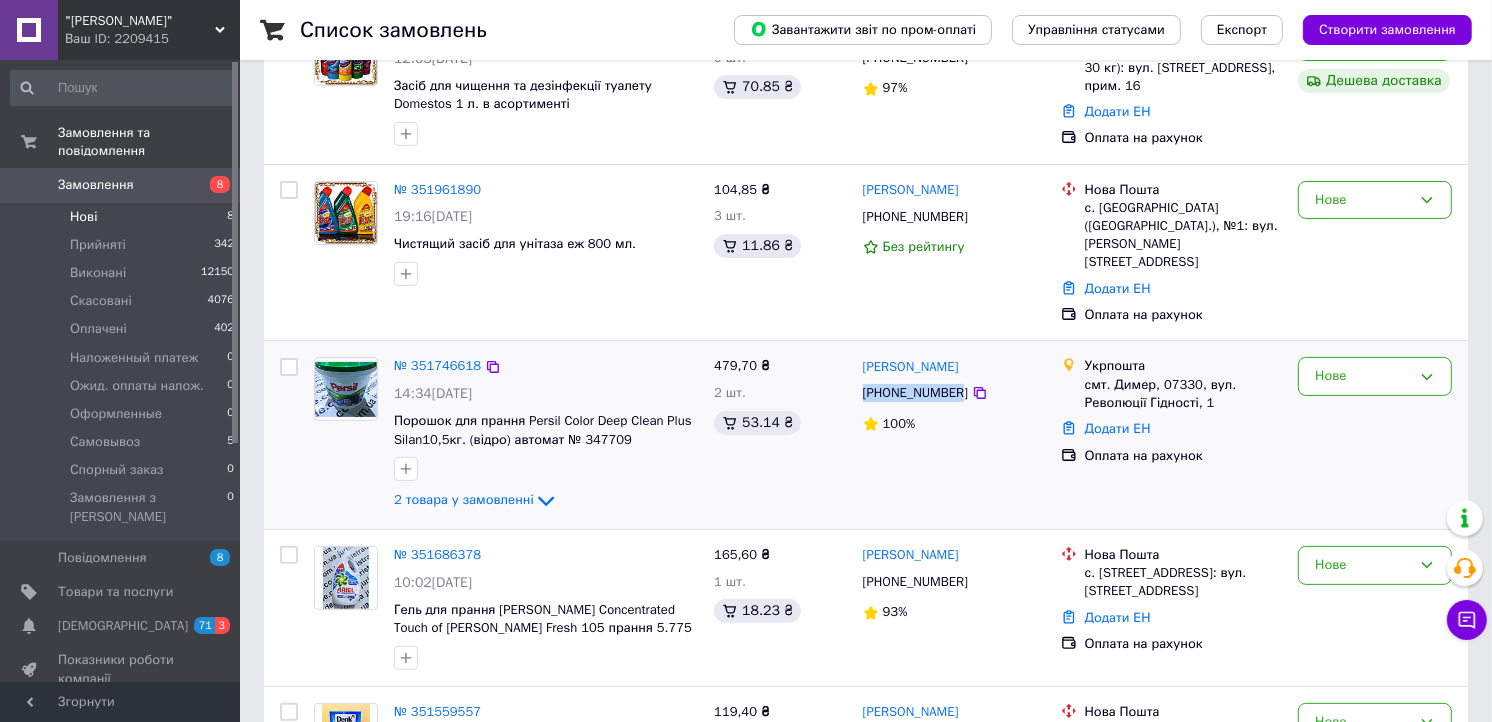 drag, startPoint x: 956, startPoint y: 357, endPoint x: 856, endPoint y: 355, distance: 100.02 